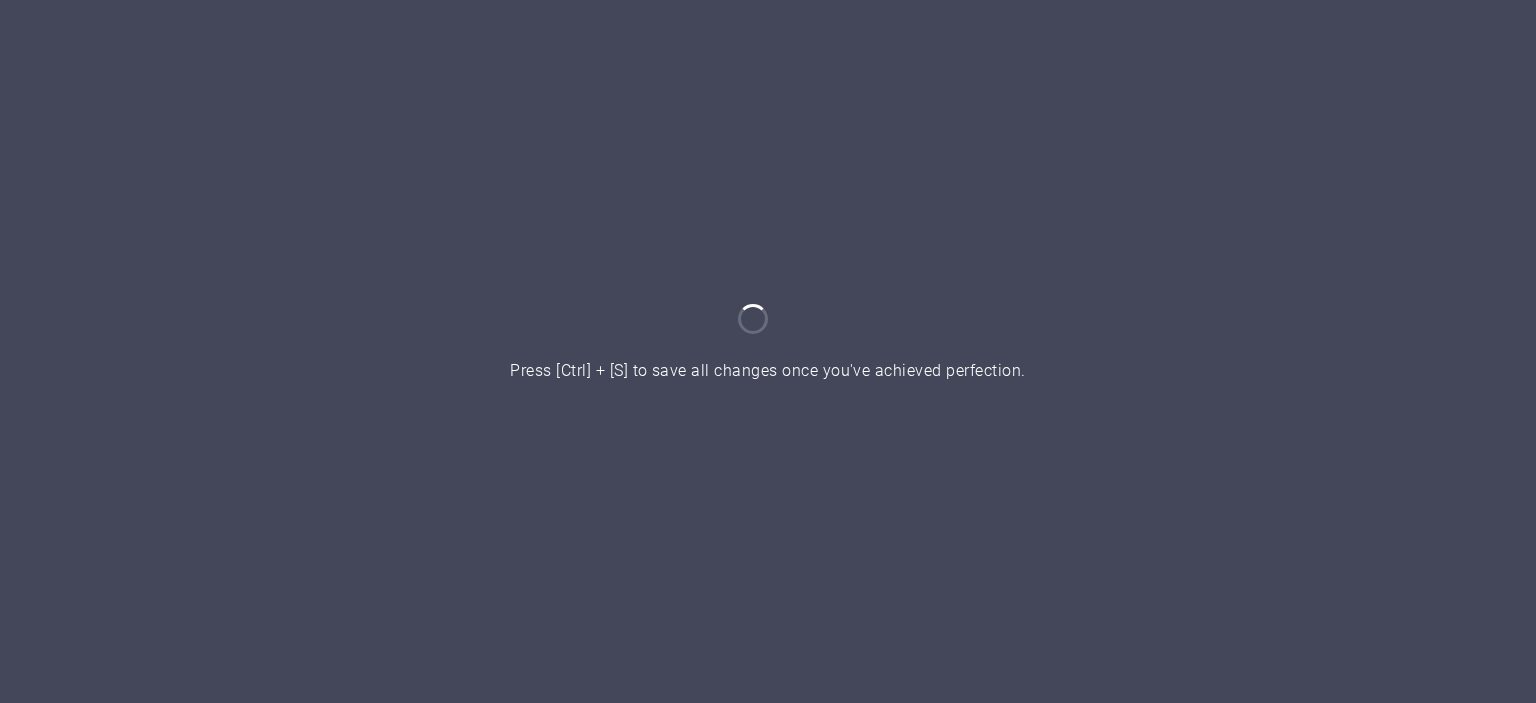 scroll, scrollTop: 0, scrollLeft: 0, axis: both 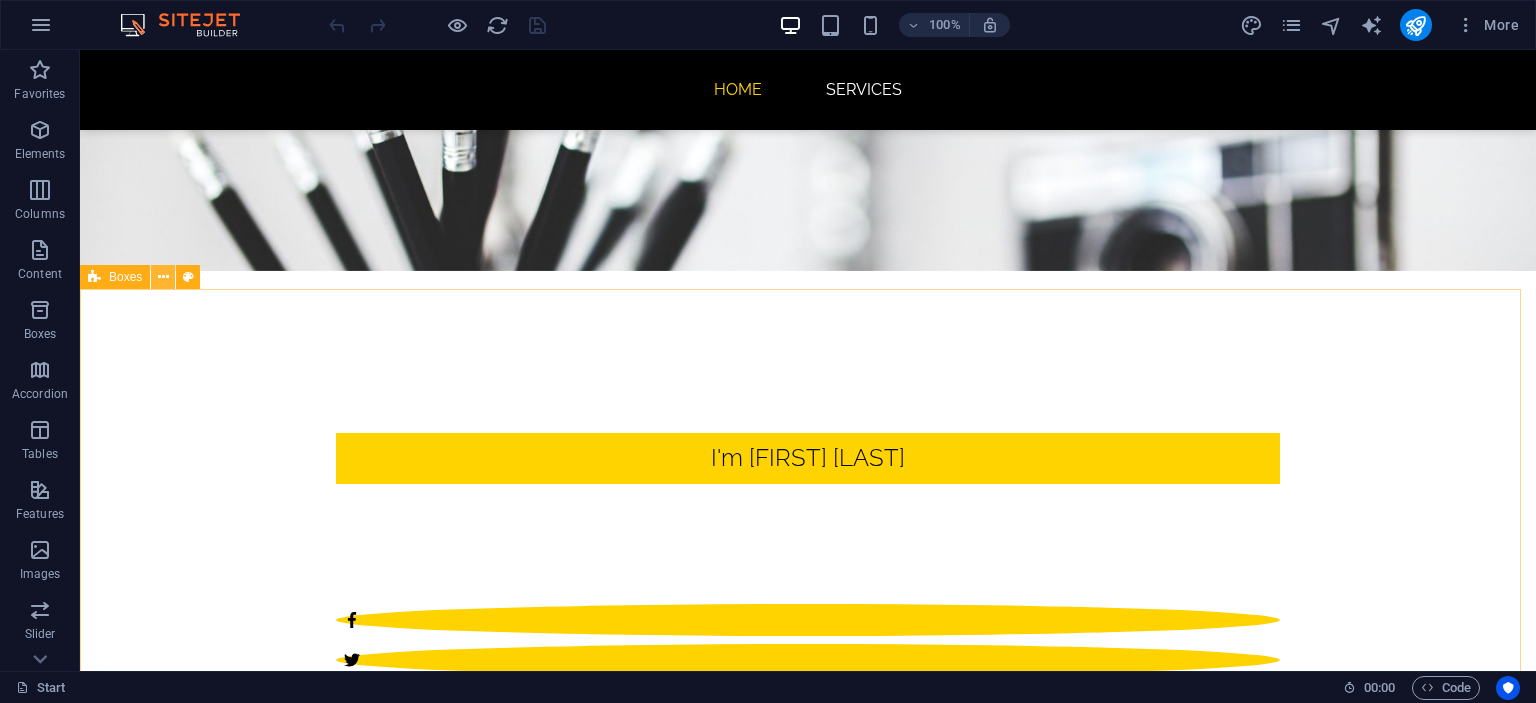 click at bounding box center [163, 277] 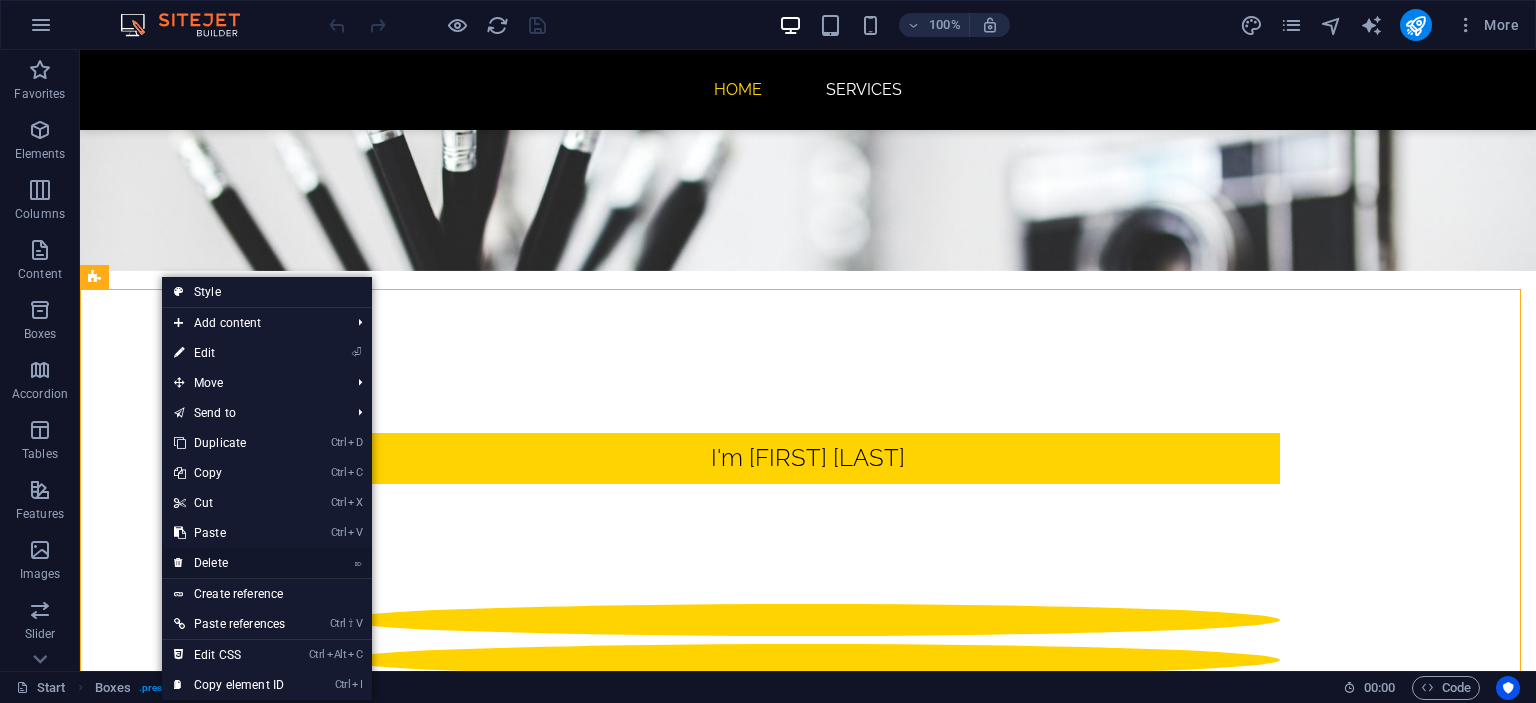click on "⌦  Delete" at bounding box center (229, 563) 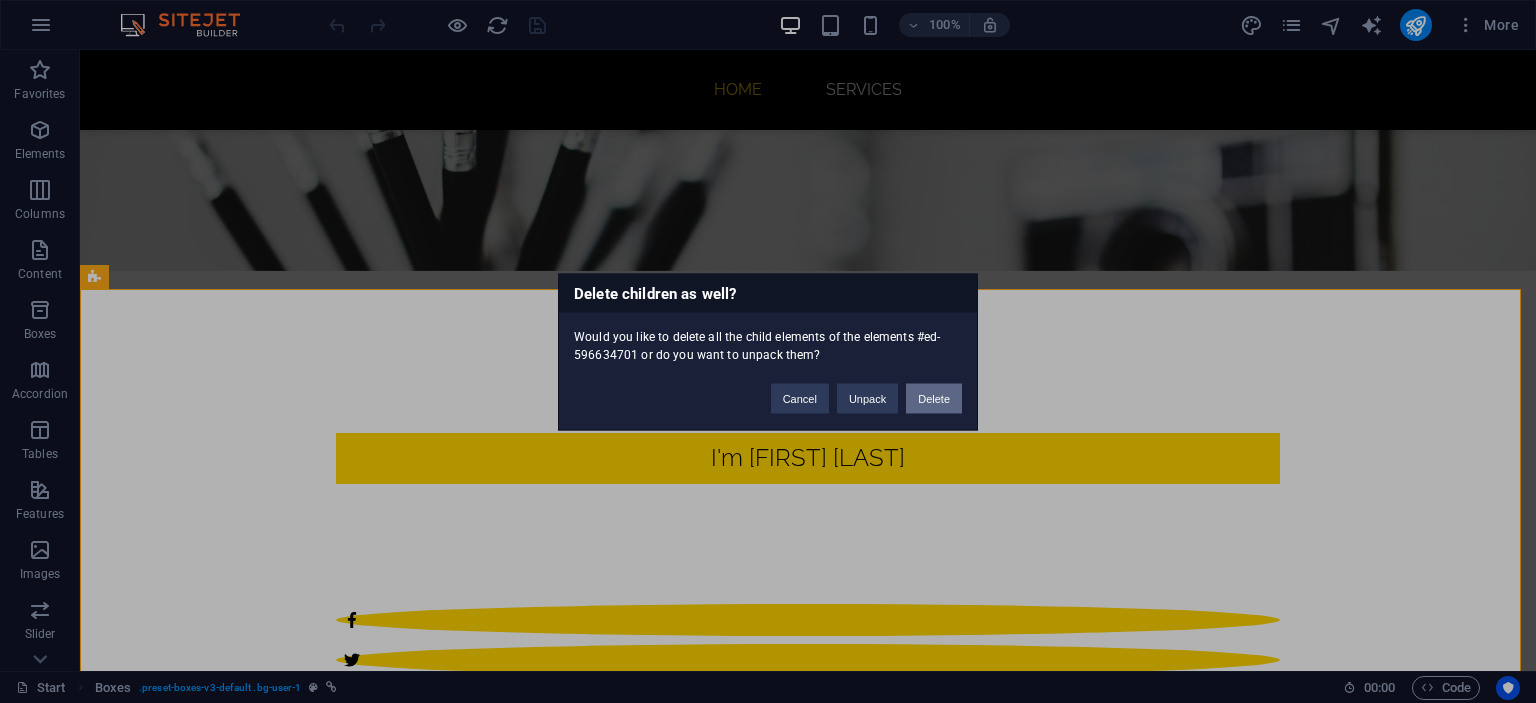 click on "Delete" at bounding box center [934, 398] 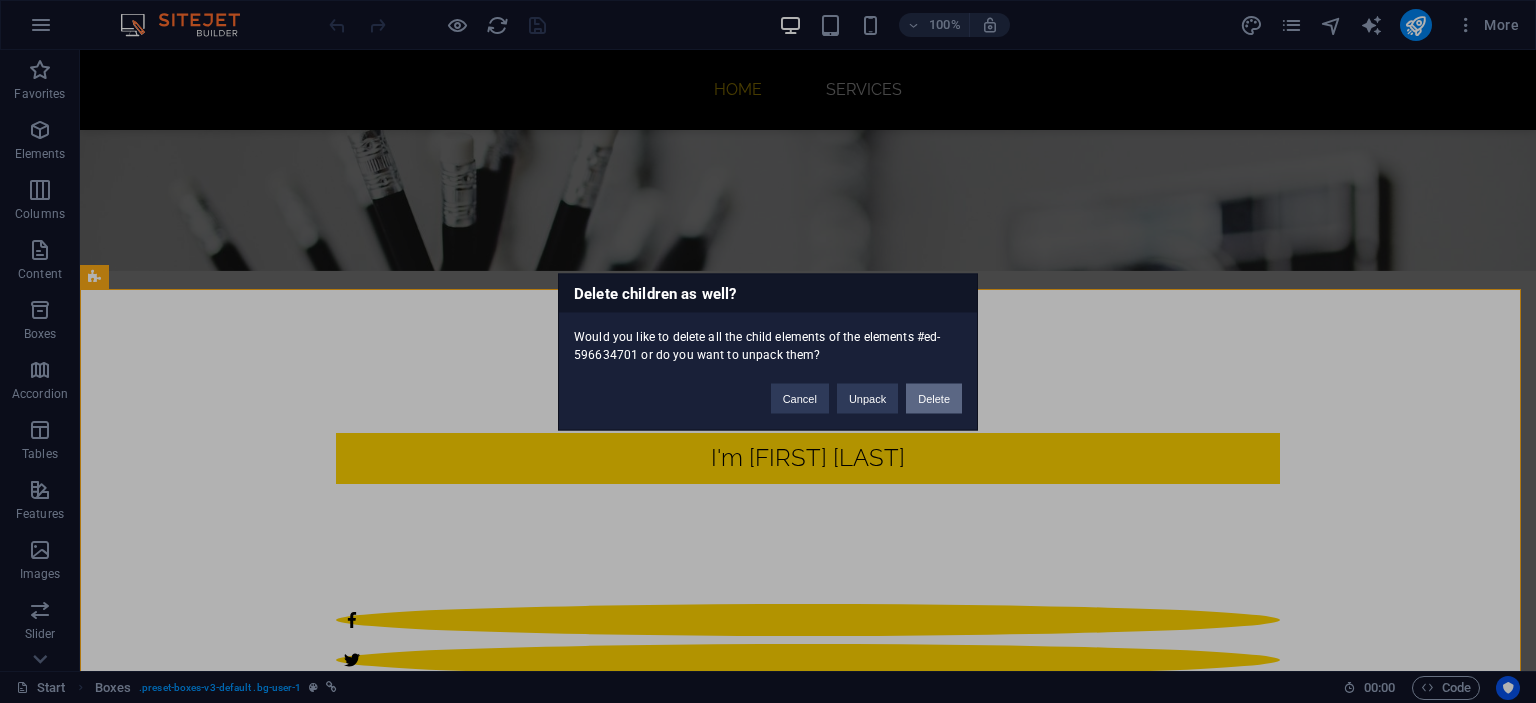 scroll, scrollTop: 177, scrollLeft: 0, axis: vertical 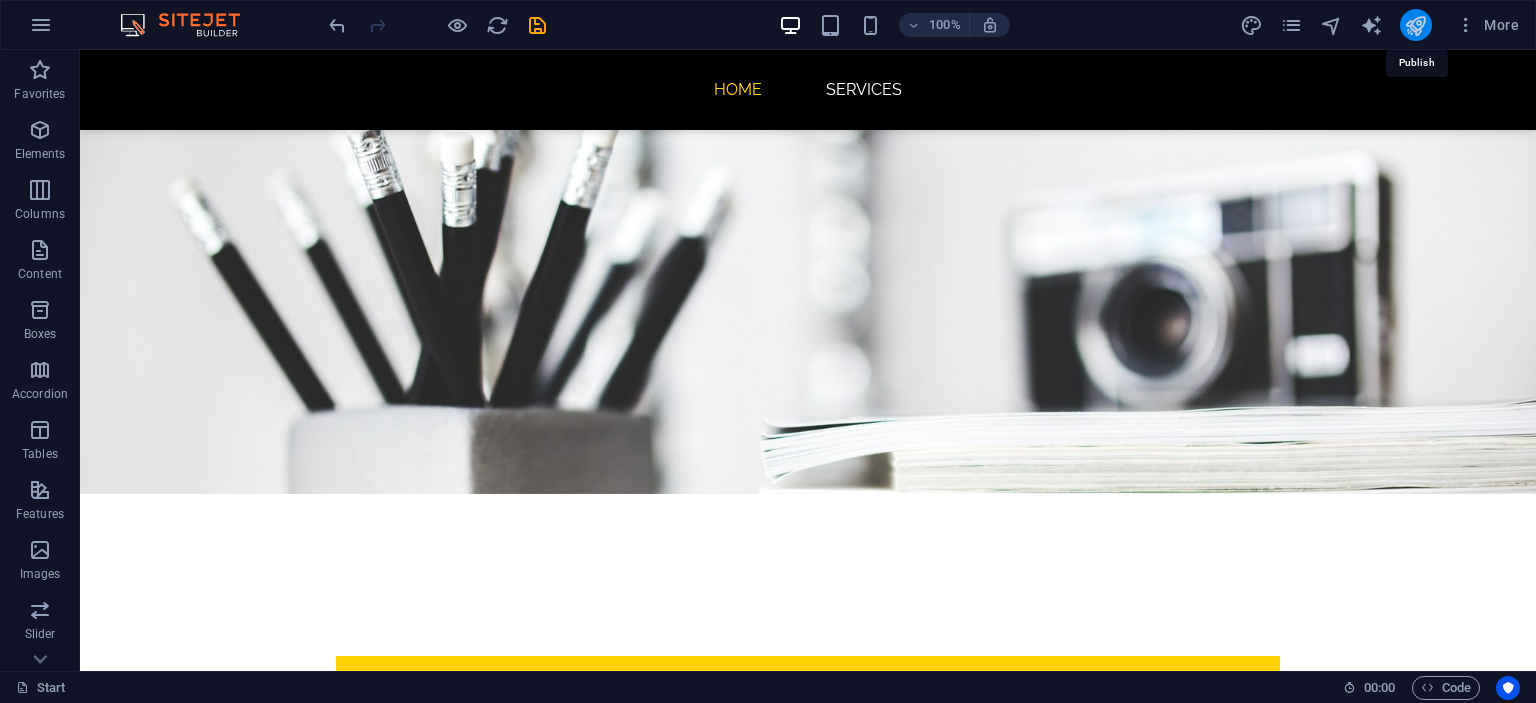 click at bounding box center (1415, 25) 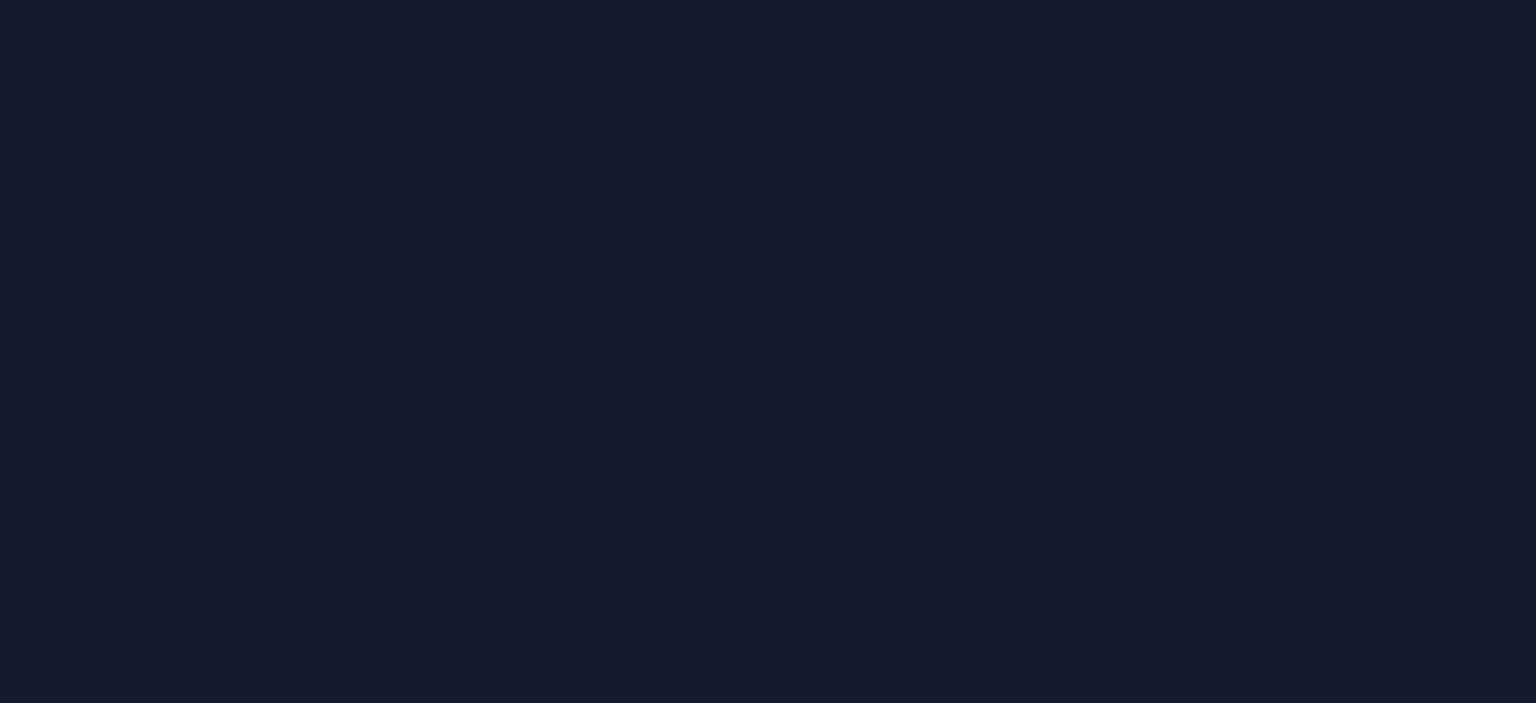 scroll, scrollTop: 0, scrollLeft: 0, axis: both 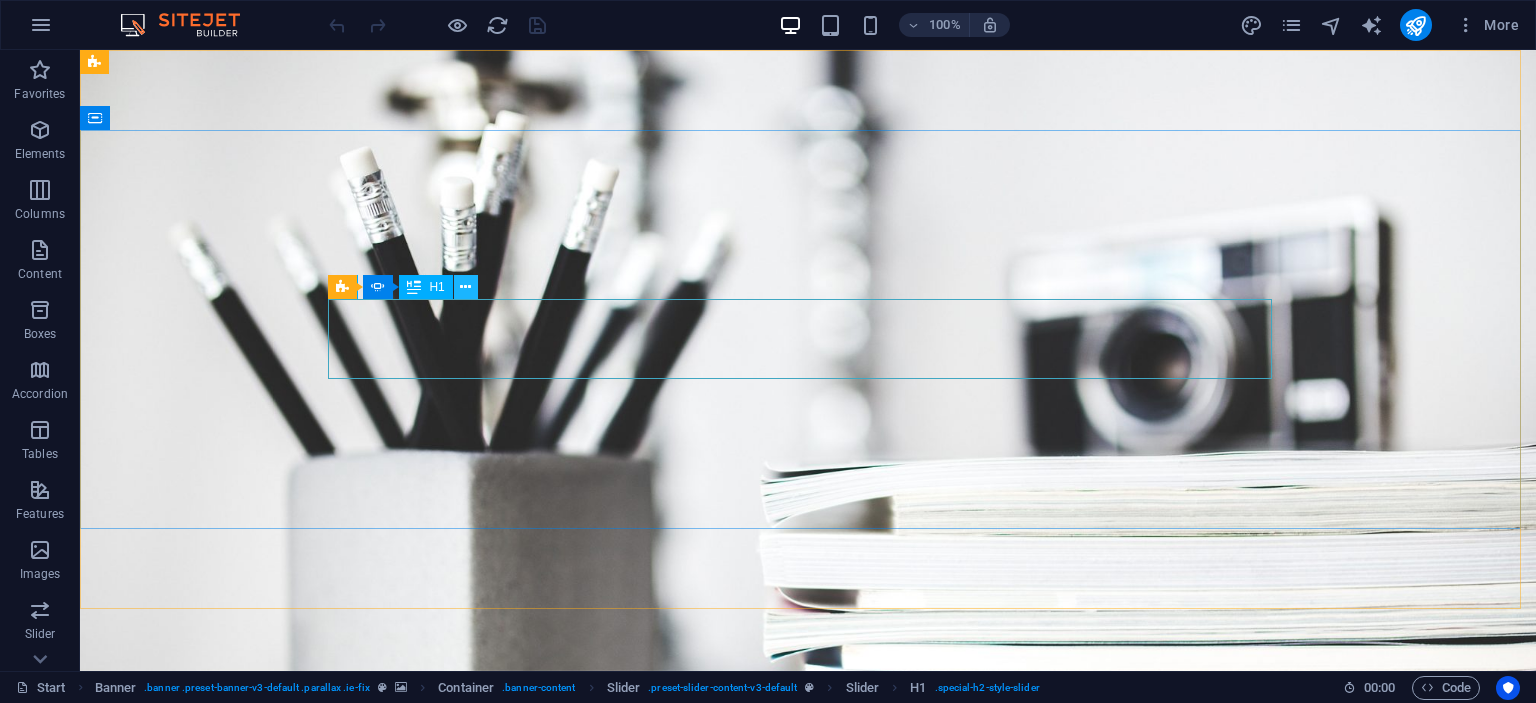 click at bounding box center (465, 287) 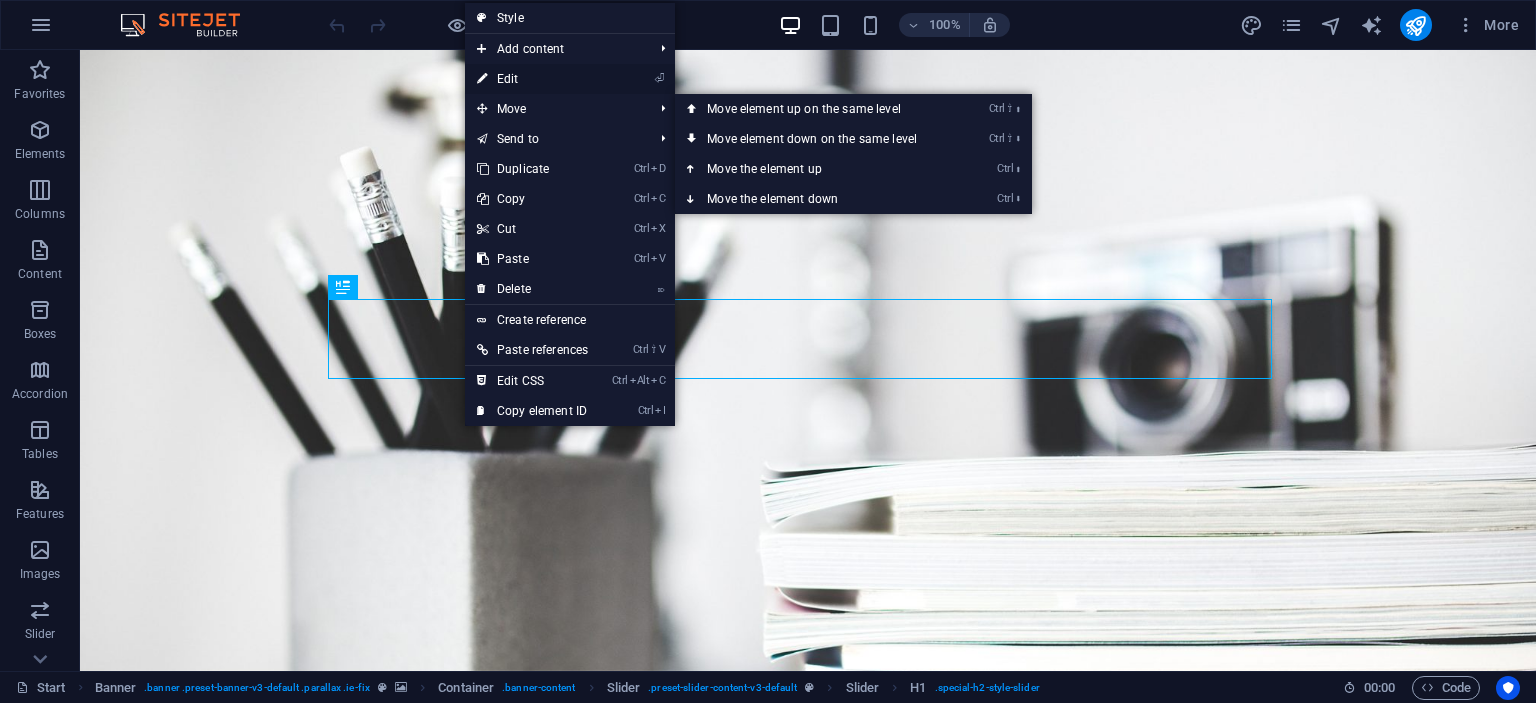 click on "⏎  Edit" at bounding box center (532, 79) 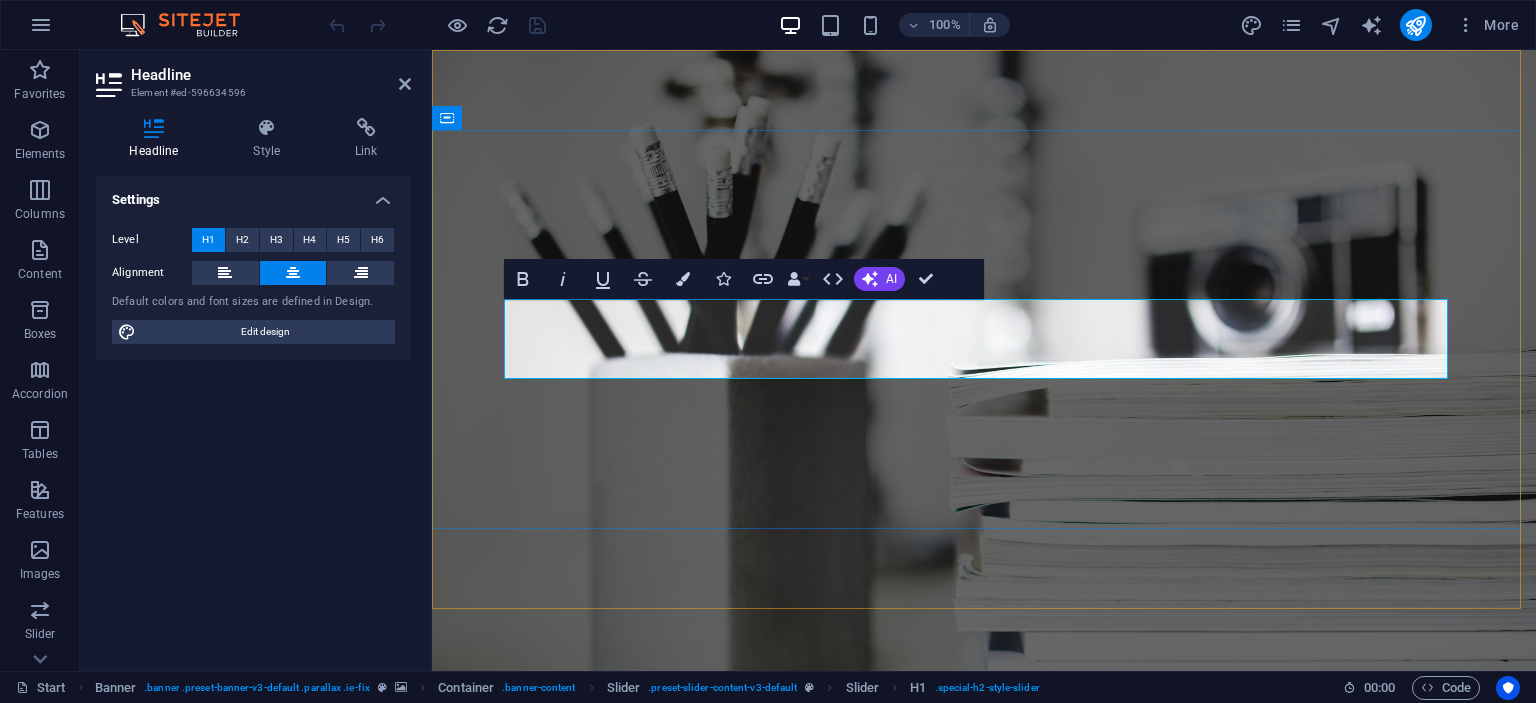 click on "graphicdesigner" at bounding box center [-904, 1104] 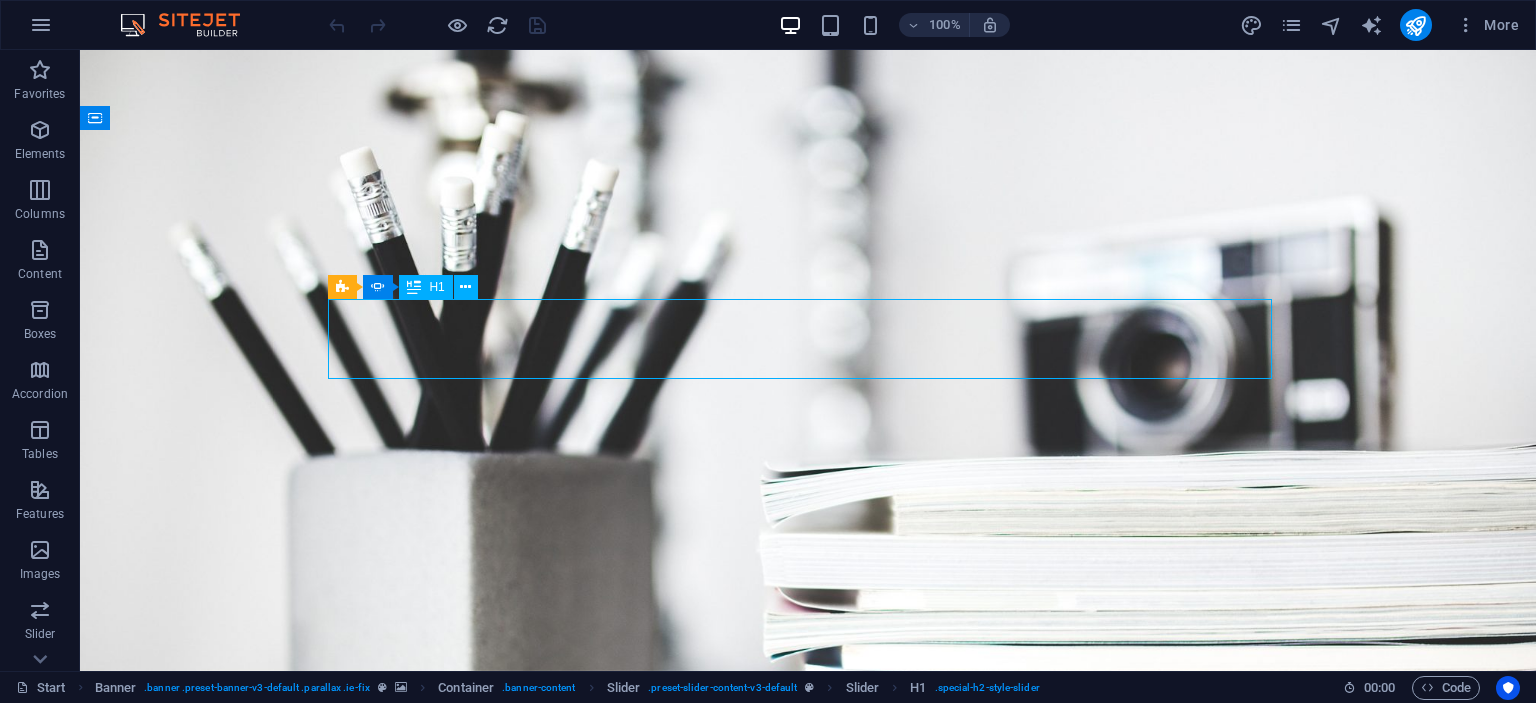 click on "graphicdesigner" at bounding box center [-1080, 1104] 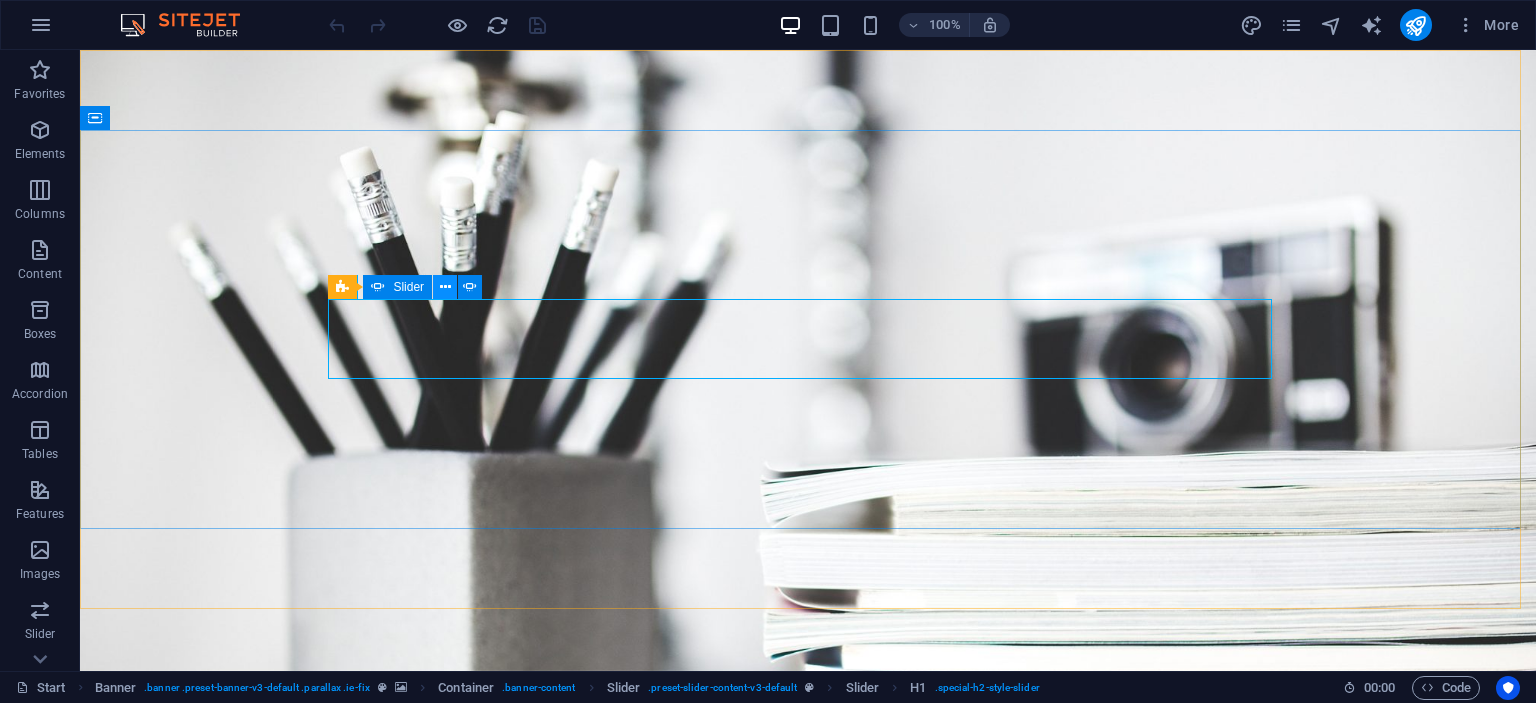 click at bounding box center (445, 287) 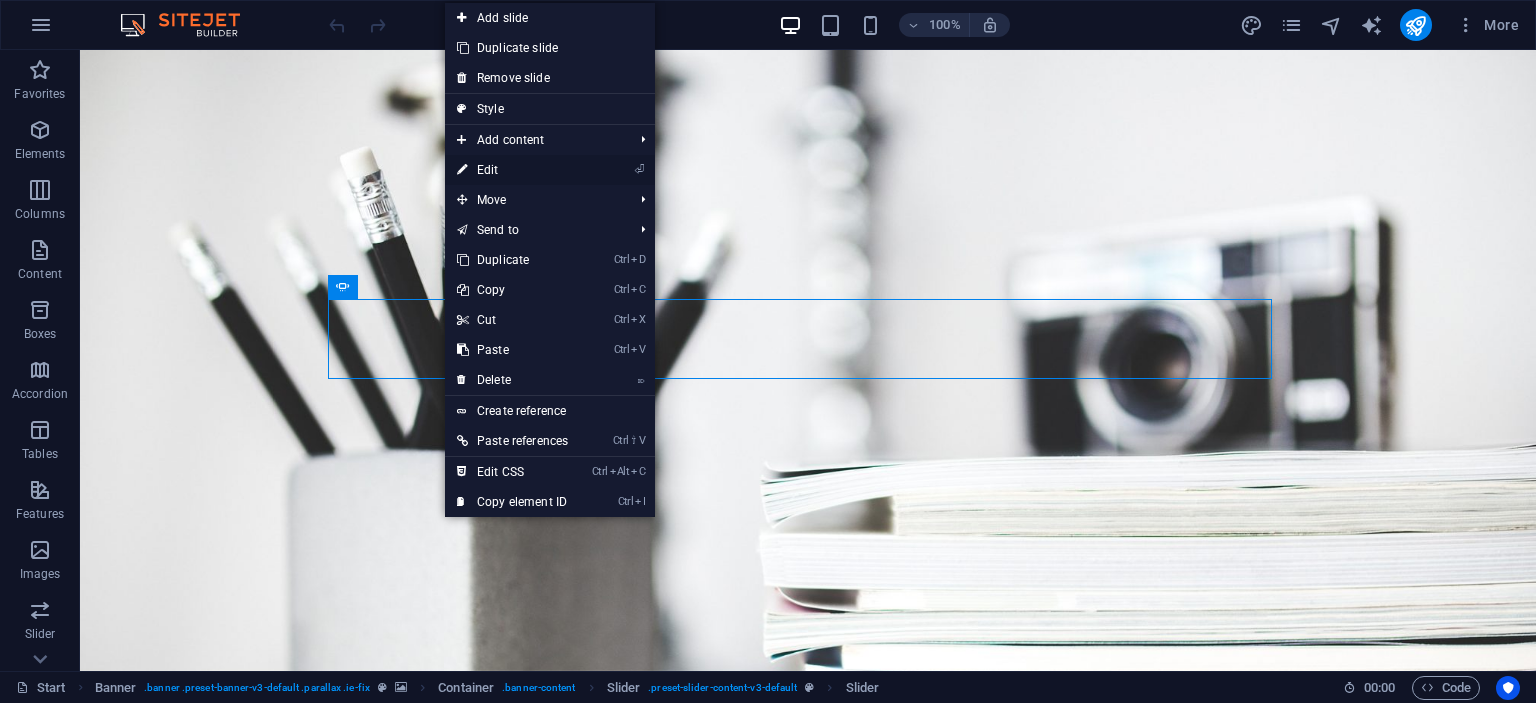 click on "⏎  Edit" at bounding box center (512, 170) 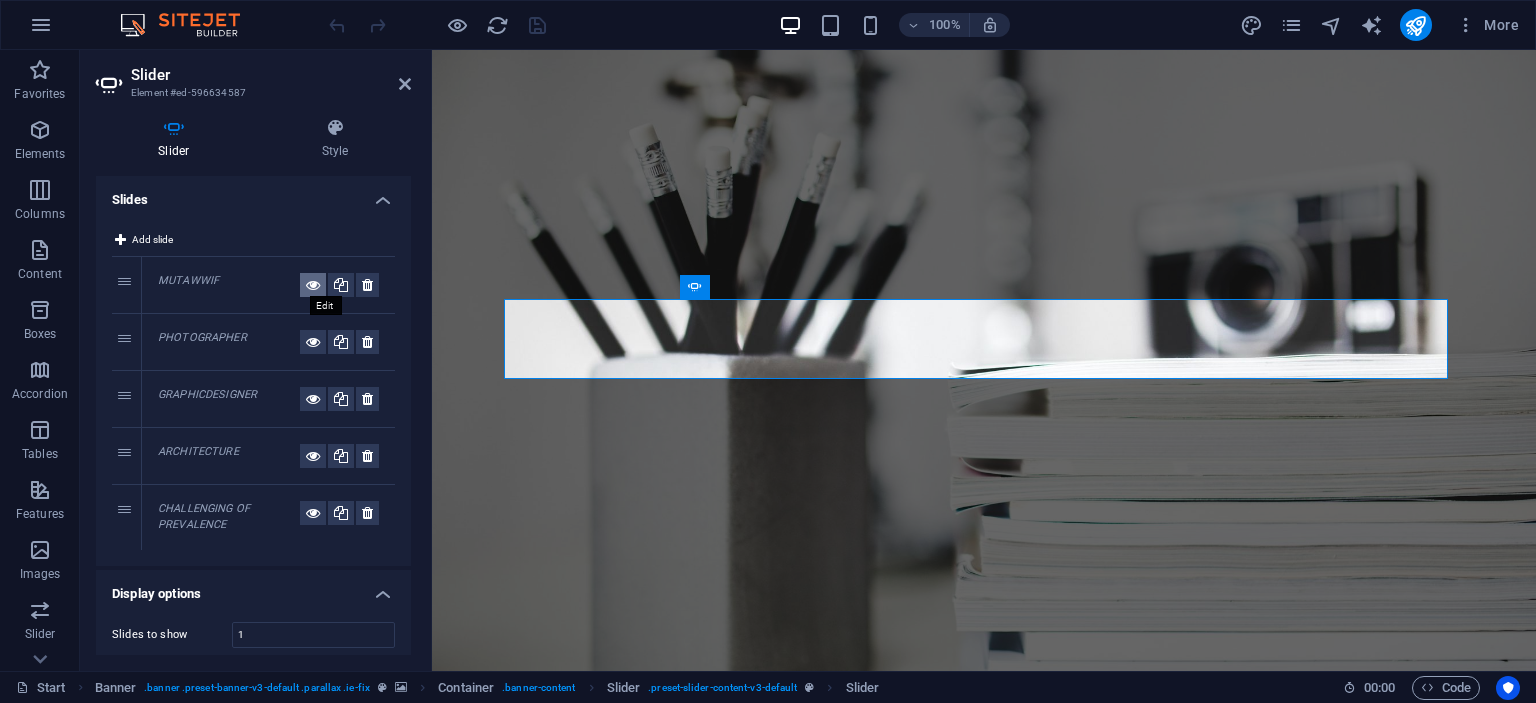 click at bounding box center [313, 285] 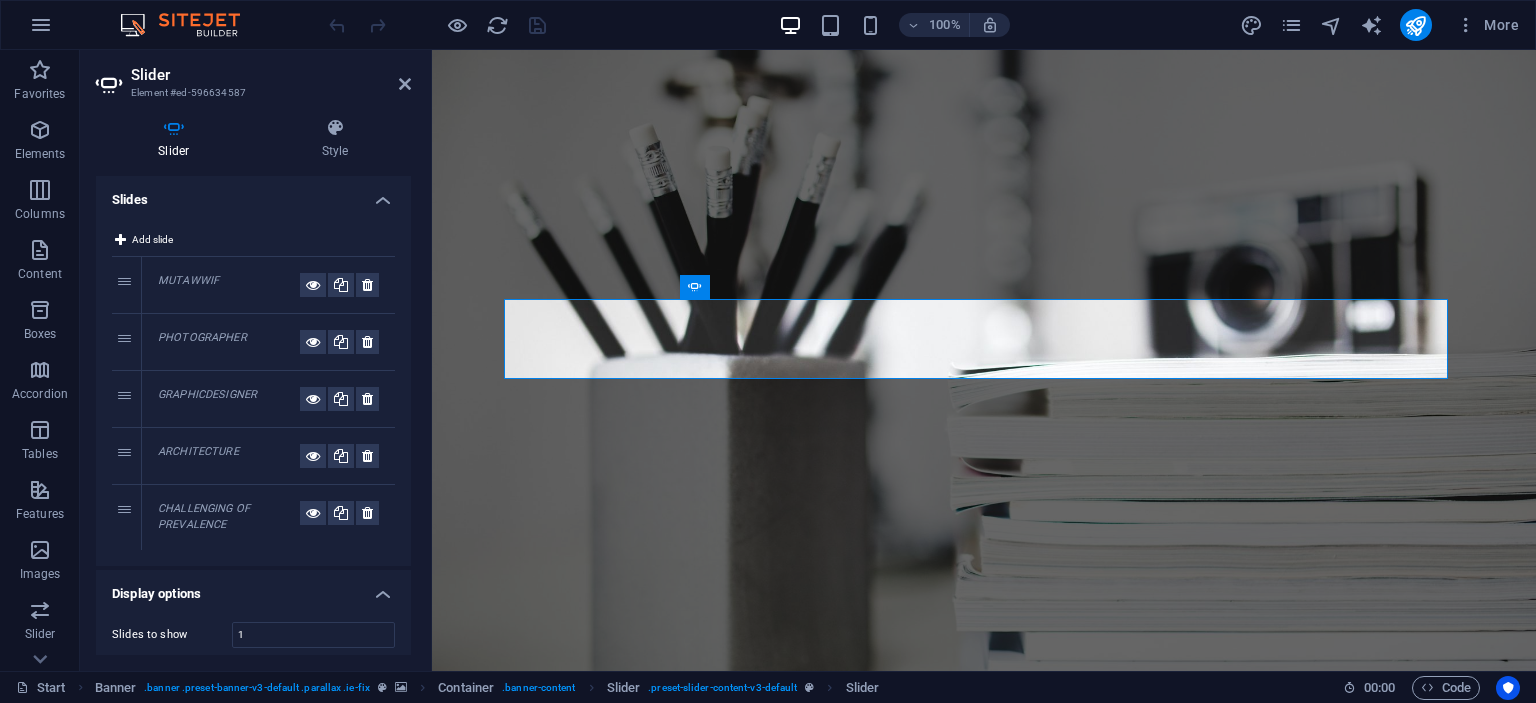 click on "MUTAWWIF" at bounding box center (229, 285) 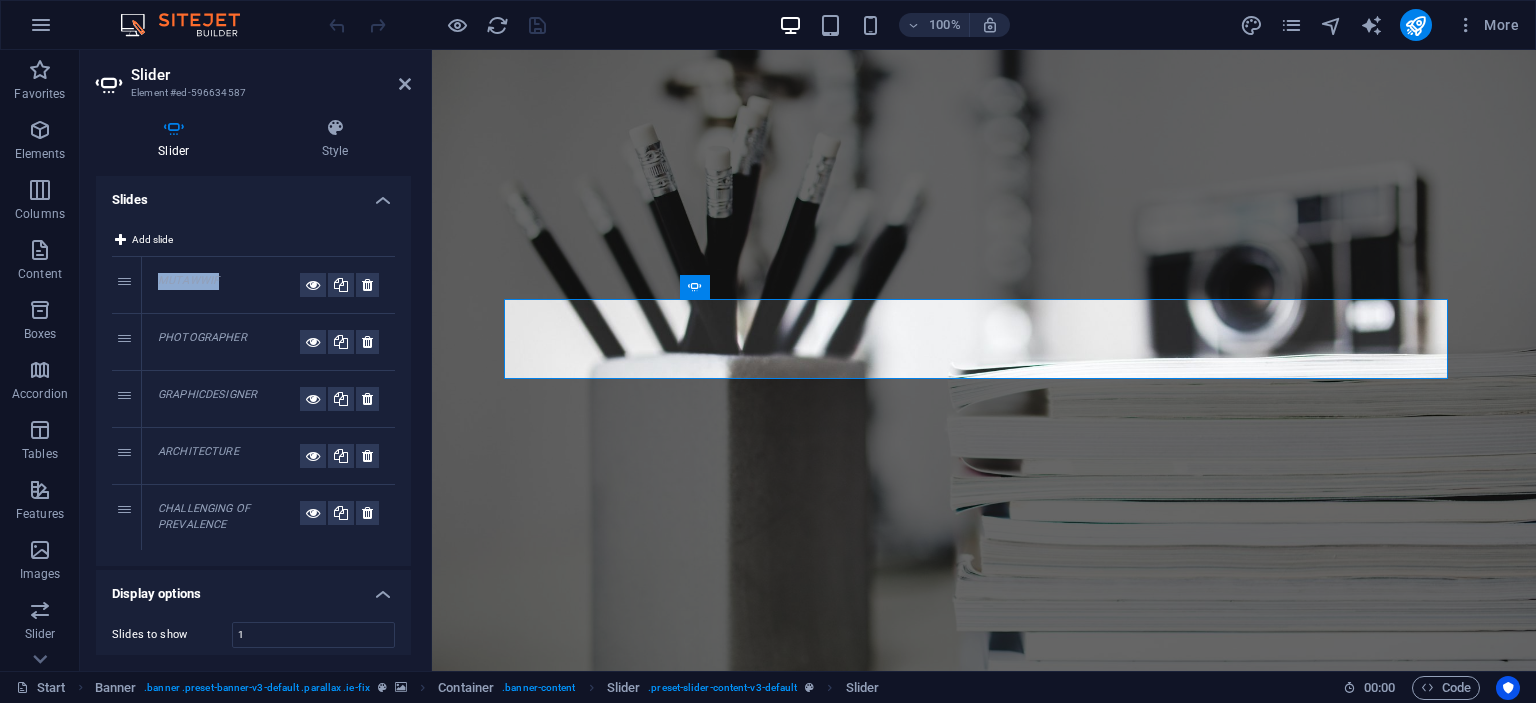 click on "MUTAWWIF" at bounding box center [188, 280] 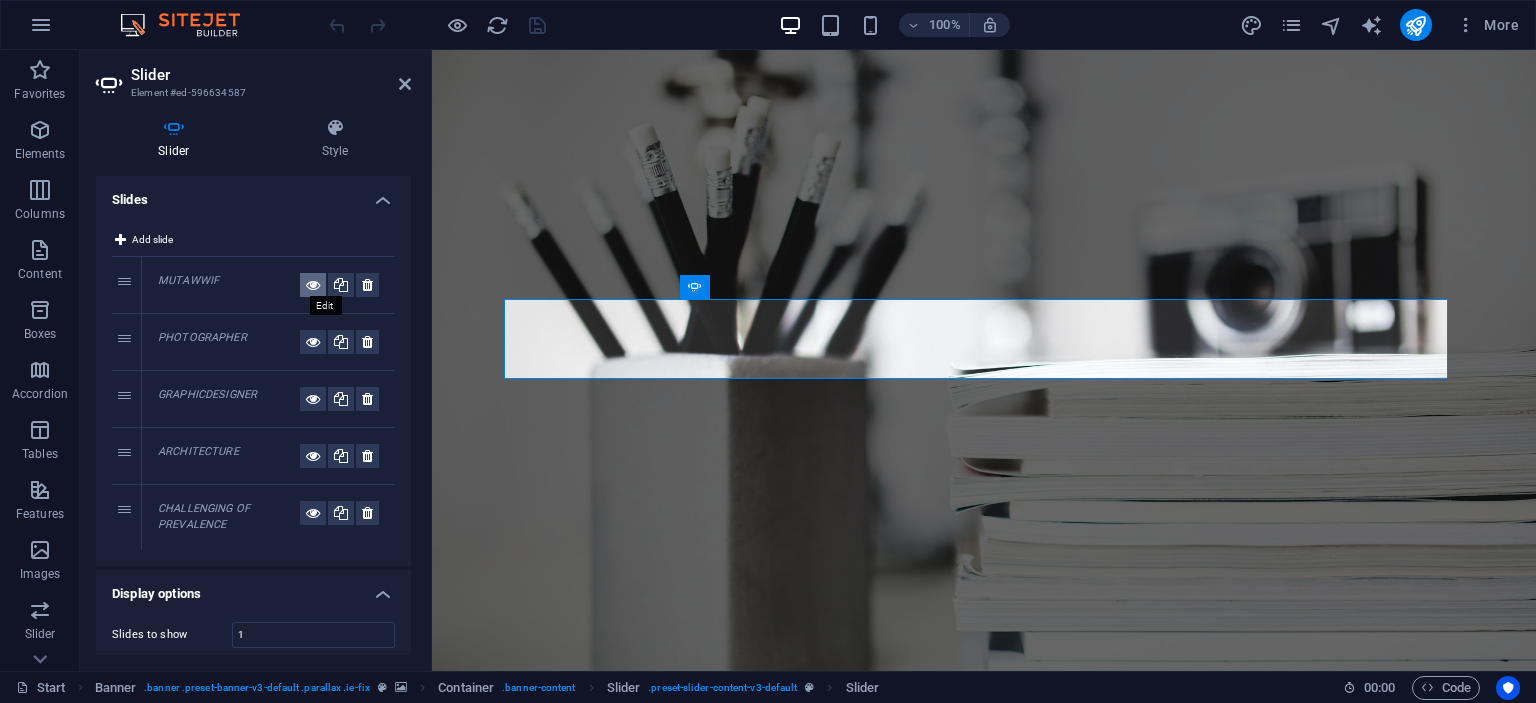 click at bounding box center [313, 285] 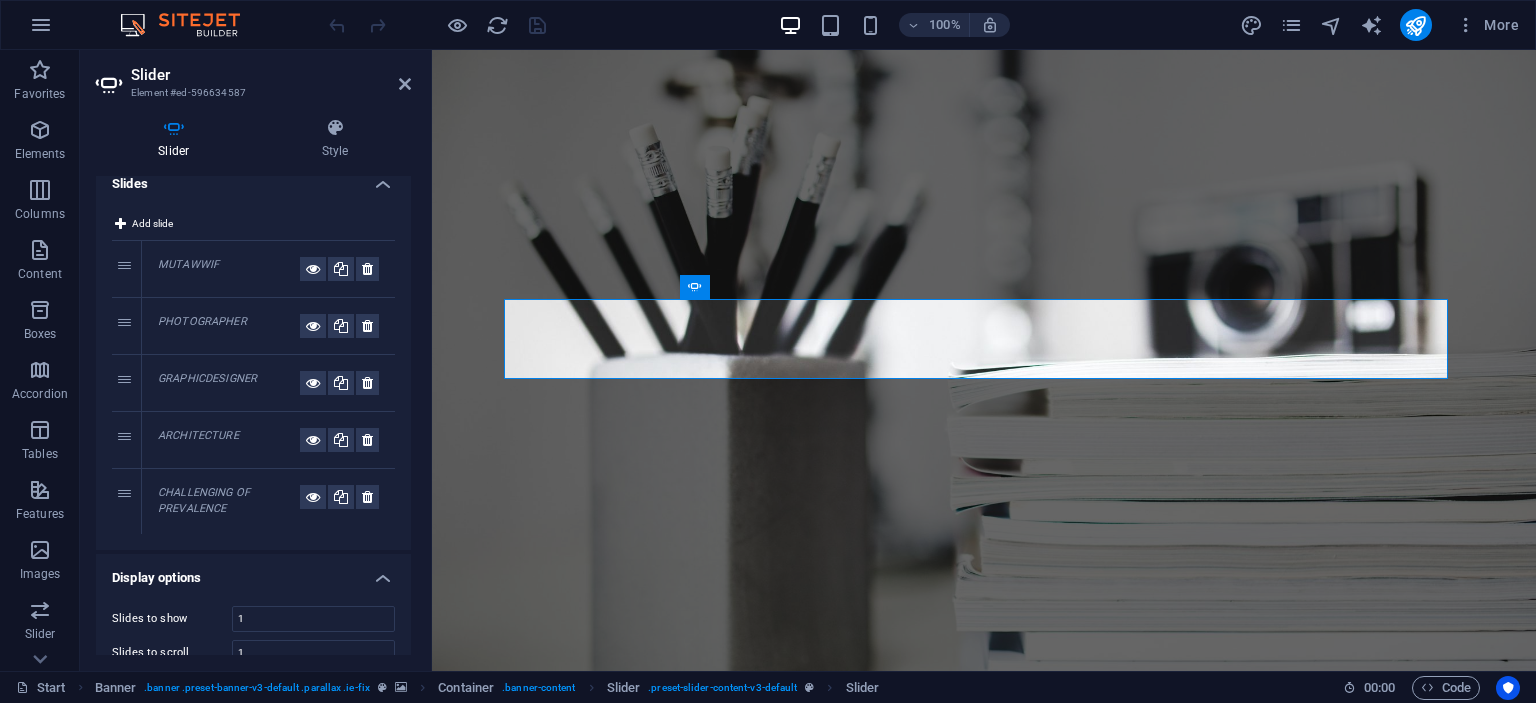 scroll, scrollTop: 0, scrollLeft: 0, axis: both 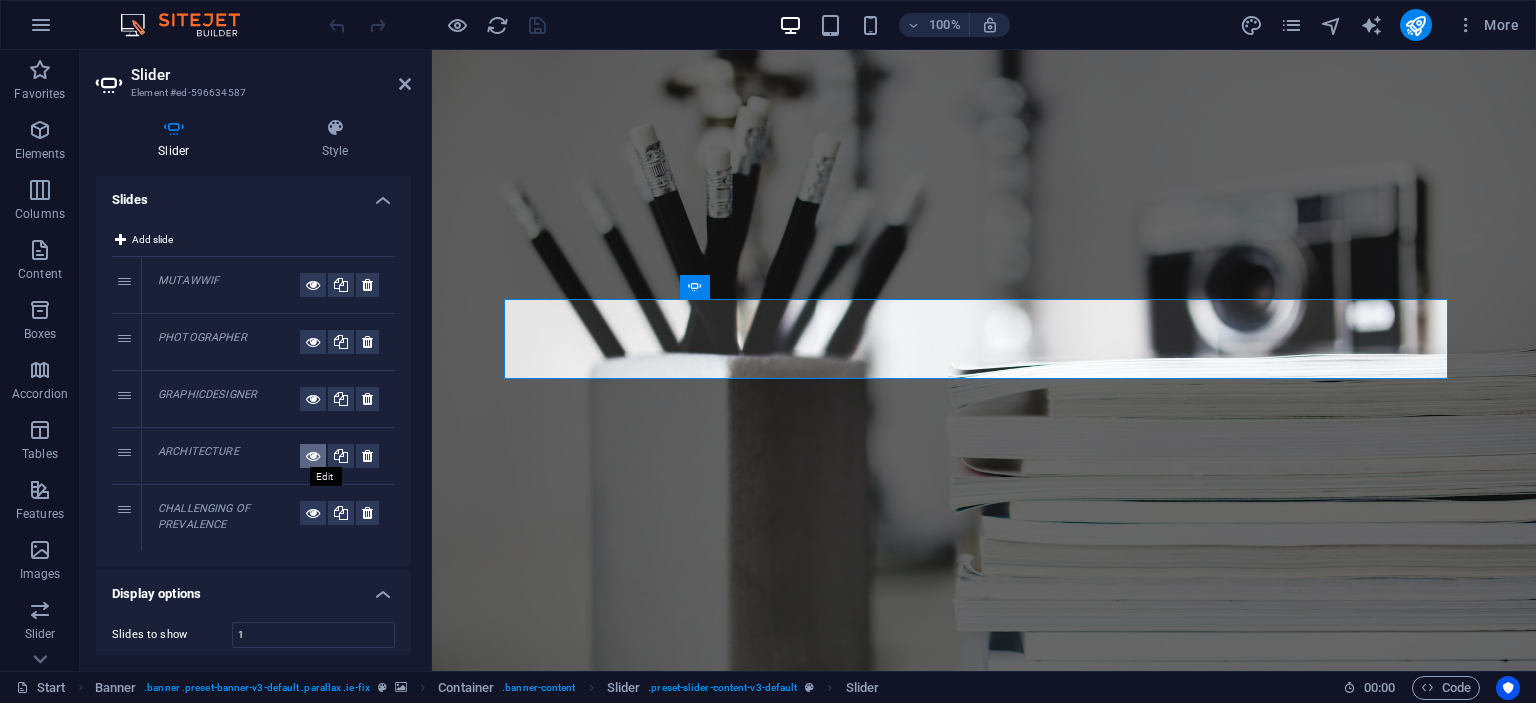 click at bounding box center (313, 456) 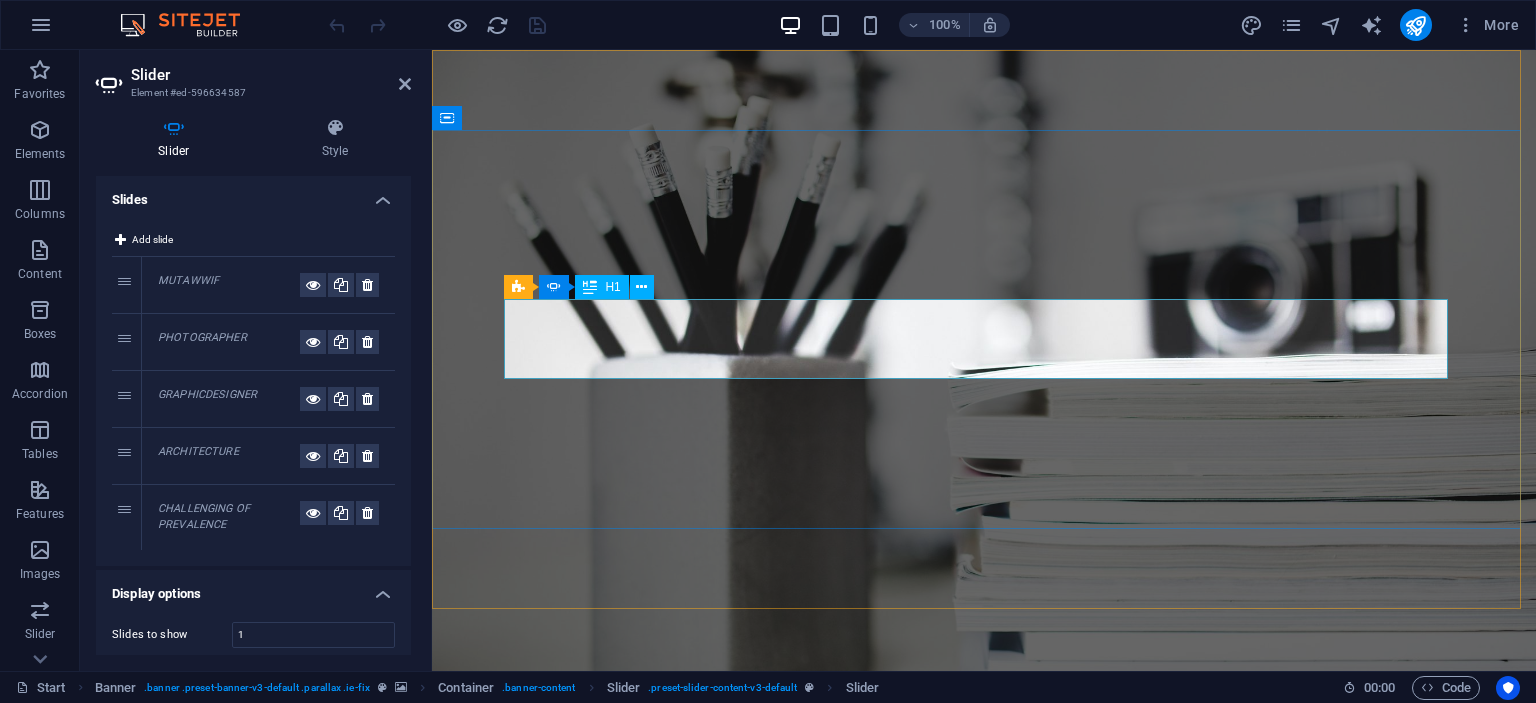 click on "architecture" at bounding box center [-1848, 1184] 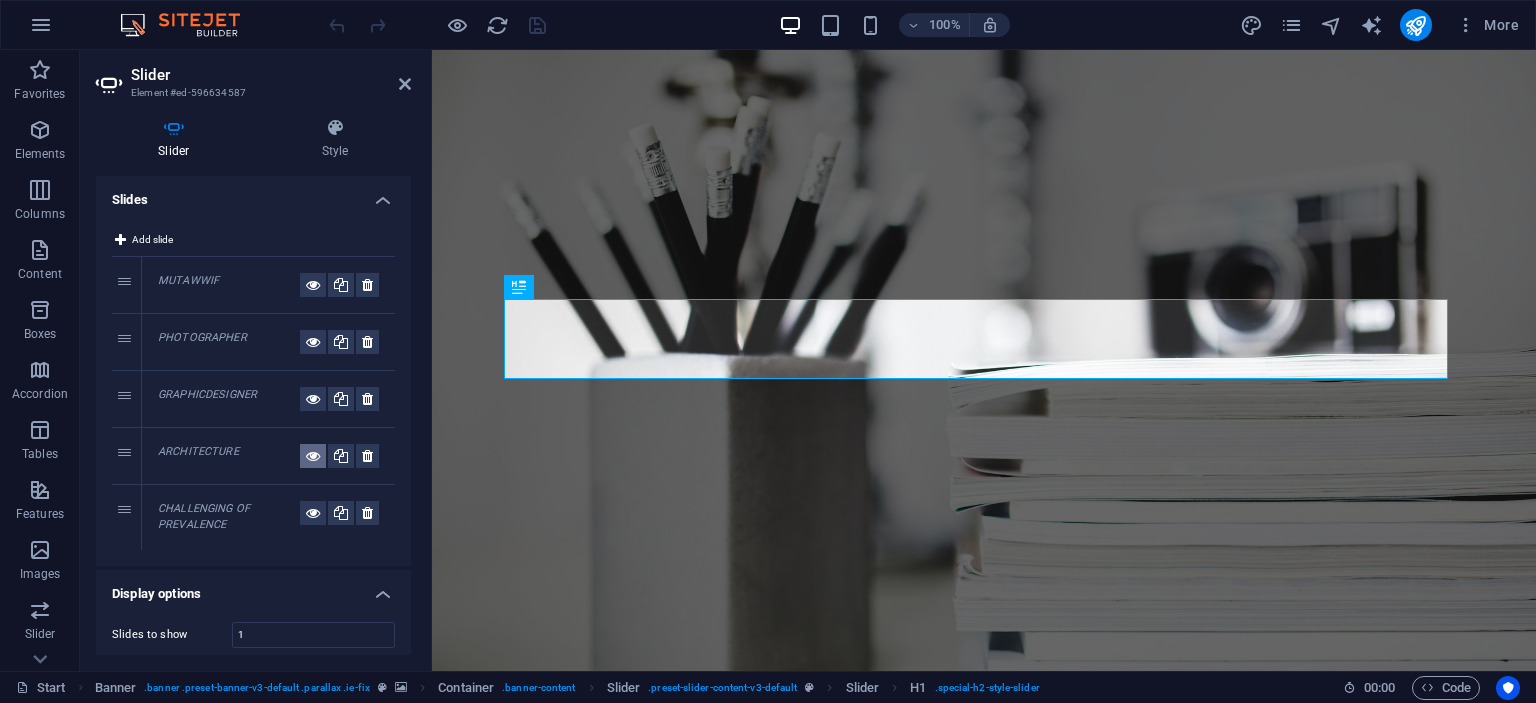 click at bounding box center (313, 456) 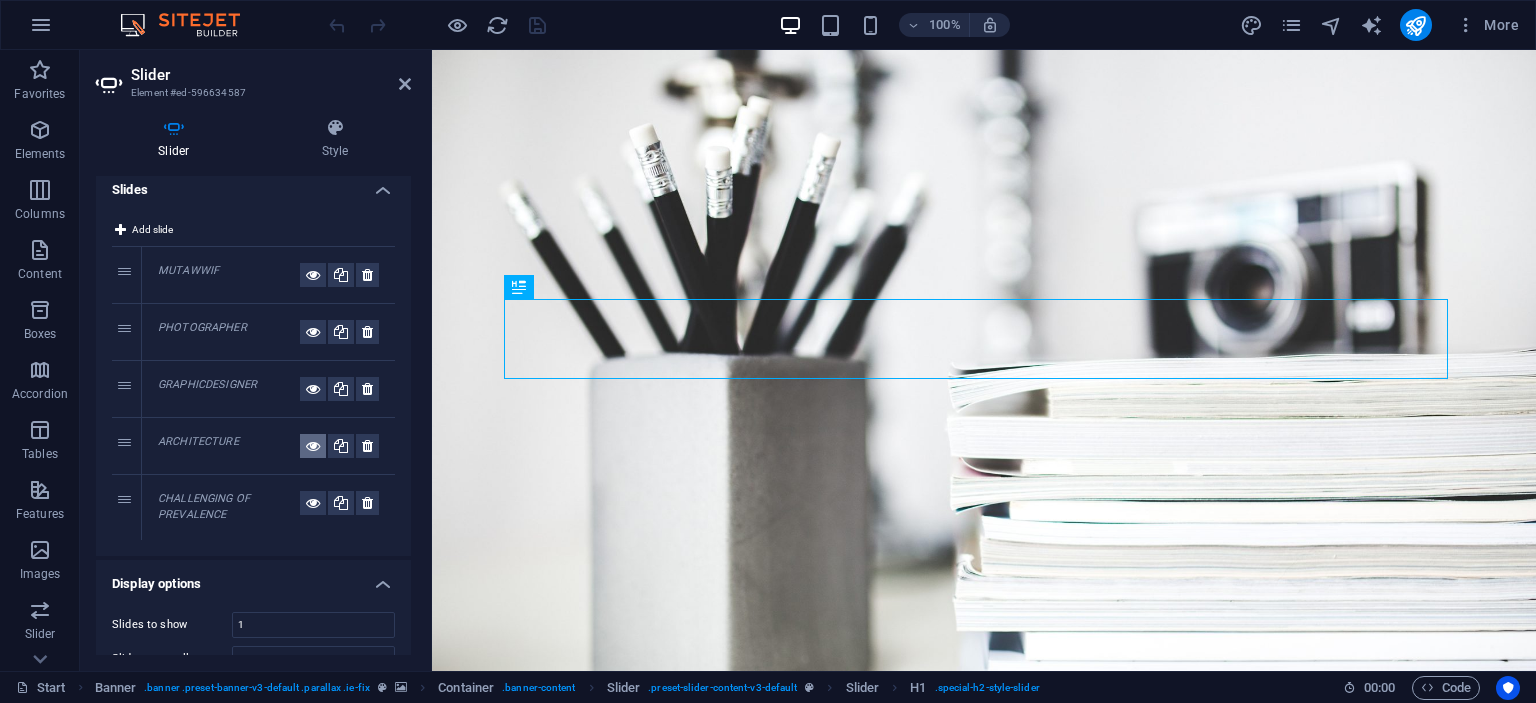 scroll, scrollTop: 0, scrollLeft: 0, axis: both 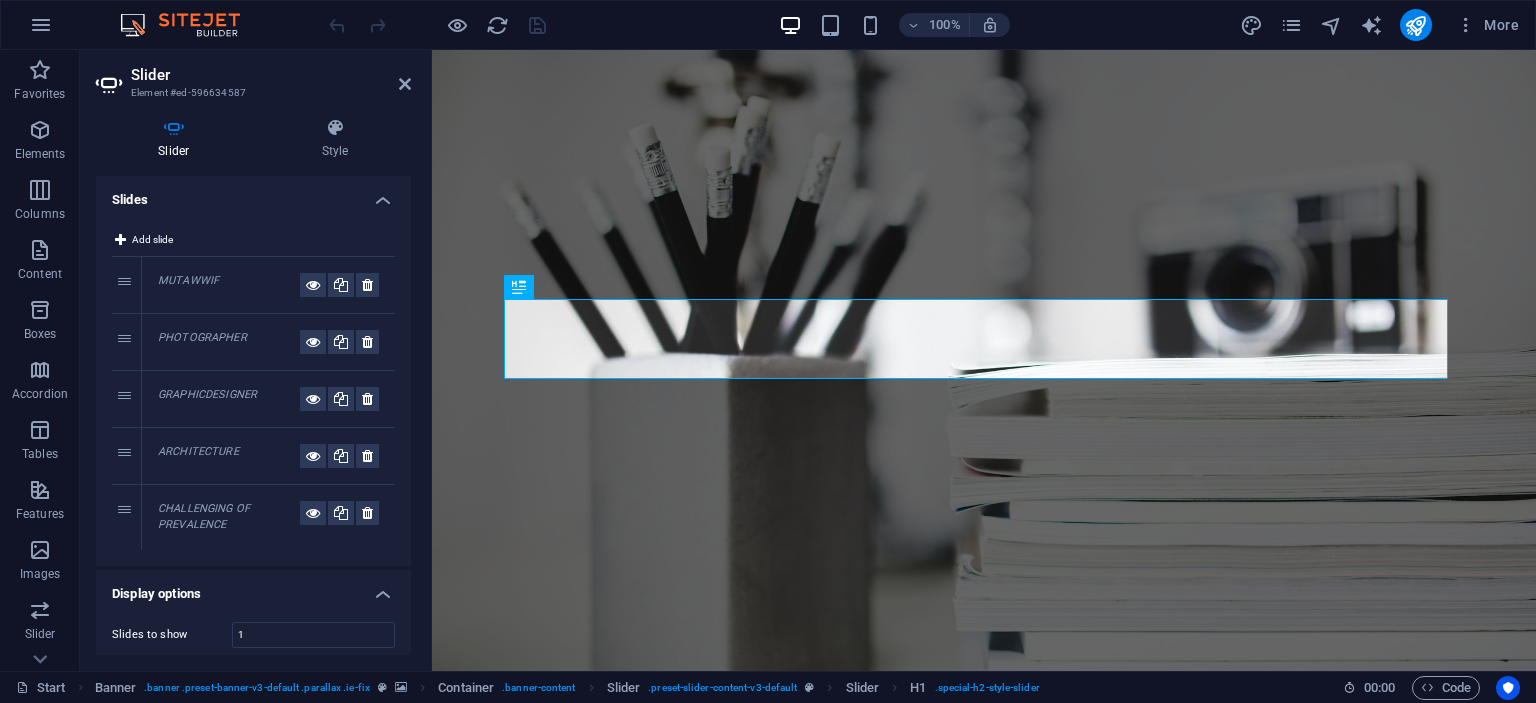 click on "ARCHITECTURE" at bounding box center [198, 451] 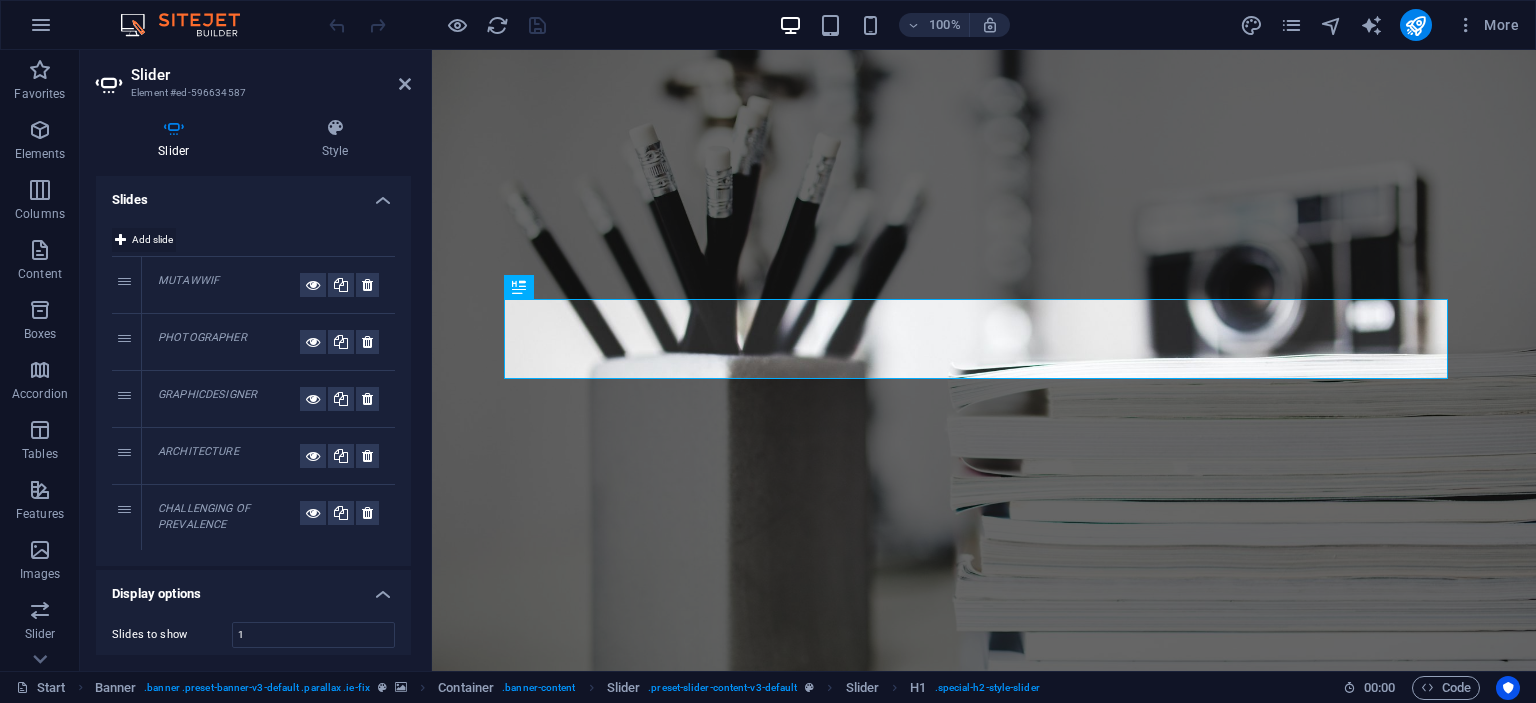 click at bounding box center (120, 240) 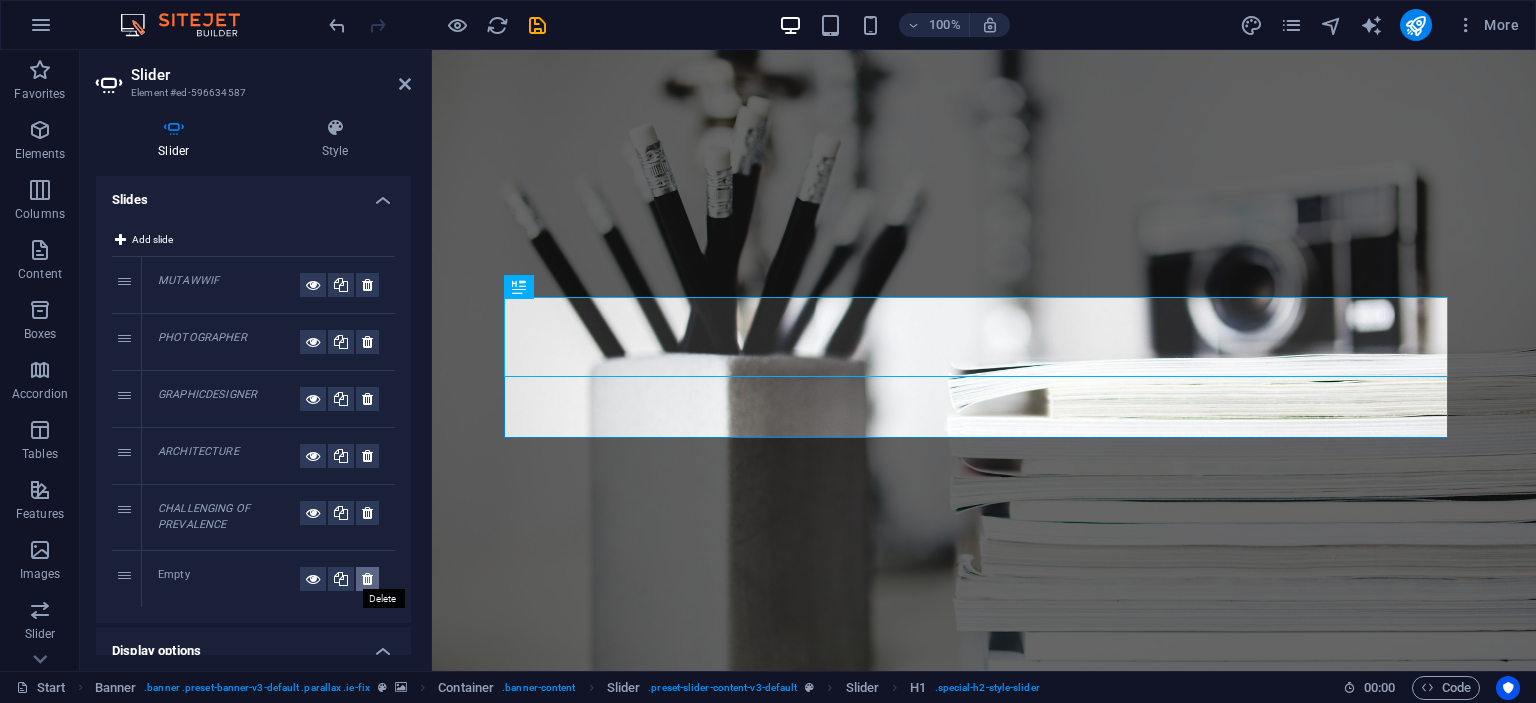 click at bounding box center [367, 579] 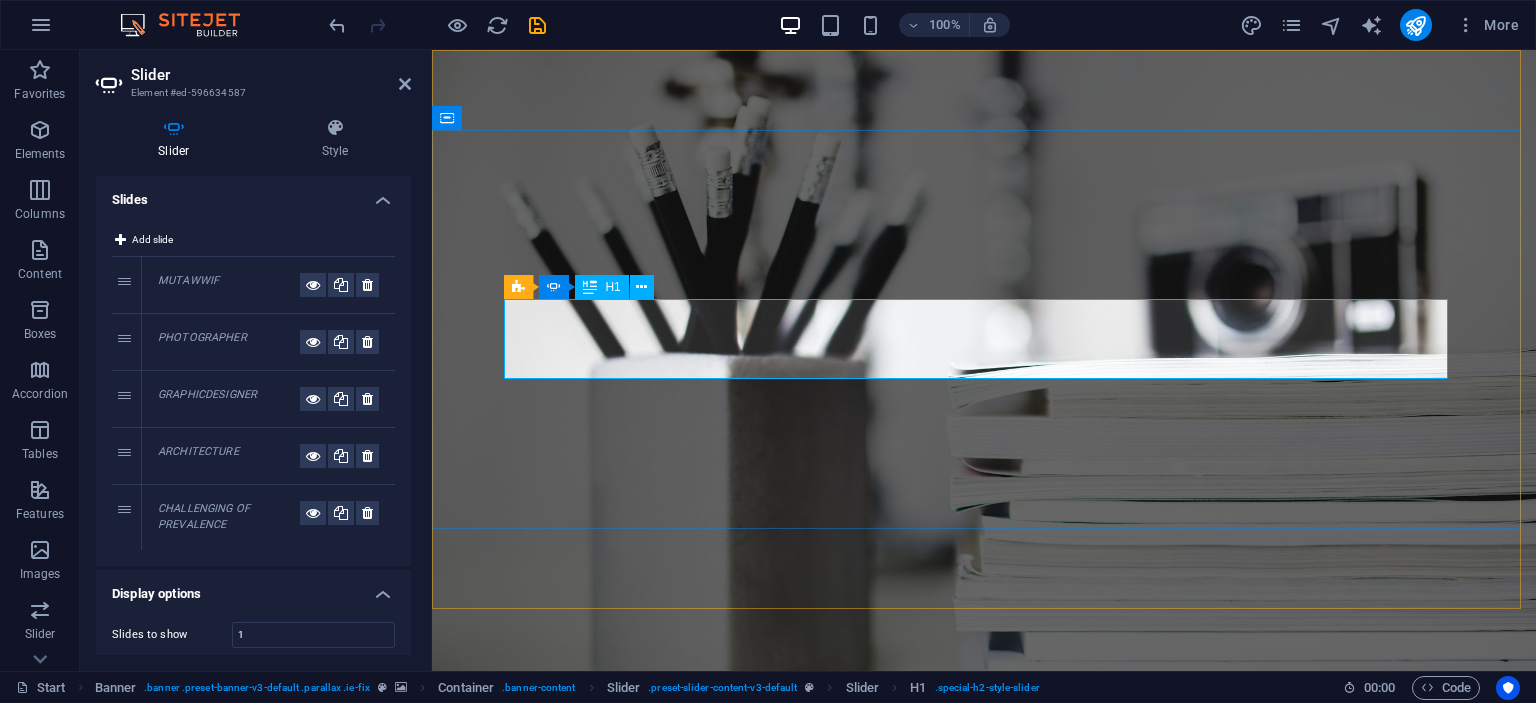 click on "MUTAWWIF" at bounding box center (984, 963) 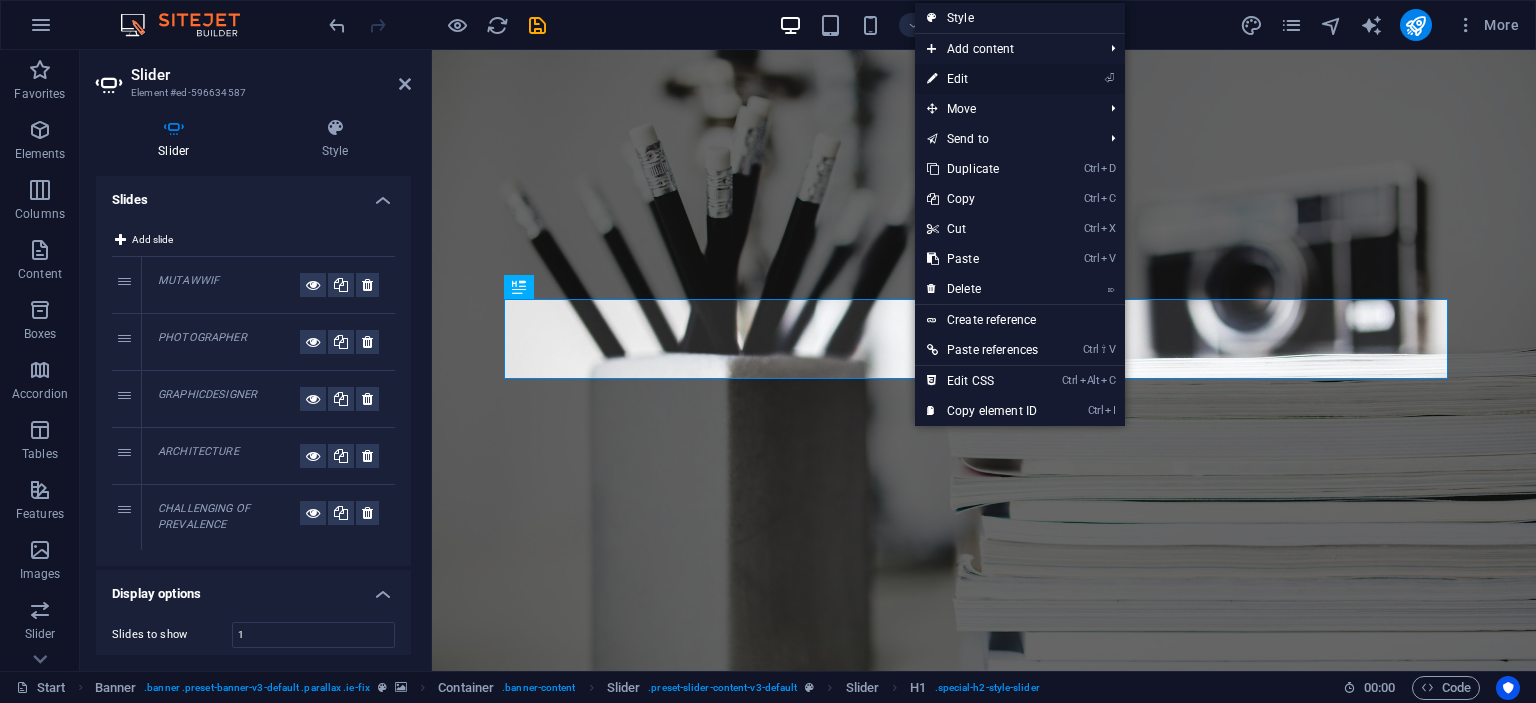 click on "⏎  Edit" at bounding box center (982, 79) 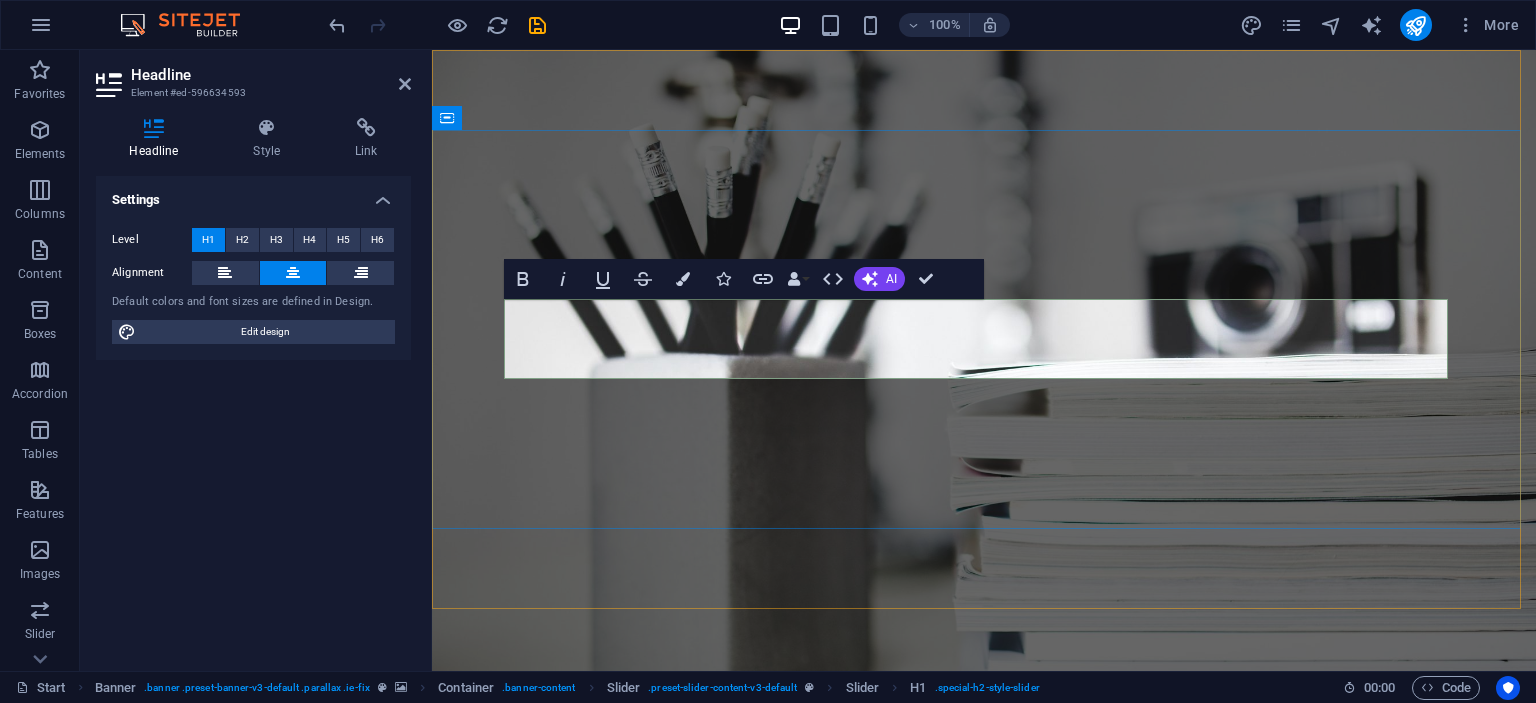 click on "MUTAWWIF" at bounding box center (984, 943) 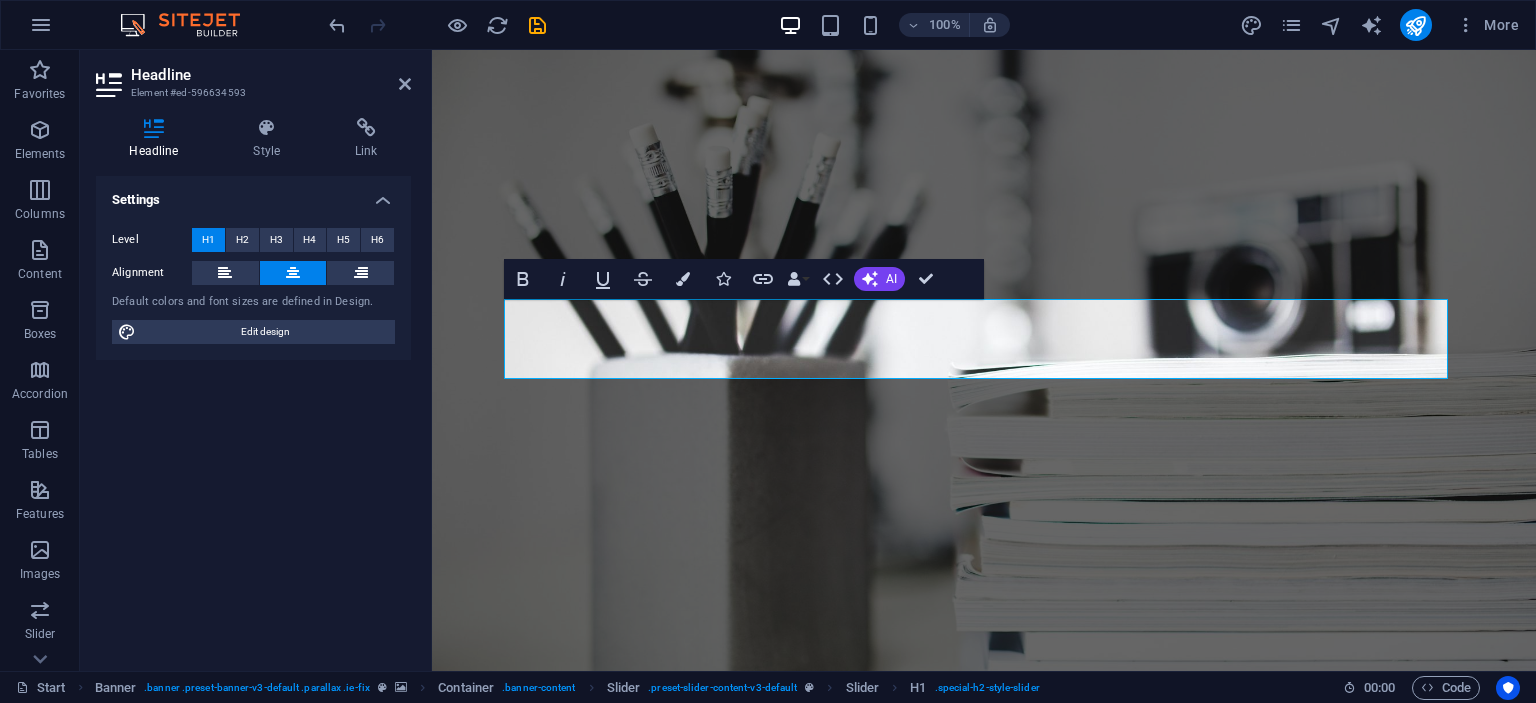click on "Settings" at bounding box center [253, 194] 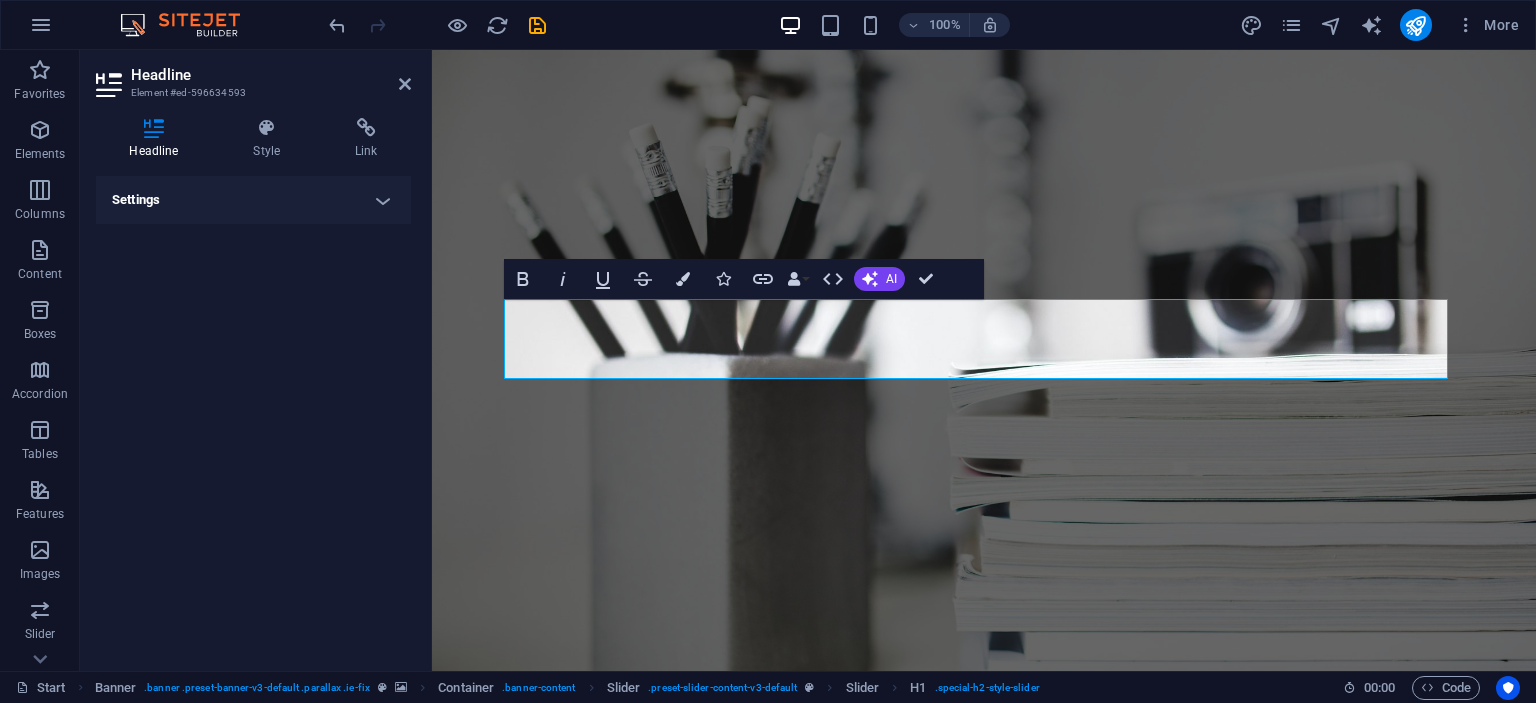 click on "Settings" at bounding box center [253, 200] 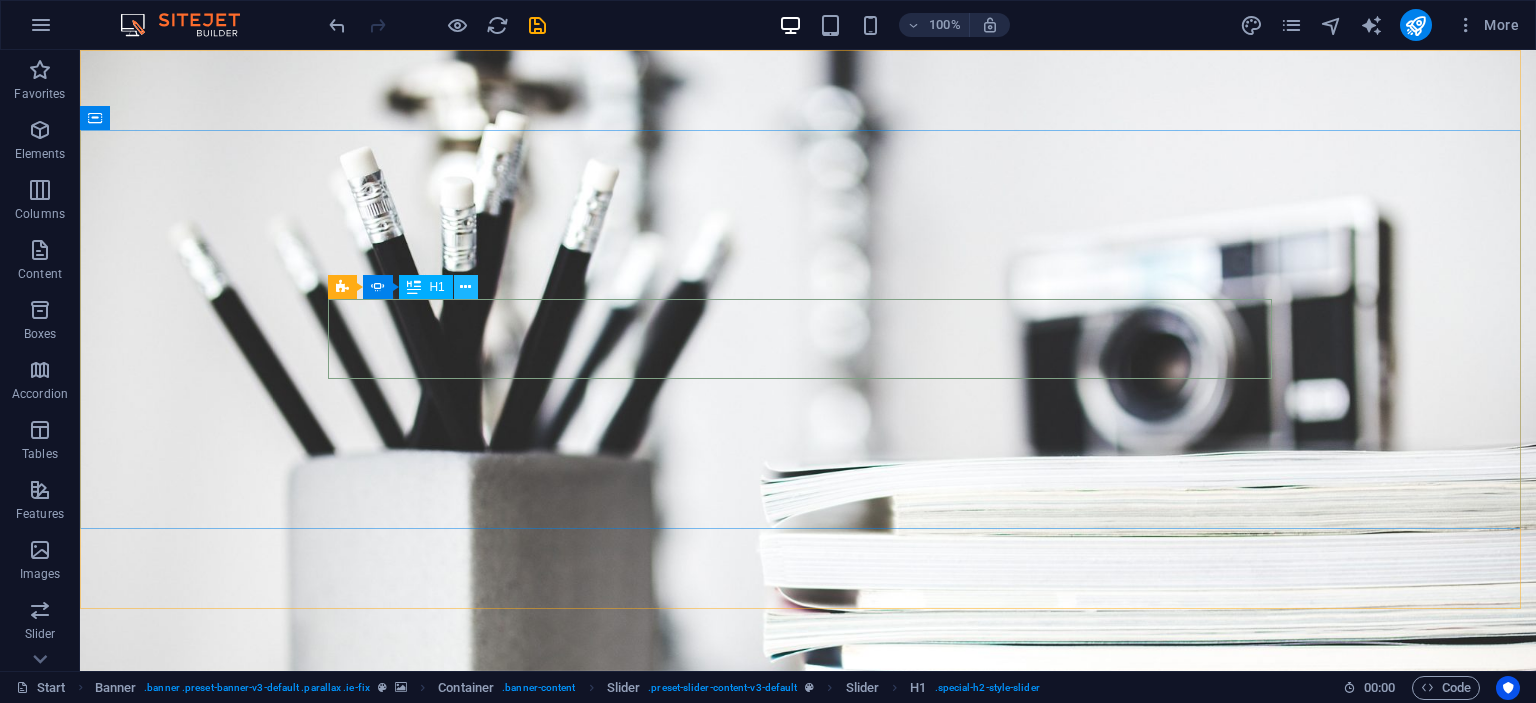 click at bounding box center [465, 287] 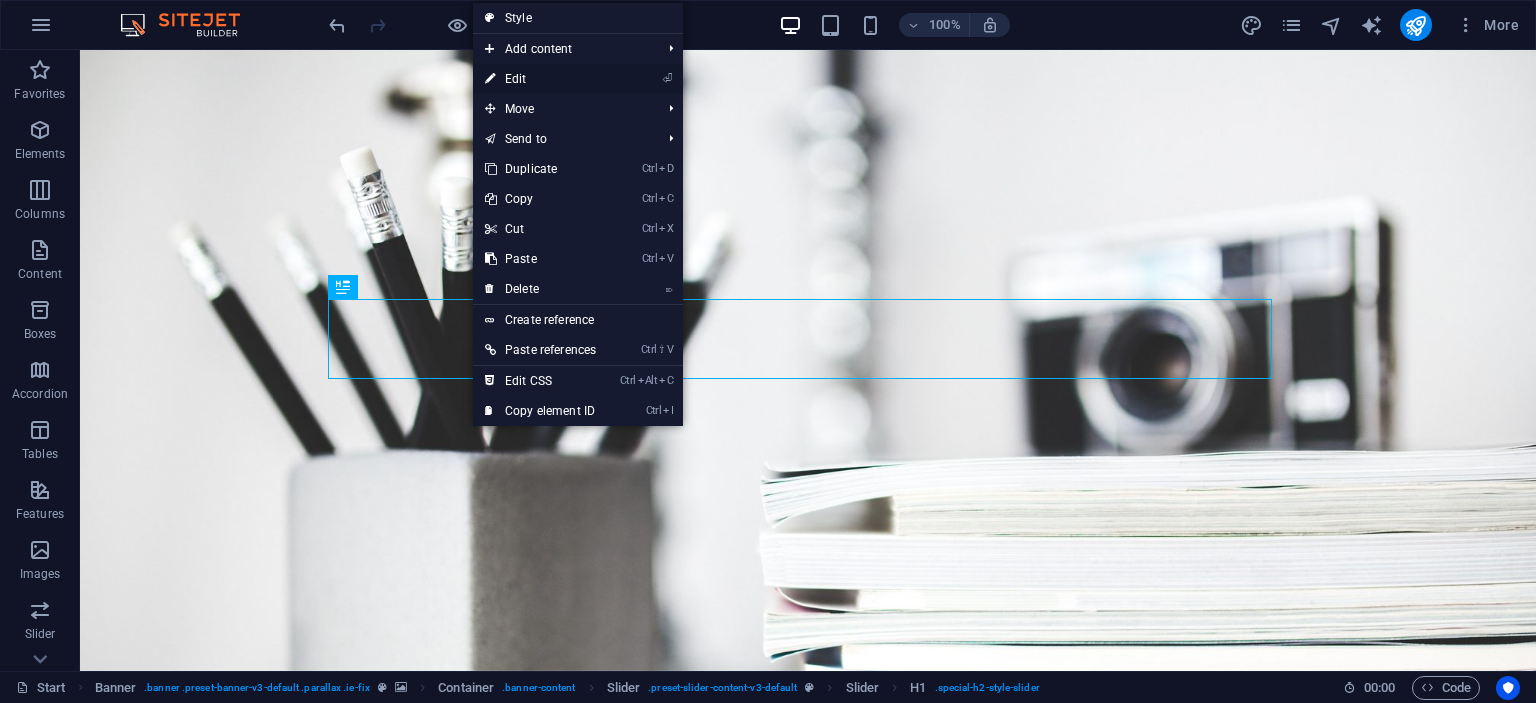 click on "⏎  Edit" at bounding box center [540, 79] 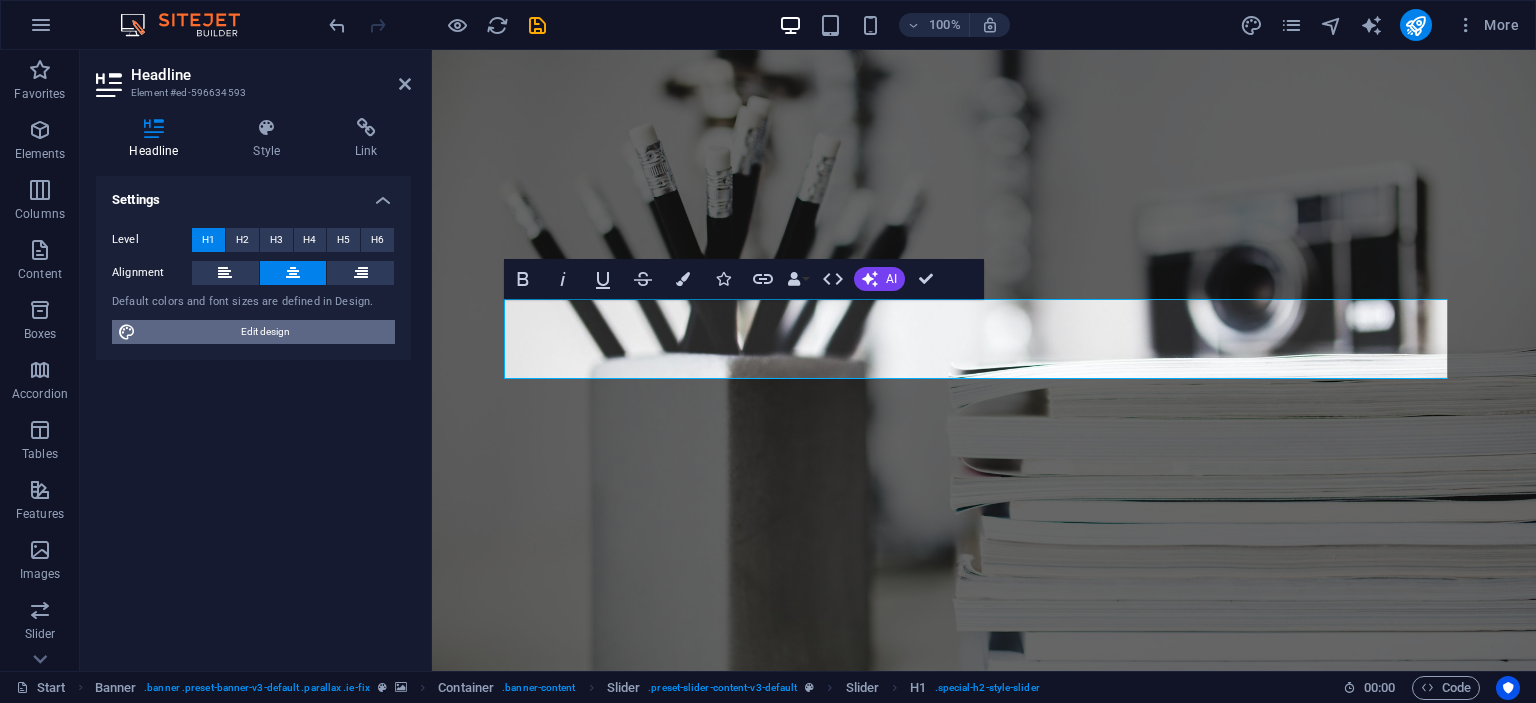 click on "Edit design" at bounding box center [265, 332] 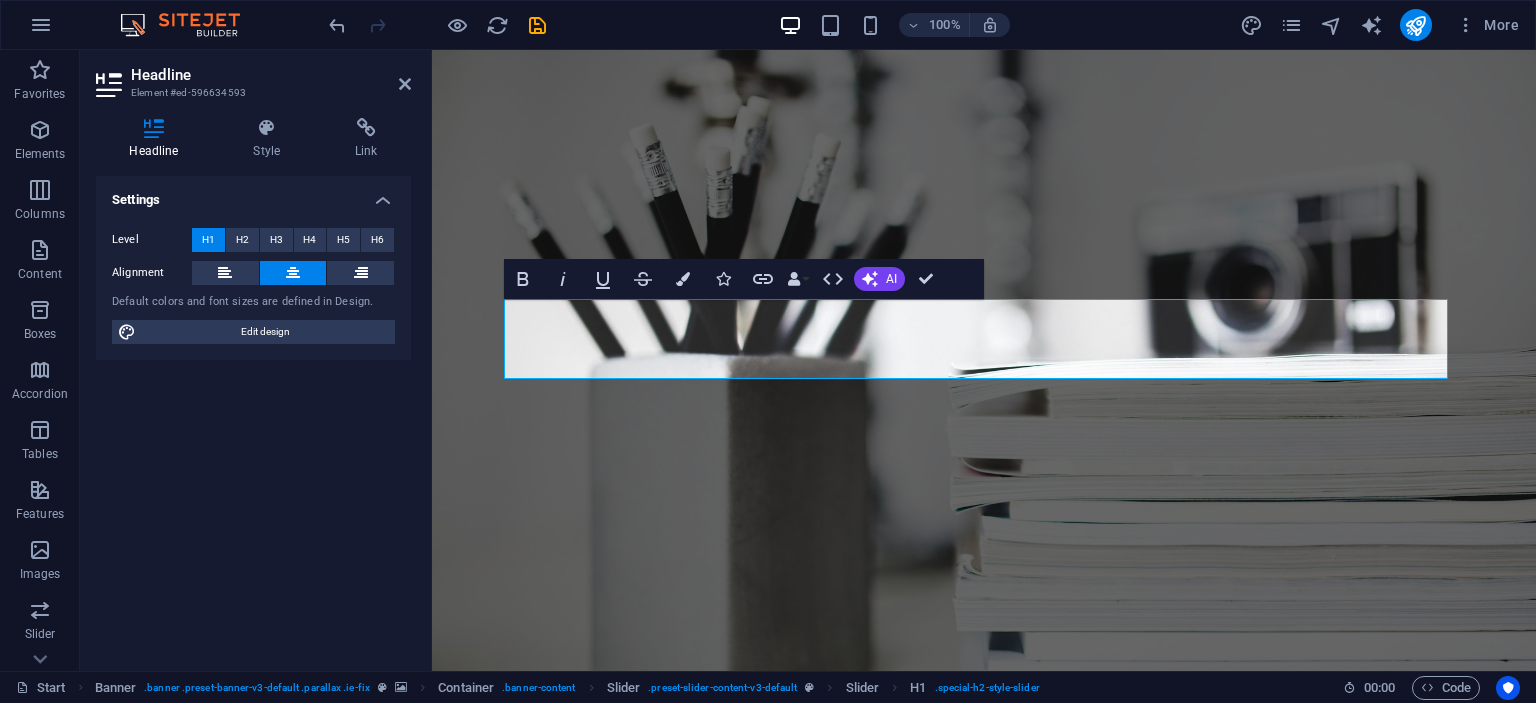 select on "px" 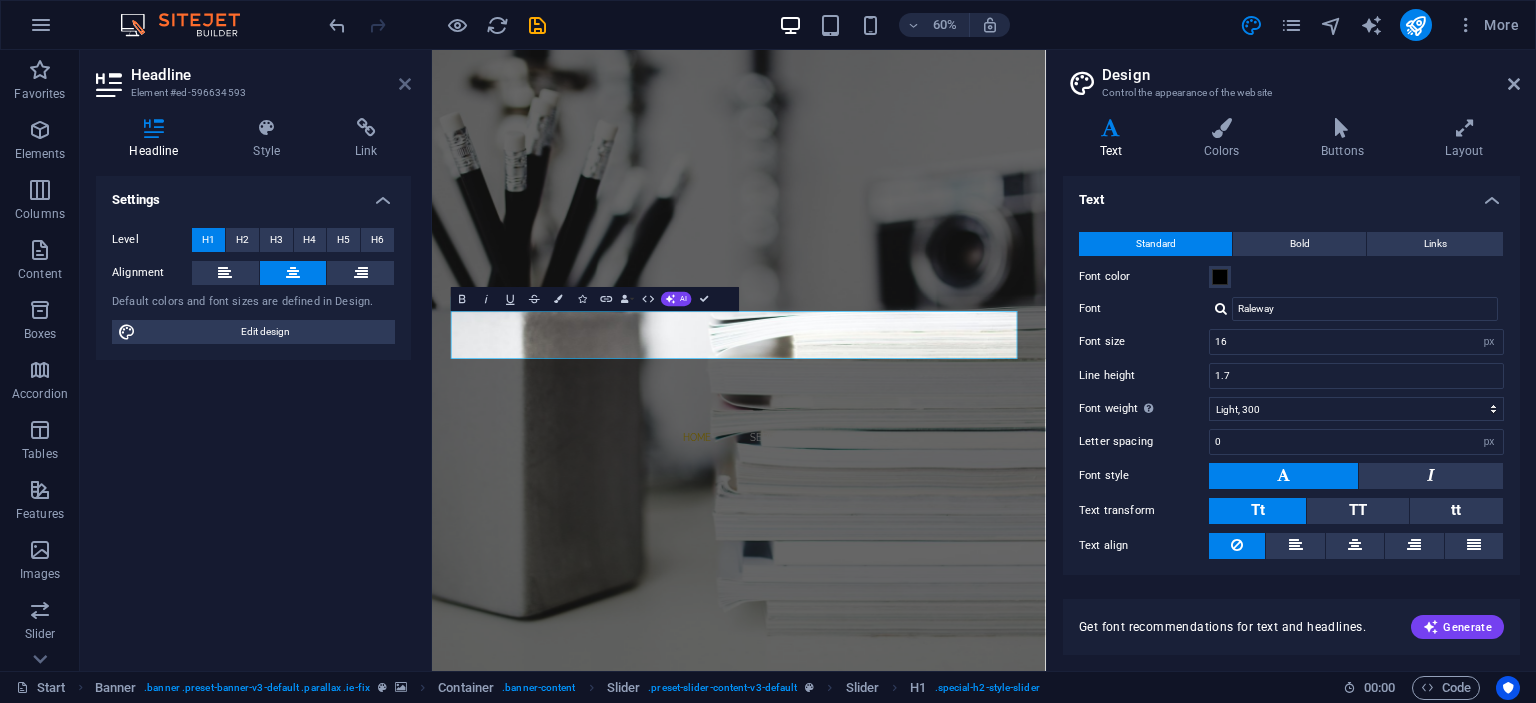 click at bounding box center [405, 84] 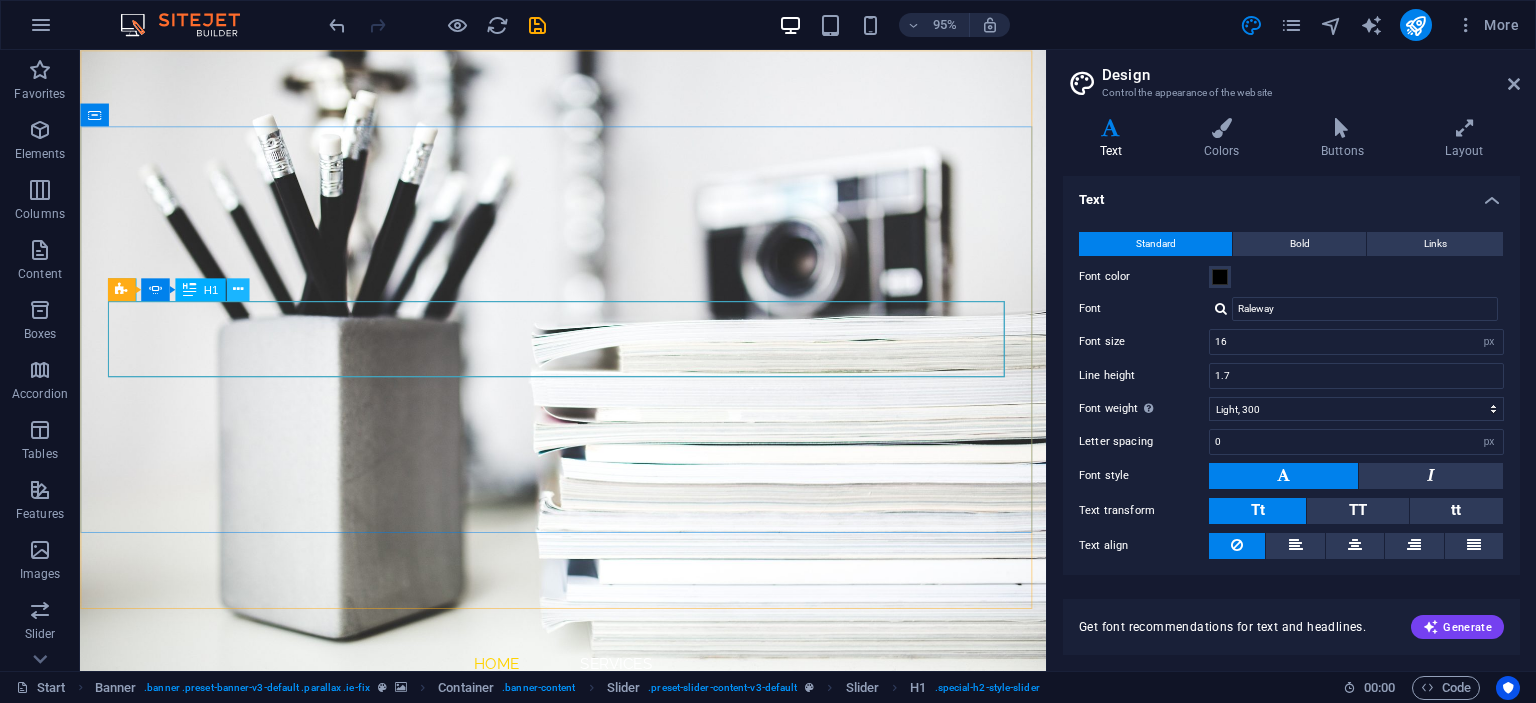 click at bounding box center [238, 289] 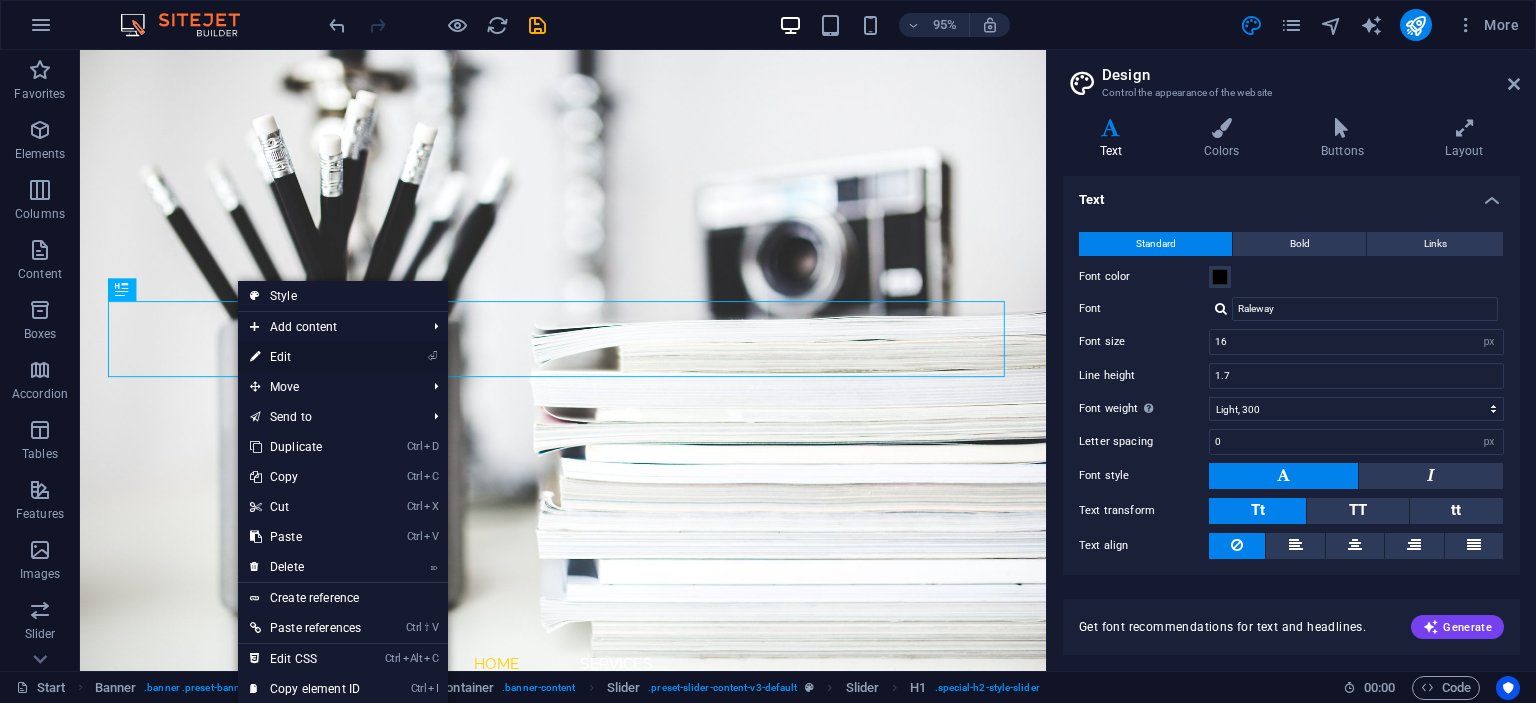 click on "⏎  Edit" at bounding box center (305, 357) 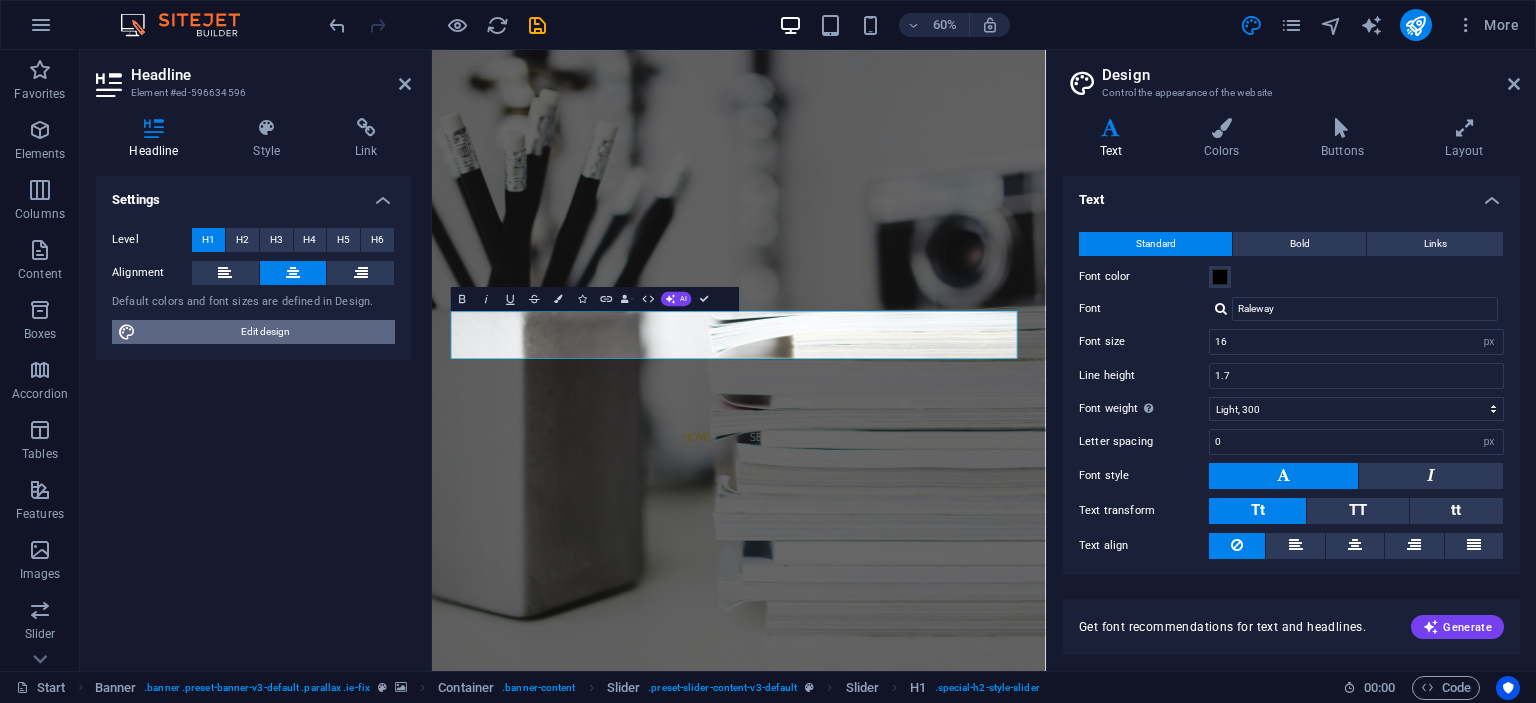 click on "Edit design" at bounding box center (265, 332) 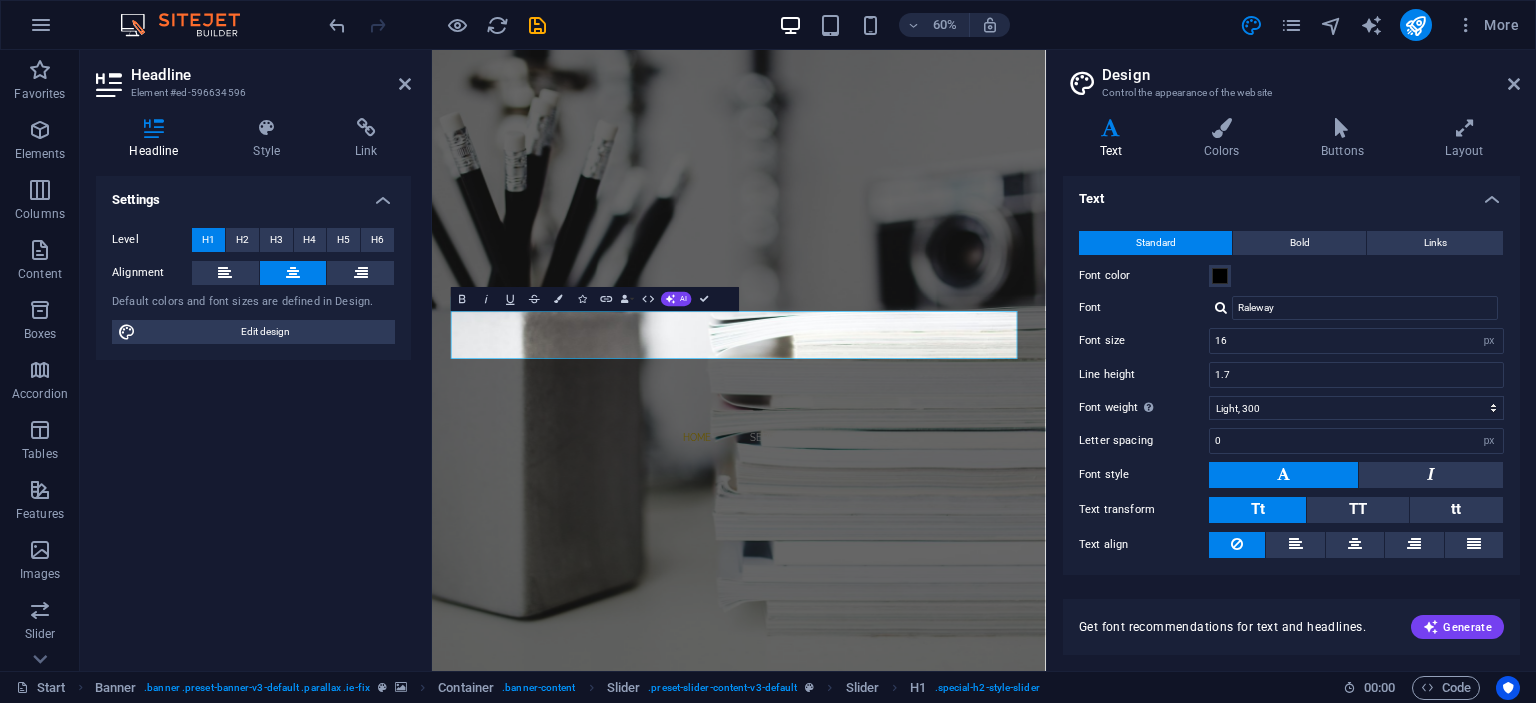 scroll, scrollTop: 0, scrollLeft: 0, axis: both 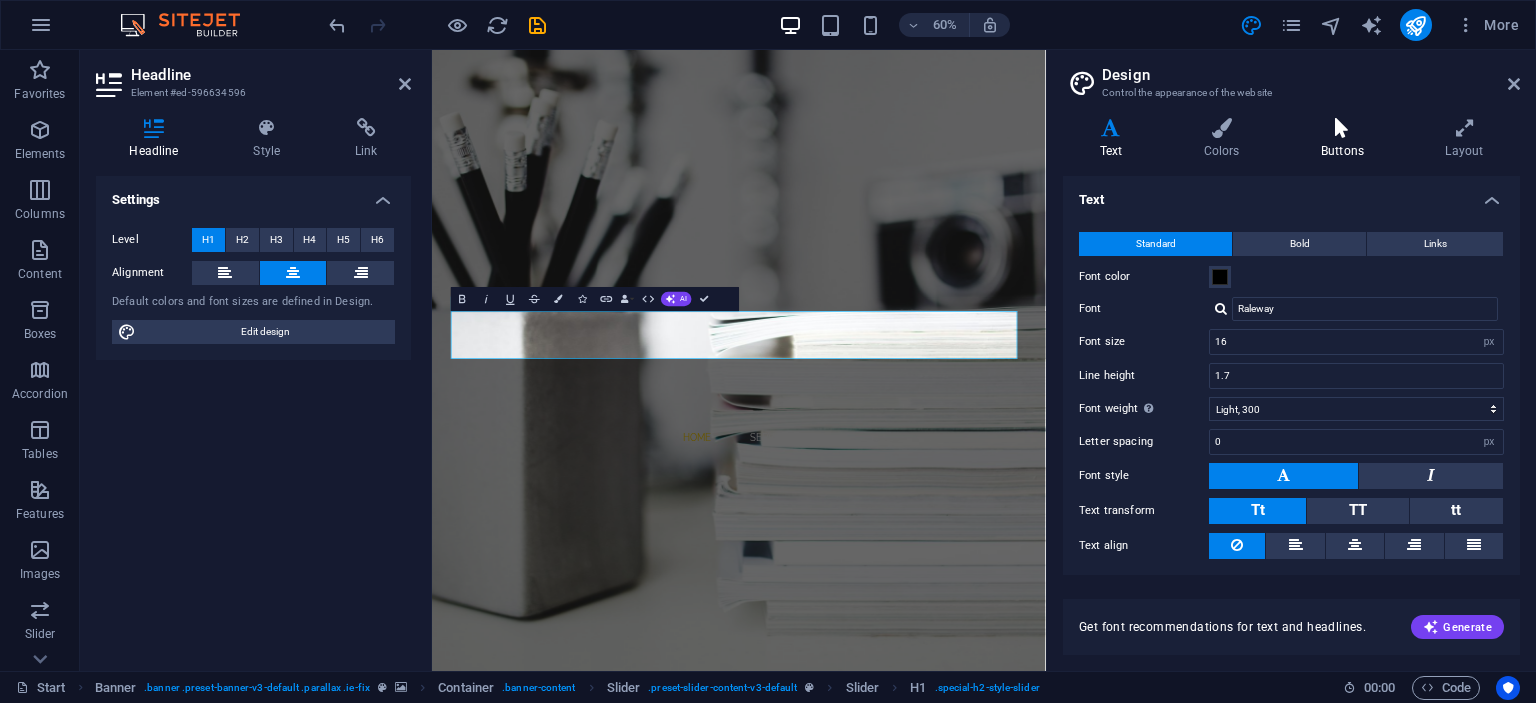 drag, startPoint x: 1376, startPoint y: 158, endPoint x: 1412, endPoint y: 154, distance: 36.221542 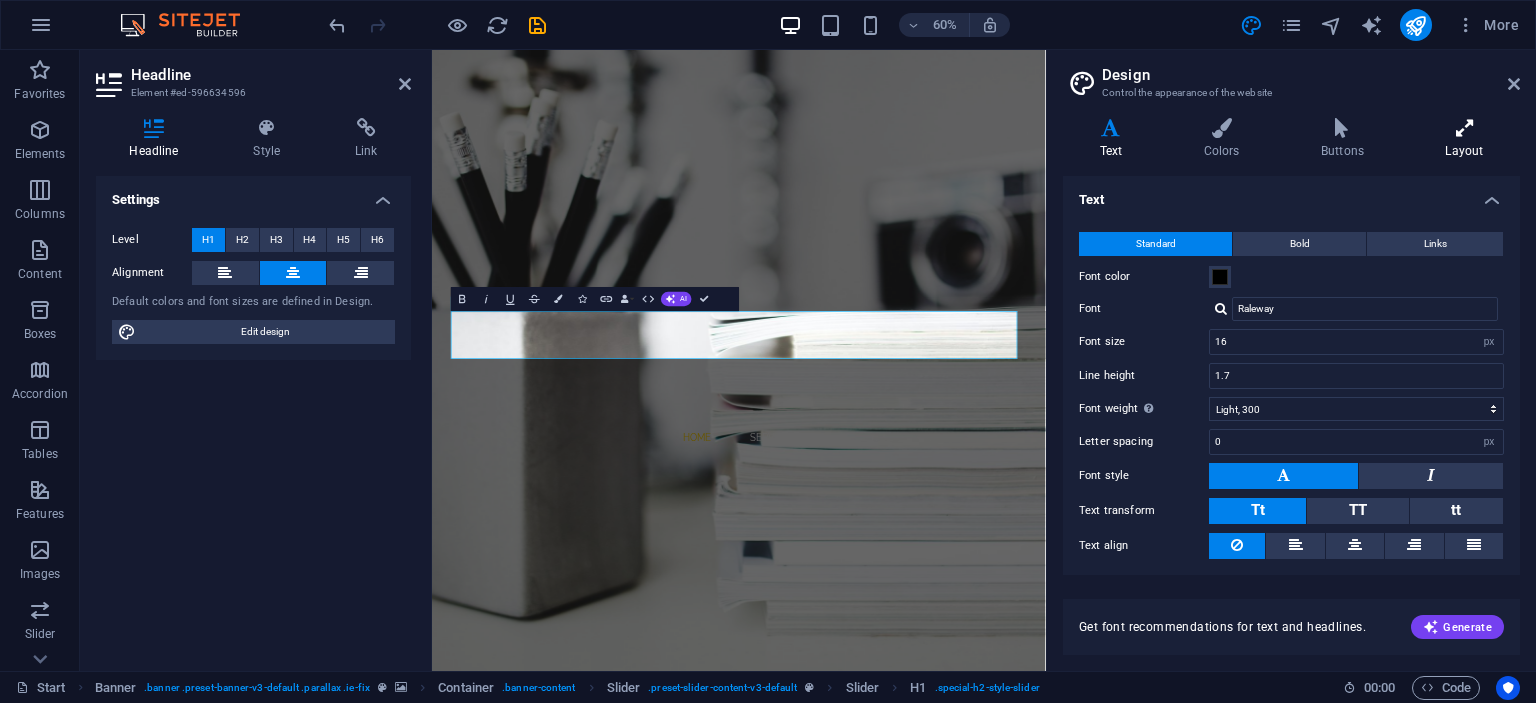 click on "Buttons" at bounding box center (1346, 139) 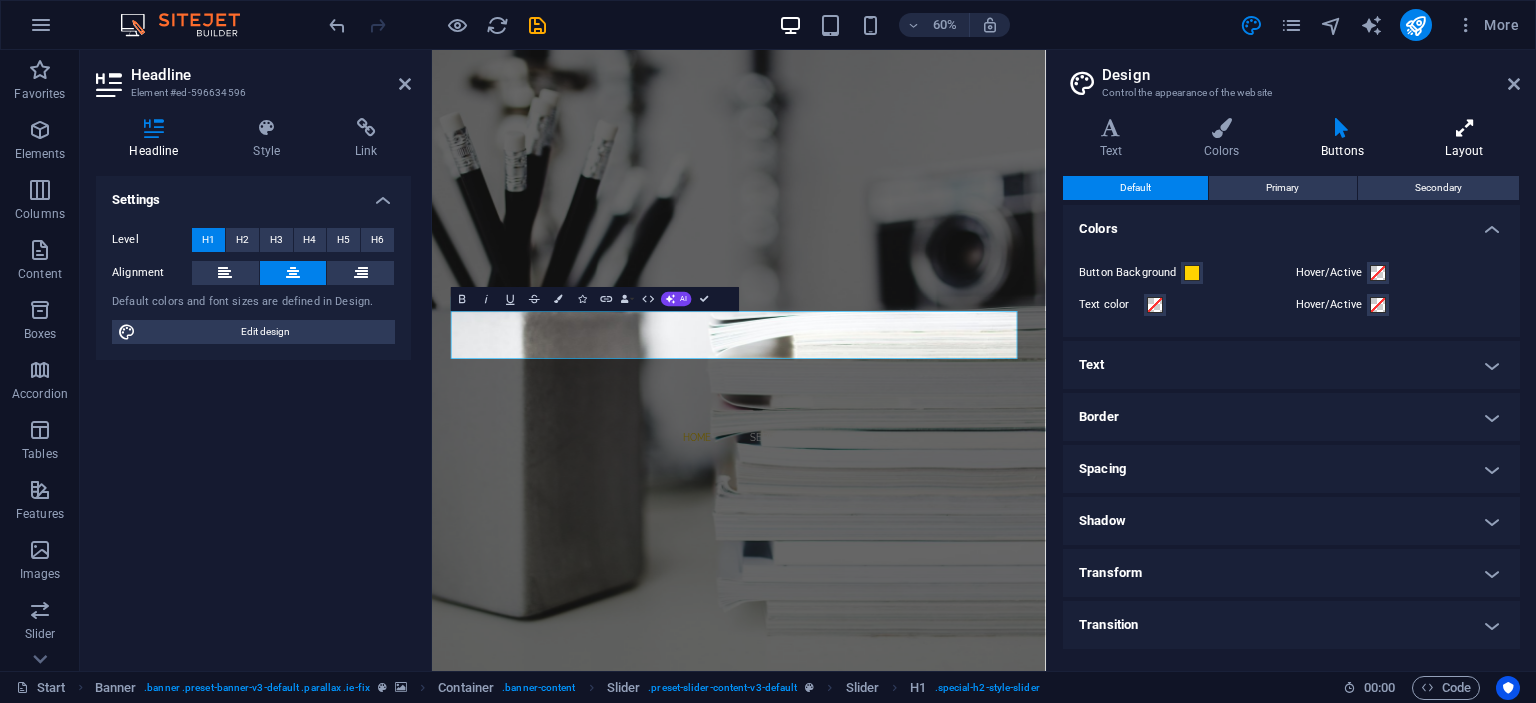 click on "Layout" at bounding box center (1464, 139) 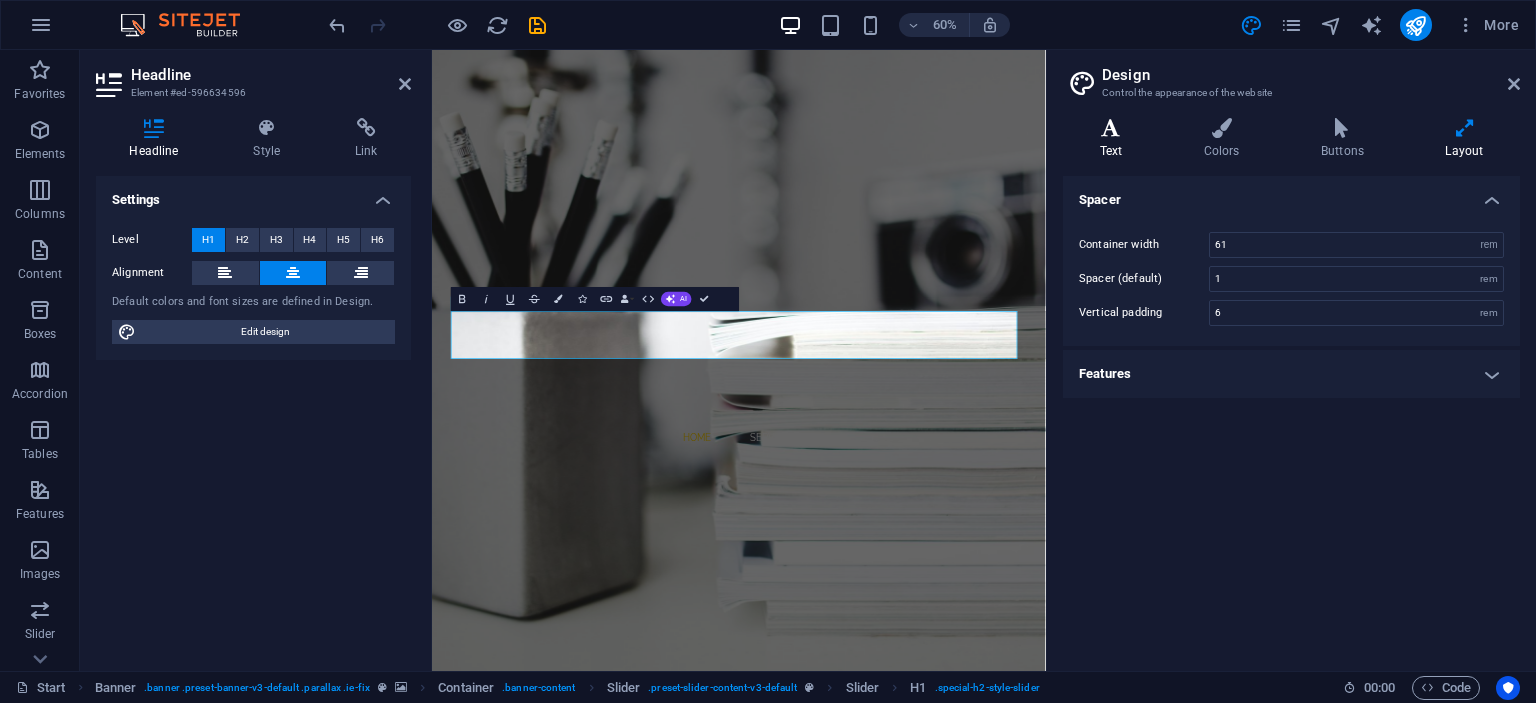 click on "Text" at bounding box center [1115, 139] 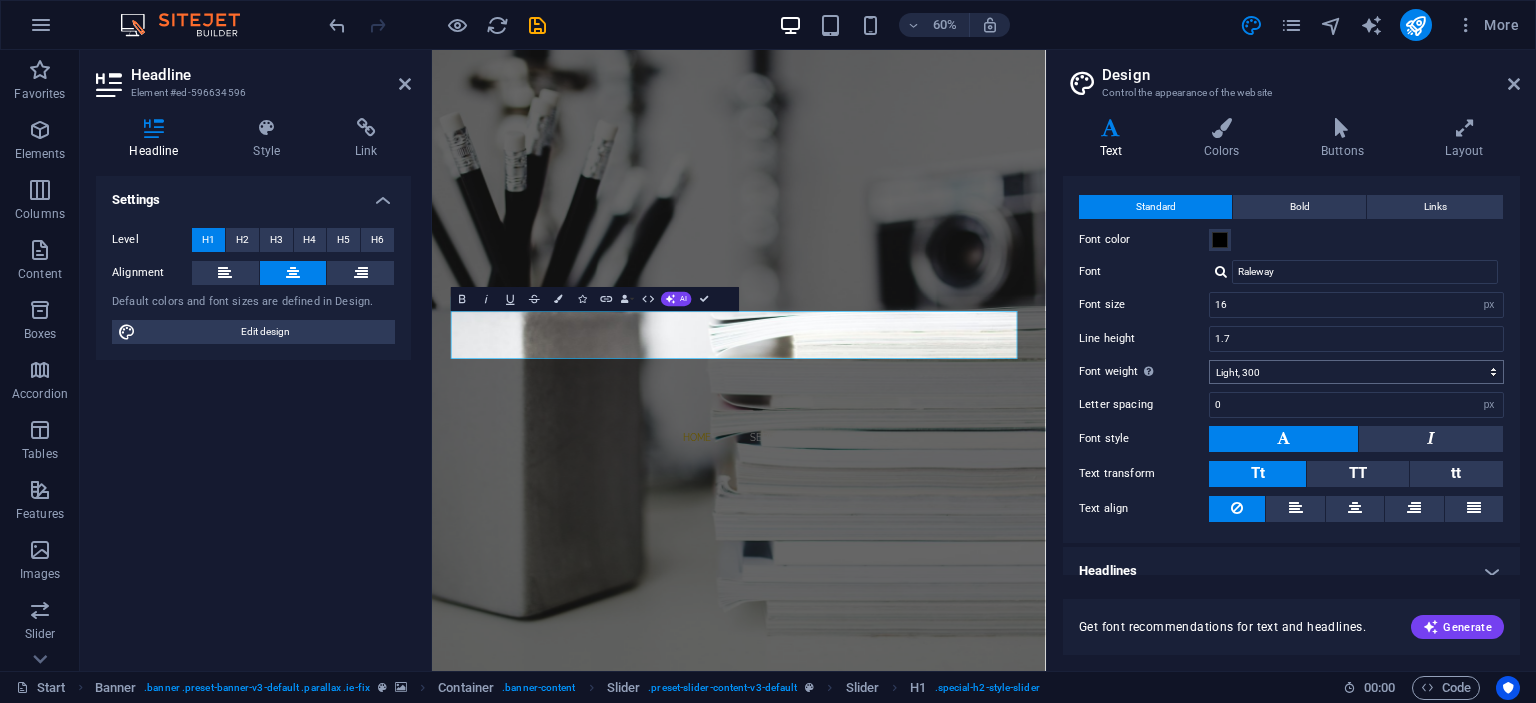 scroll, scrollTop: 53, scrollLeft: 0, axis: vertical 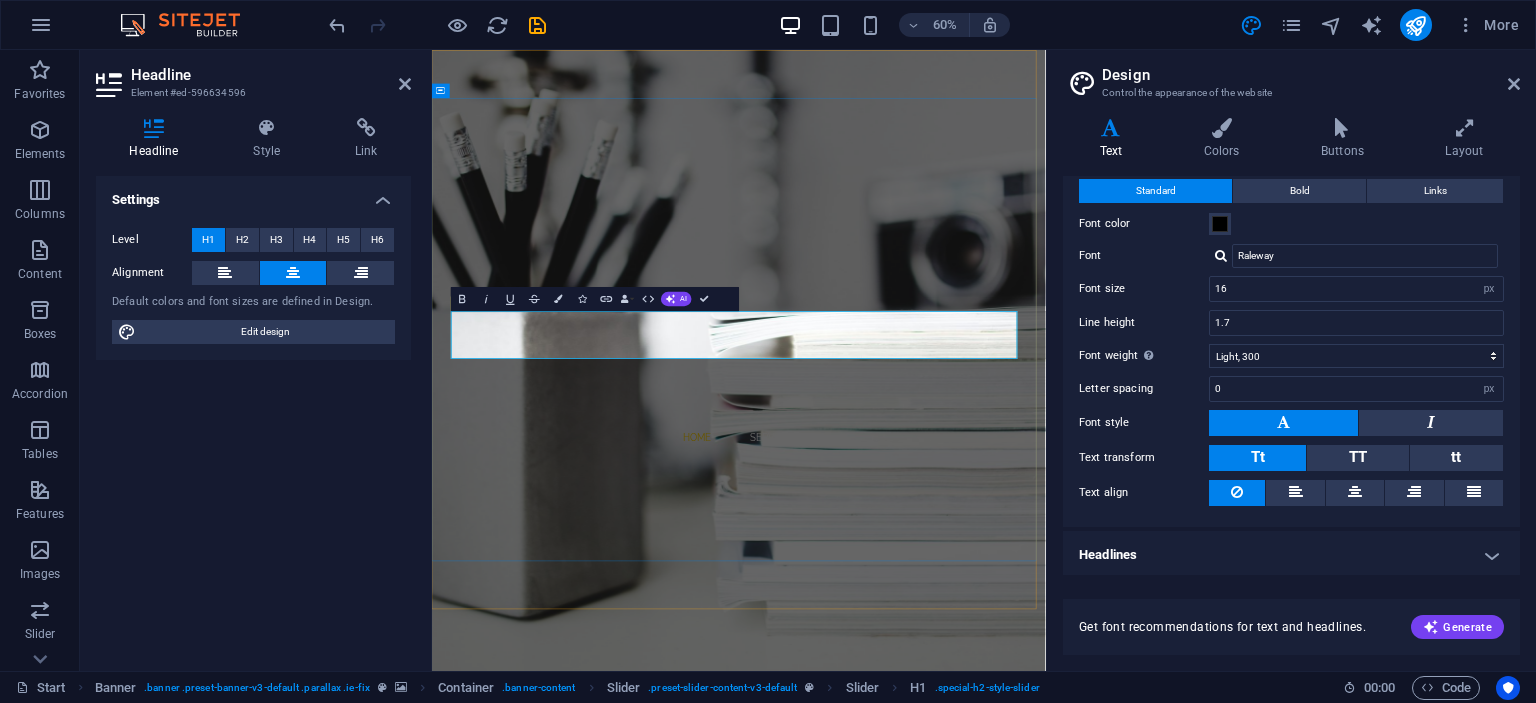 click on "graphicdesigner" at bounding box center [-944, 1104] 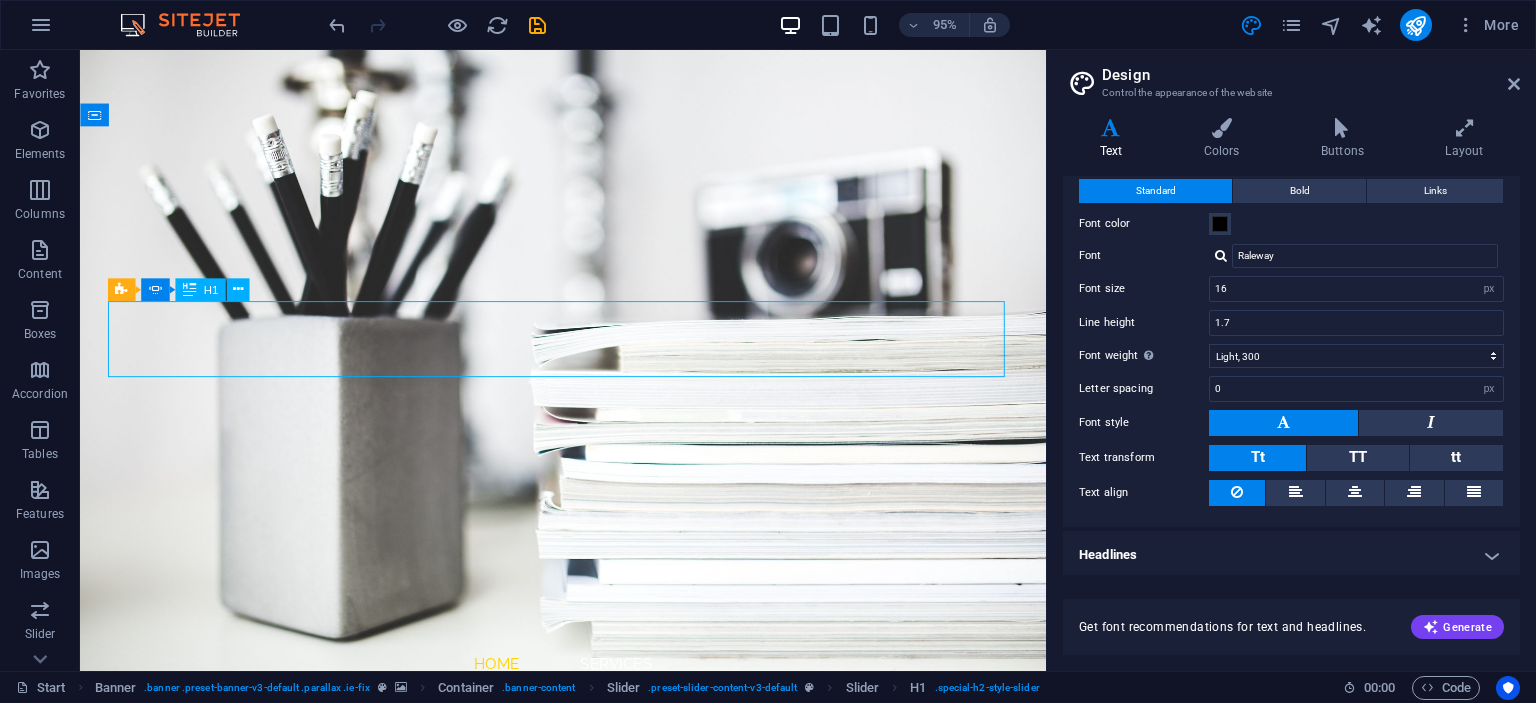 click on "graphicdesigner" at bounding box center (-1299, 1104) 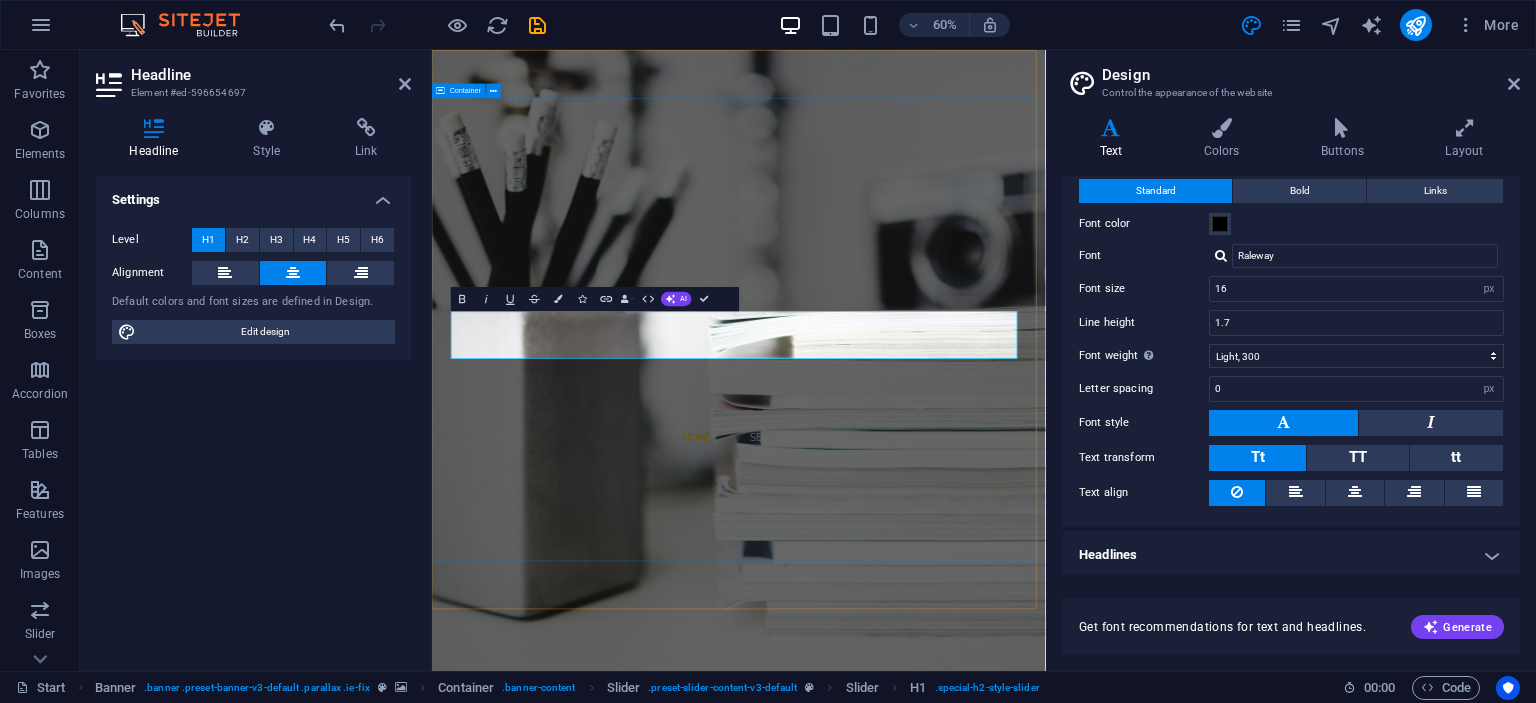 click on "I'm MUHAMMAD SHUKRI   MUTAWWIF Photographer graphicdesigner architecture CHALLENGING OF PREVALENCE" at bounding box center (943, 994) 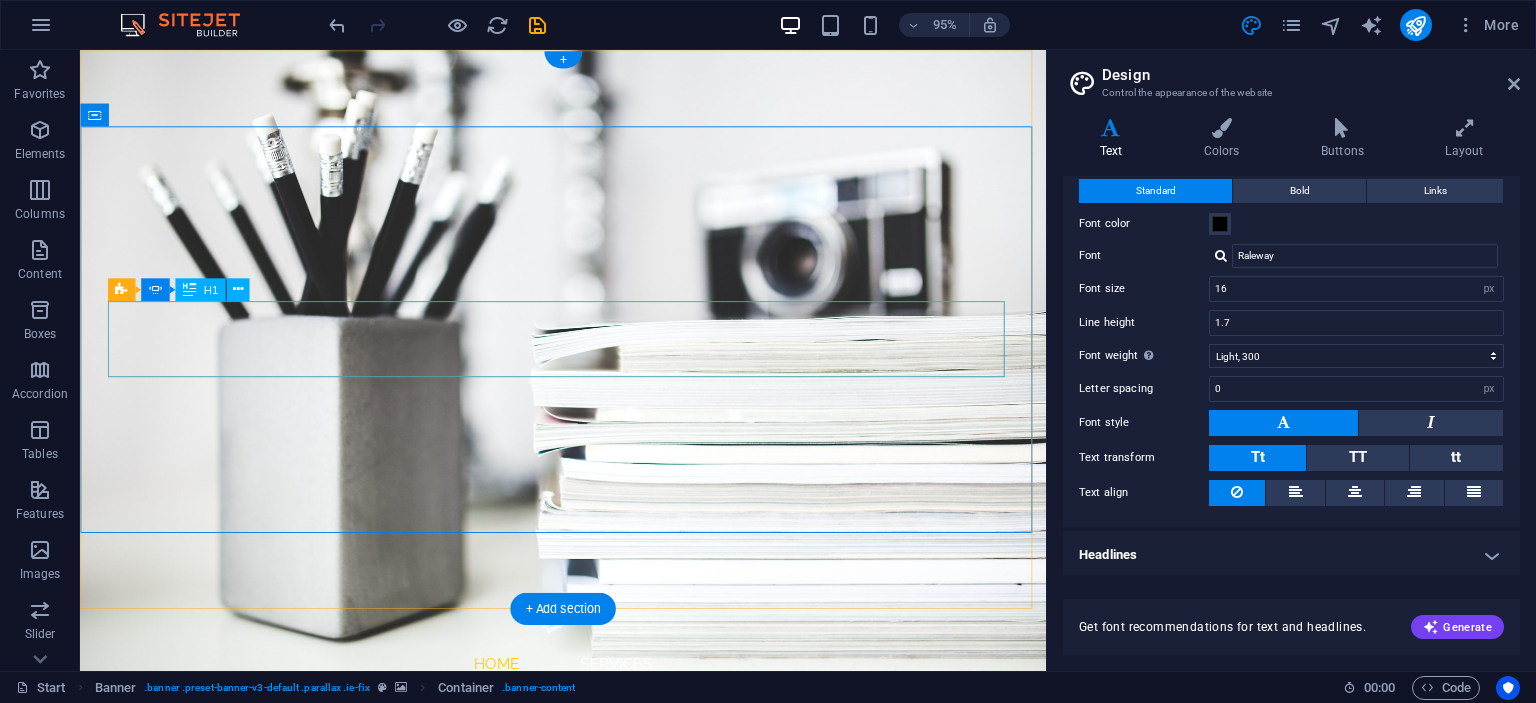 click on "architecture" at bounding box center [-2243, 1184] 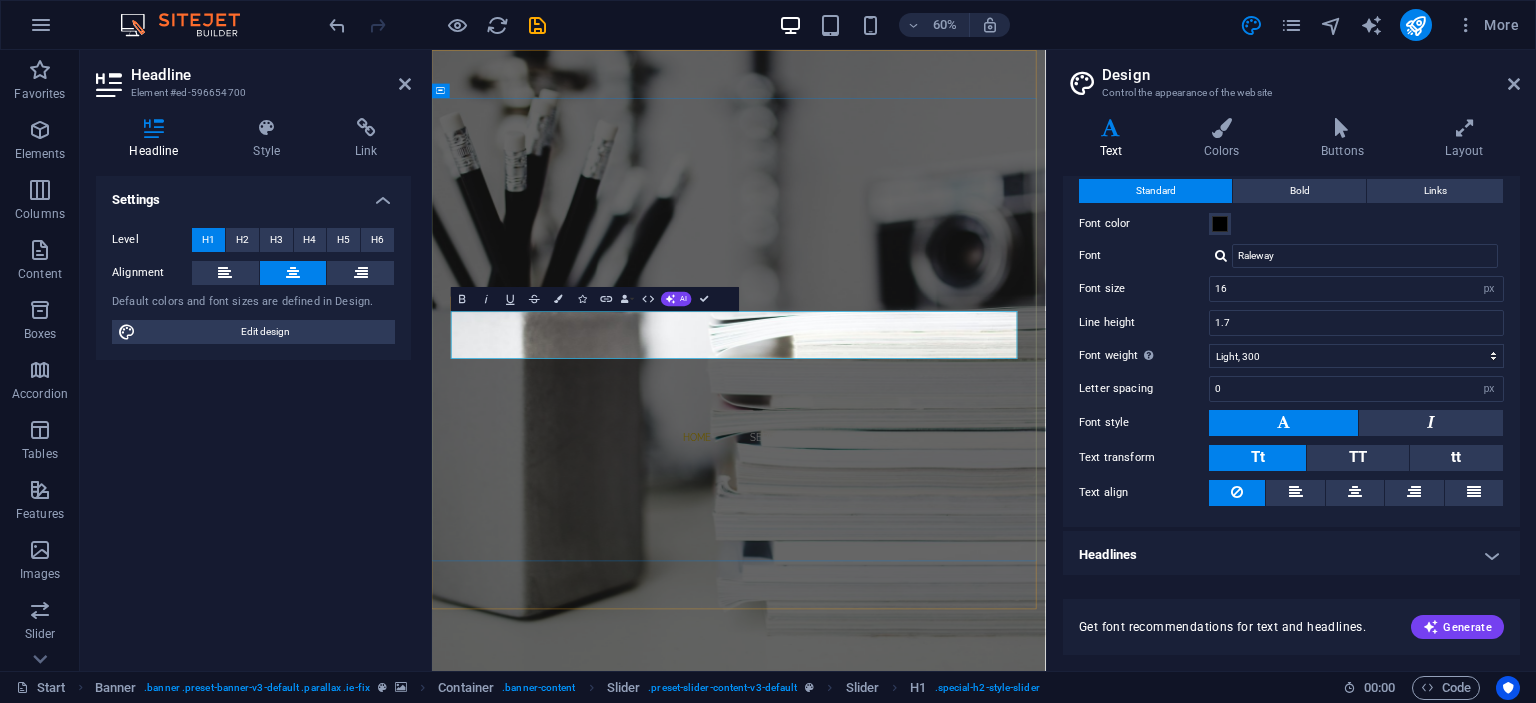 type 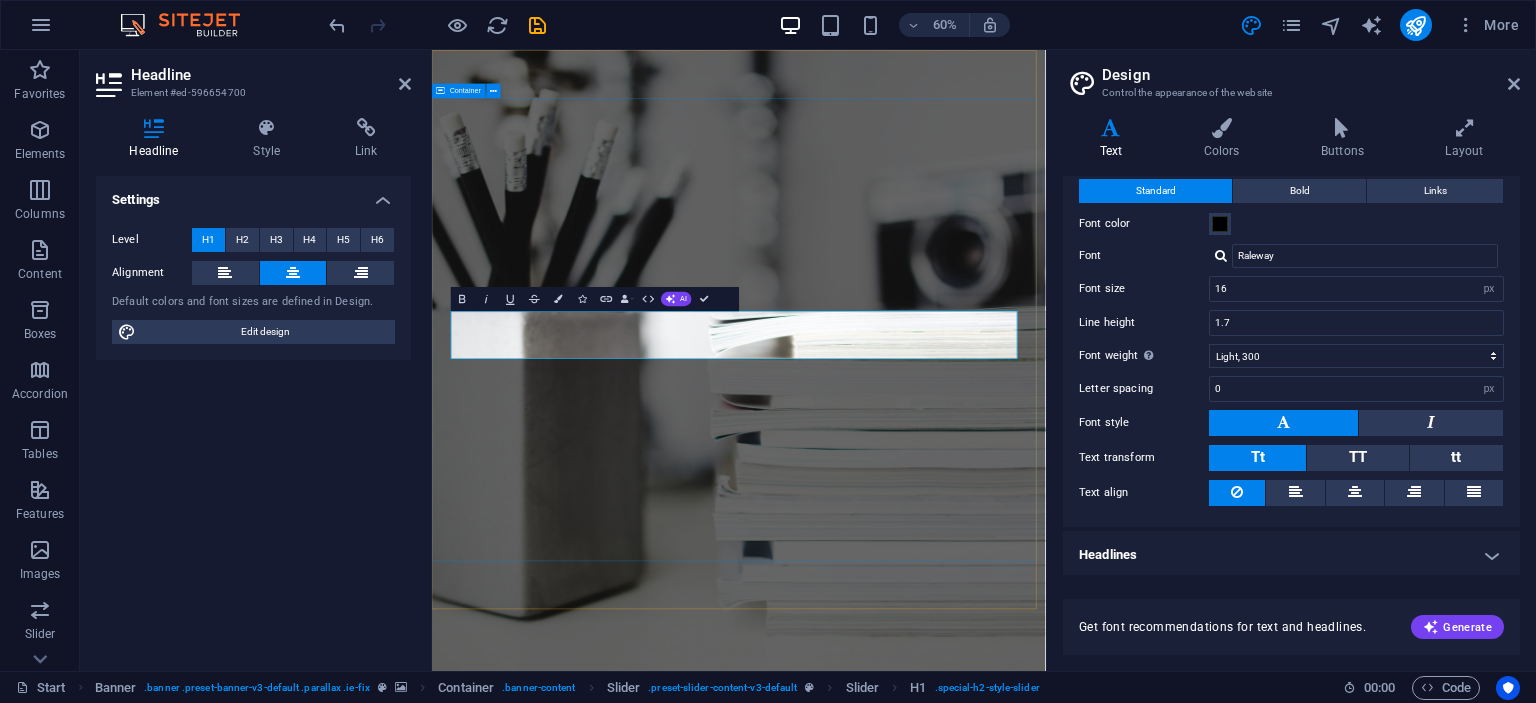 click on "I'm MUHAMMAD SHUKRI   MUTAWWIF Photographer graphicdesigner design architect CHALLENGING OF PREVALENCE" at bounding box center [943, 1397] 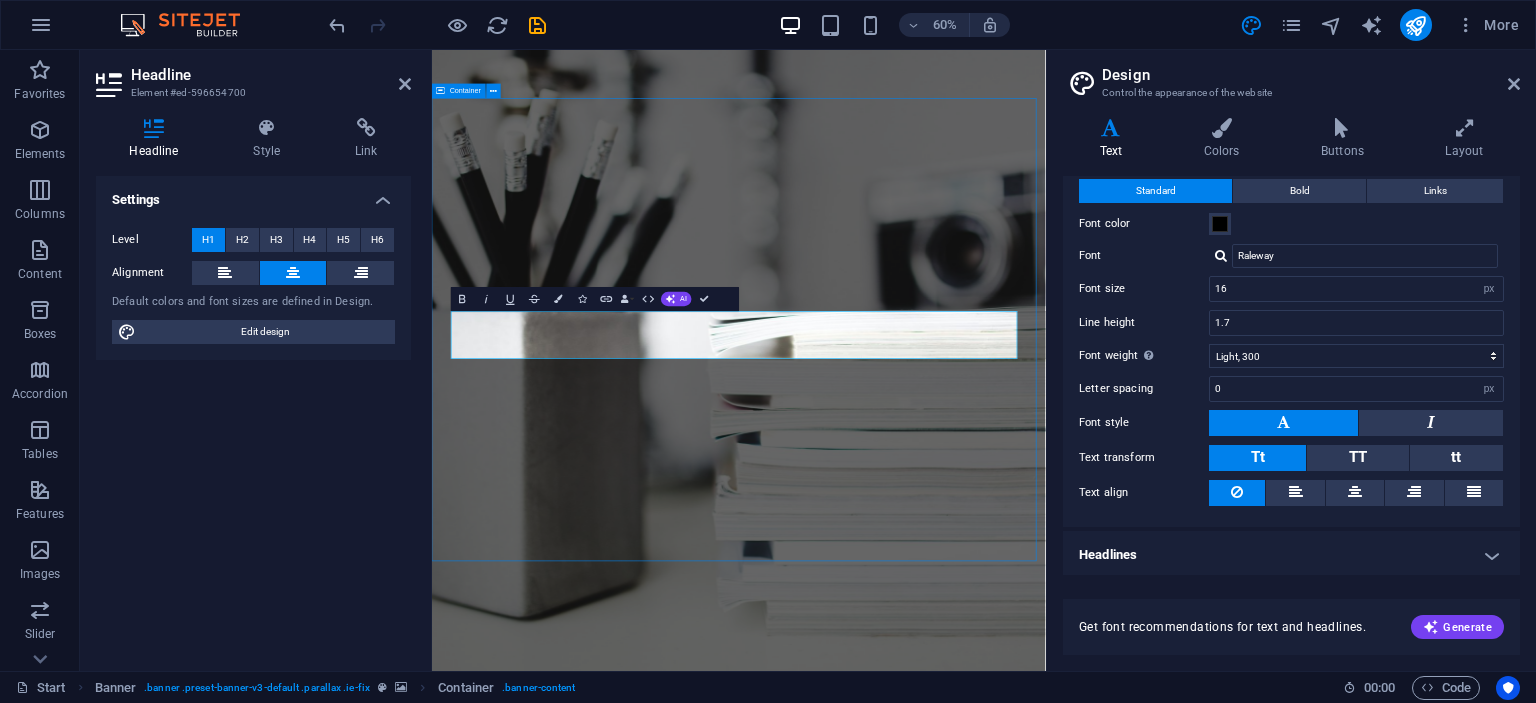 click on "I'm MUHAMMAD SHUKRI   MUTAWWIF Photographer graphicdesigner design architect CHALLENGING OF PREVALENCE" at bounding box center [943, 1397] 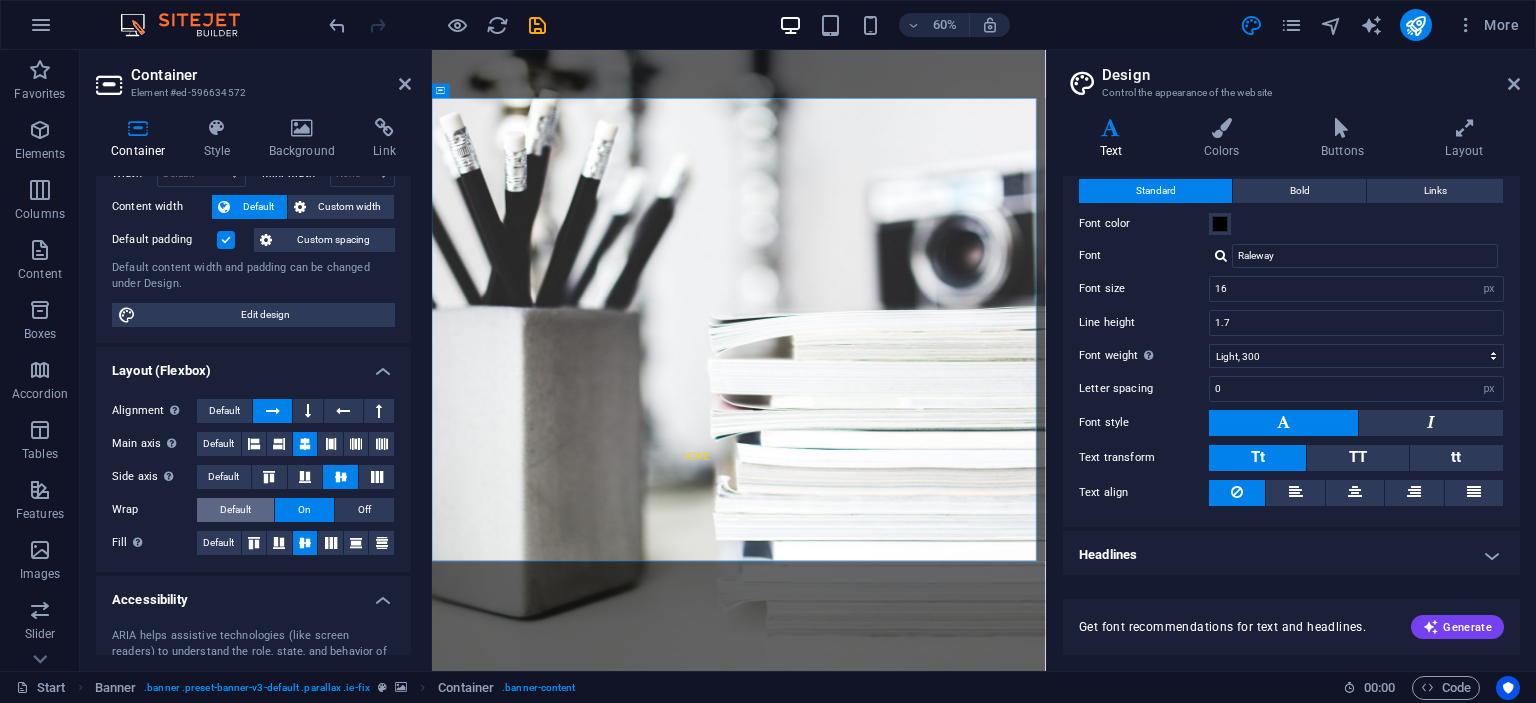 scroll, scrollTop: 294, scrollLeft: 0, axis: vertical 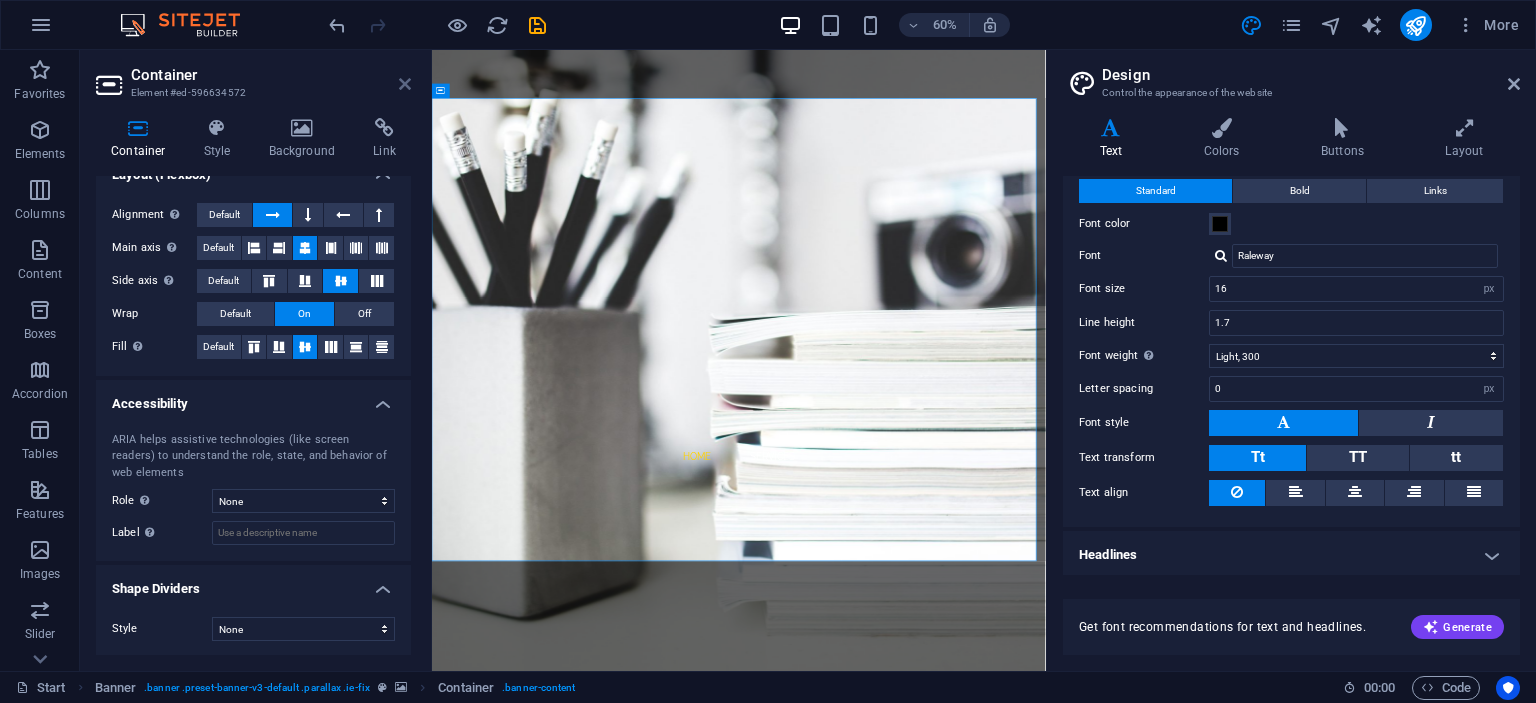 click at bounding box center (405, 84) 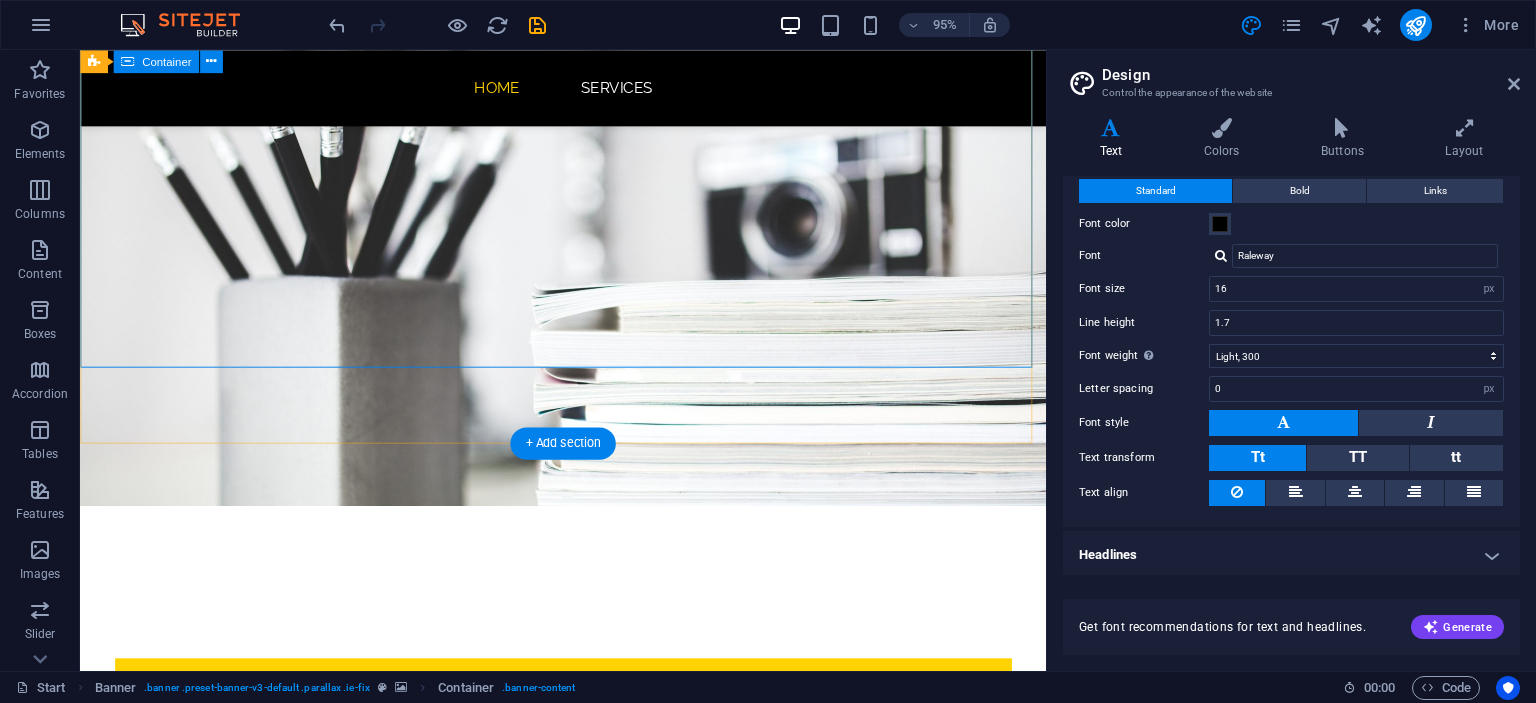 scroll, scrollTop: 0, scrollLeft: 0, axis: both 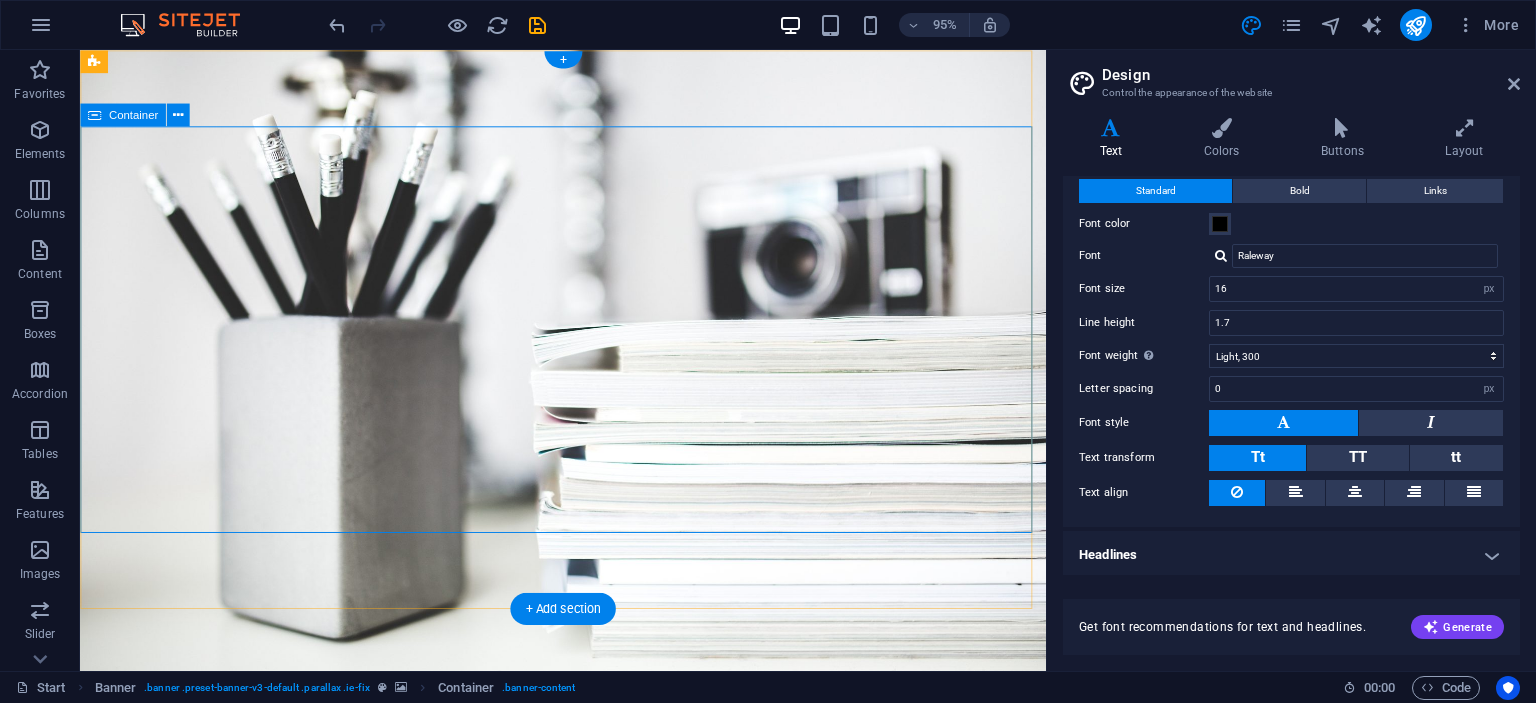 click on "I'm MUHAMMAD SHUKRI   MUTAWWIF Photographer graphicdesigner design architect CHALLENGING OF PREVALENCE" at bounding box center (588, 1025) 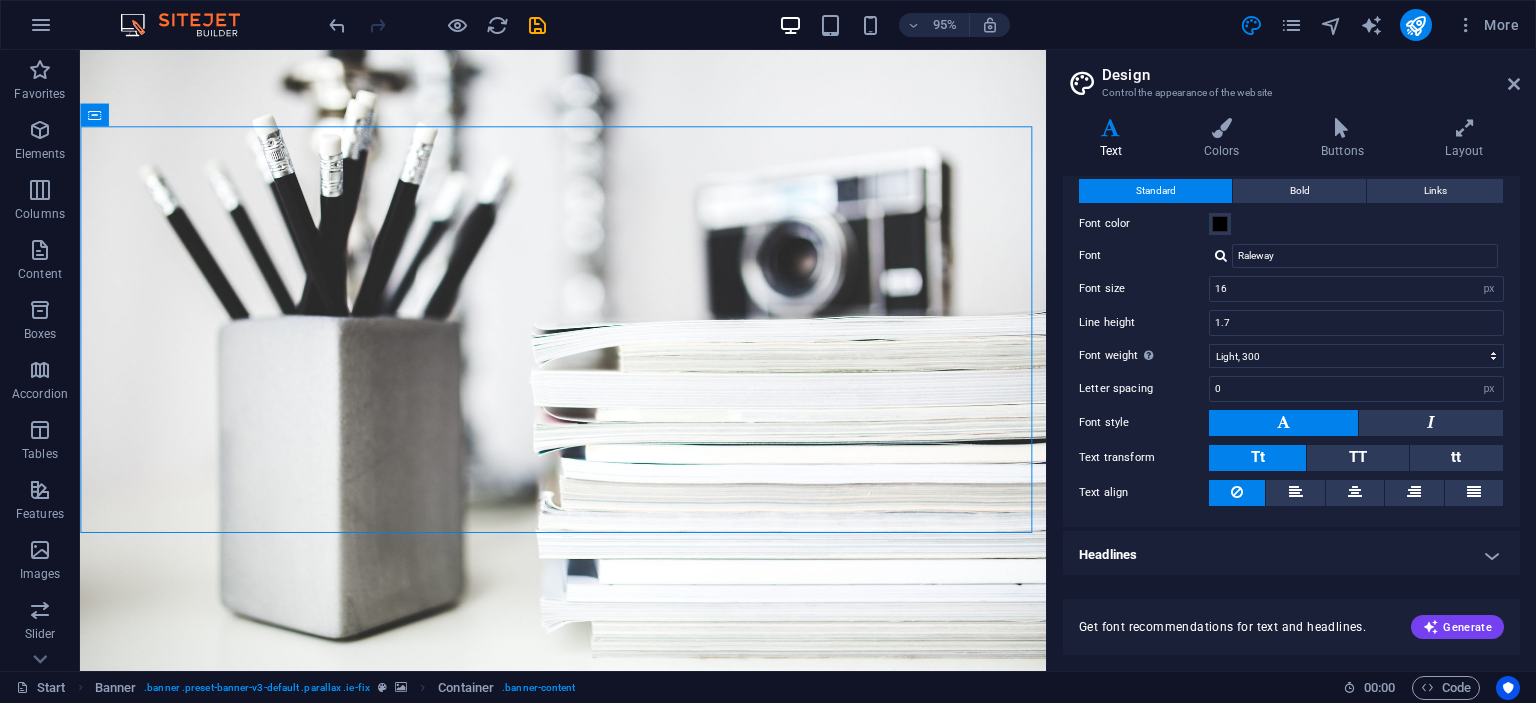 click on "Design Control the appearance of the website Variants  Text  Colors  Buttons  Layout Text Standard Bold Links Font color Font Raleway Font size 16 rem px Line height 1.7 Font weight To display the font weight correctly, it may need to be enabled.  Manage Fonts Thin, 100 Extra-light, 200 Light, 300 Regular, 400 Medium, 500 Semi-bold, 600 Bold, 700 Extra-bold, 800 Black, 900 Letter spacing 0 rem px Font style Text transform Tt TT tt Text align Font weight To display the font weight correctly, it may need to be enabled.  Manage Fonts Thin, 100 Extra-light, 200 Light, 300 Regular, 400 Medium, 500 Semi-bold, 600 Bold, 700 Extra-bold, 800 Black, 900 Default Hover / Active Font color Font color Decoration None Decoration None Transition duration 0.3 s Transition function Ease Ease In Ease Out Ease In/Ease Out Linear Headlines All H1 / Textlogo H2 H3 H4 H5 H6 Font color Font Raleway Line height 1.25 Font weight To display the font weight correctly, it may need to be enabled.  Manage Fonts Thin, 100 Extra-light, 200 0" at bounding box center [1291, 360] 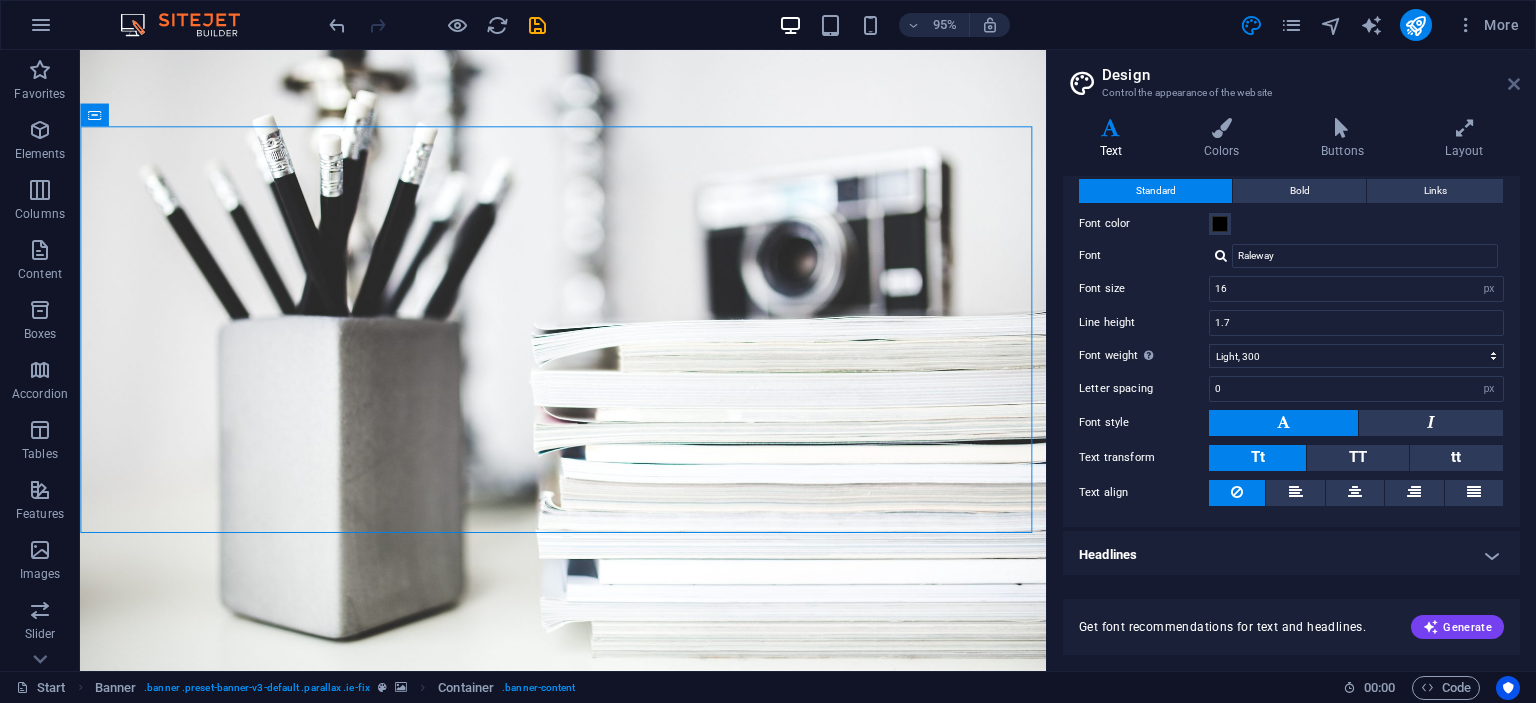click at bounding box center [1514, 84] 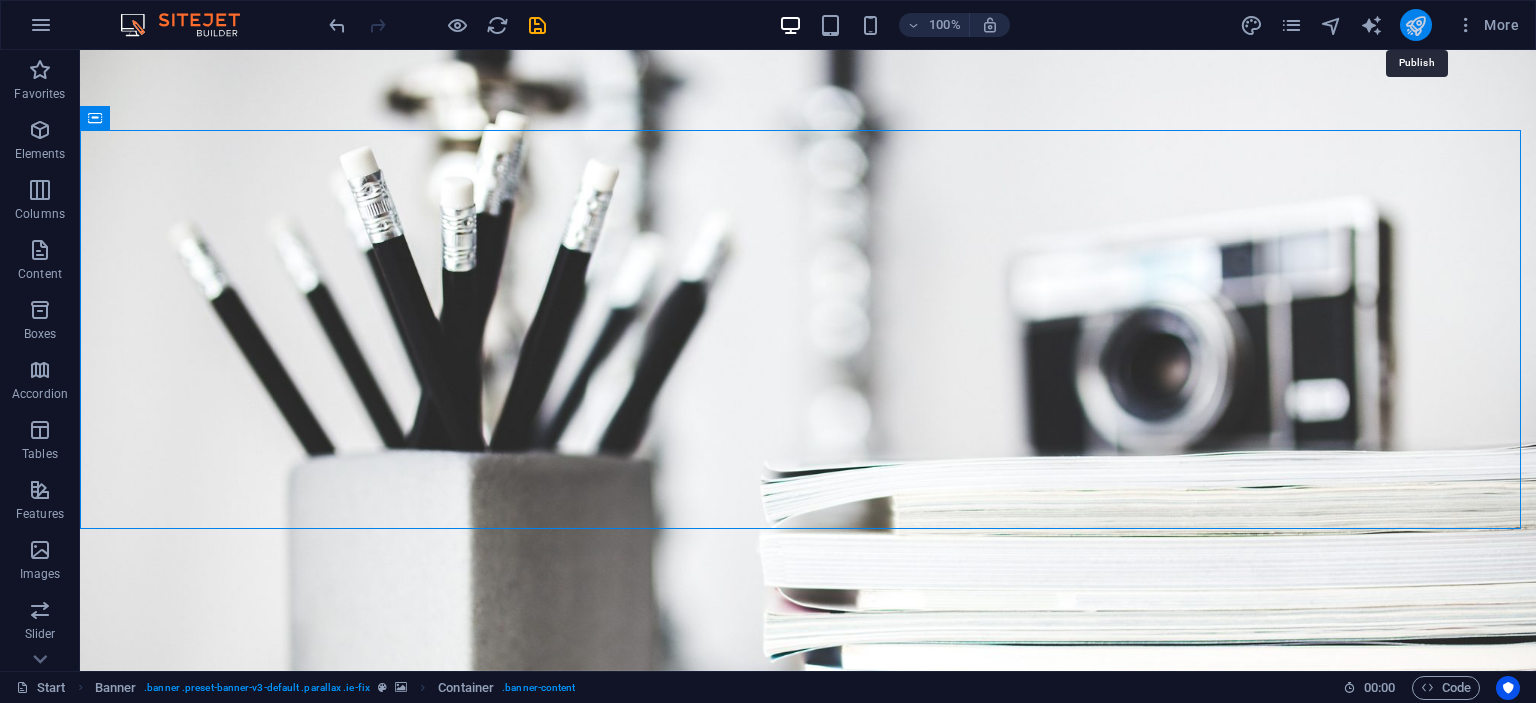 click at bounding box center (1415, 25) 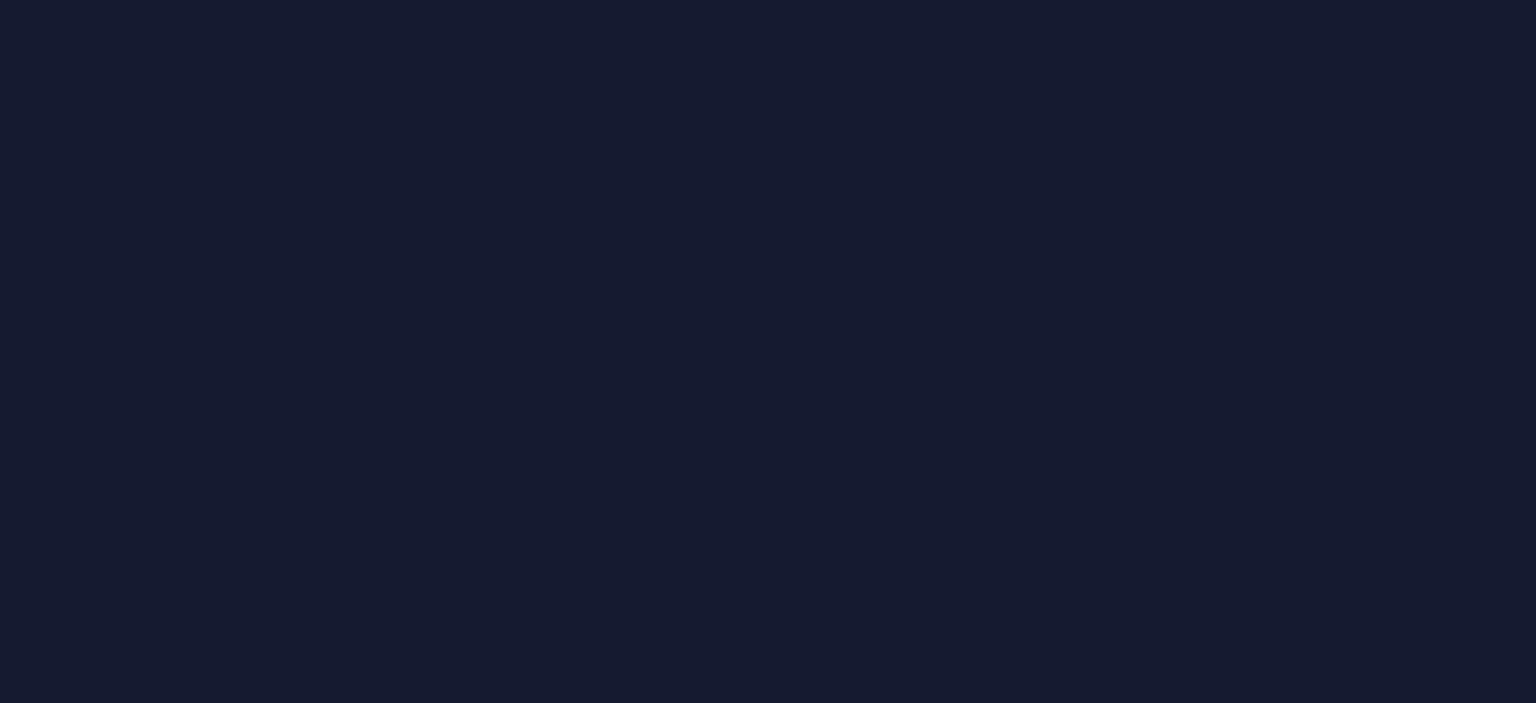 scroll, scrollTop: 0, scrollLeft: 0, axis: both 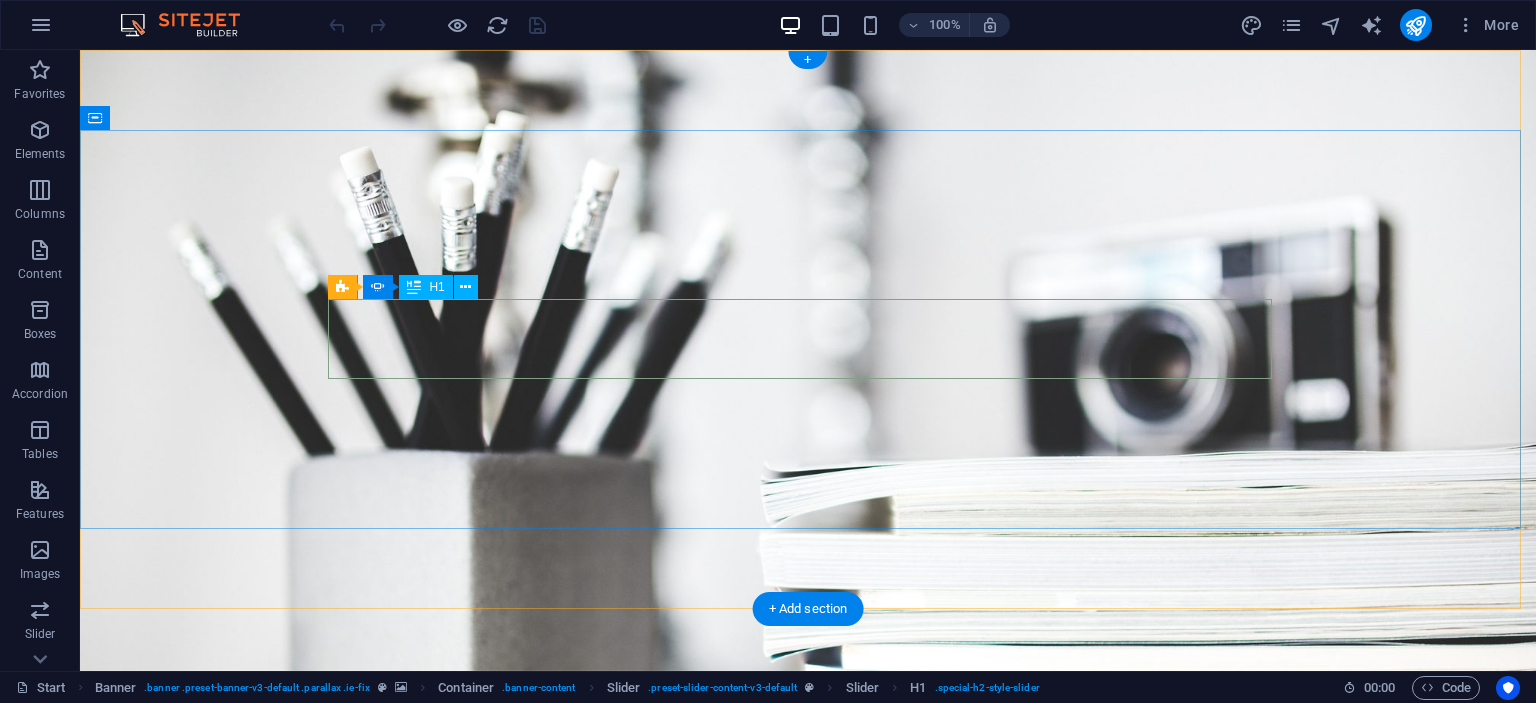 click on "graphicdesigner" at bounding box center (-1080, 1104) 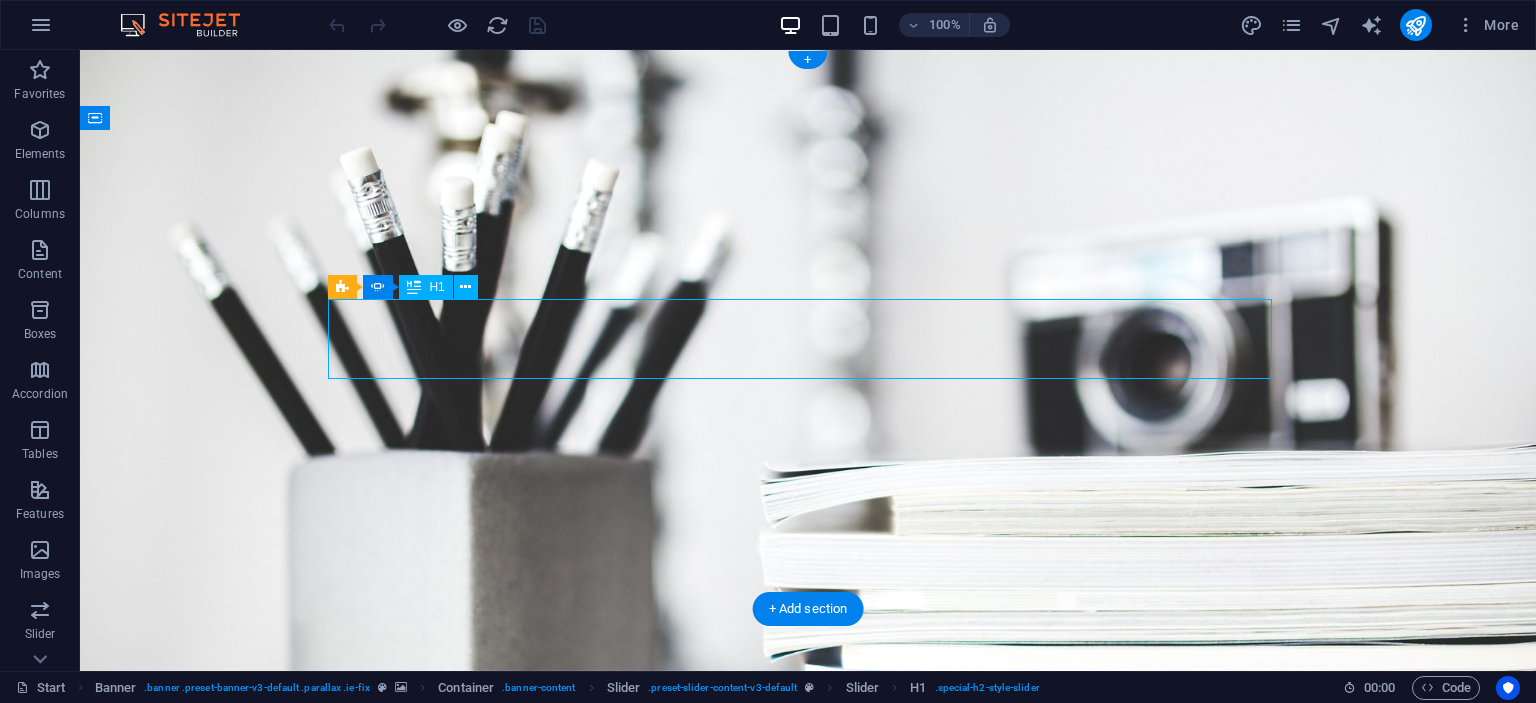 click on "graphicdesigner" at bounding box center (-1080, 1104) 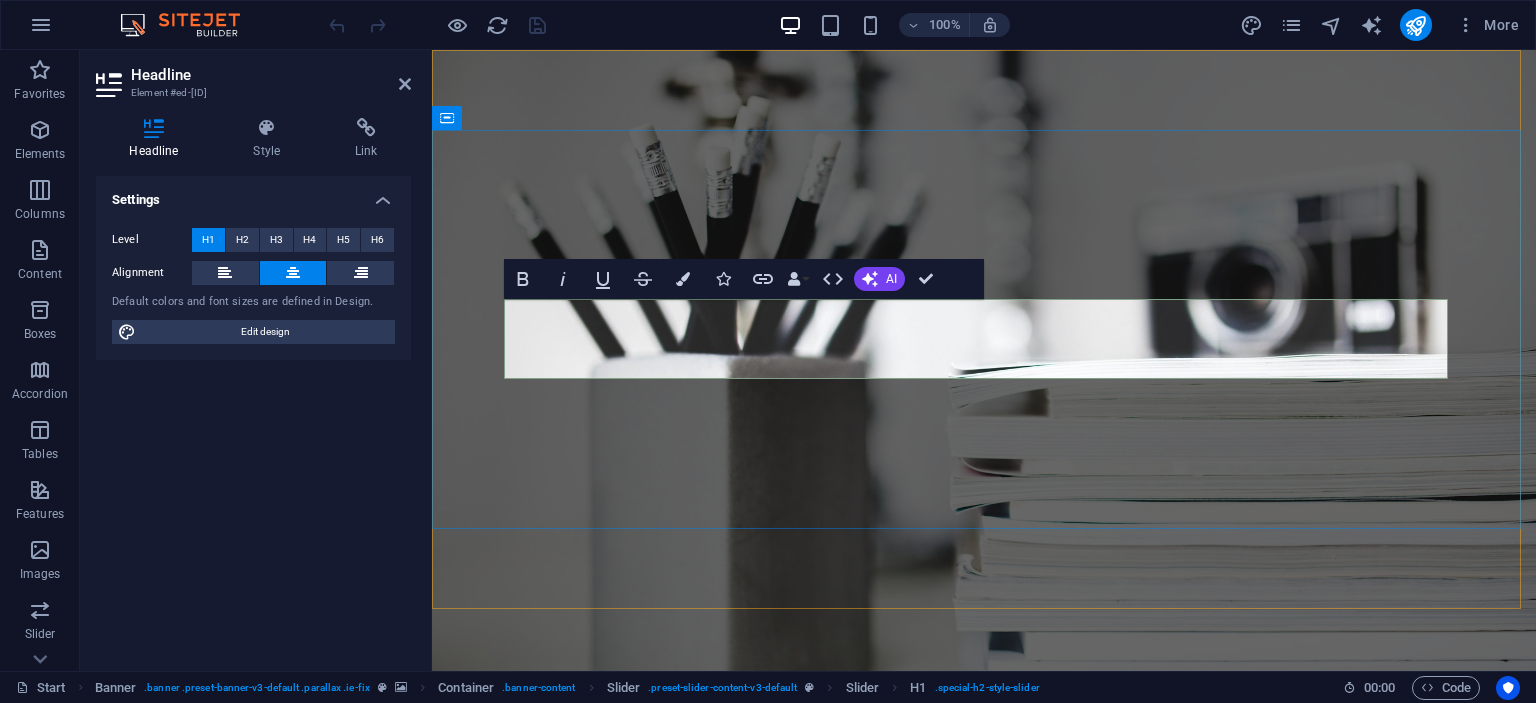 click on "graphicdesigner" at bounding box center [-904, 1103] 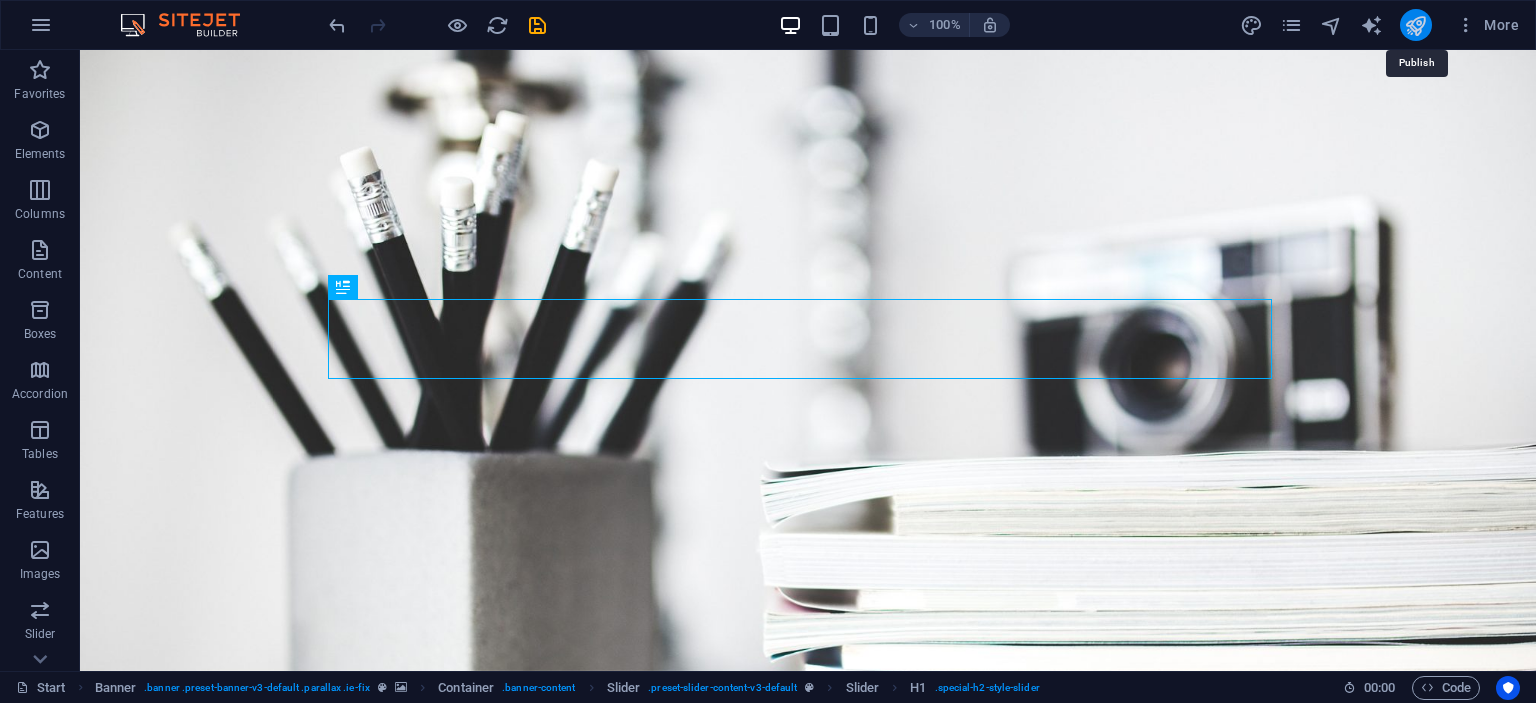 click at bounding box center [1415, 25] 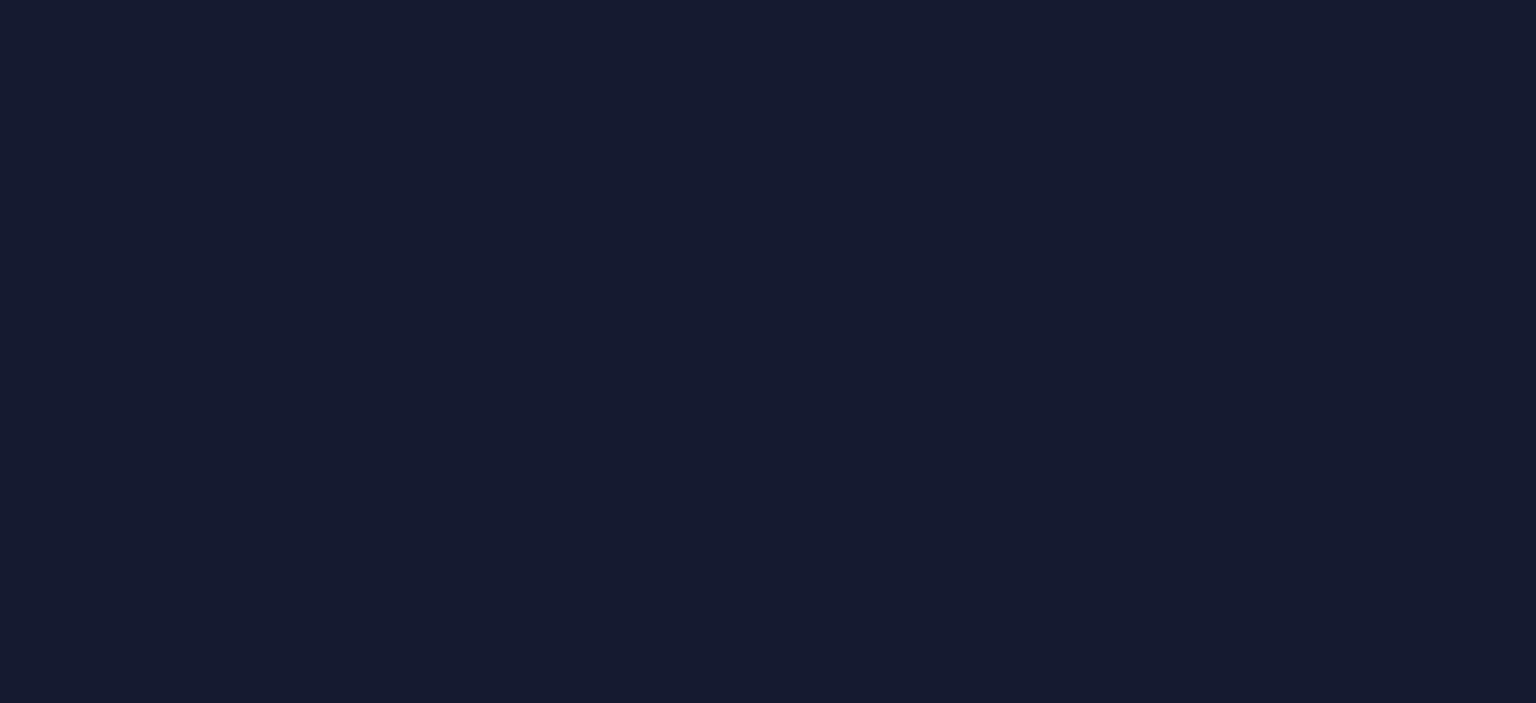 scroll, scrollTop: 0, scrollLeft: 0, axis: both 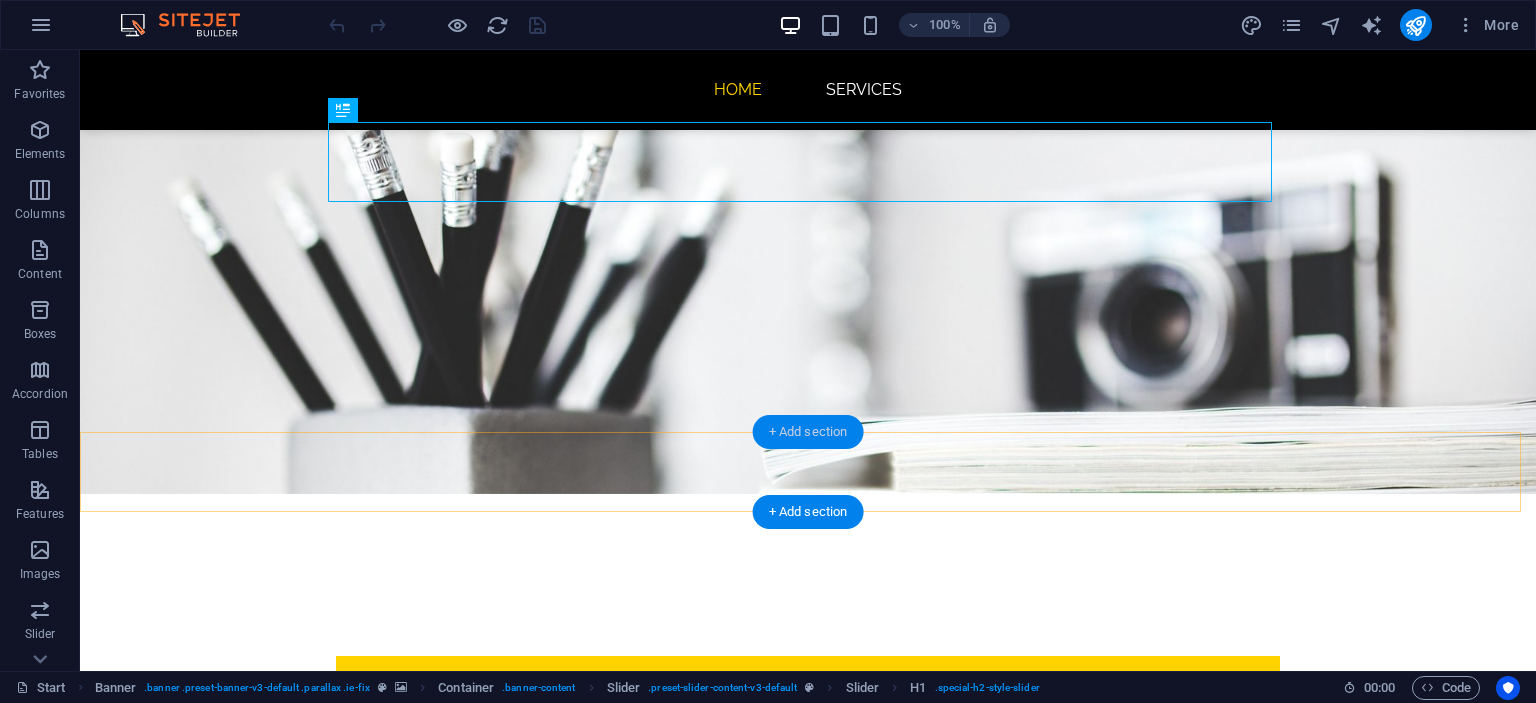 click on "+ Add section" at bounding box center (808, 432) 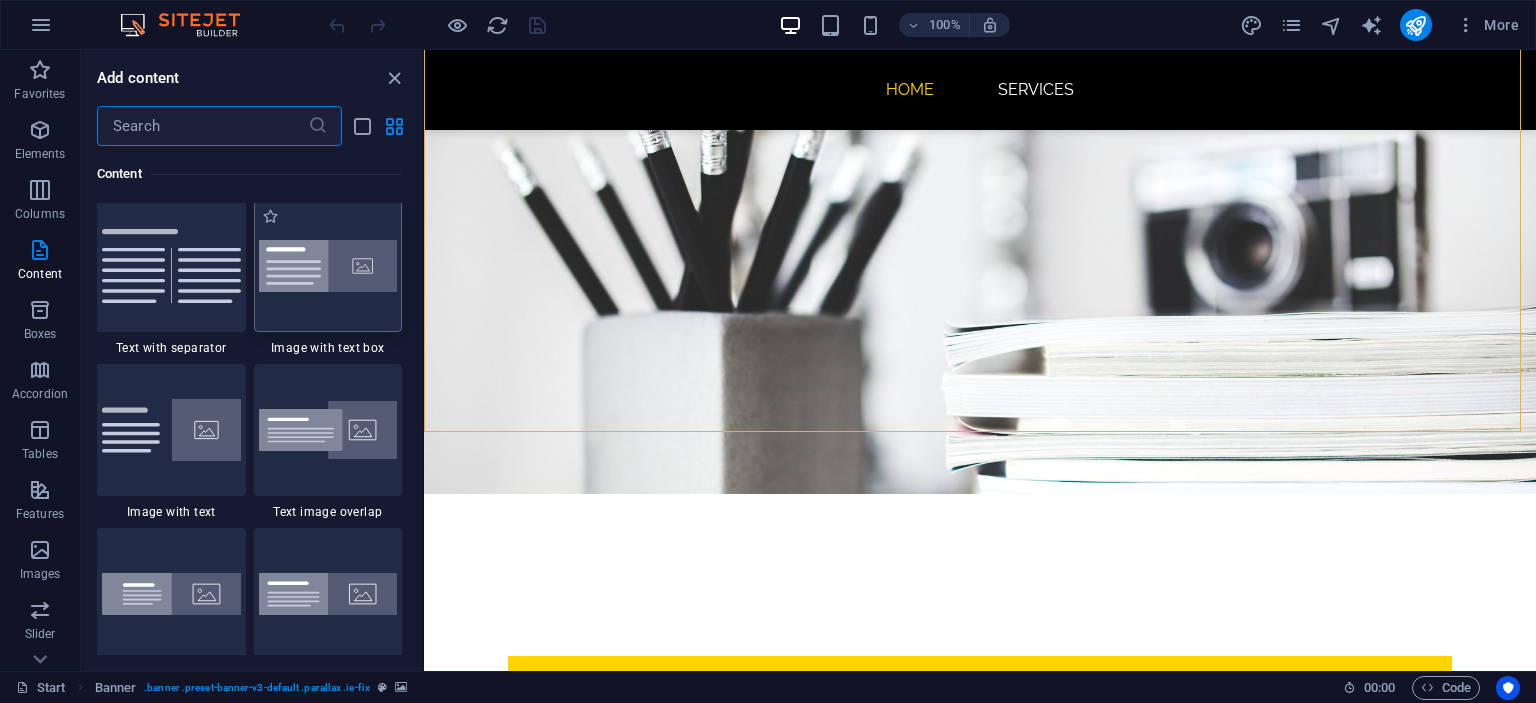 scroll, scrollTop: 3699, scrollLeft: 0, axis: vertical 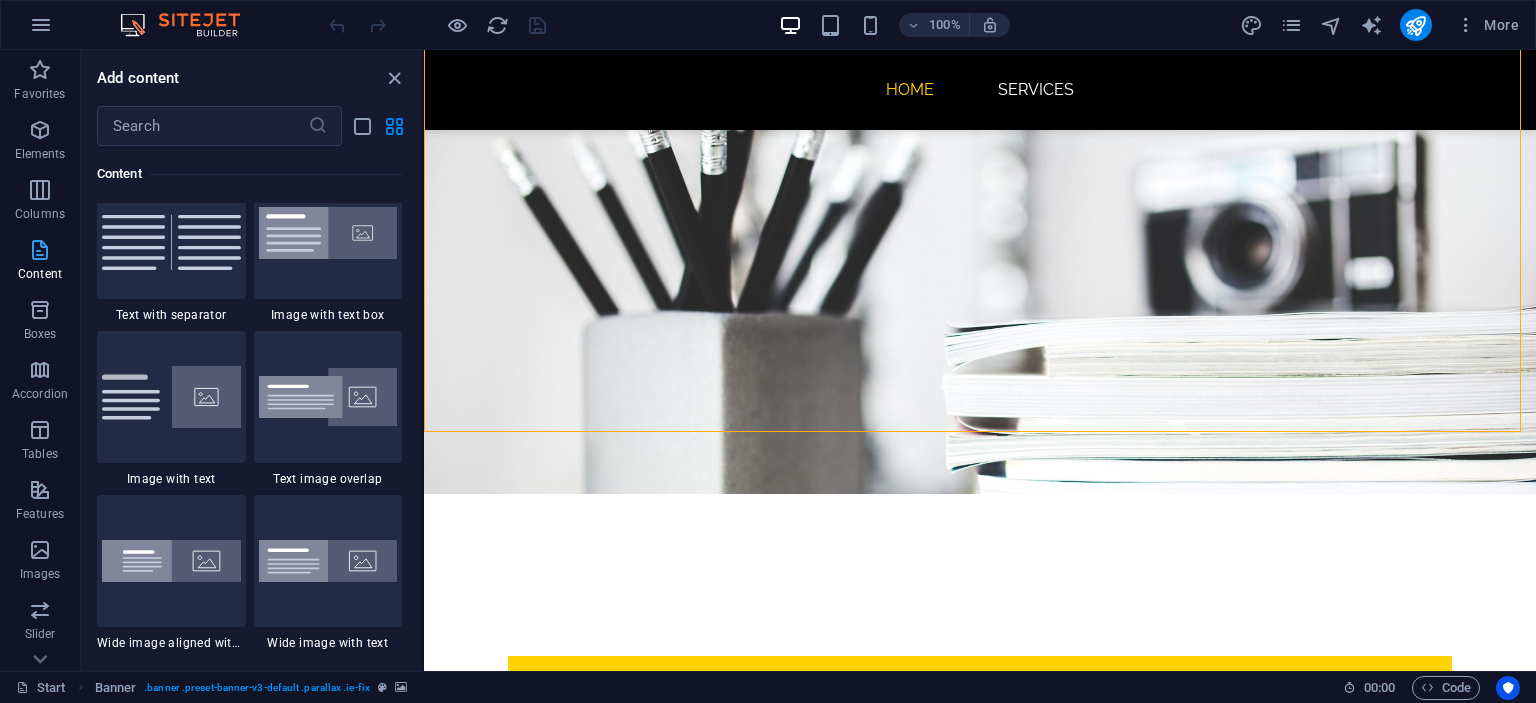 click on "Content" at bounding box center [40, 262] 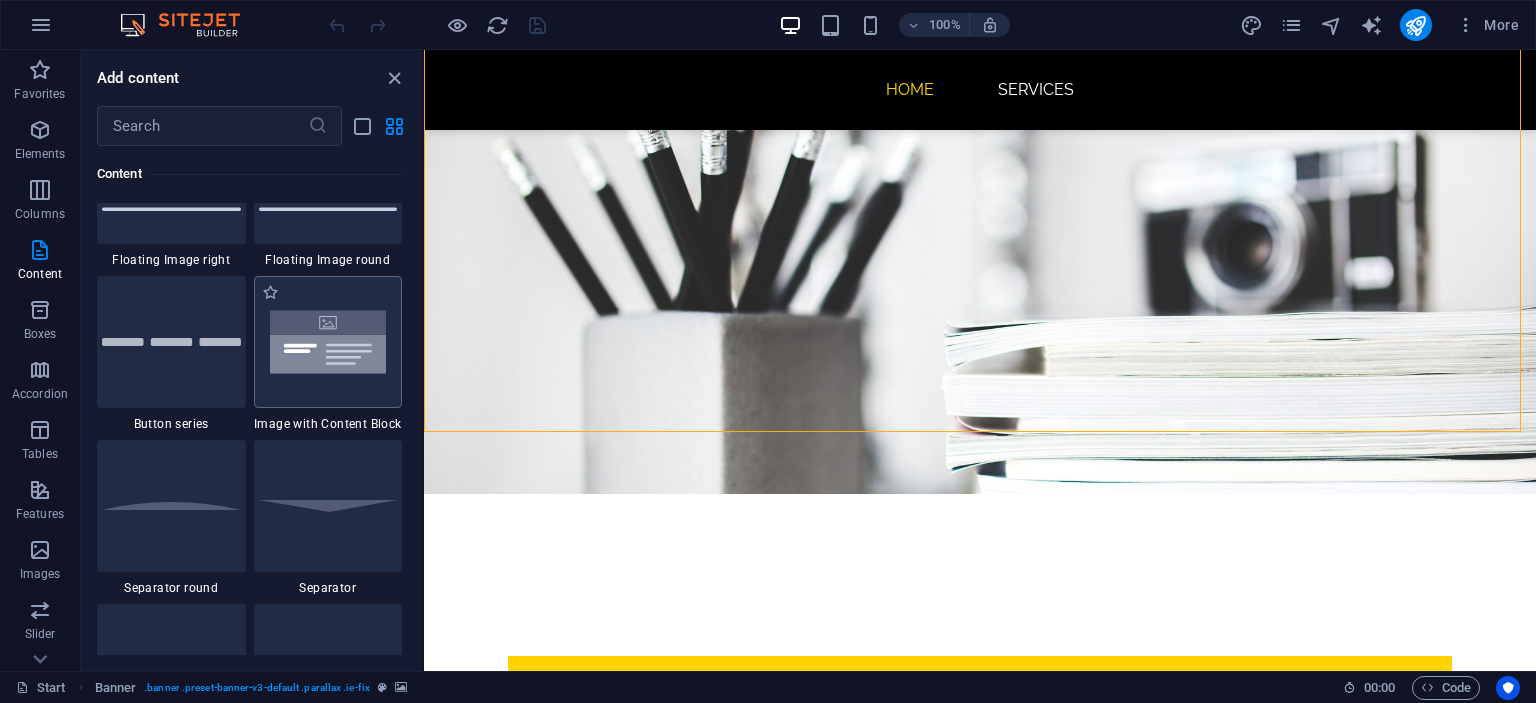 scroll, scrollTop: 4599, scrollLeft: 0, axis: vertical 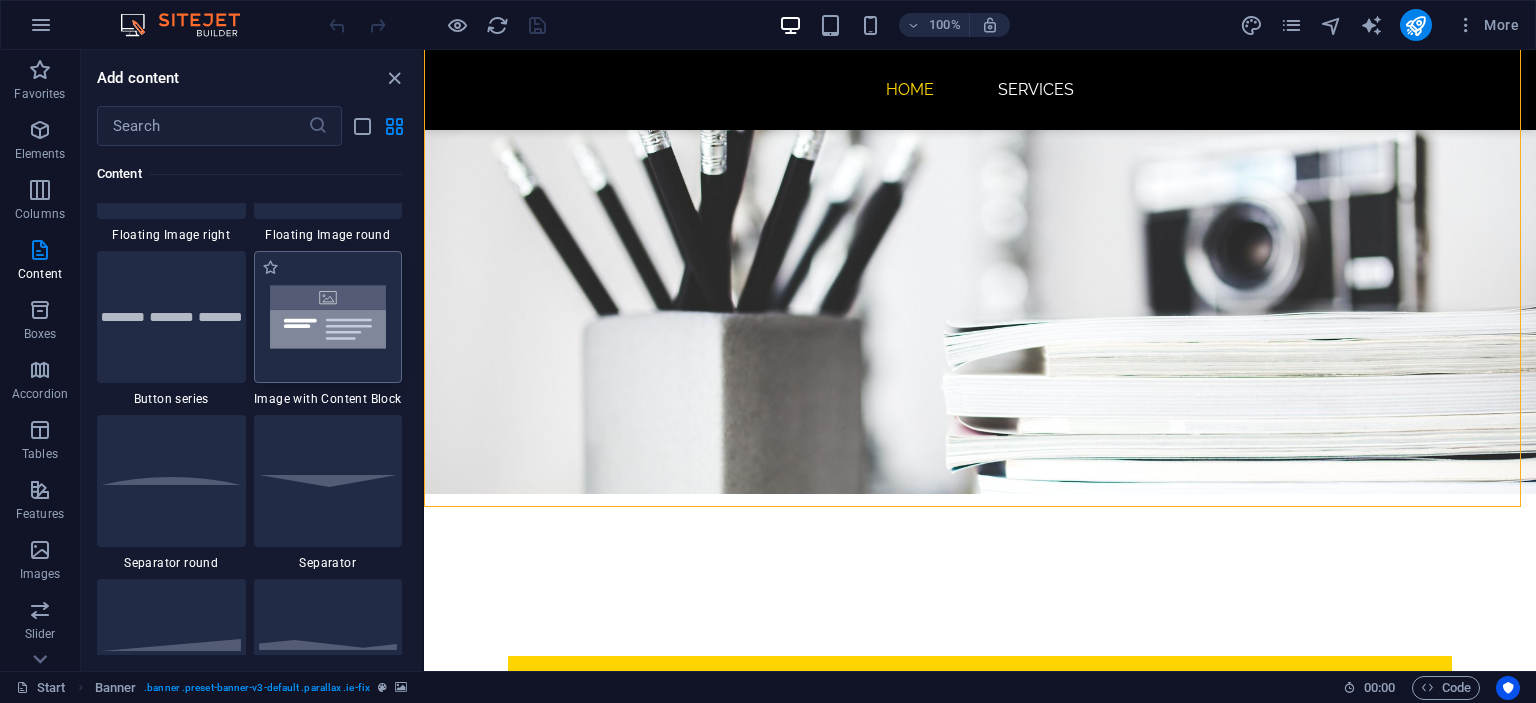 click at bounding box center (328, 317) 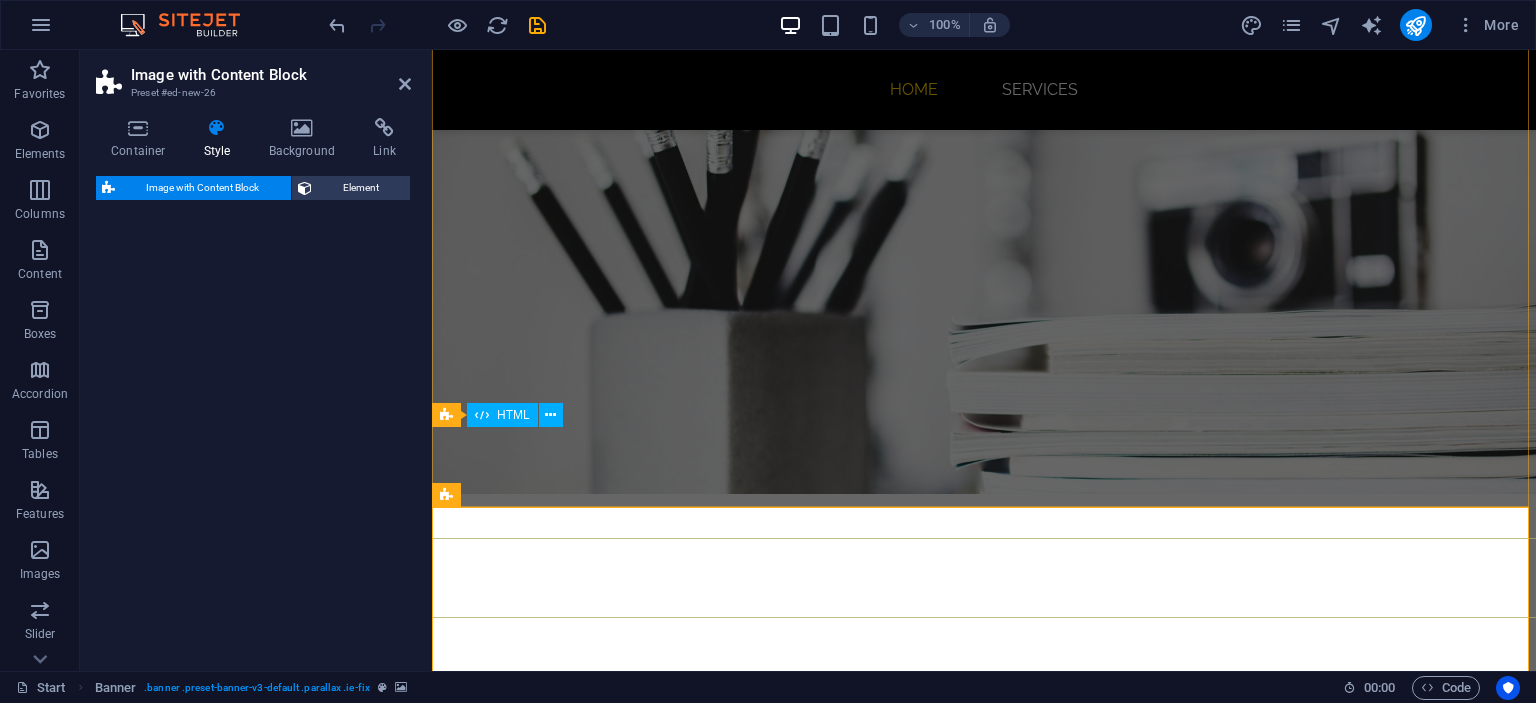 select on "rem" 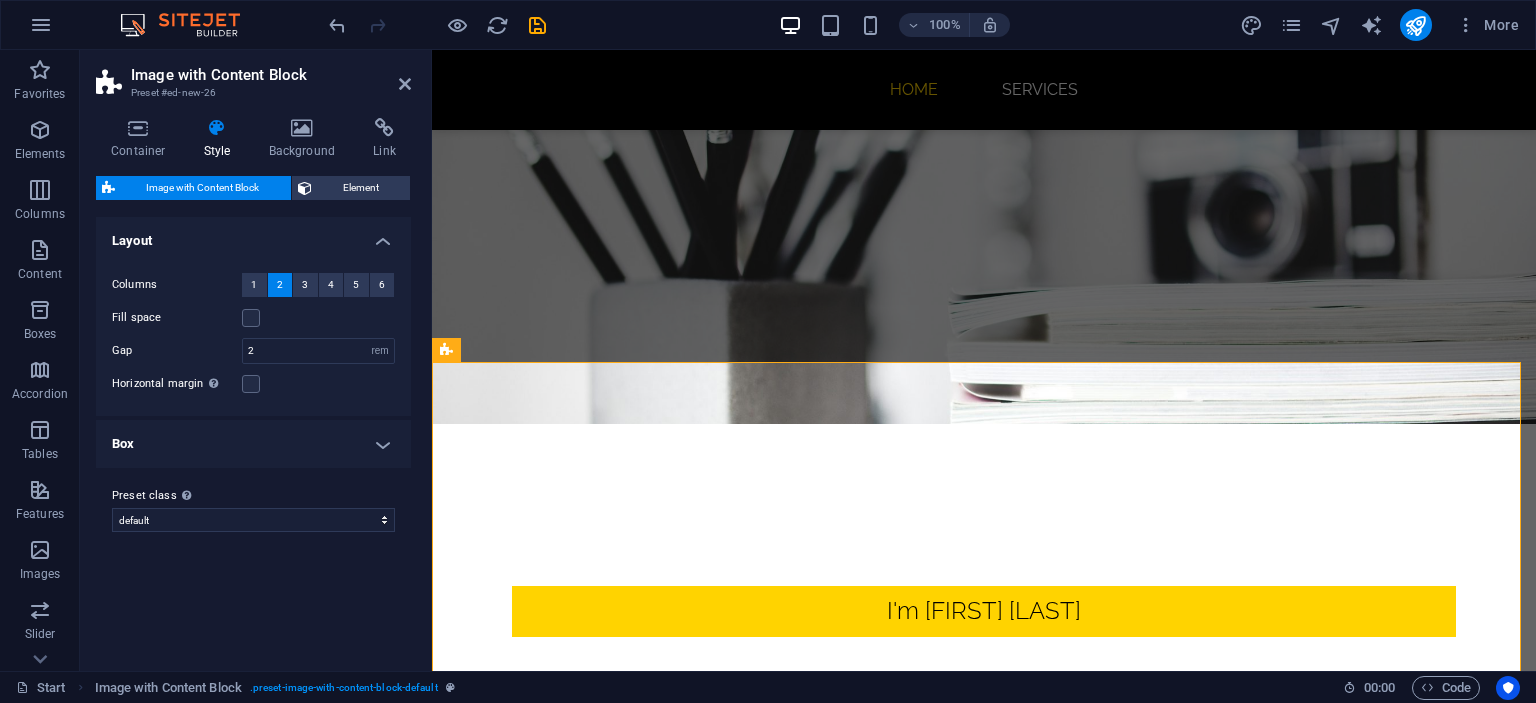scroll, scrollTop: 347, scrollLeft: 0, axis: vertical 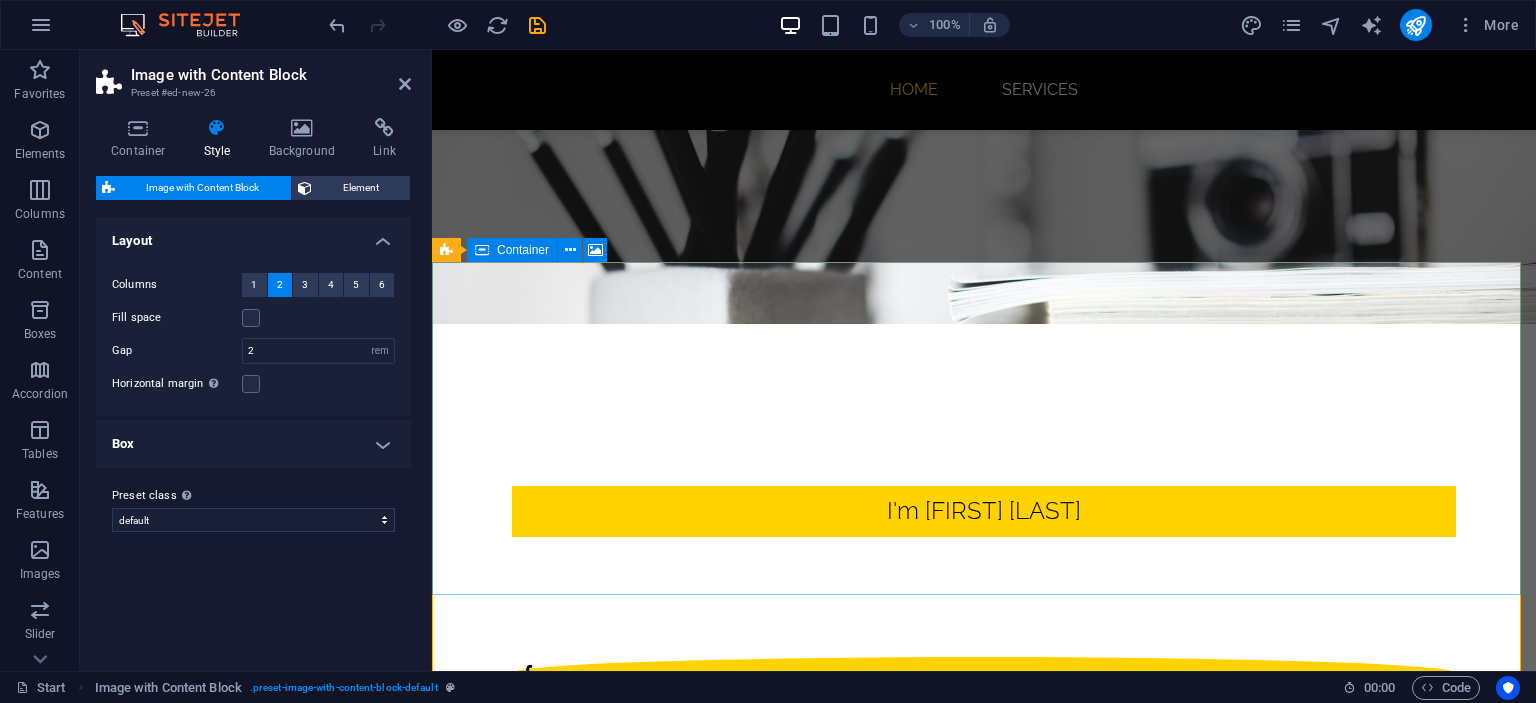 click on "Add elements" at bounding box center (925, 1515) 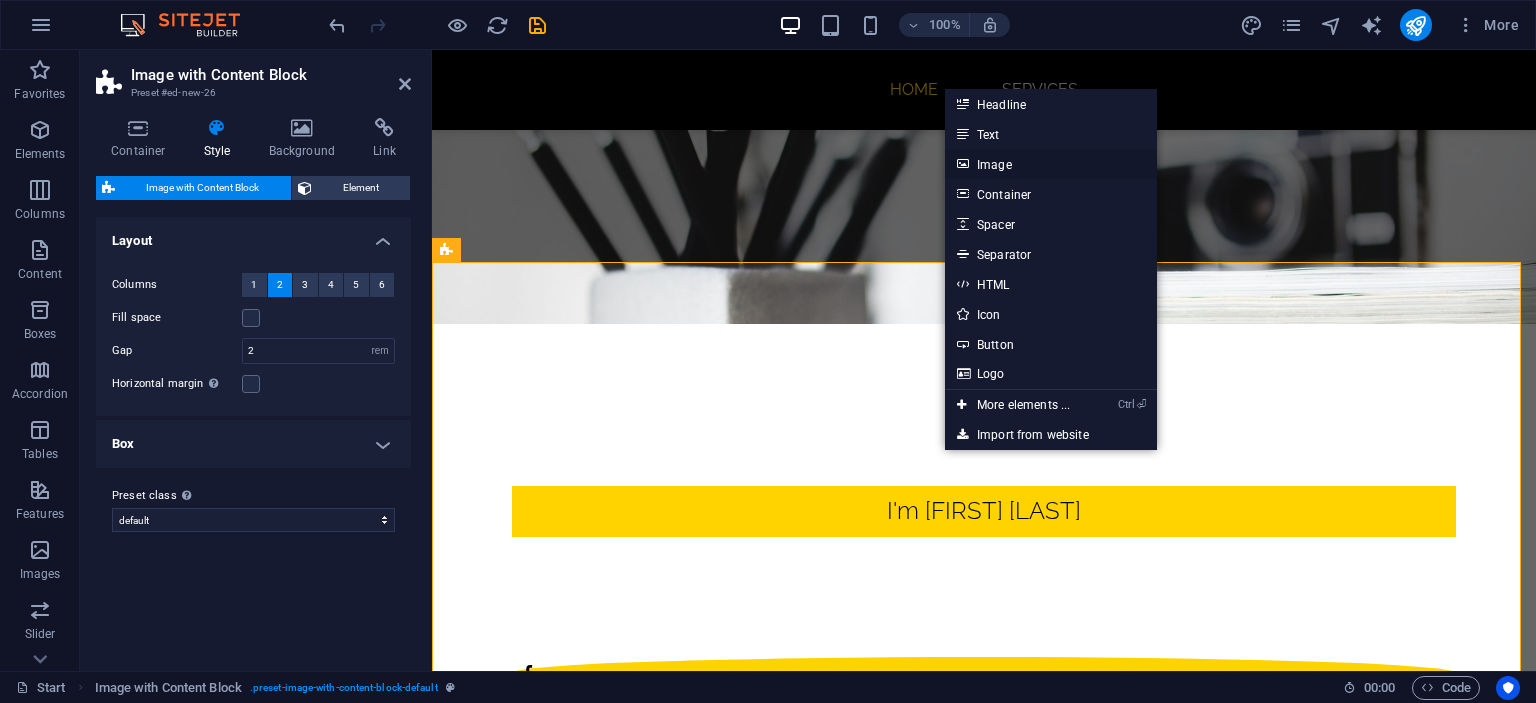 drag, startPoint x: 1000, startPoint y: 165, endPoint x: 568, endPoint y: 116, distance: 434.77005 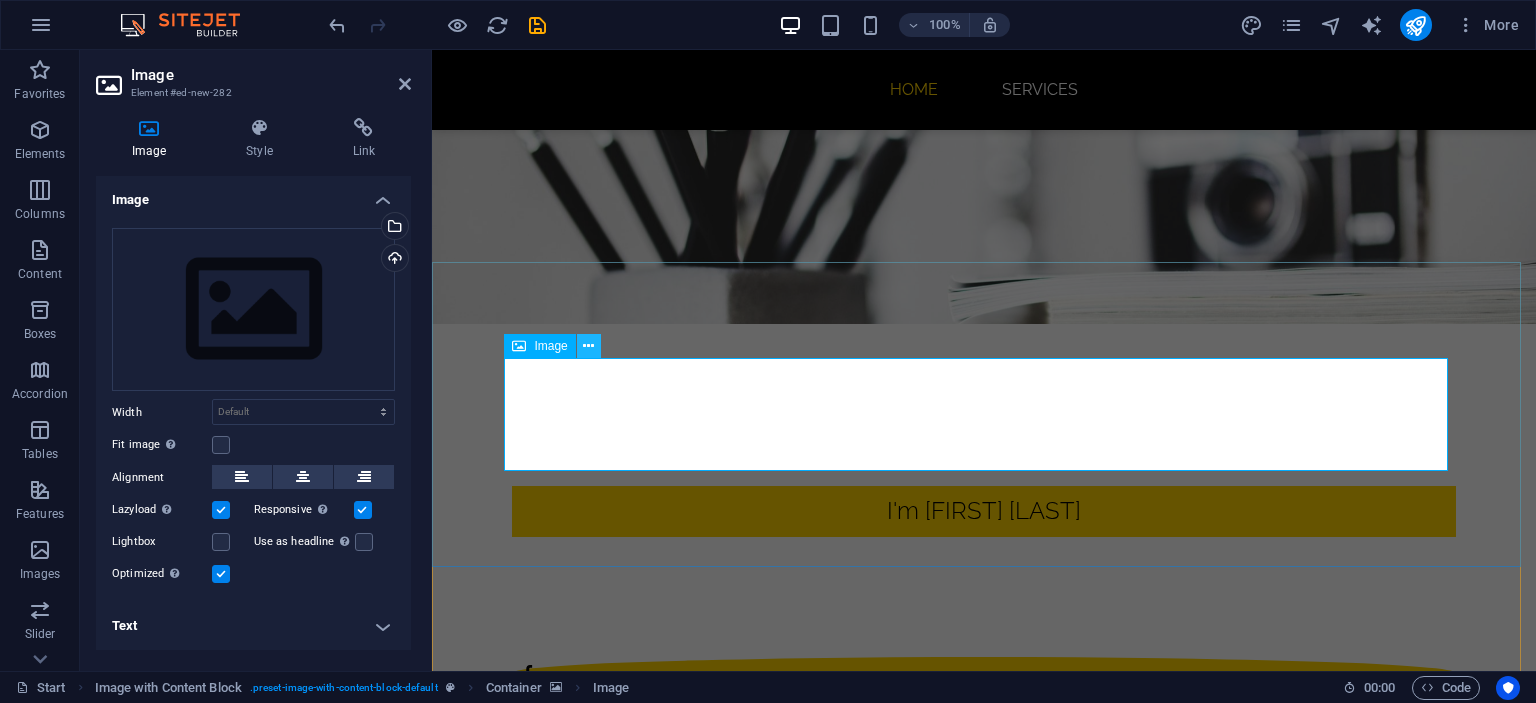 click at bounding box center [588, 346] 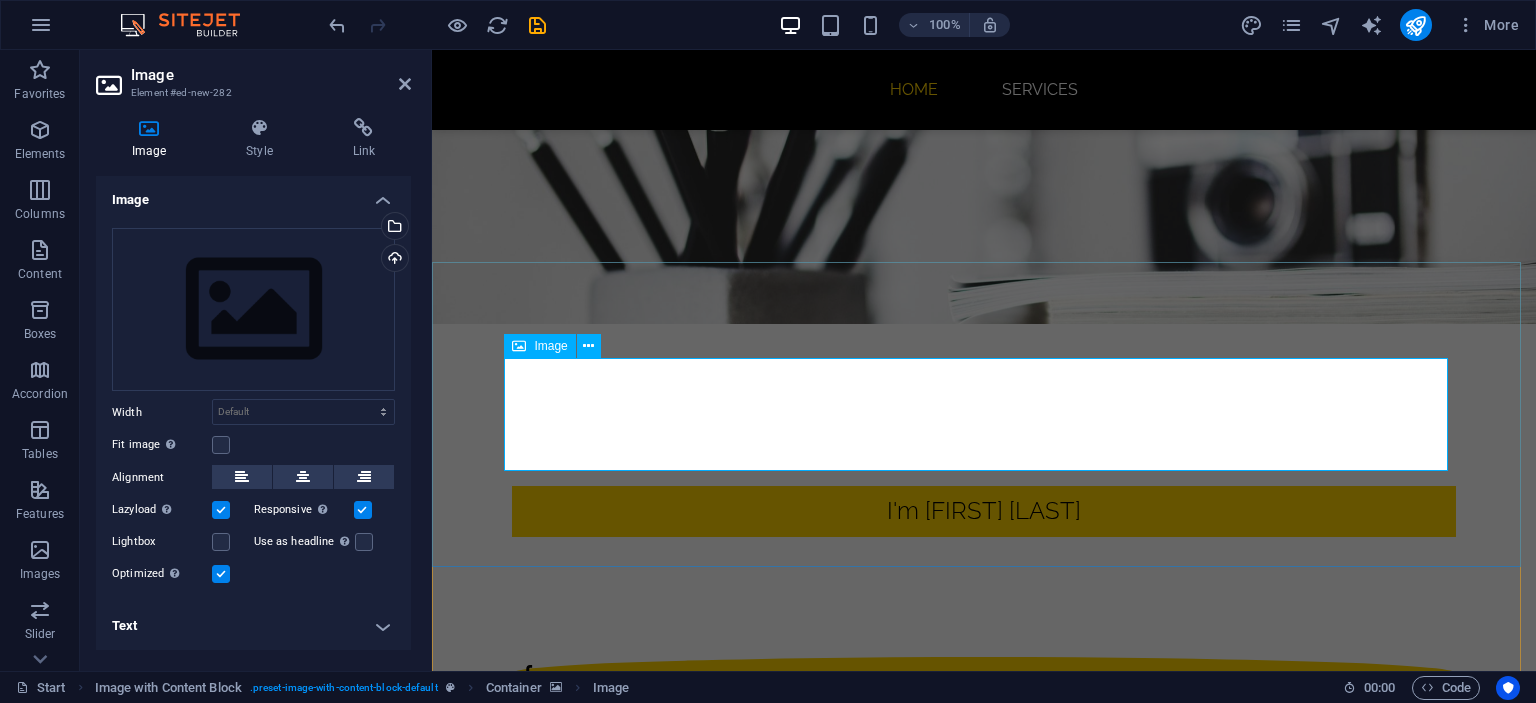 click at bounding box center [984, 1493] 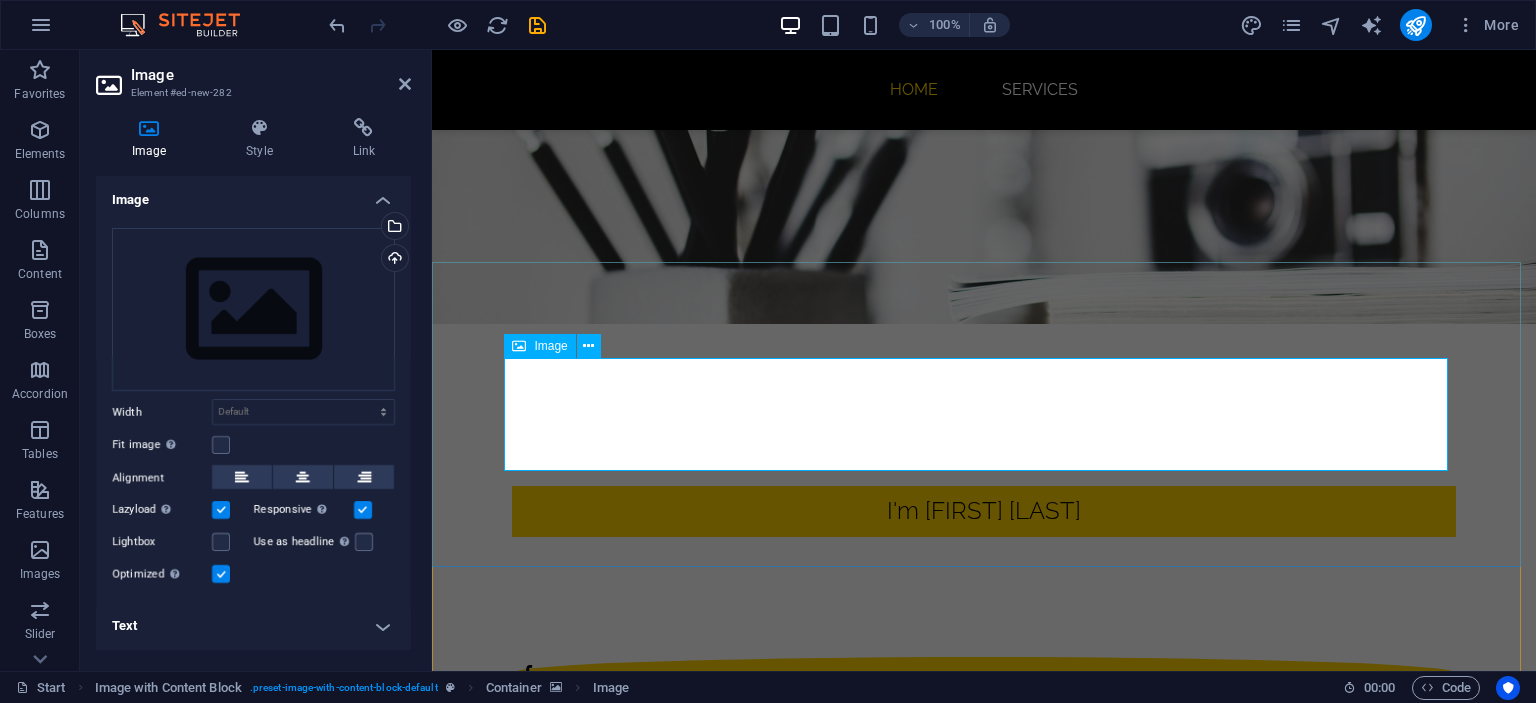 click at bounding box center [984, 1493] 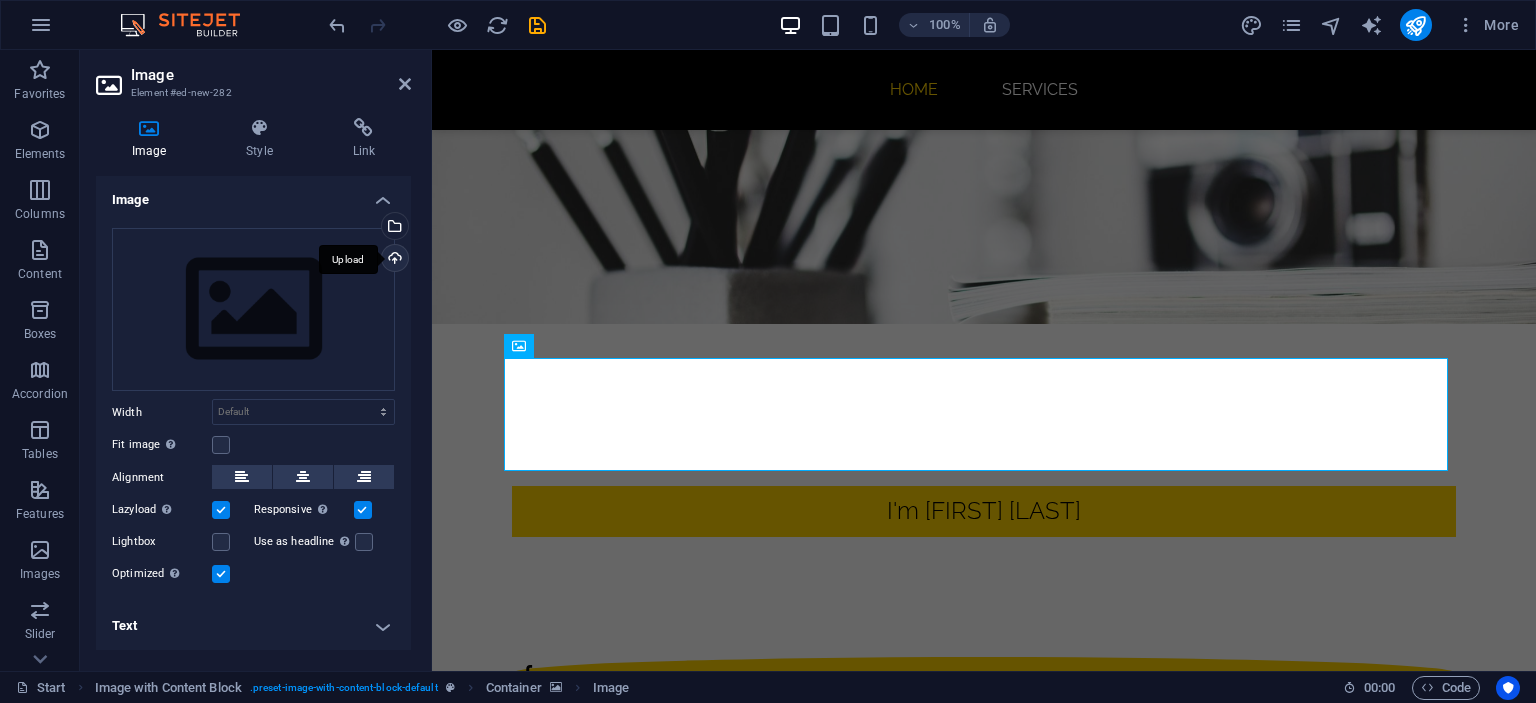 click on "Upload" at bounding box center [393, 260] 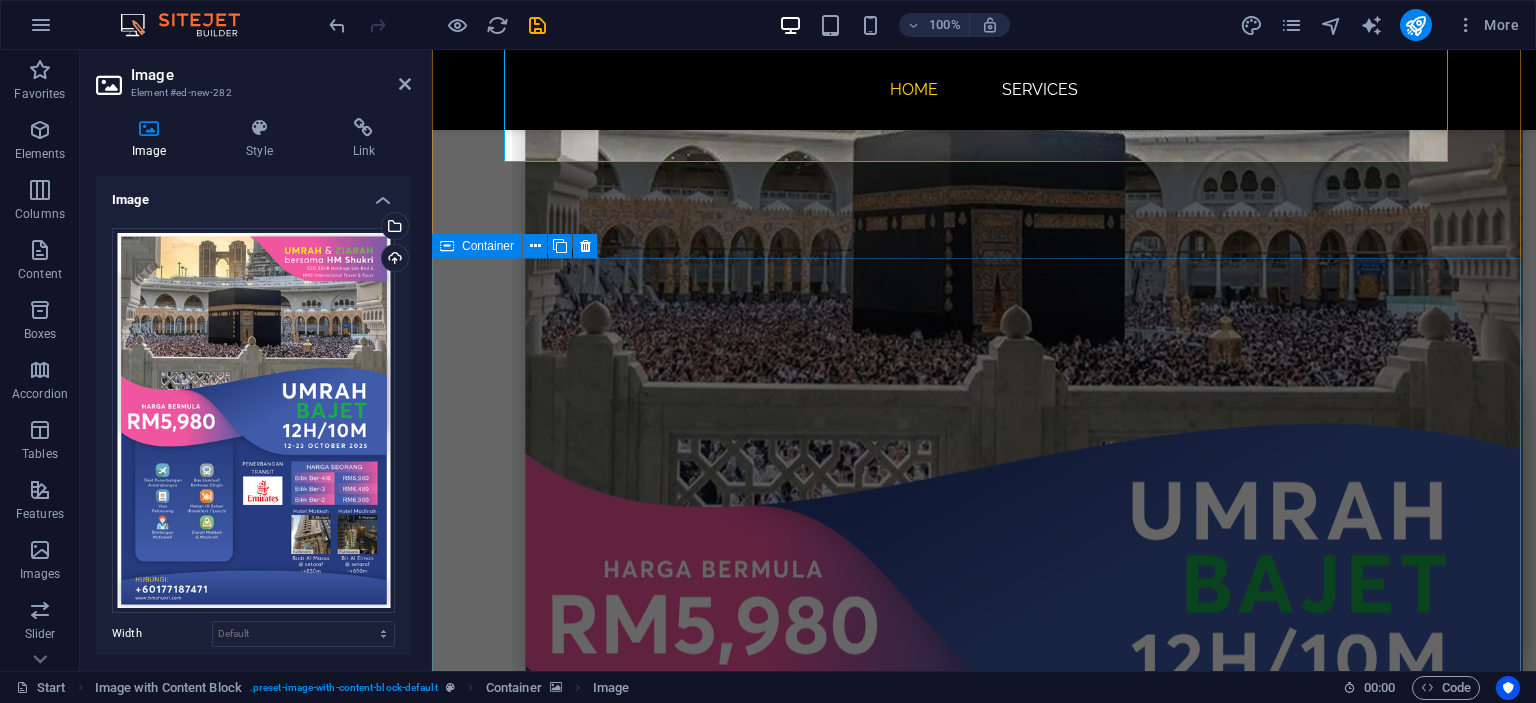 scroll, scrollTop: 1947, scrollLeft: 0, axis: vertical 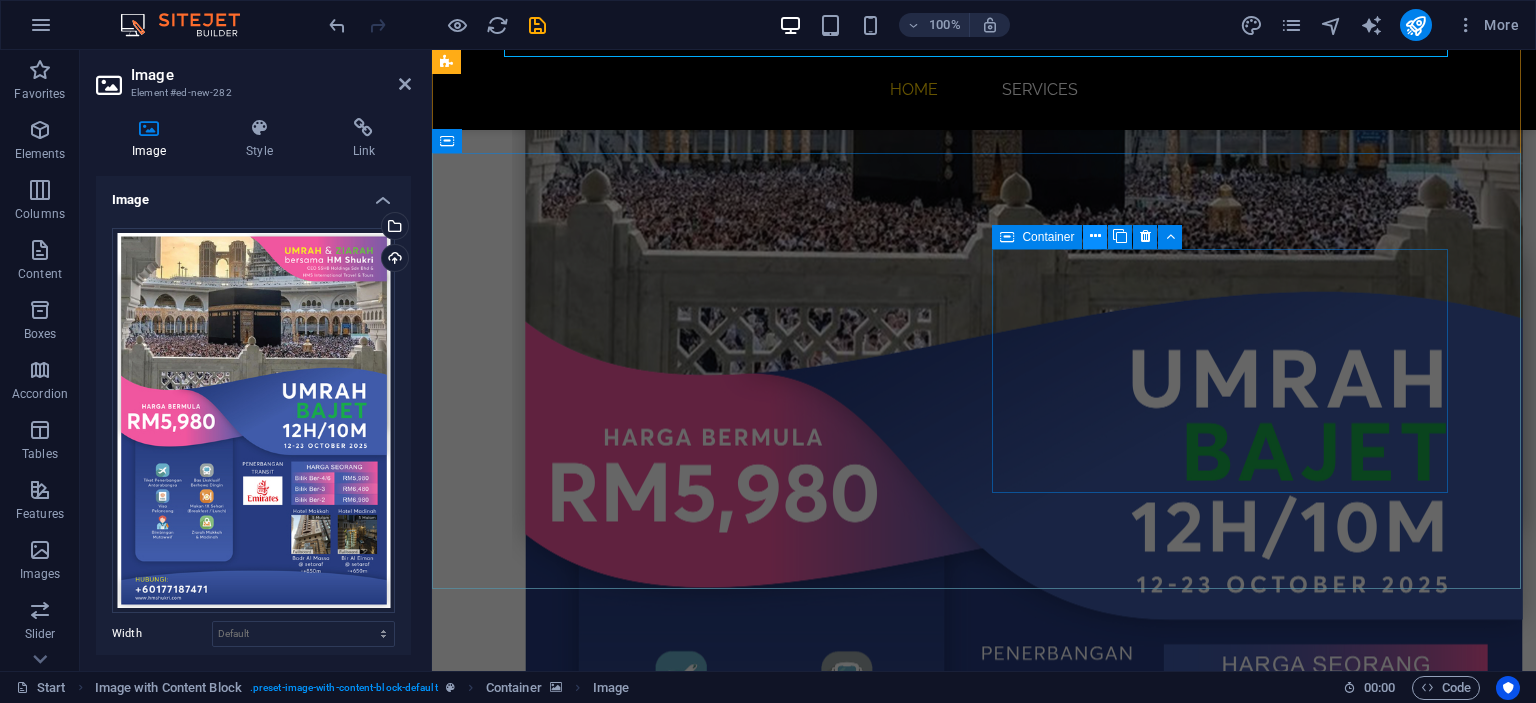 click at bounding box center (1095, 236) 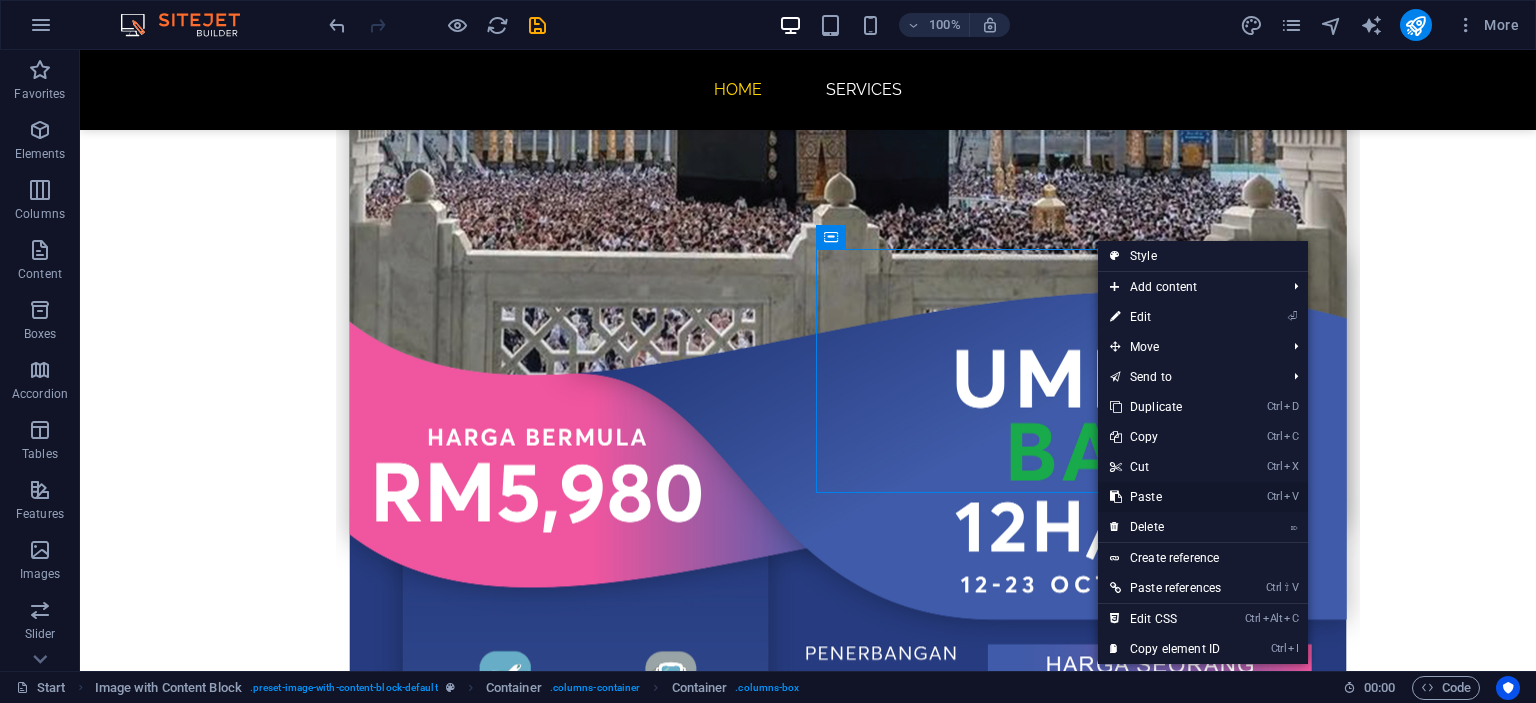 click on "Ctrl V  Paste" at bounding box center [1165, 497] 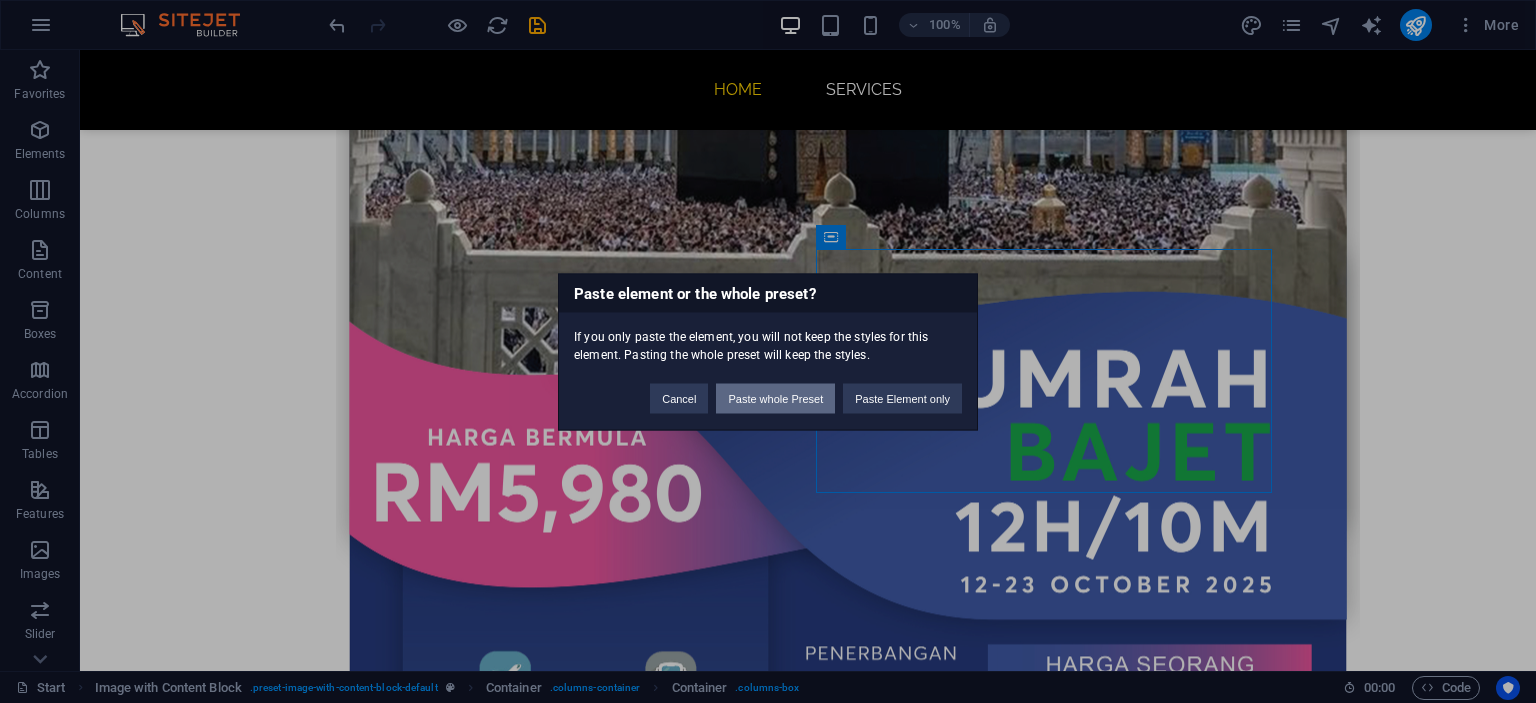 click on "Paste whole Preset" at bounding box center [775, 398] 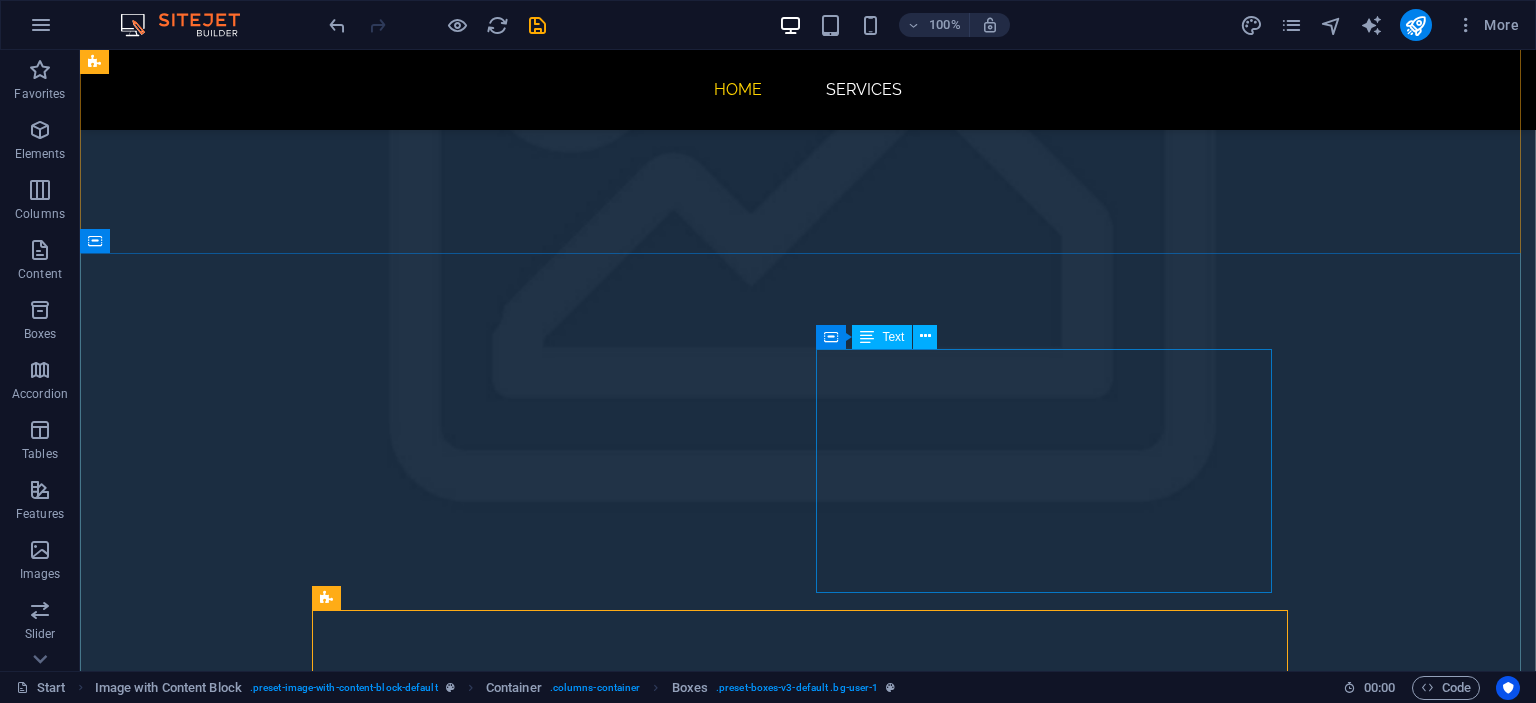 scroll, scrollTop: 1947, scrollLeft: 0, axis: vertical 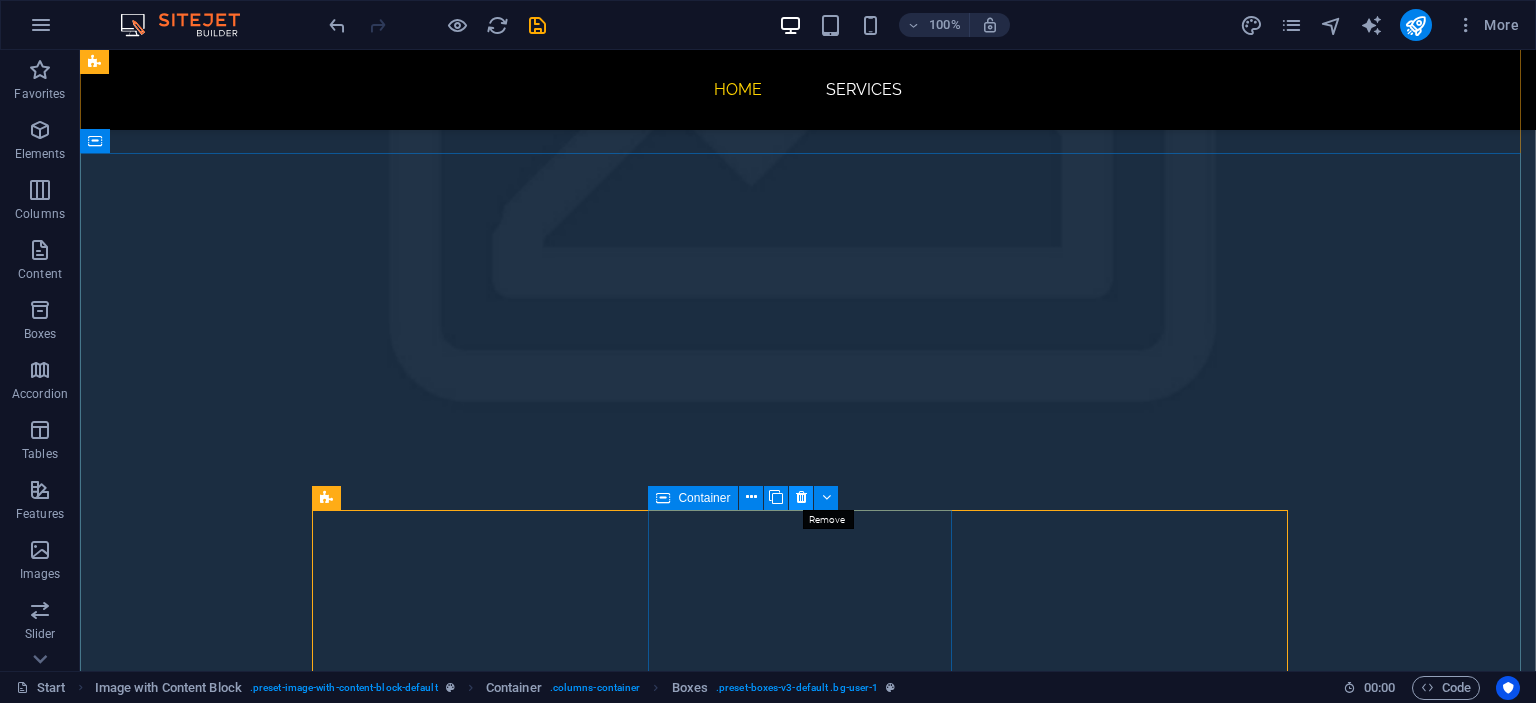 click at bounding box center [801, 497] 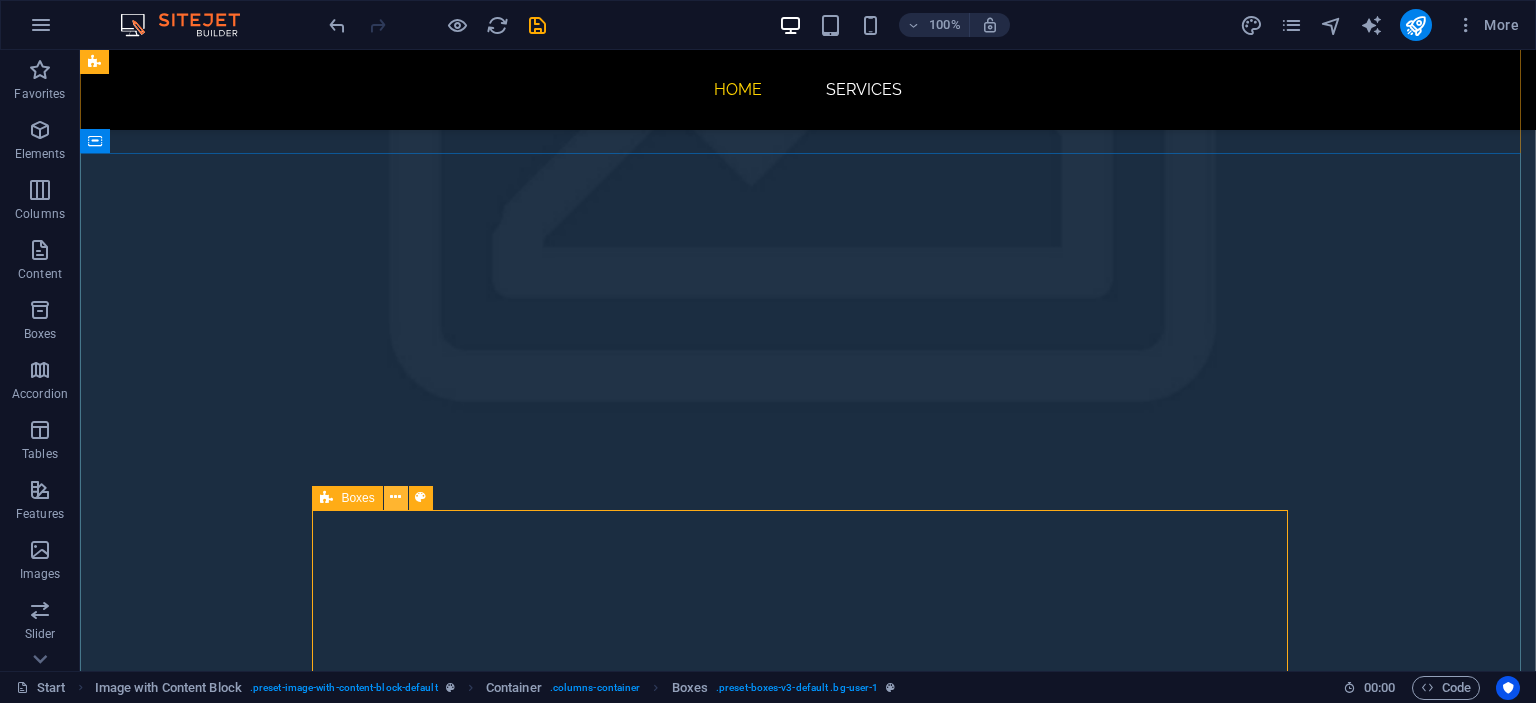 click at bounding box center [395, 497] 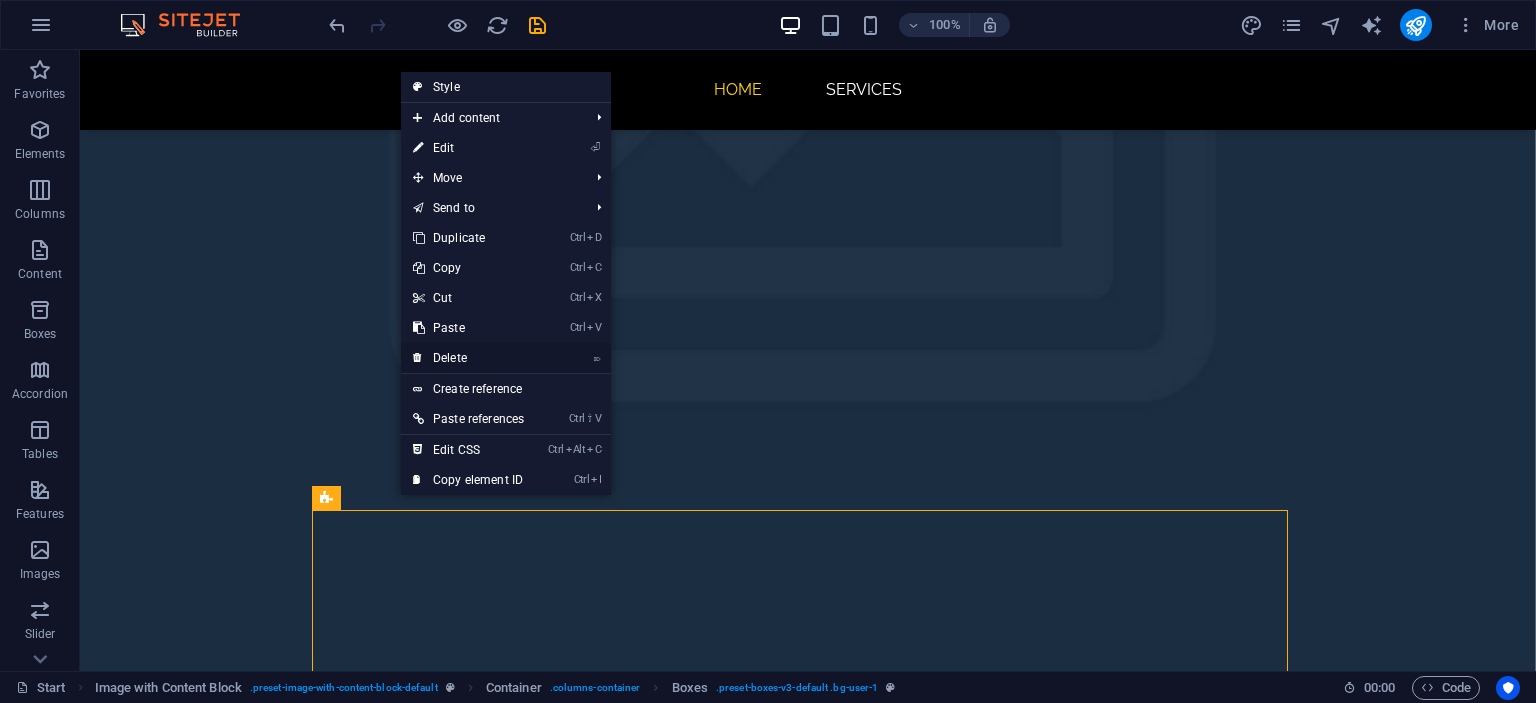 click on "⌦  Delete" at bounding box center [468, 358] 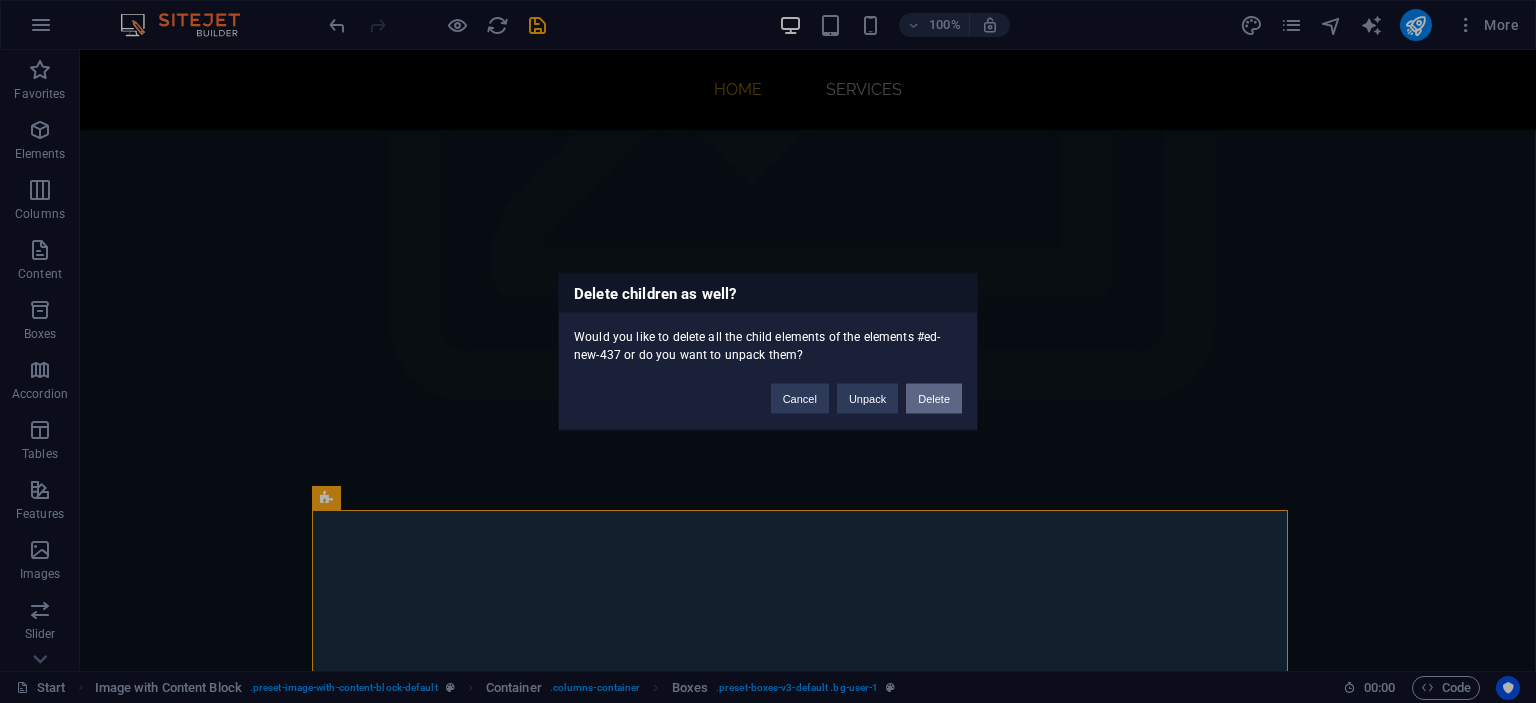 click on "Delete" at bounding box center (934, 398) 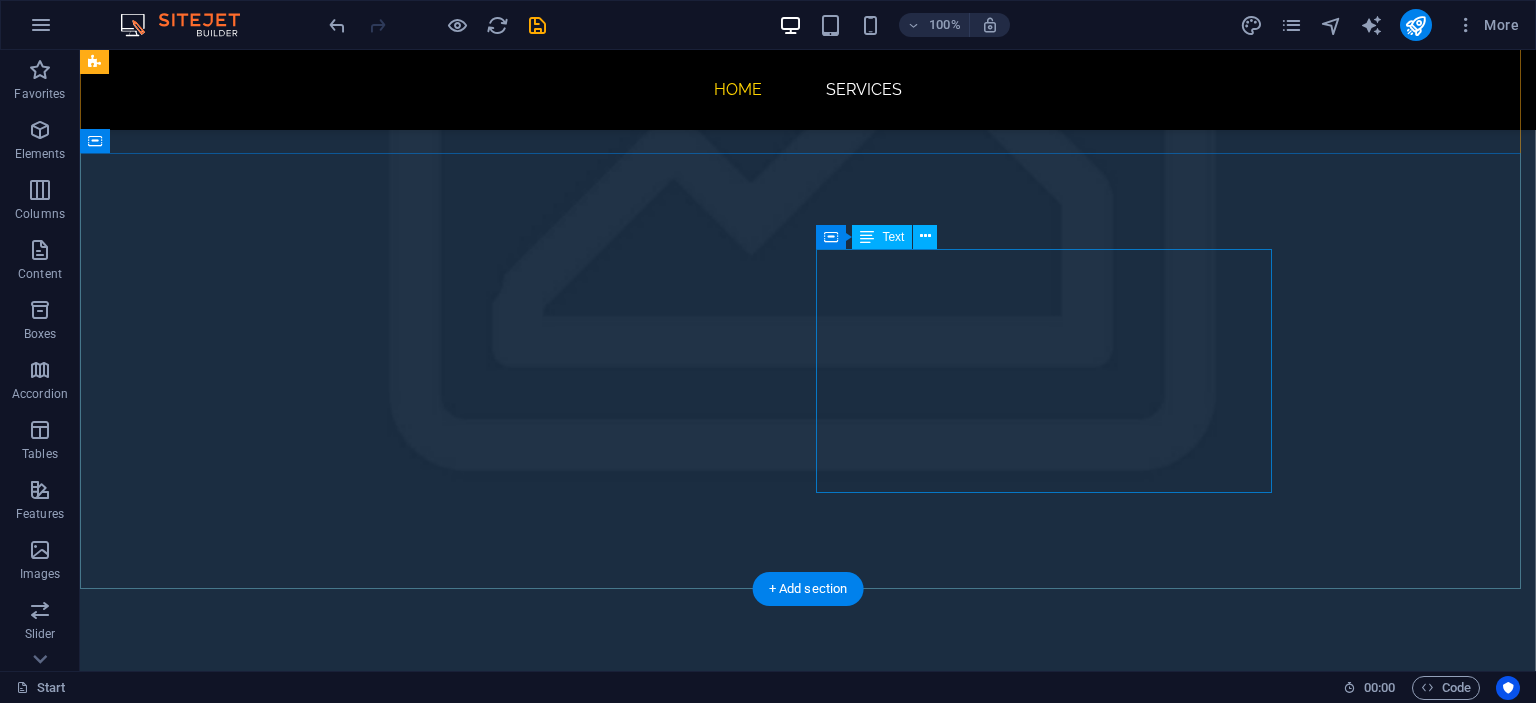 scroll, scrollTop: 1847, scrollLeft: 0, axis: vertical 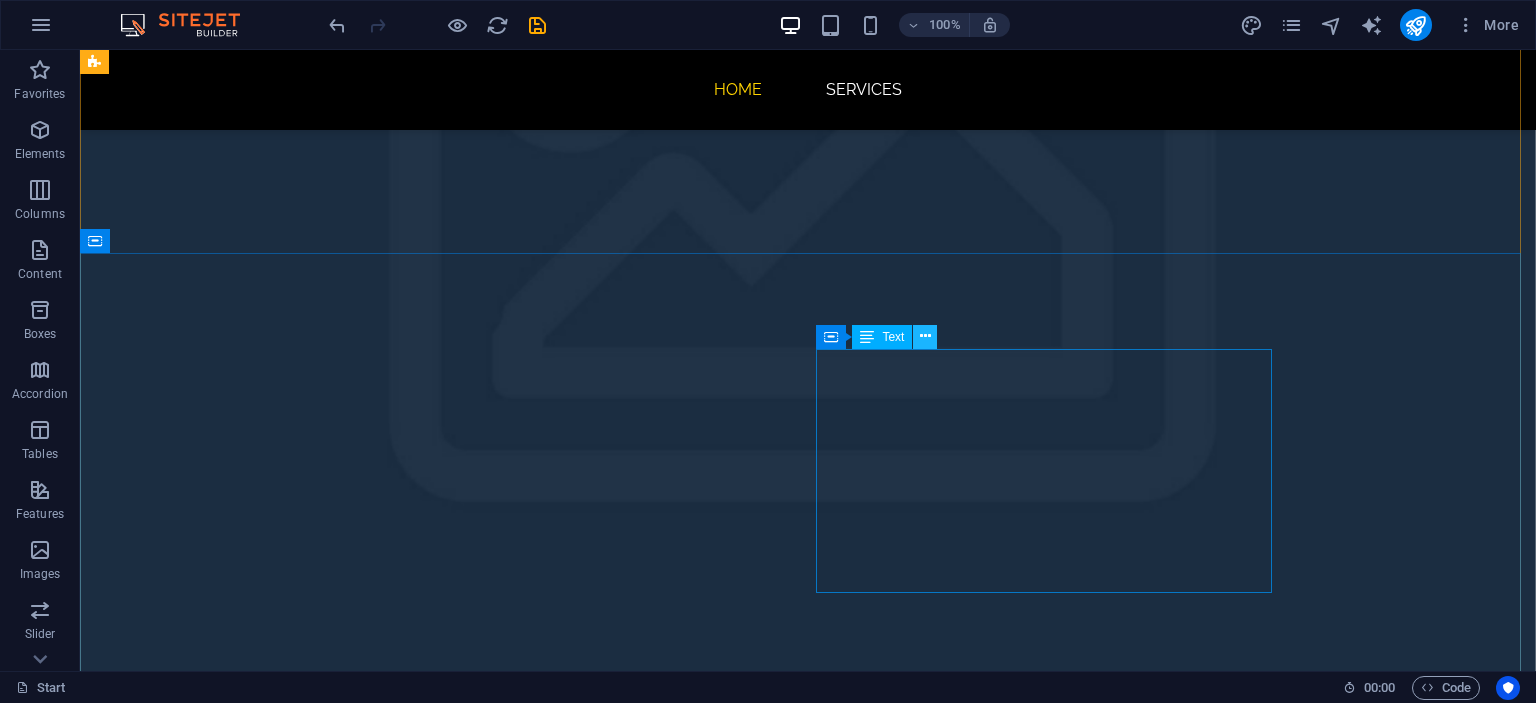 click at bounding box center (925, 336) 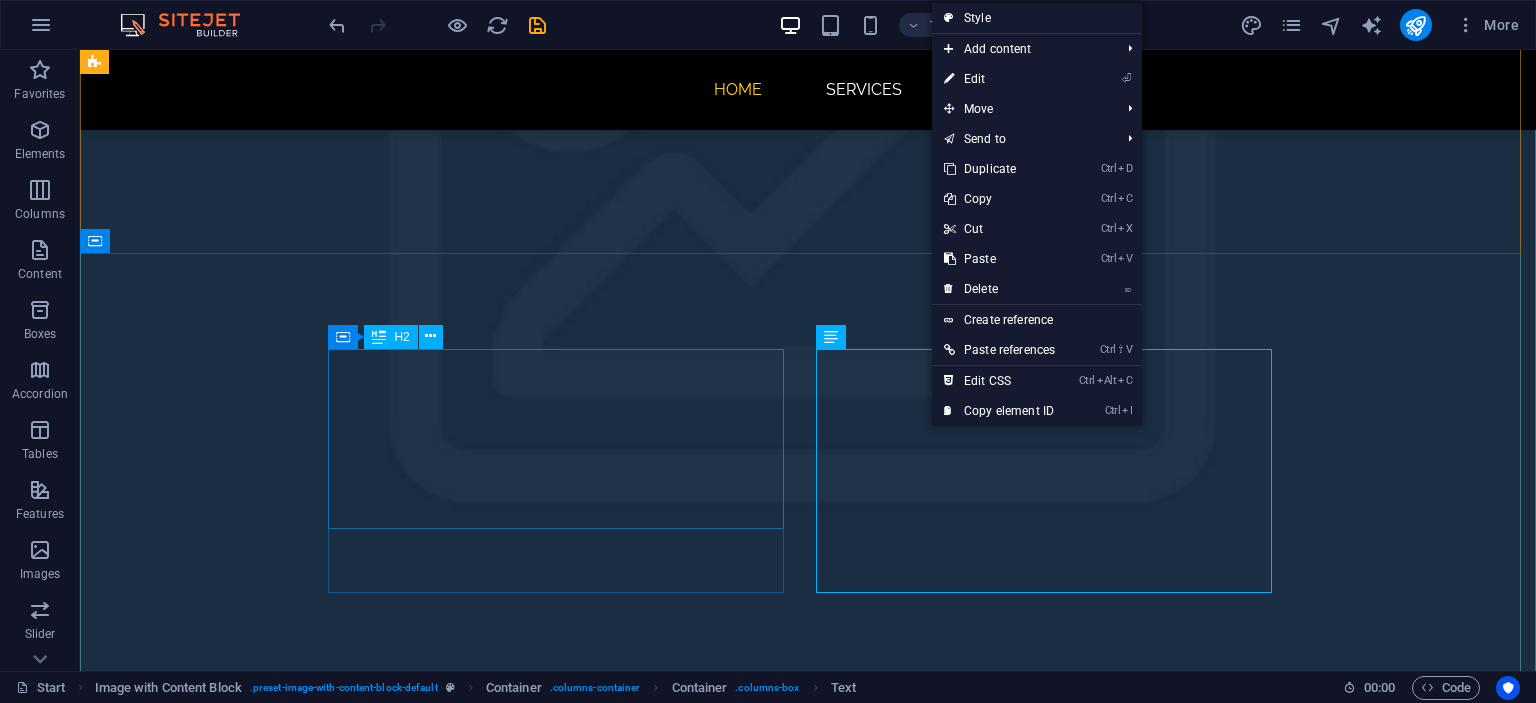 click on "Lorem ipsum dolor sit amet consectetur" at bounding box center [324, 2761] 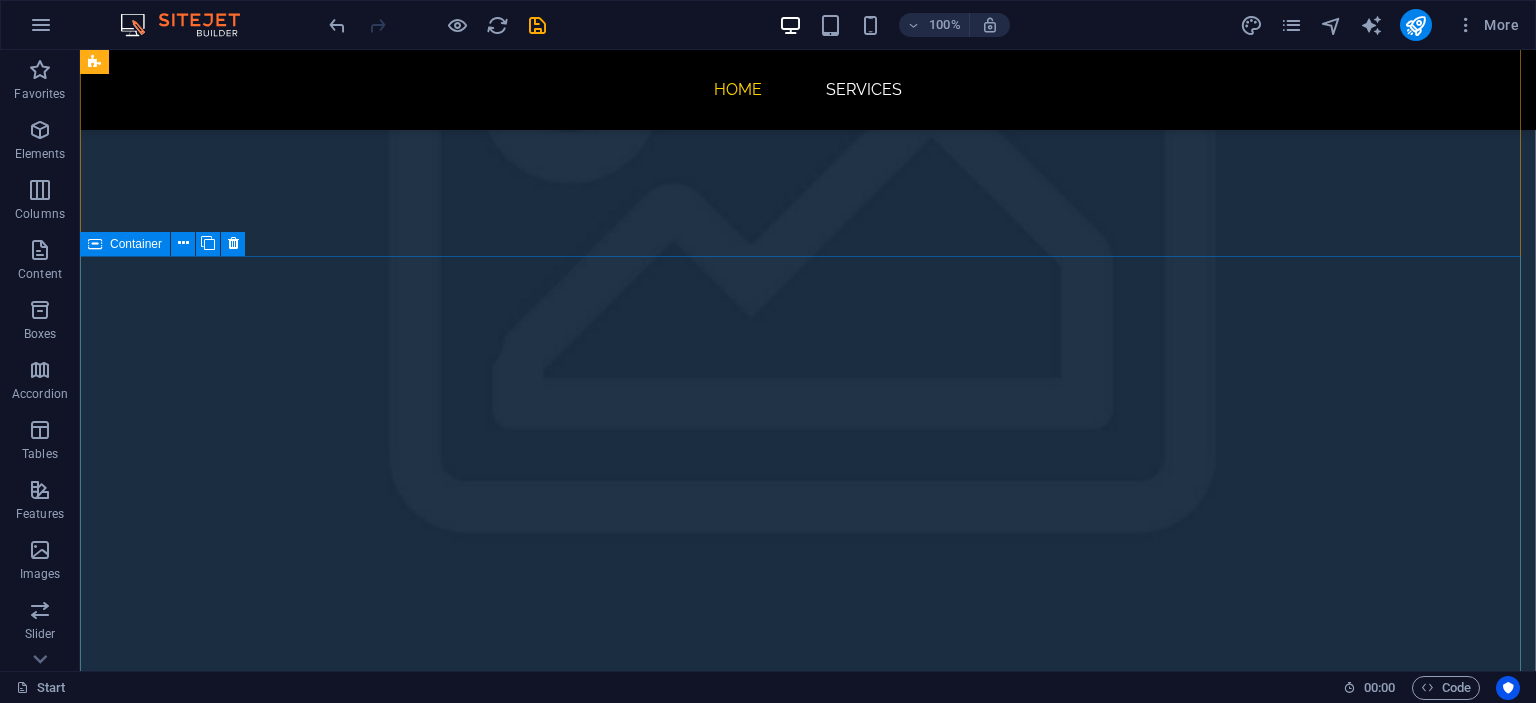 scroll, scrollTop: 1847, scrollLeft: 0, axis: vertical 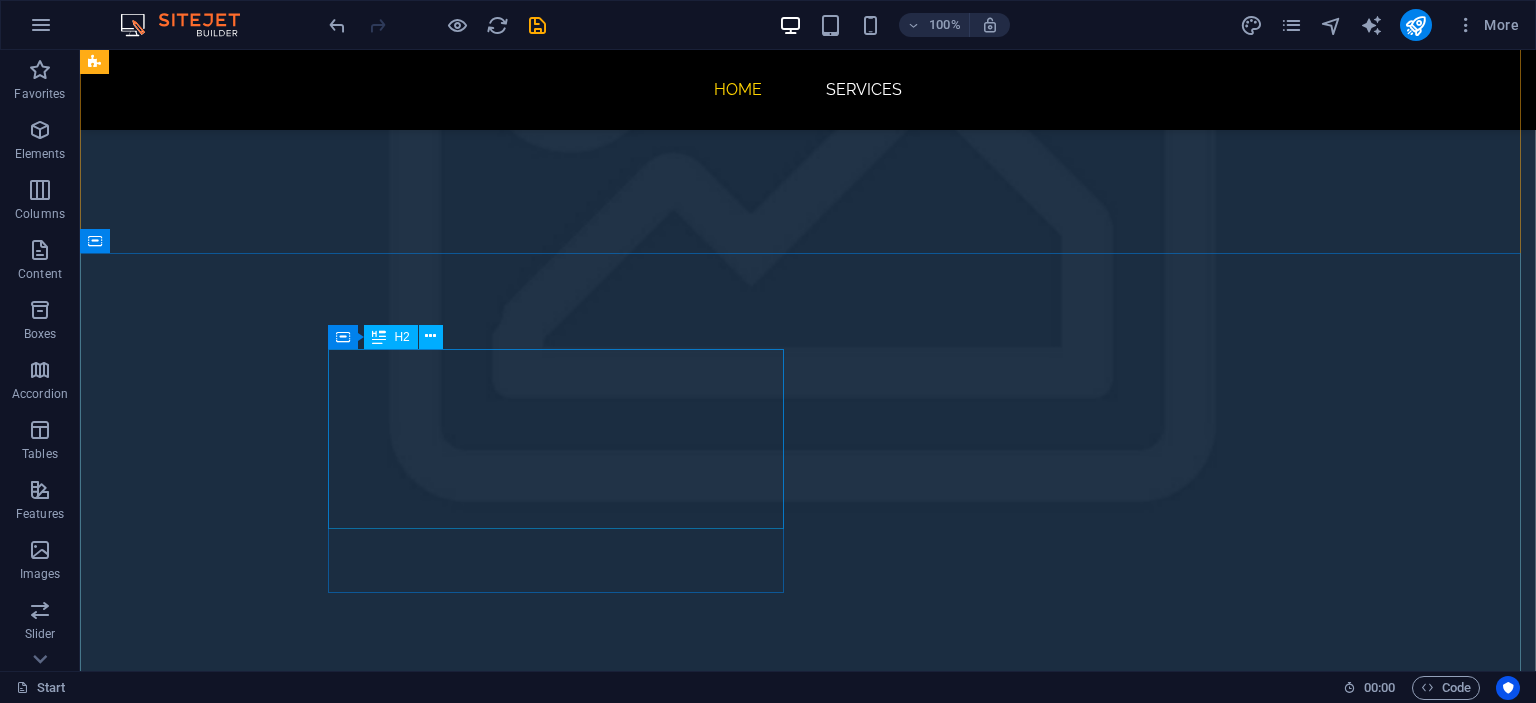 click on "Lorem ipsum dolor sit amet consectetur" at bounding box center [324, 2761] 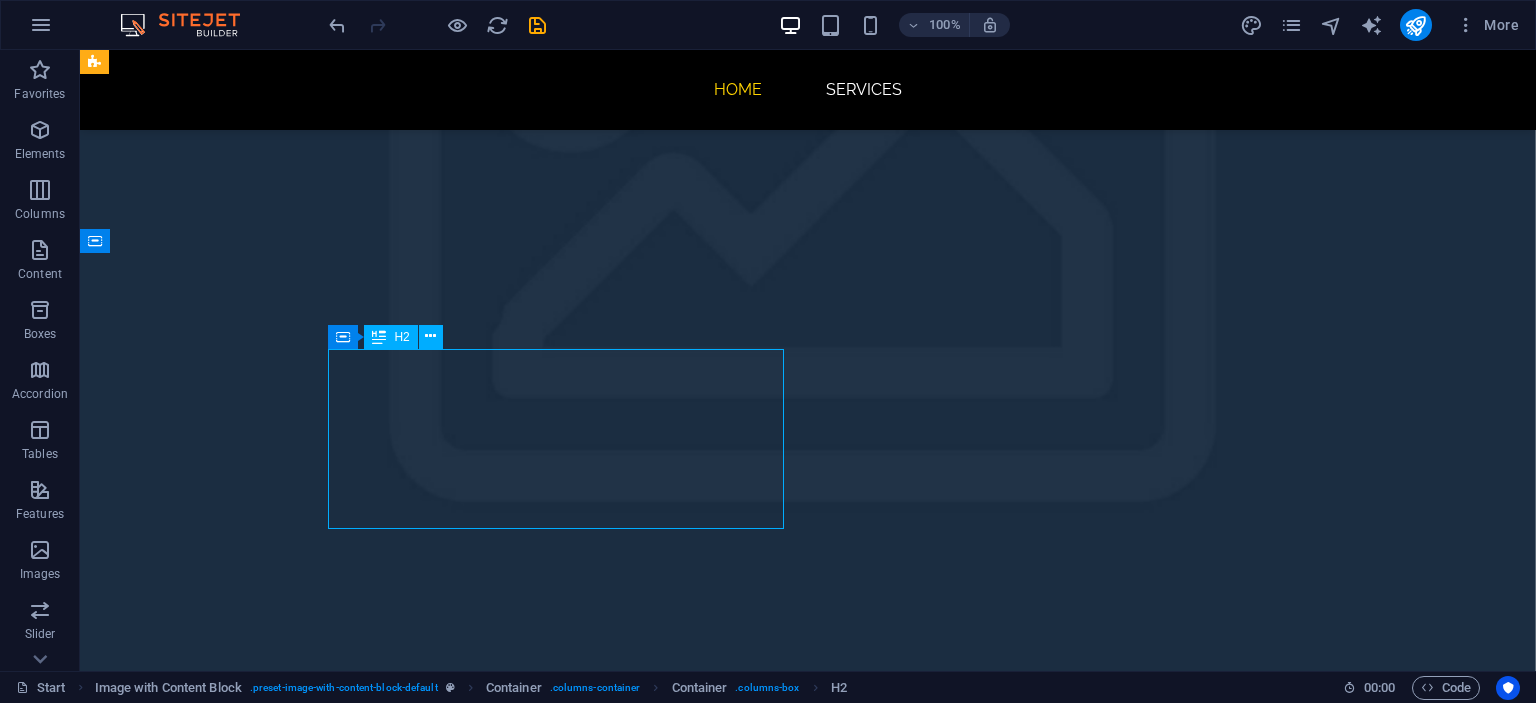 click on "Lorem ipsum dolor sit amet consectetur" at bounding box center (324, 2761) 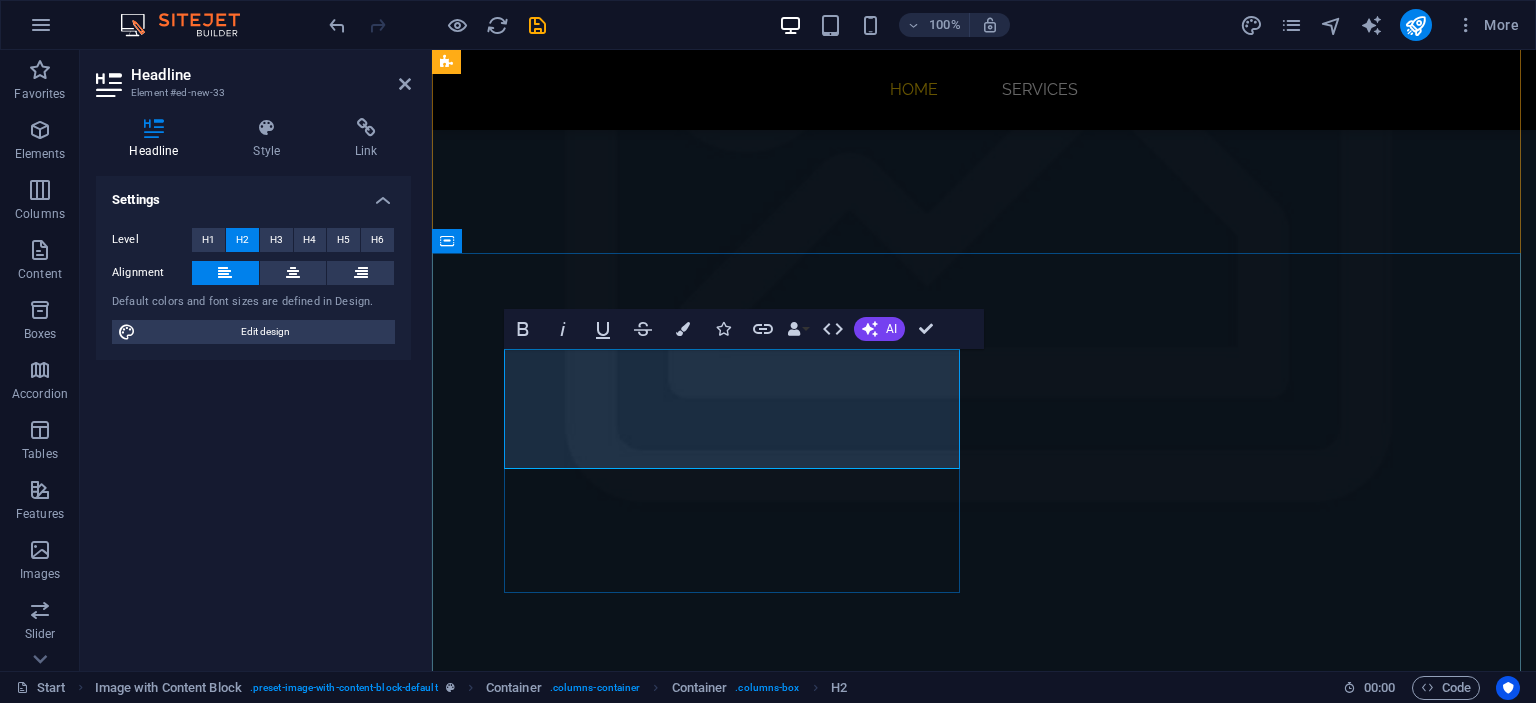 type 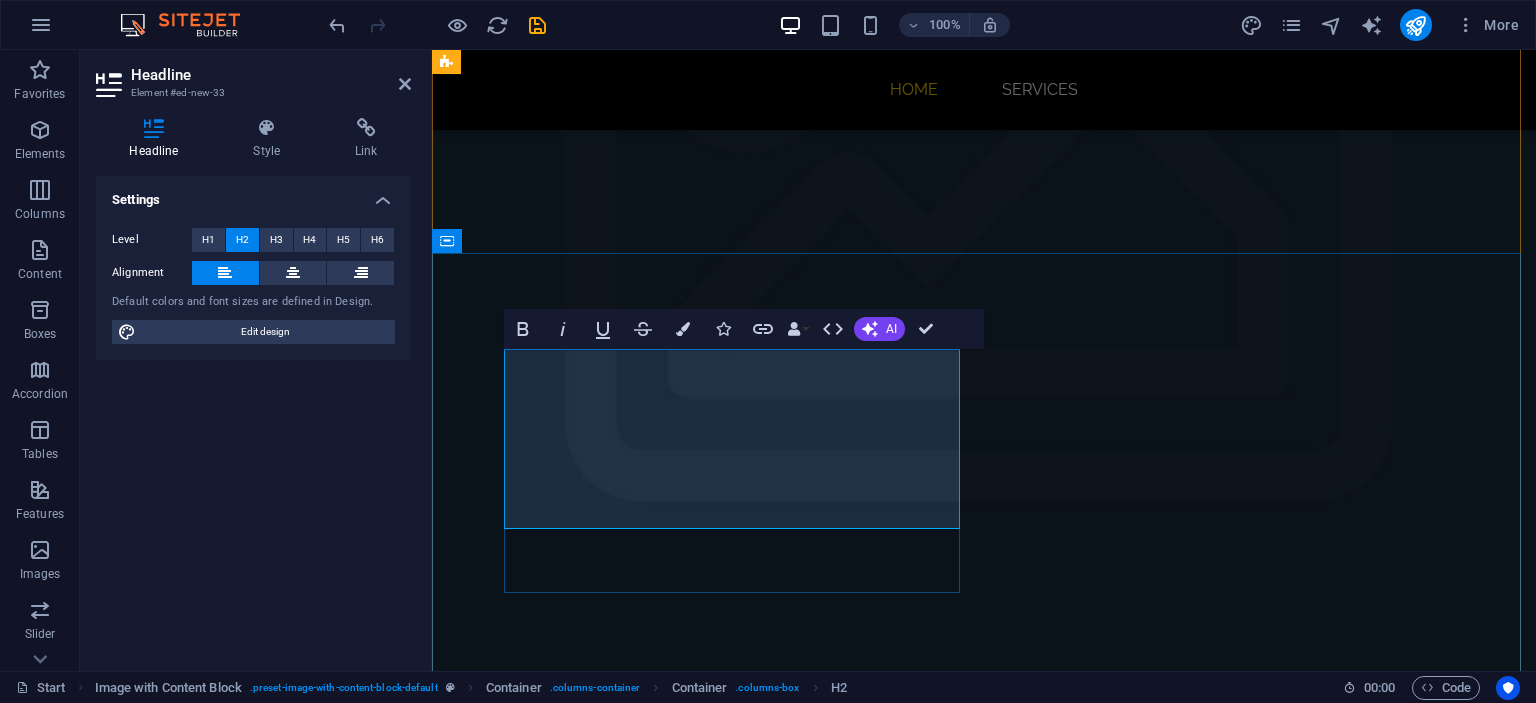 click on "UMRAH BAJET ‌12hari / 10 malam" at bounding box center [676, 2761] 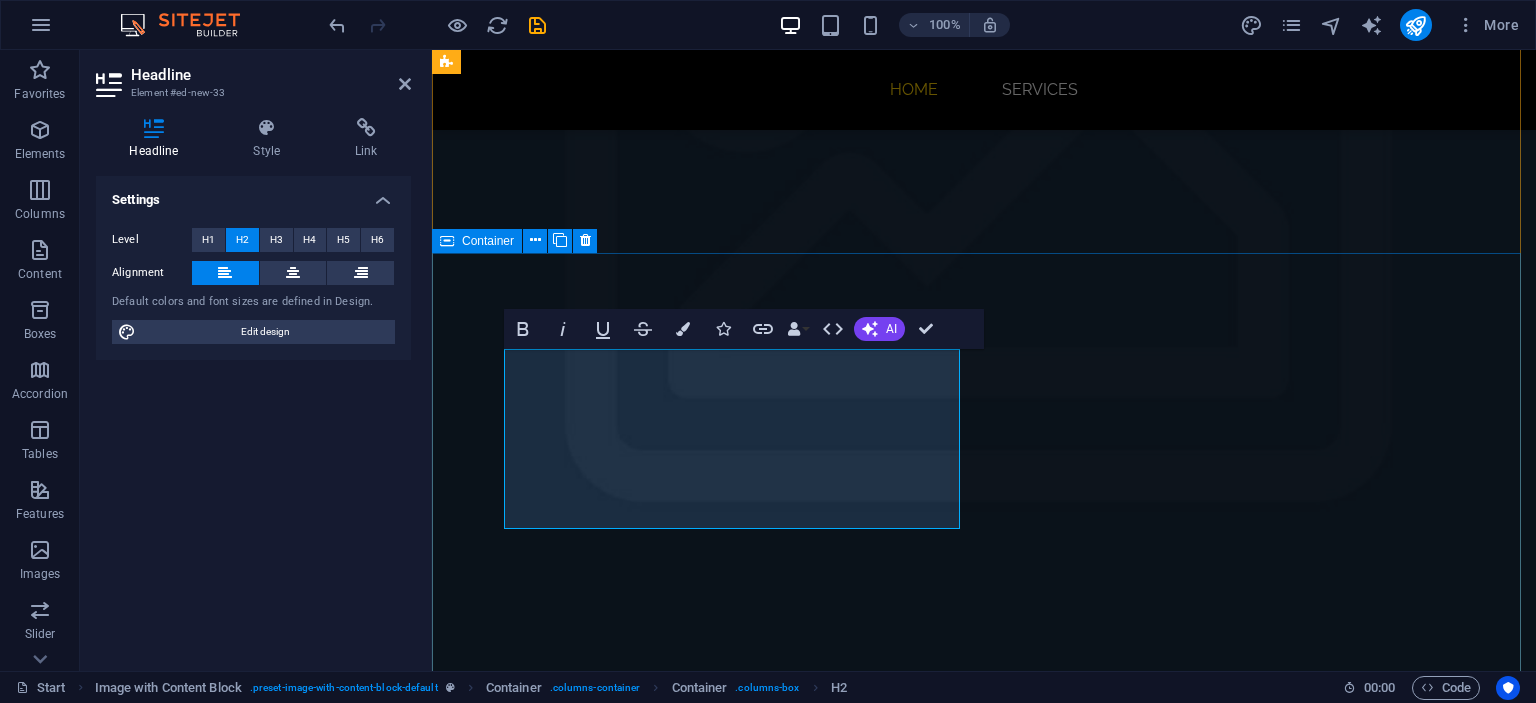 drag, startPoint x: 710, startPoint y: 496, endPoint x: 474, endPoint y: 443, distance: 241.87807 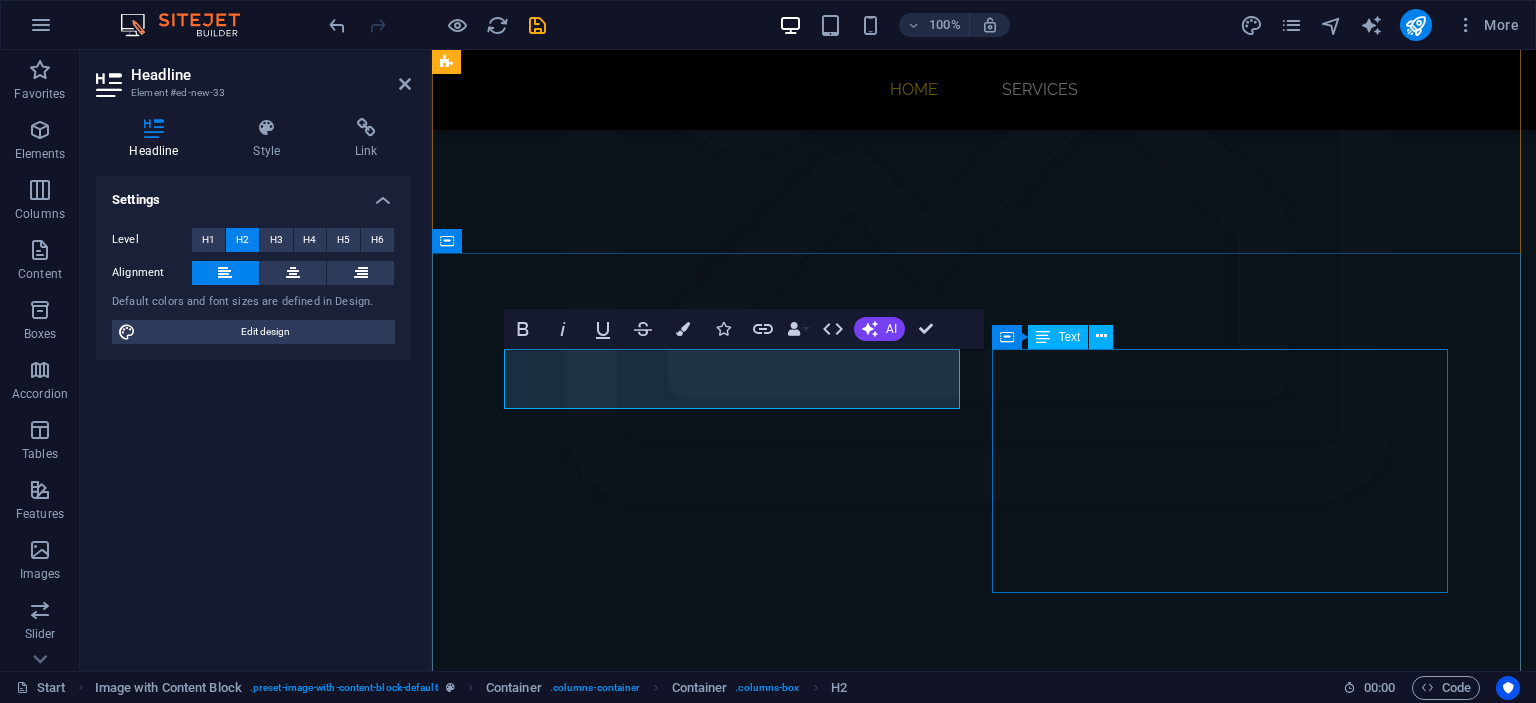 click on "Quo facere optio ut repellat ipsam sed. Culpa deleniti molestiae ex. A doloremque provident eveniet est eligendi recusandae hic. Quam commodi aut omnis autem facilis eos. Omnis vitae quibusdam provident provident. Quia libero iste id eligendi est consequatur vel id. Natus iste in dicta qui consequuntur optio. Soluta voluptas harum quod ut officia quia. Nesciunt in quod suscipit sed animi laborum. Aut aut quia et quas iusto quae quos." at bounding box center (676, 2869) 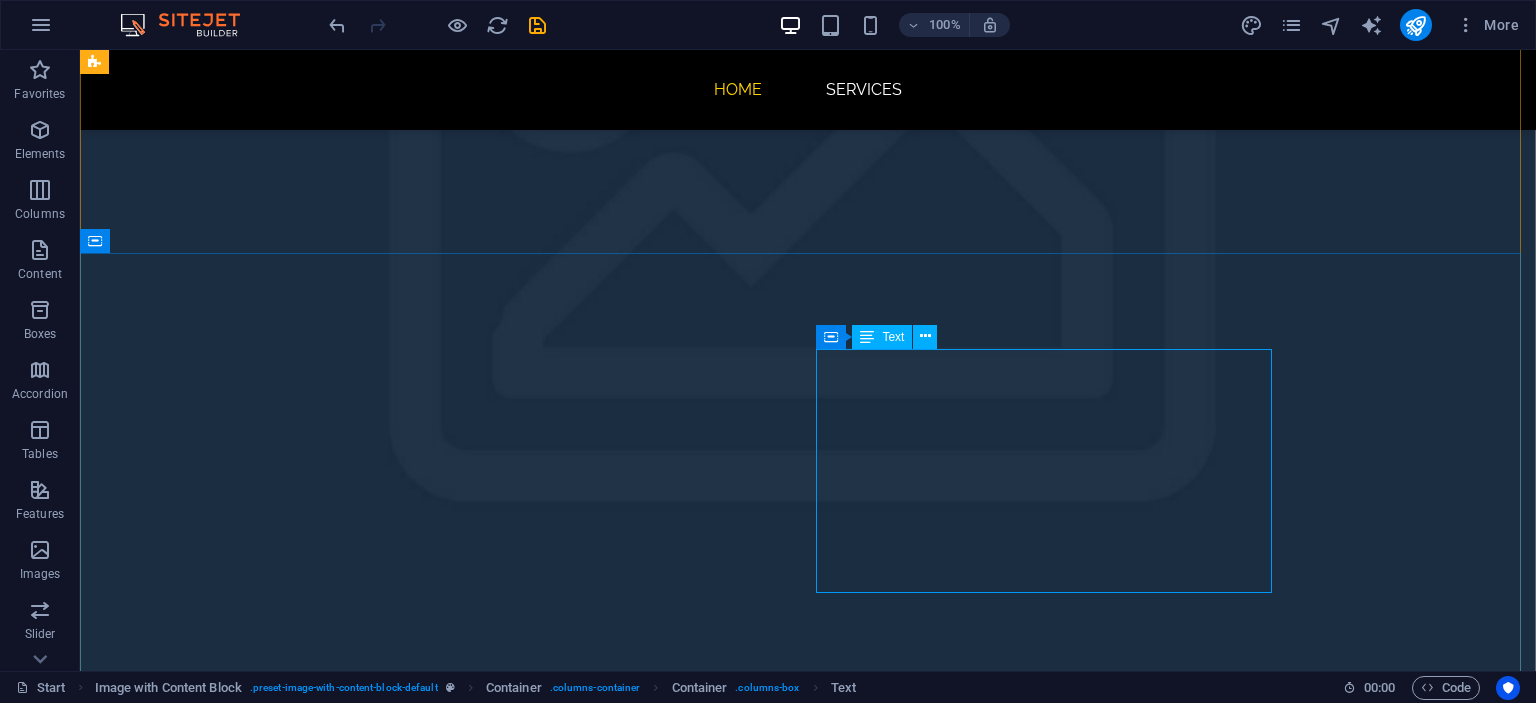 click on "Quo facere optio ut repellat ipsam sed. Culpa deleniti molestiae ex. A doloremque provident eveniet est eligendi recusandae hic. Quam commodi aut omnis autem facilis eos. Omnis vitae quibusdam provident provident. Quia libero iste id eligendi est consequatur vel id. Natus iste in dicta qui consequuntur optio. Soluta voluptas harum quod ut officia quia. Nesciunt in quod suscipit sed animi laborum. Aut aut quia et quas iusto quae quos." at bounding box center [324, 2869] 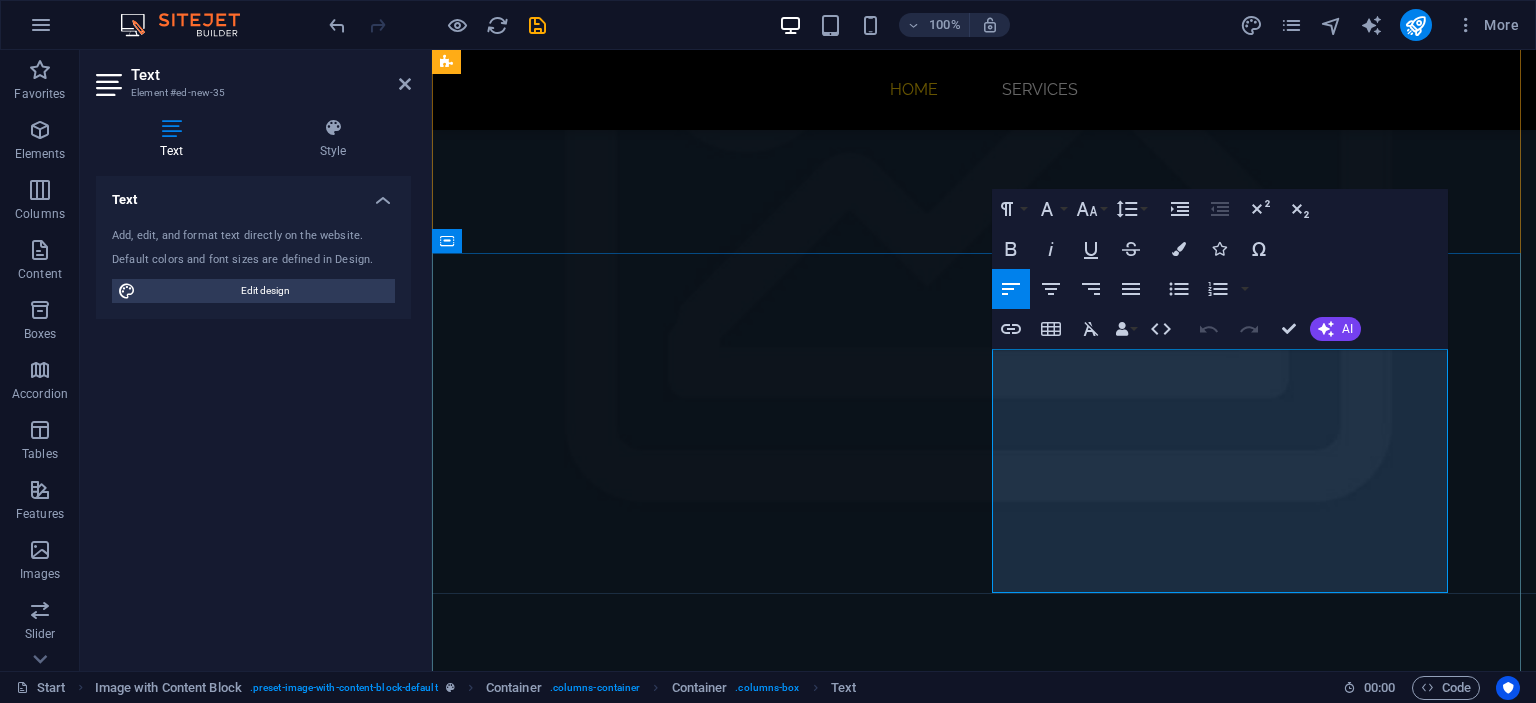 click on "Quo facere optio ut repellat ipsam sed. Culpa deleniti molestiae ex. A doloremque provident eveniet est eligendi recusandae hic. Quam commodi aut omnis autem facilis eos. Omnis vitae quibusdam provident provident. Quia libero iste id eligendi est consequatur vel id. Natus iste in dicta qui consequuntur optio. Soluta voluptas harum quod ut officia quia. Nesciunt in quod suscipit sed animi laborum. Aut aut quia et quas iusto quae quos." at bounding box center [676, 2869] 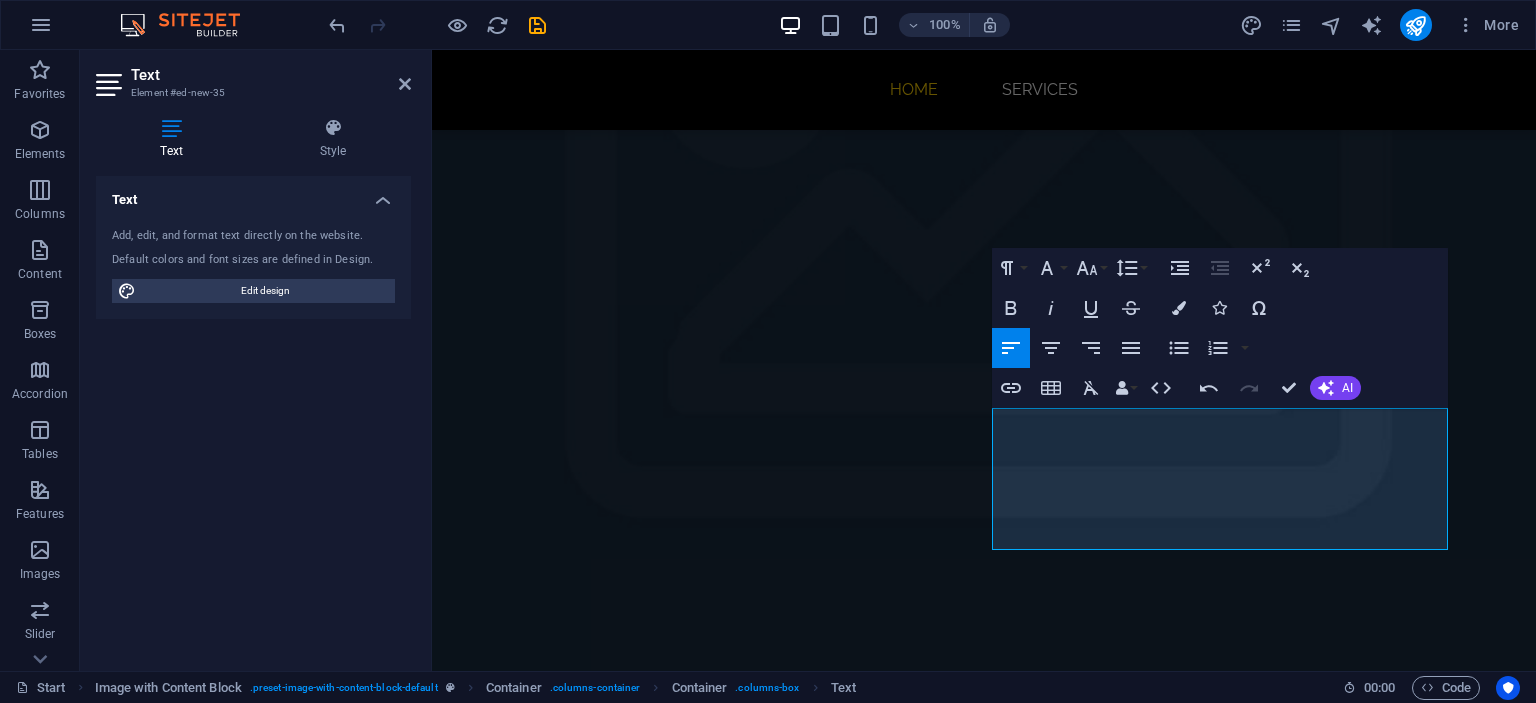 scroll, scrollTop: 1747, scrollLeft: 0, axis: vertical 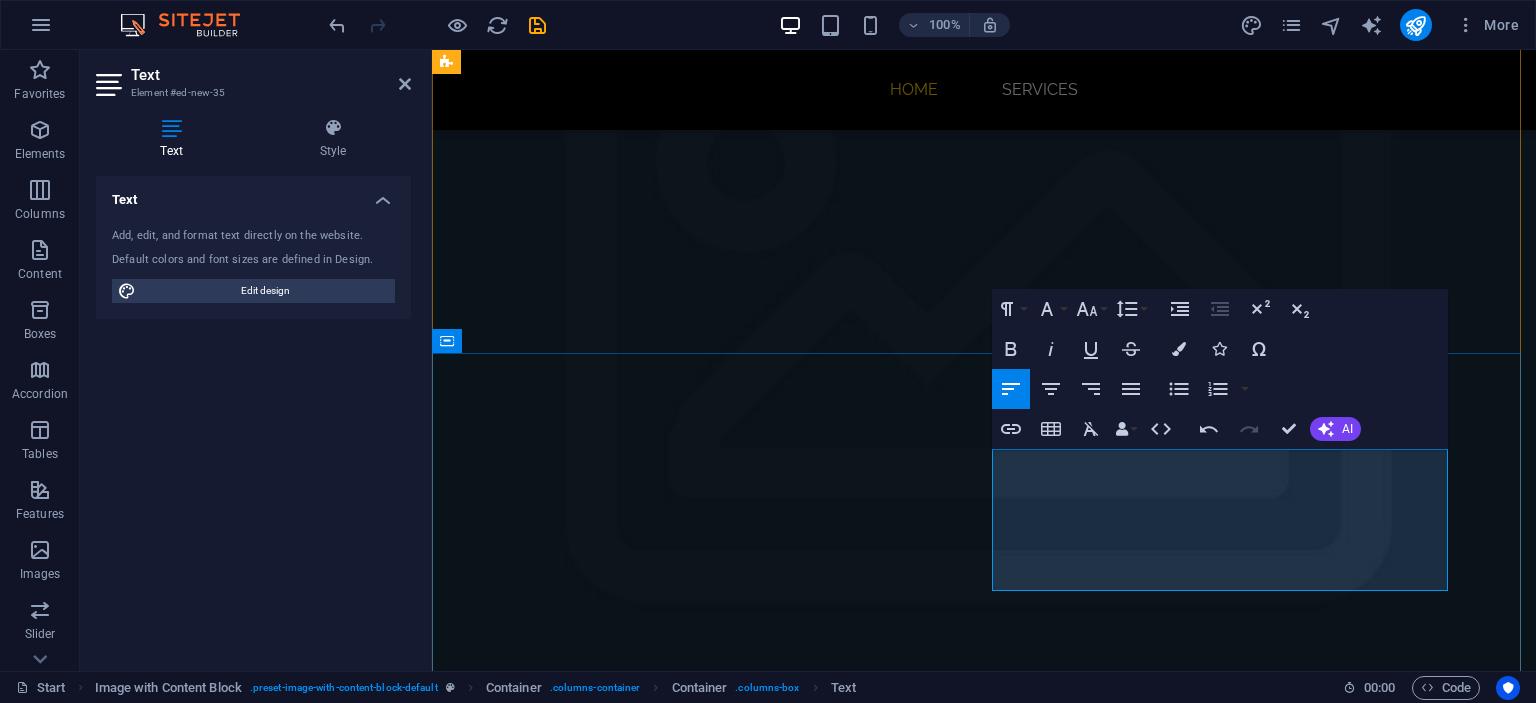 click on "12 HARI / 10 MALAM" at bounding box center (665, 2875) 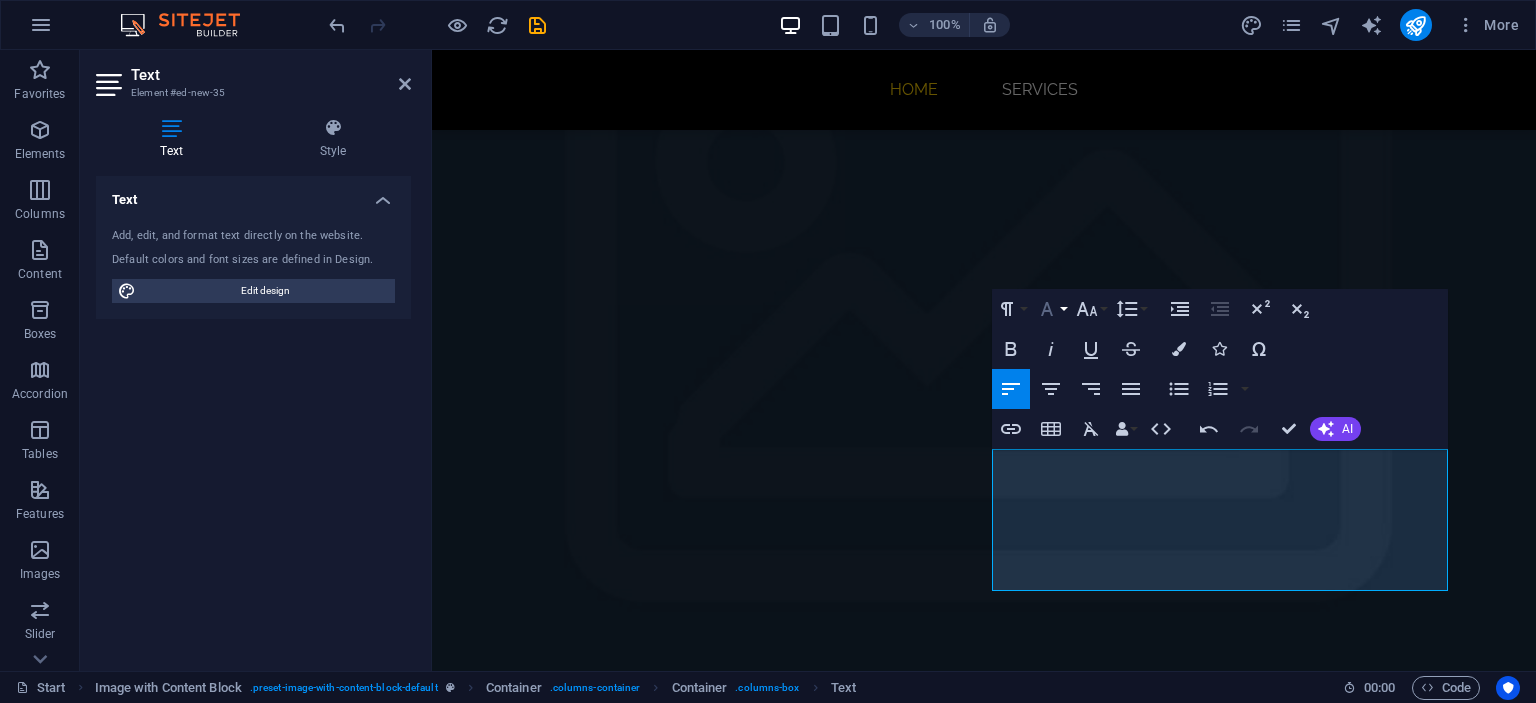click on "Font Family" at bounding box center [1051, 309] 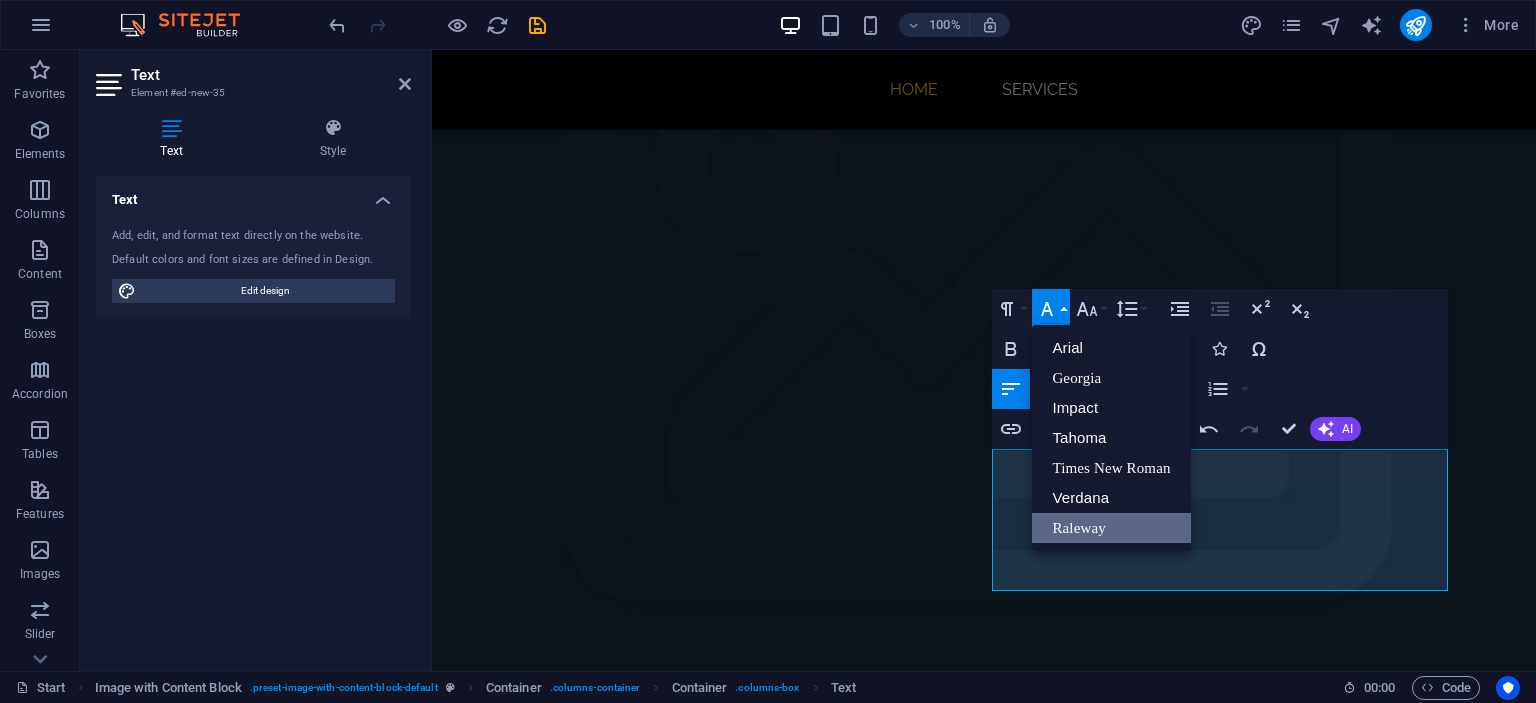 scroll, scrollTop: 0, scrollLeft: 0, axis: both 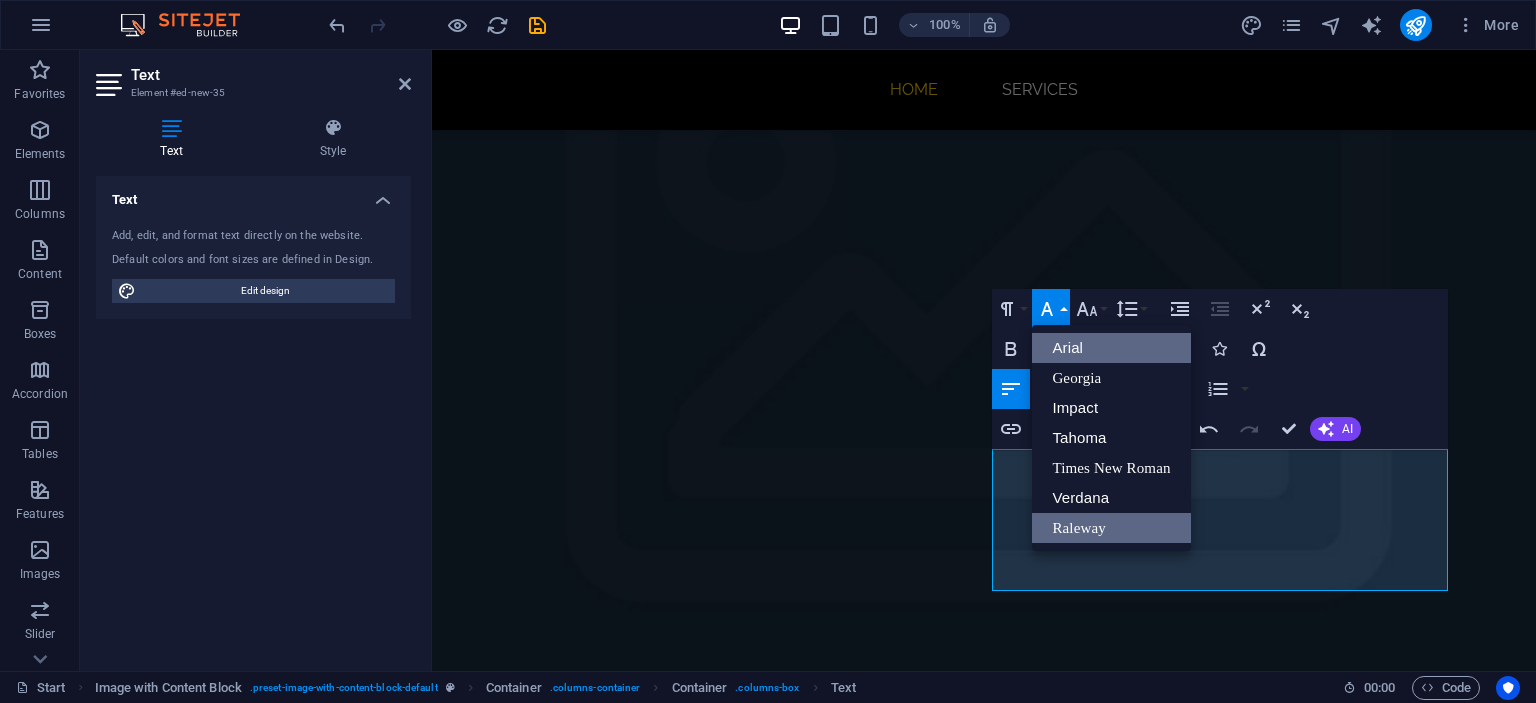 click on "Arial" at bounding box center [1111, 348] 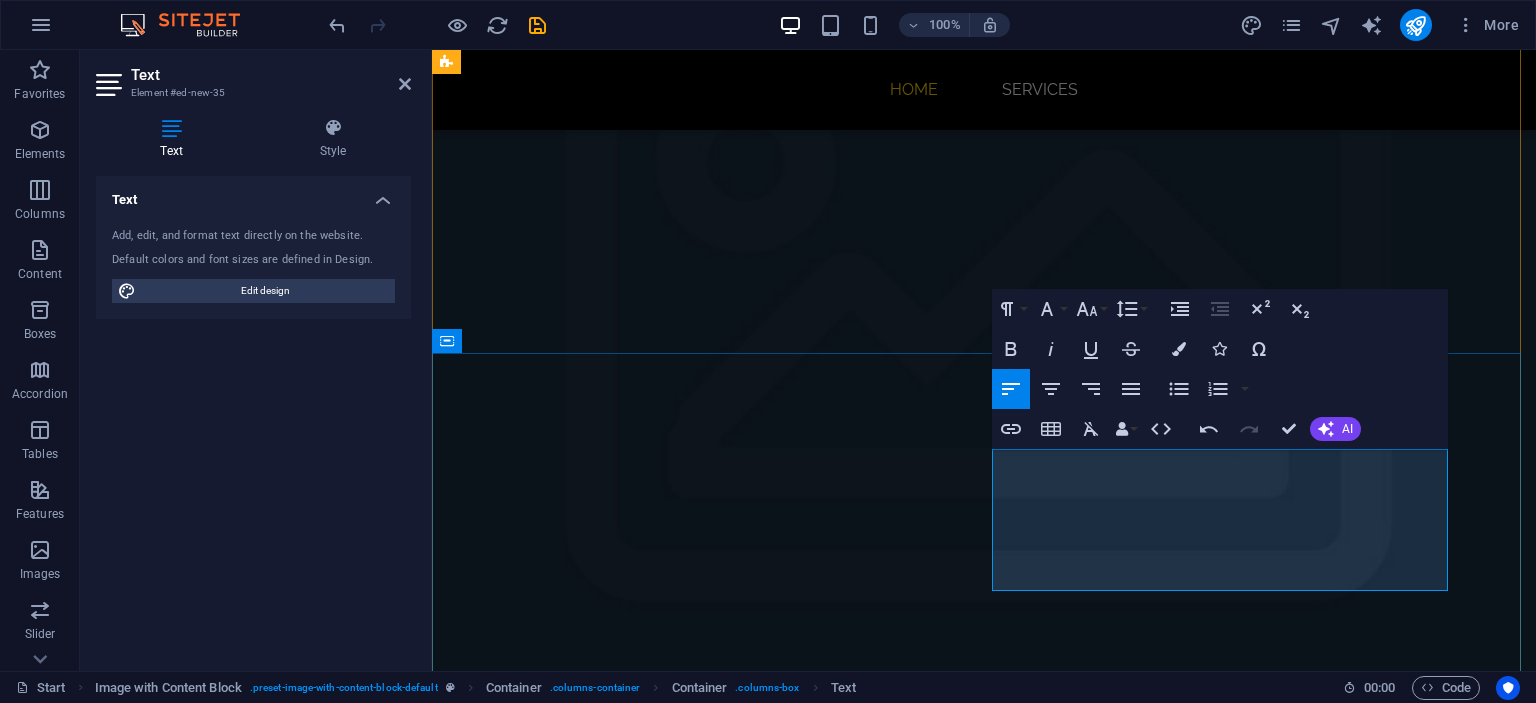 click on "Madinah: Bir Al Eiman @ Setaraf +-650m" at bounding box center [601, 2932] 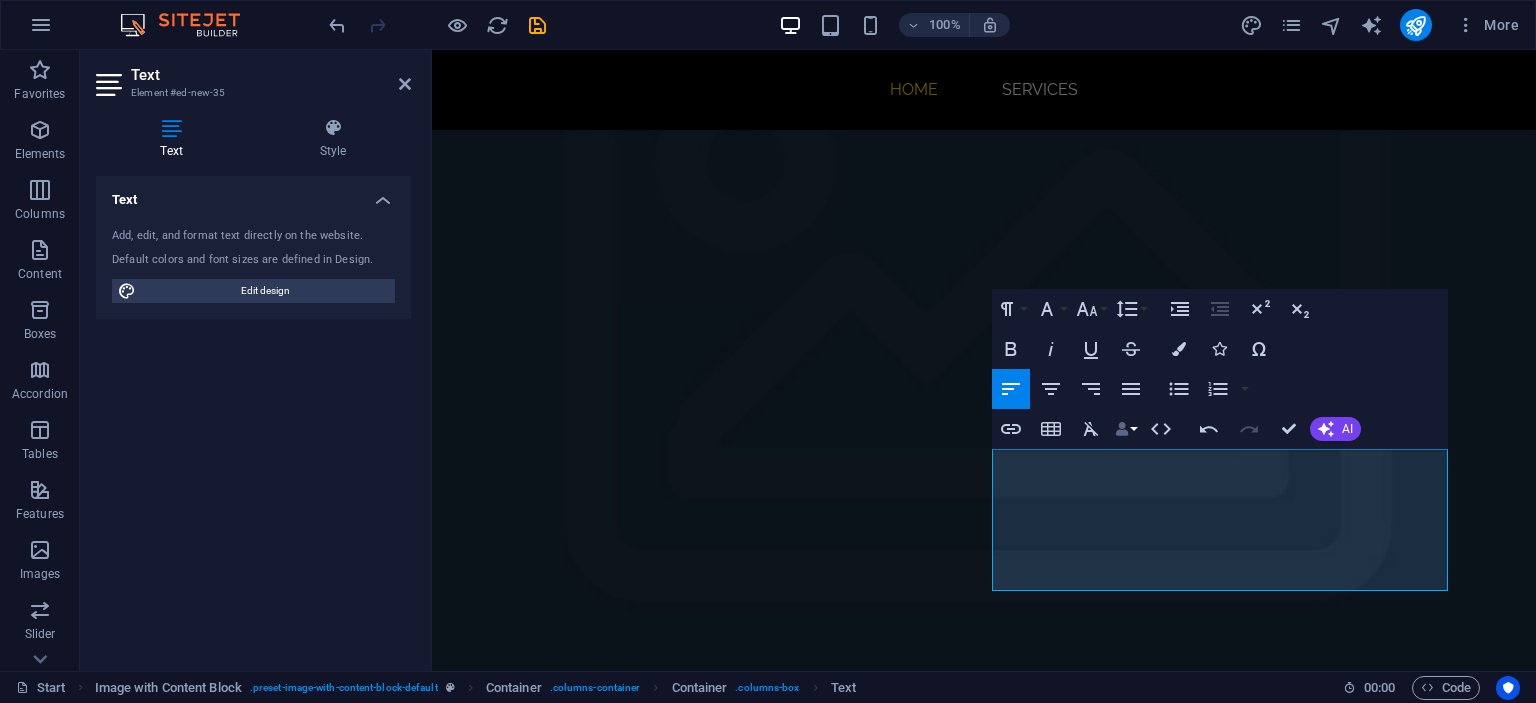 click at bounding box center [1122, 429] 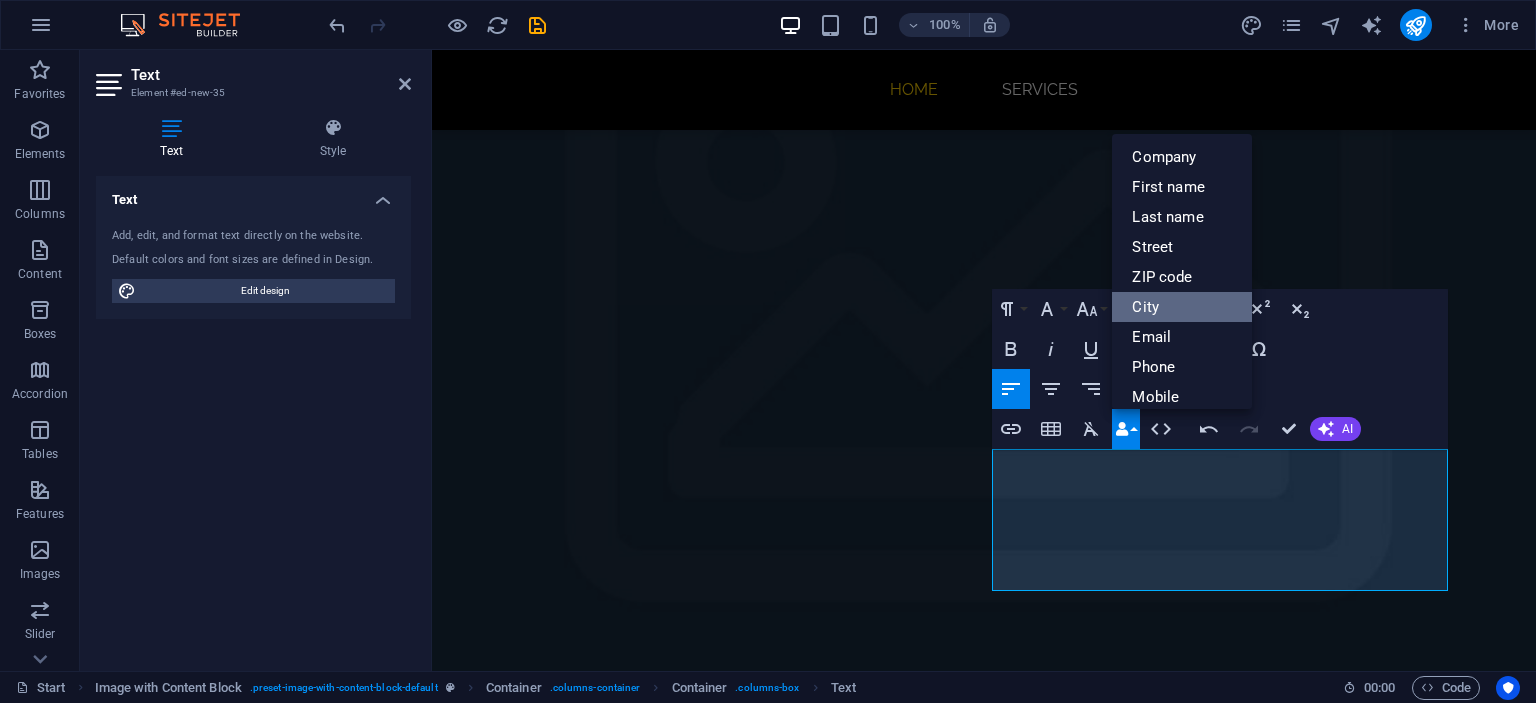click on "City" at bounding box center [1182, 307] 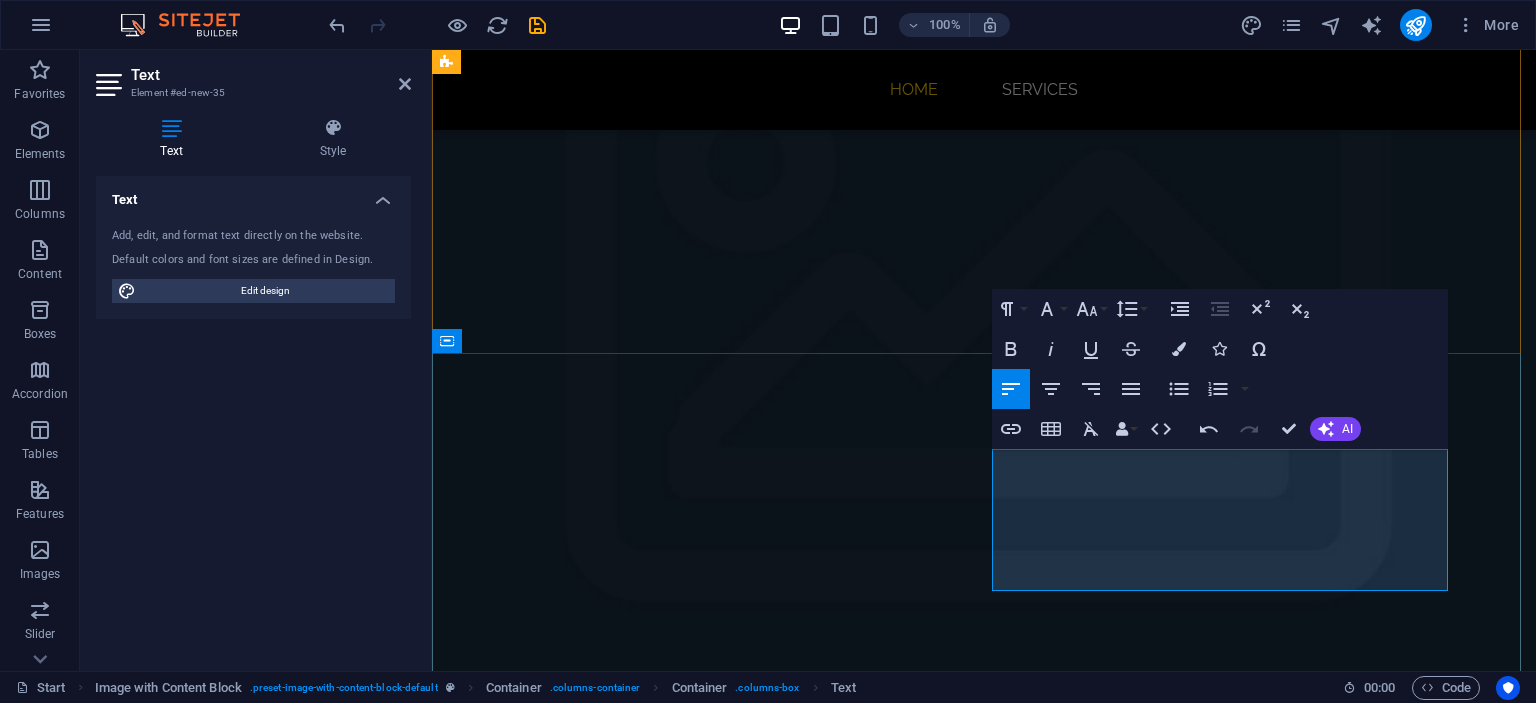 type 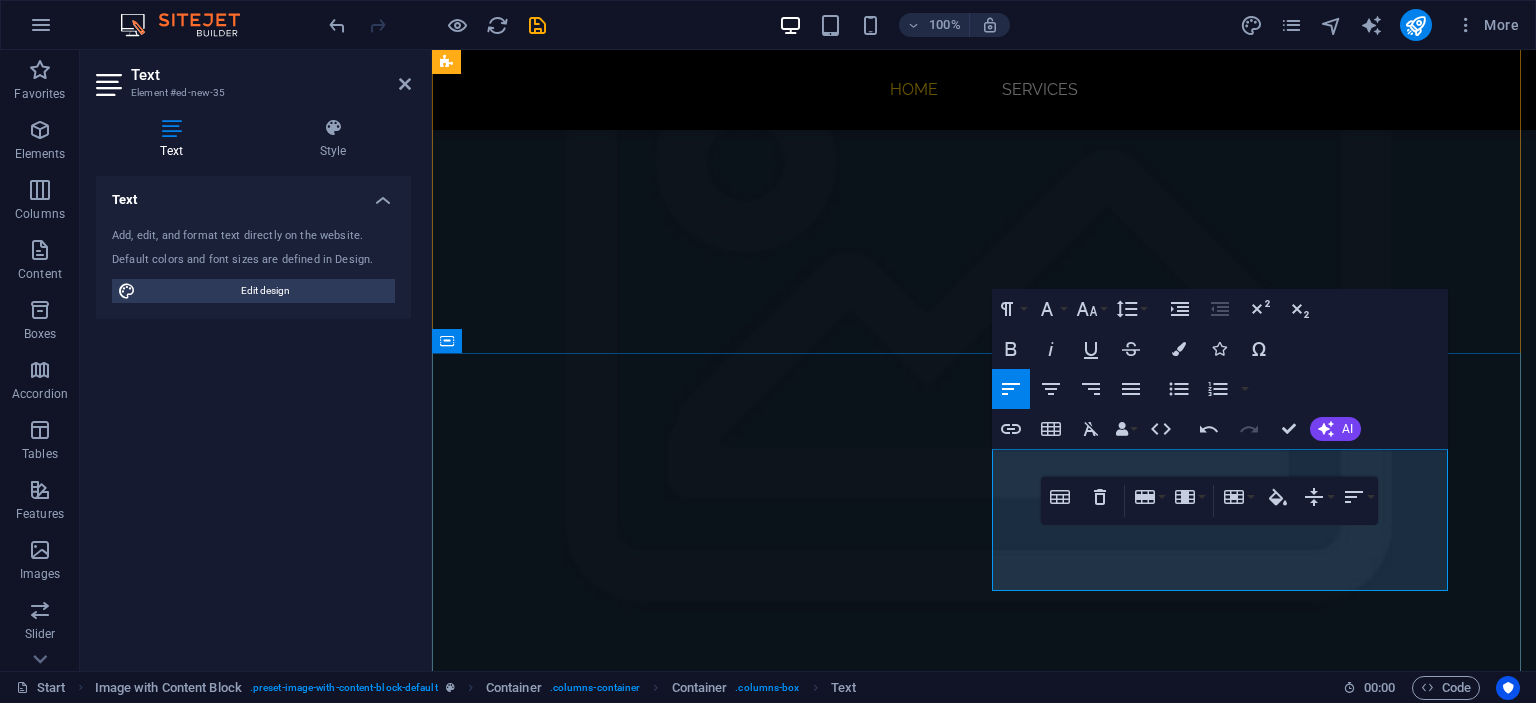 click on "Nota: BUSINESS CLASS. Tertakluk kepada perubahan" at bounding box center [650, 2974] 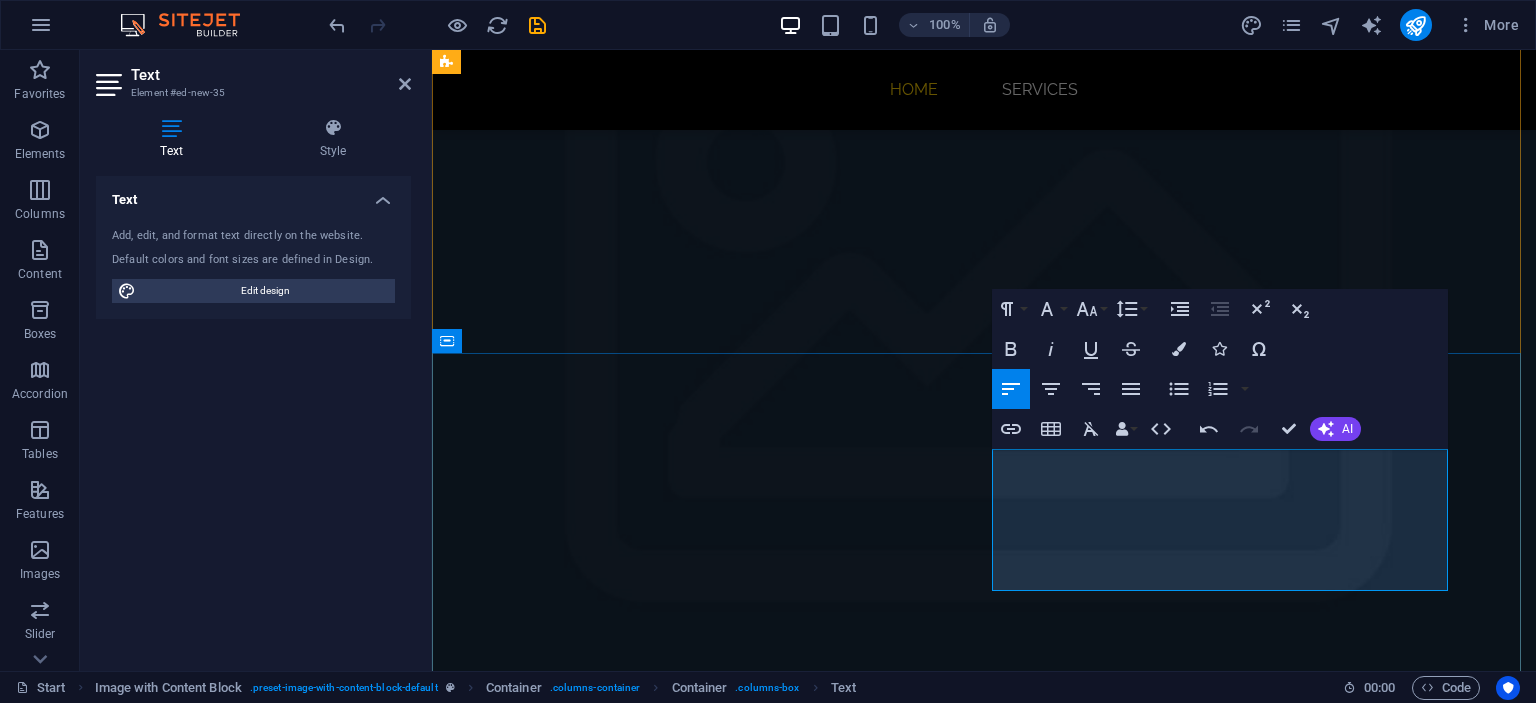 click on "12-10-2025 → 22-10-2025 / 23-10-2025" at bounding box center [665, 2856] 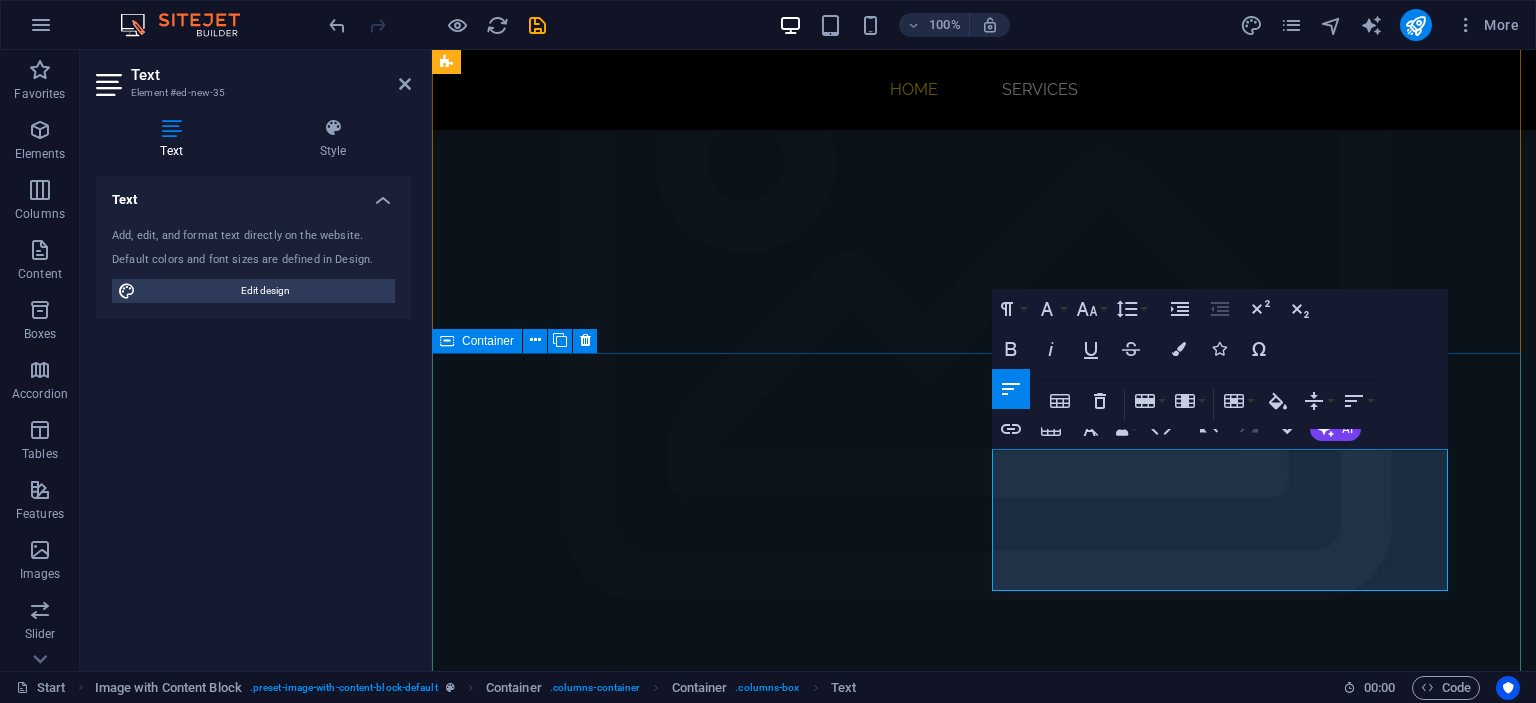 click on "UMRAH BAJET 12-10-2025 → 22-10-2025 / 23-10-2025 12 HARI / 10 MALAM Emirates (Penerbangan Transit) Makkah: Badr Al Massa @ Setaraf -+850m Madinah: Bir A l Eiman @ Setaraf +-650m Breakfast / Lunch – Makan 1X Sehari Nota: BUSINESS CLASS. Tertakluk kepada perubahan" at bounding box center [984, 2879] 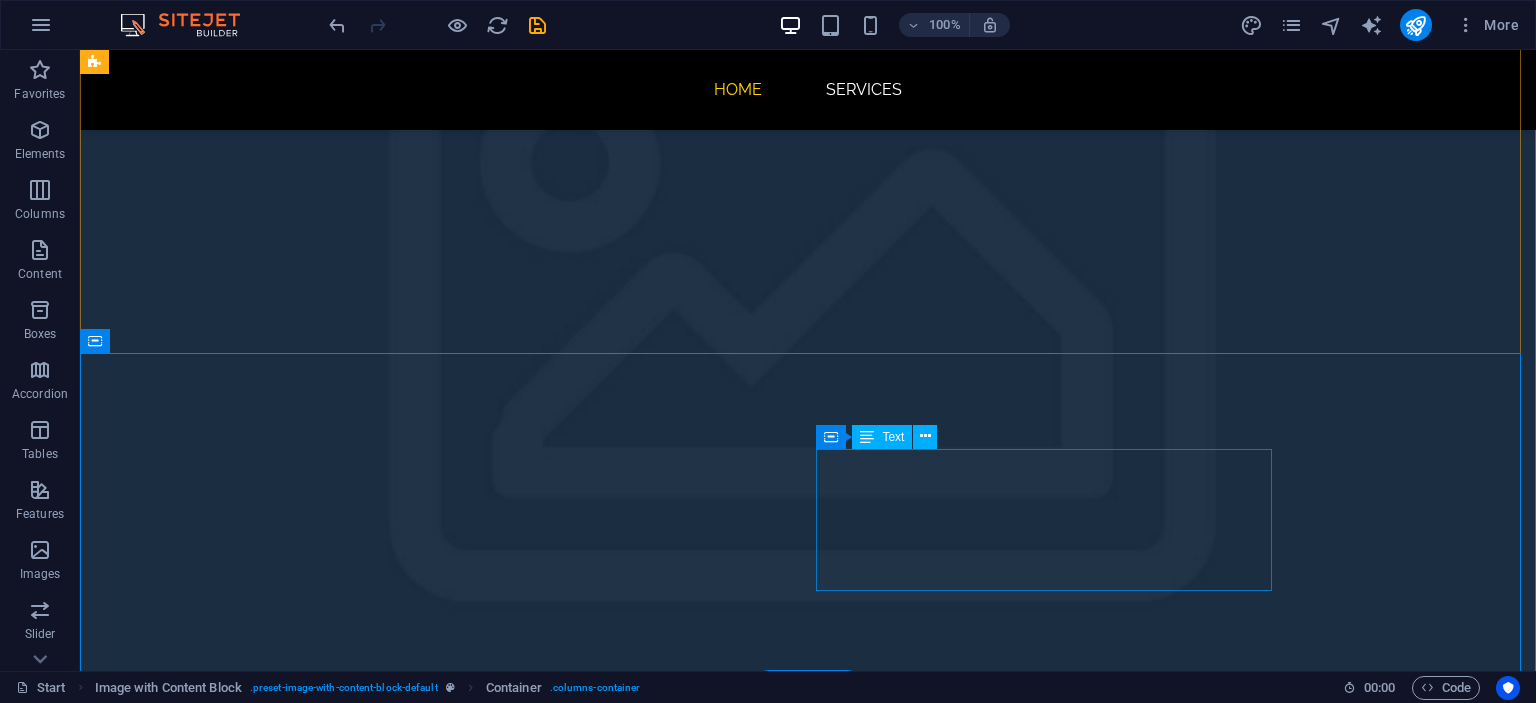 click on "12-10-2025 → 22-10-2025 / 23-10-2025 12 HARI / 10 MALAM Emirates (Penerbangan Transit) Makkah: Badr Al Massa @ Setaraf -+850m Madinah: Bir Al Eiman @ Setaraf +-650m Breakfast / Lunch – Makan 1X Sehari Nota: BUSINESS CLASS. Tertakluk kepada perubahan" at bounding box center (324, 2917) 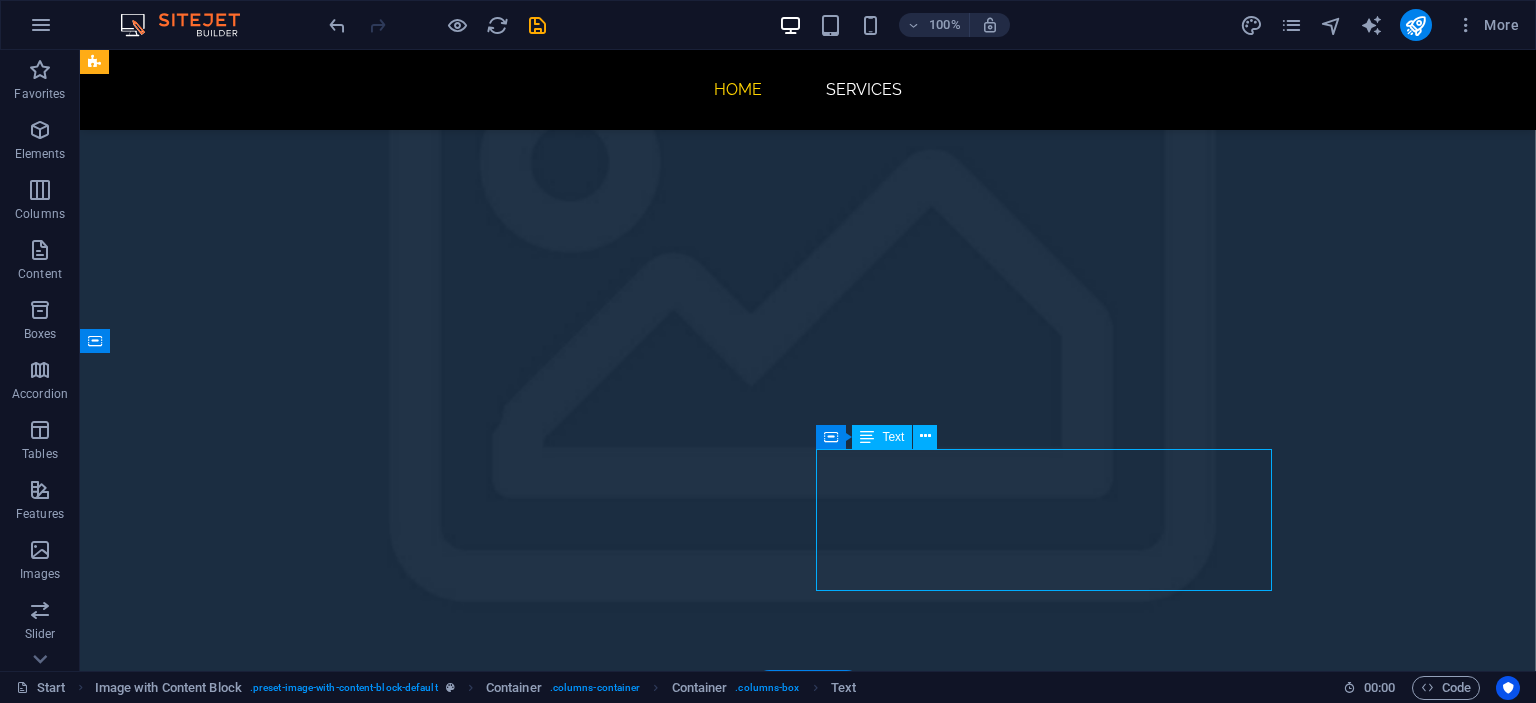 click on "12-10-2025 → 22-10-2025 / 23-10-2025 12 HARI / 10 MALAM Emirates (Penerbangan Transit) Makkah: Badr Al Massa @ Setaraf -+850m Madinah: Bir Al Eiman @ Setaraf +-650m Breakfast / Lunch – Makan 1X Sehari Nota: BUSINESS CLASS. Tertakluk kepada perubahan" at bounding box center [324, 2917] 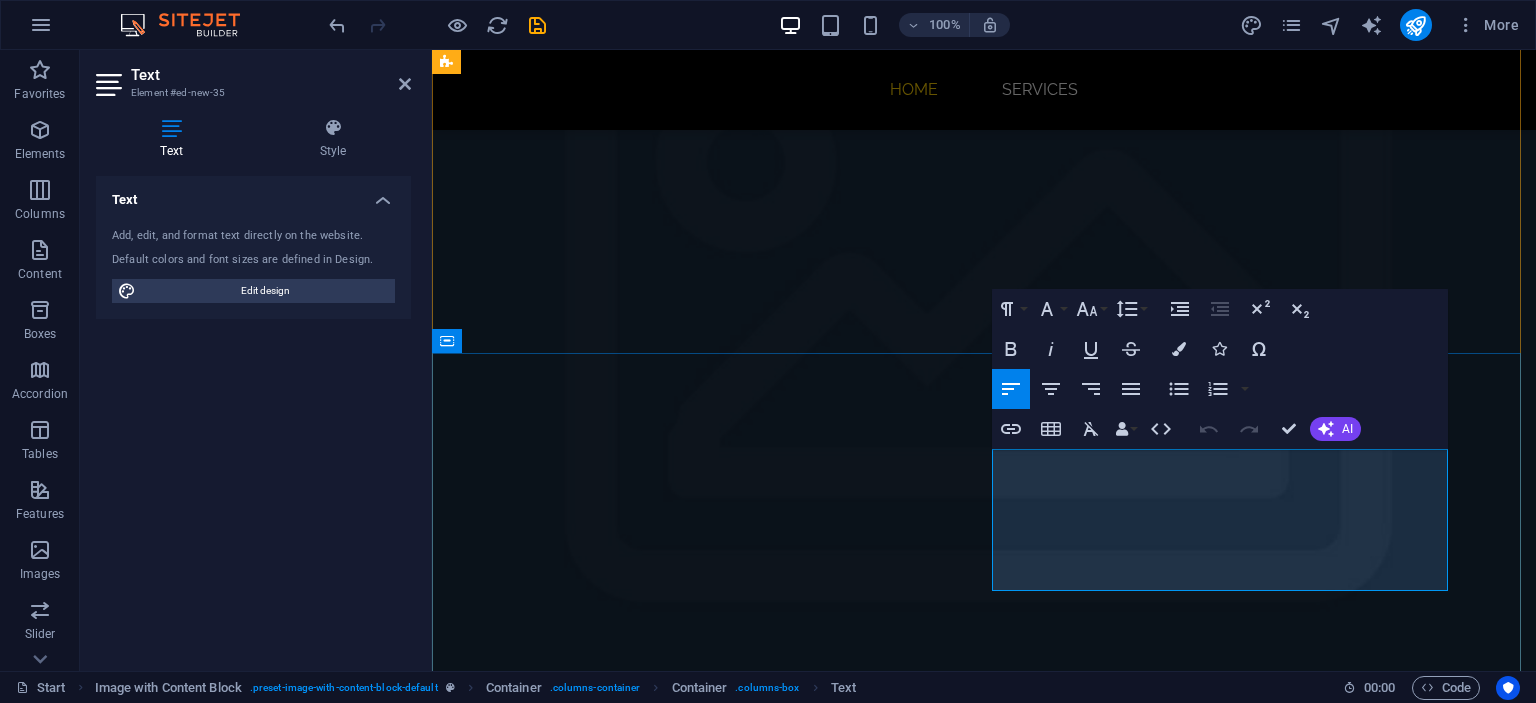 click on "12-10-2025 → 22-10-2025 / 23-10-2025" at bounding box center (597, 2856) 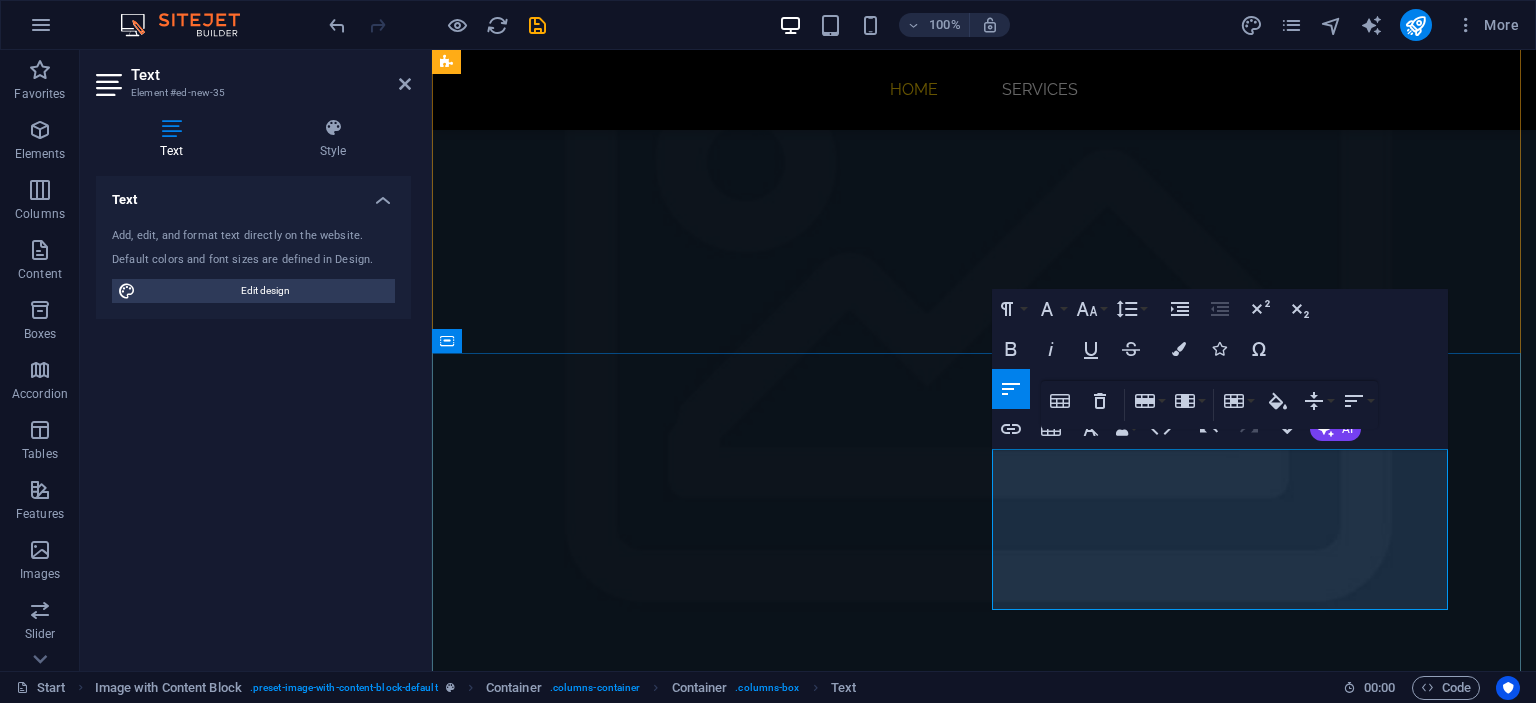 click at bounding box center (665, 2856) 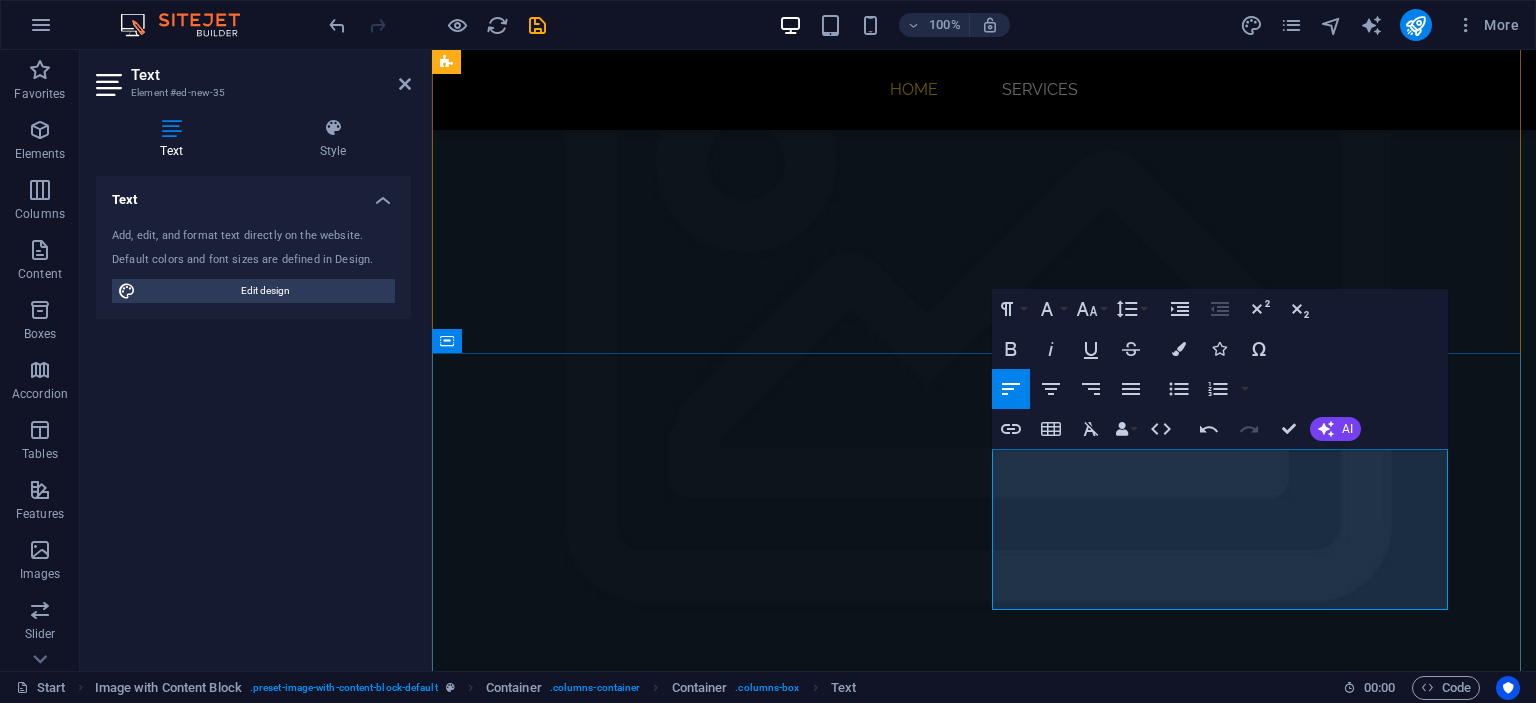 click on "UMRAH BAJET" at bounding box center [665, 2856] 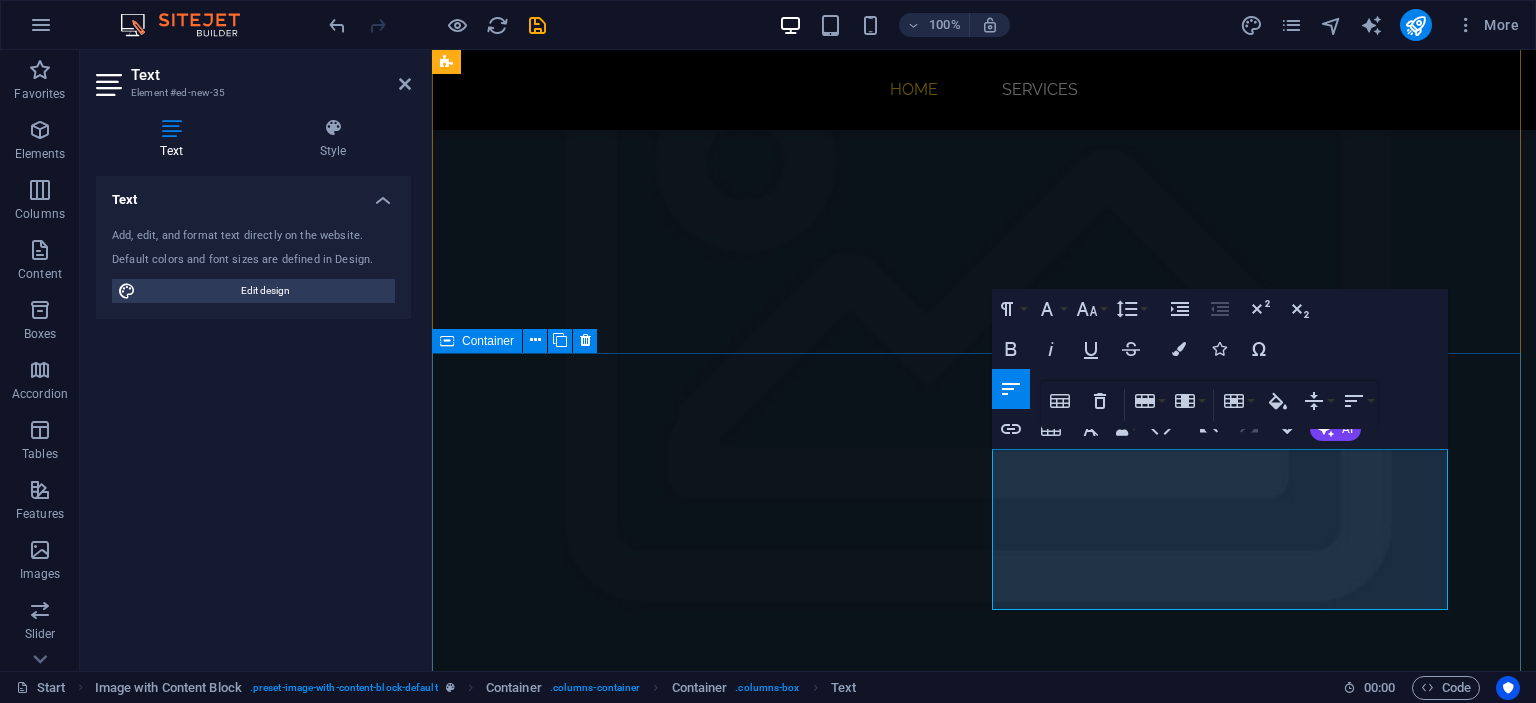 click on "UMRAH BAJET UMRAH BAJET 12-10-2025 → 22-10-2025 / 23-10-2025 12 HARI / 10 MALAM Emirates (Penerbangan Transit) Makkah: Badr Al Massa @ Setaraf -+850m Madinah: Bir Al Eiman @ Setaraf +-650m Breakfast / Lunch – Makan 1X Sehari Nota: BUSINESS CLASS. Tertakluk kepada perubahan" at bounding box center (984, 2889) 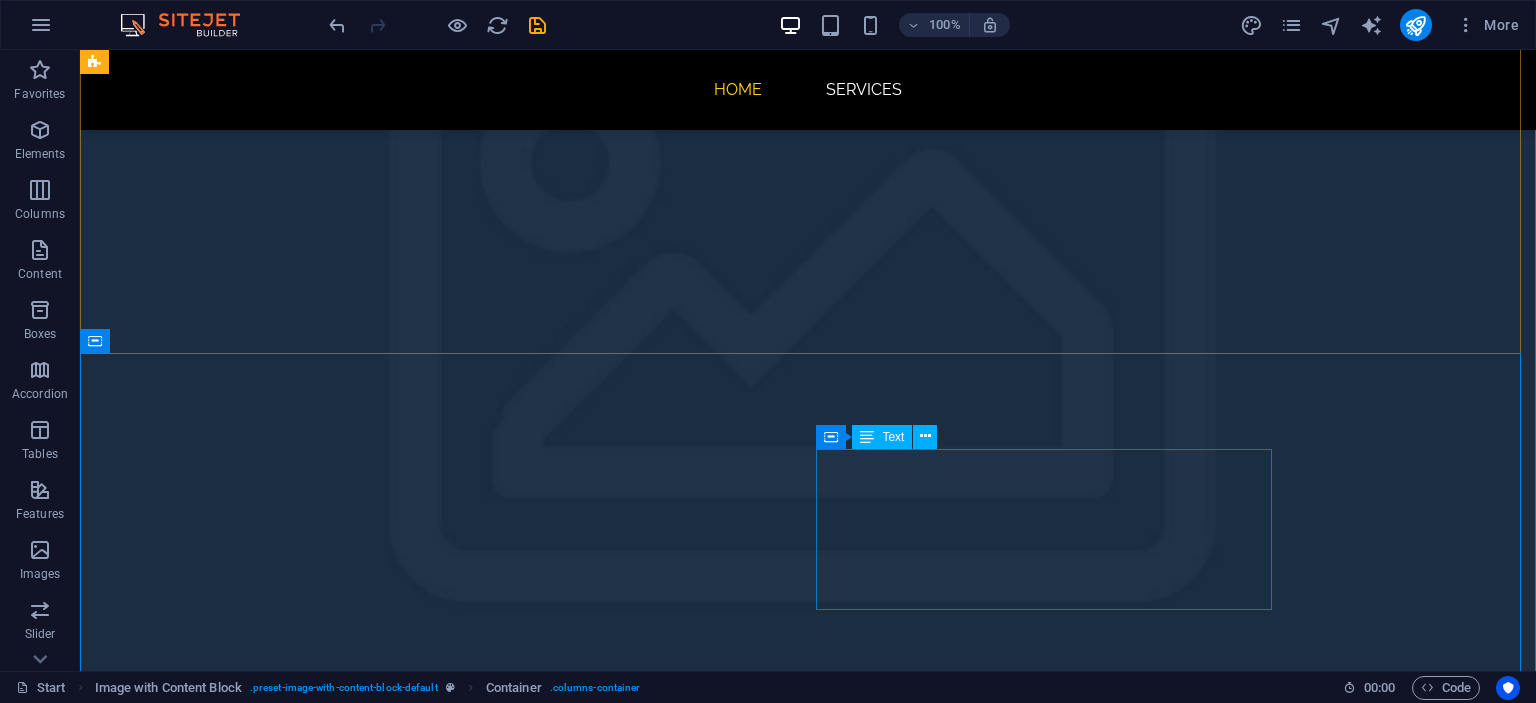 scroll, scrollTop: 1947, scrollLeft: 0, axis: vertical 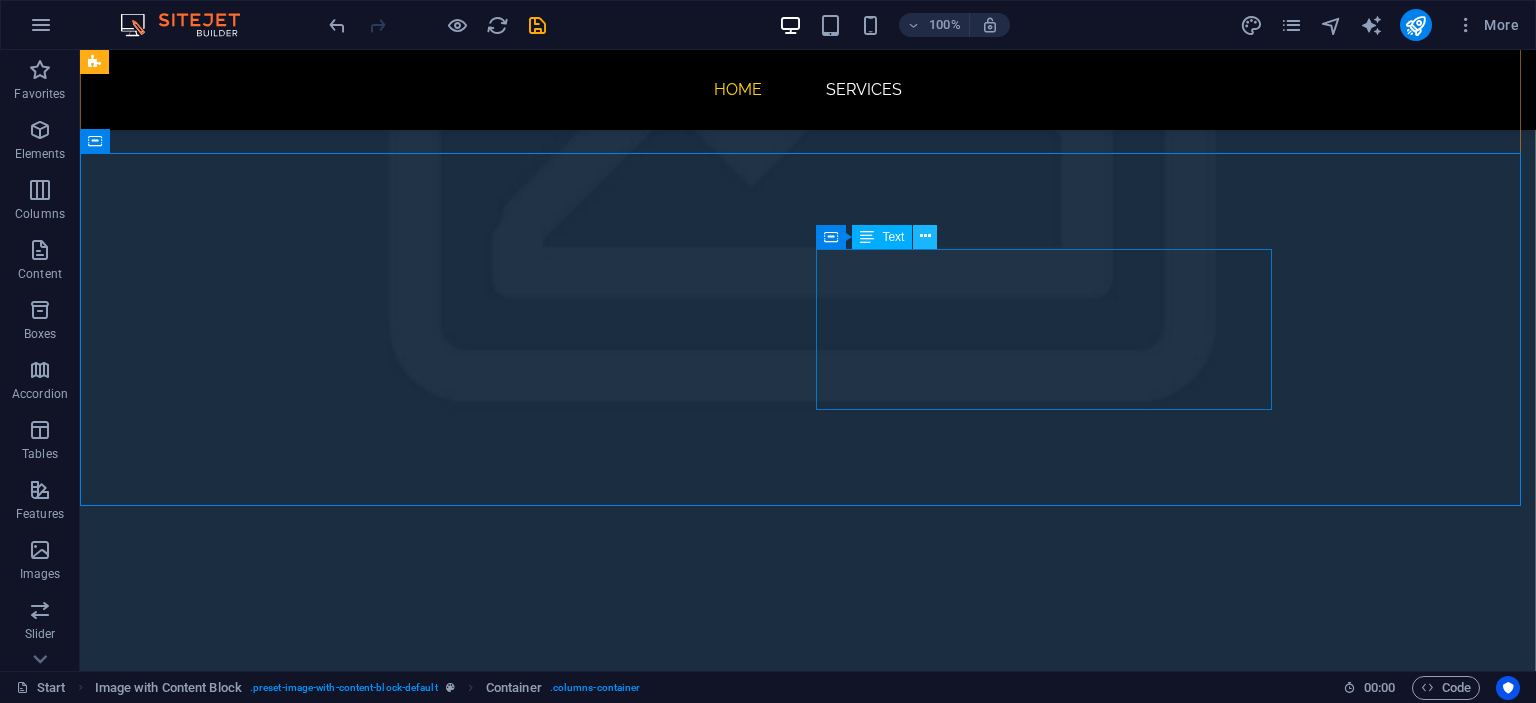 click at bounding box center [925, 236] 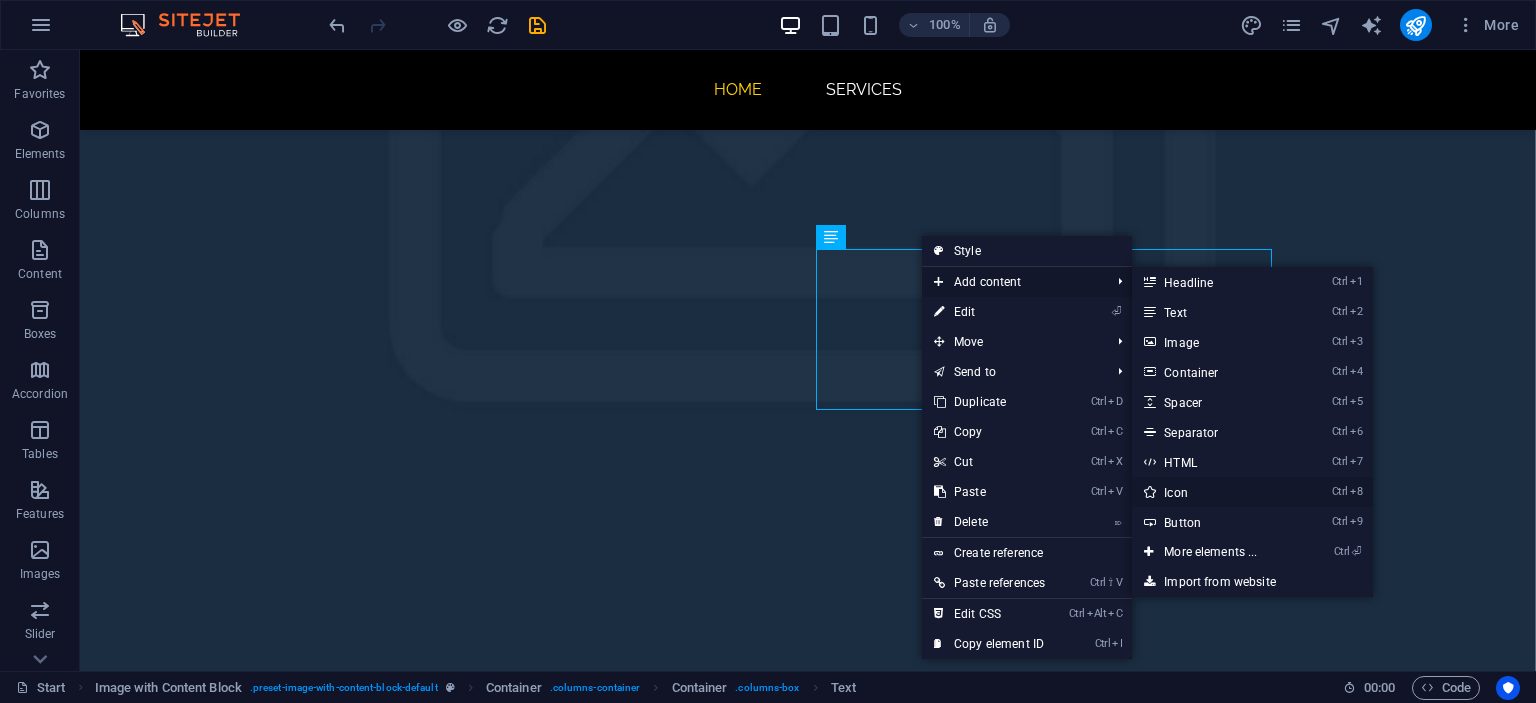 click on "Ctrl 8  Icon" at bounding box center (1214, 492) 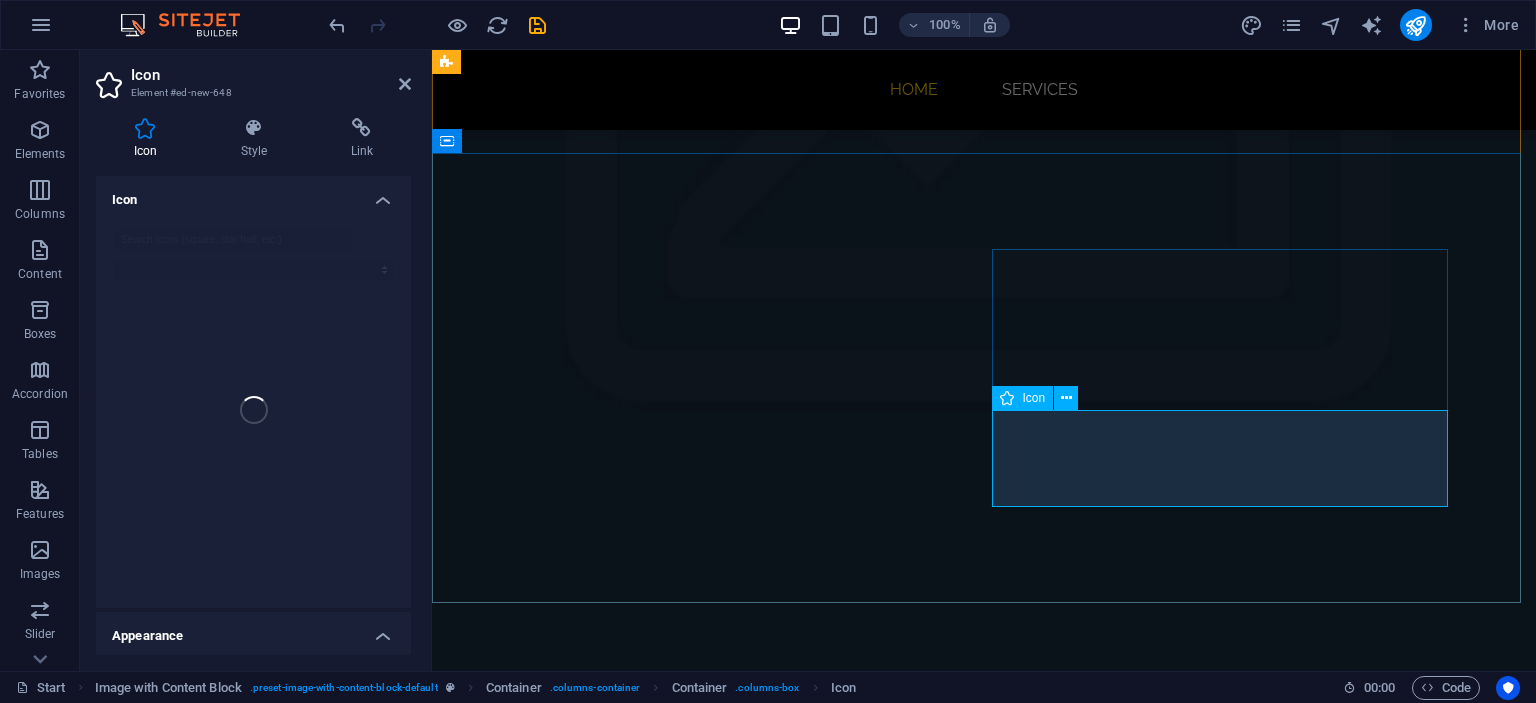 click at bounding box center [676, 2859] 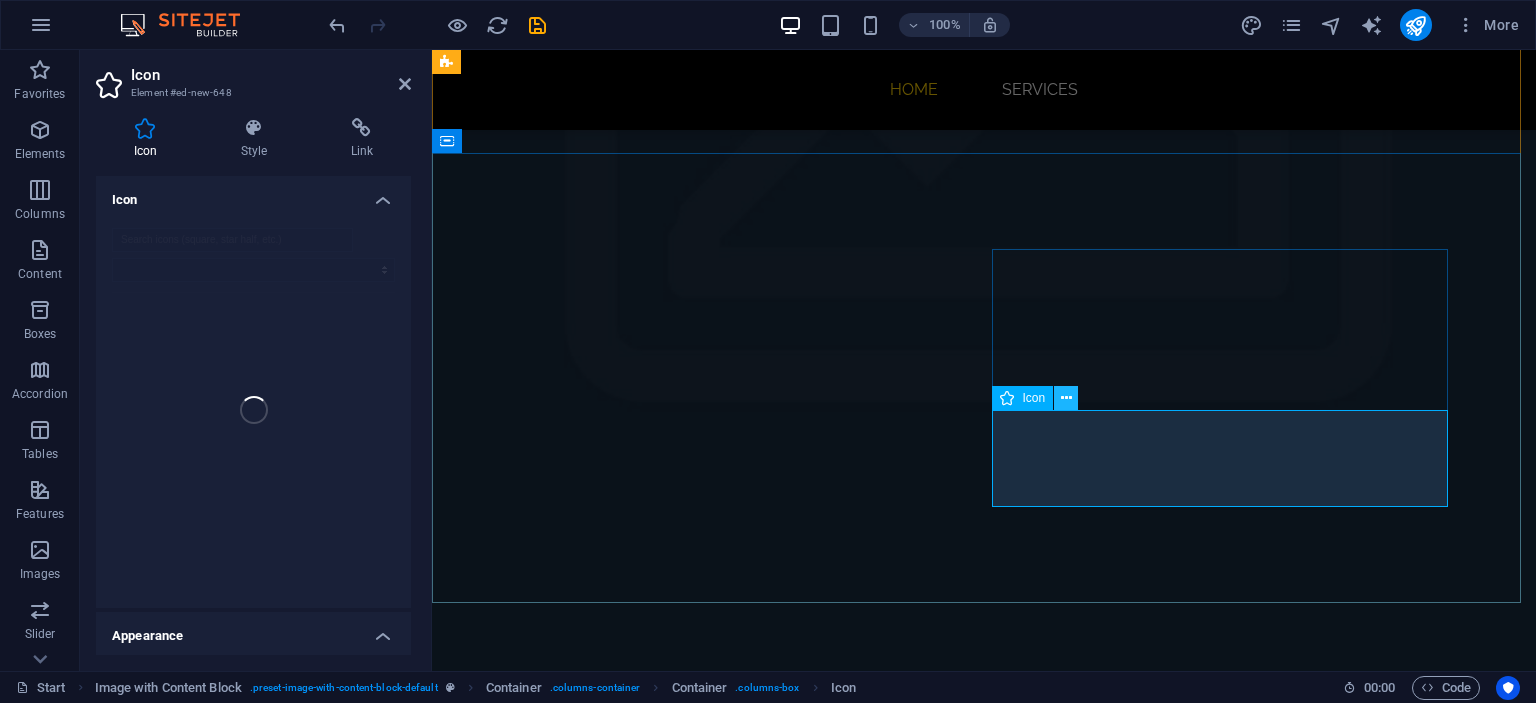 click at bounding box center (1066, 398) 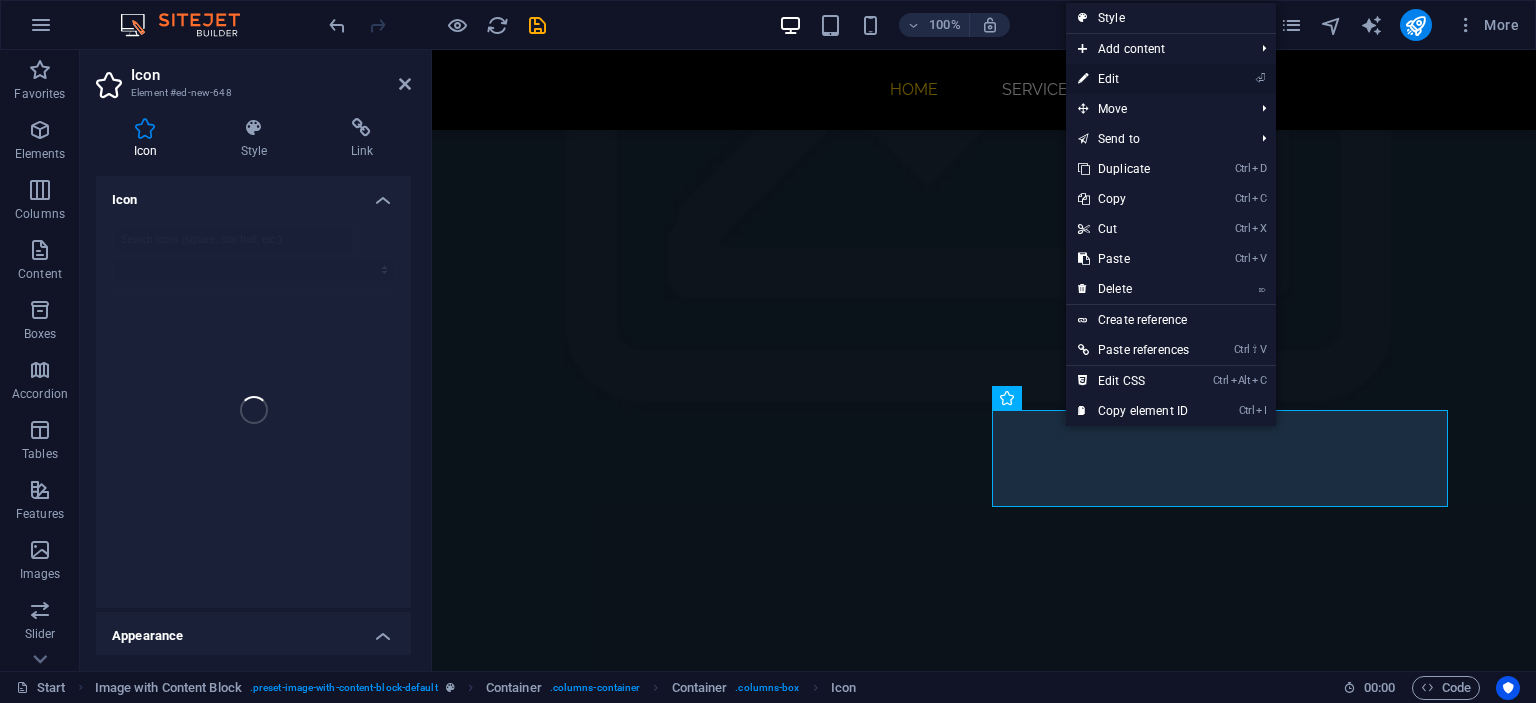 click on "⏎  Edit" at bounding box center [1133, 79] 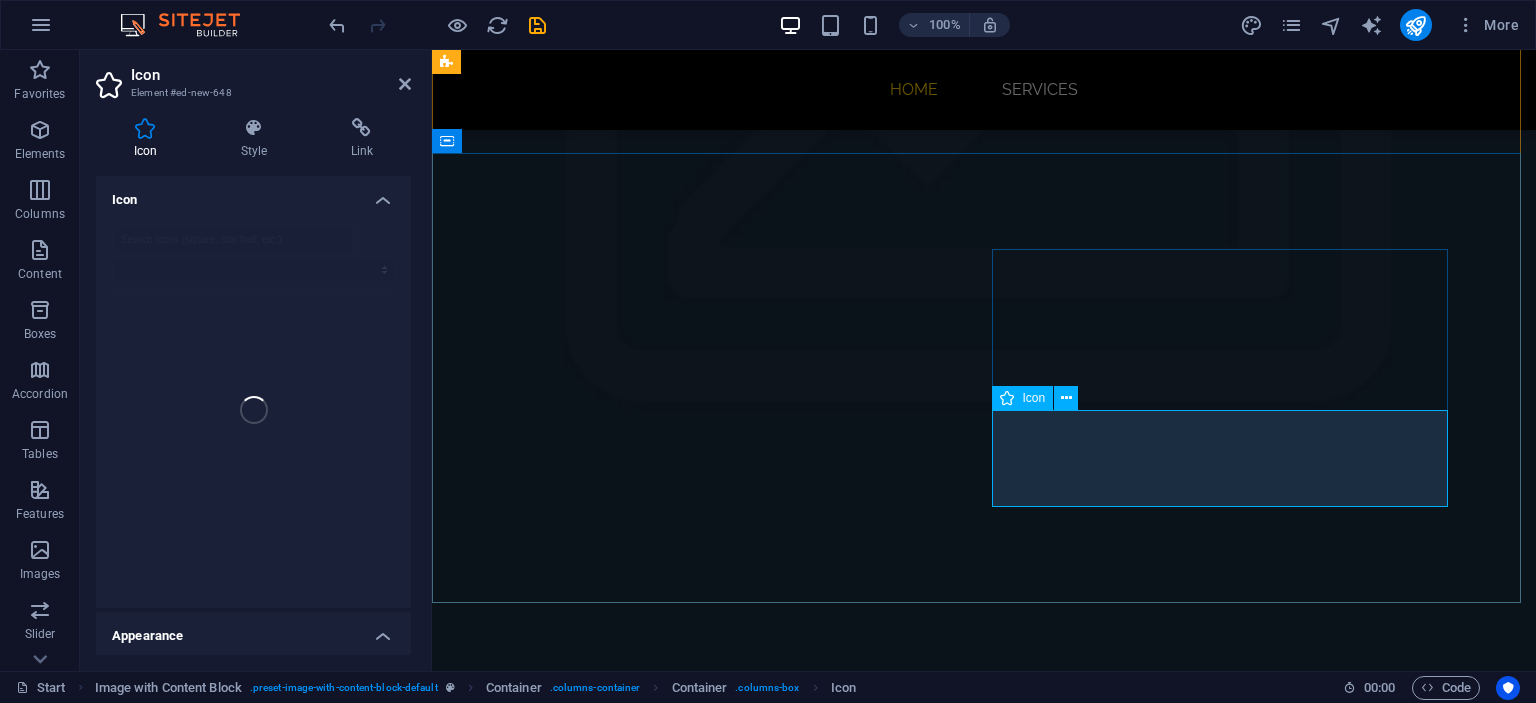click at bounding box center (676, 2859) 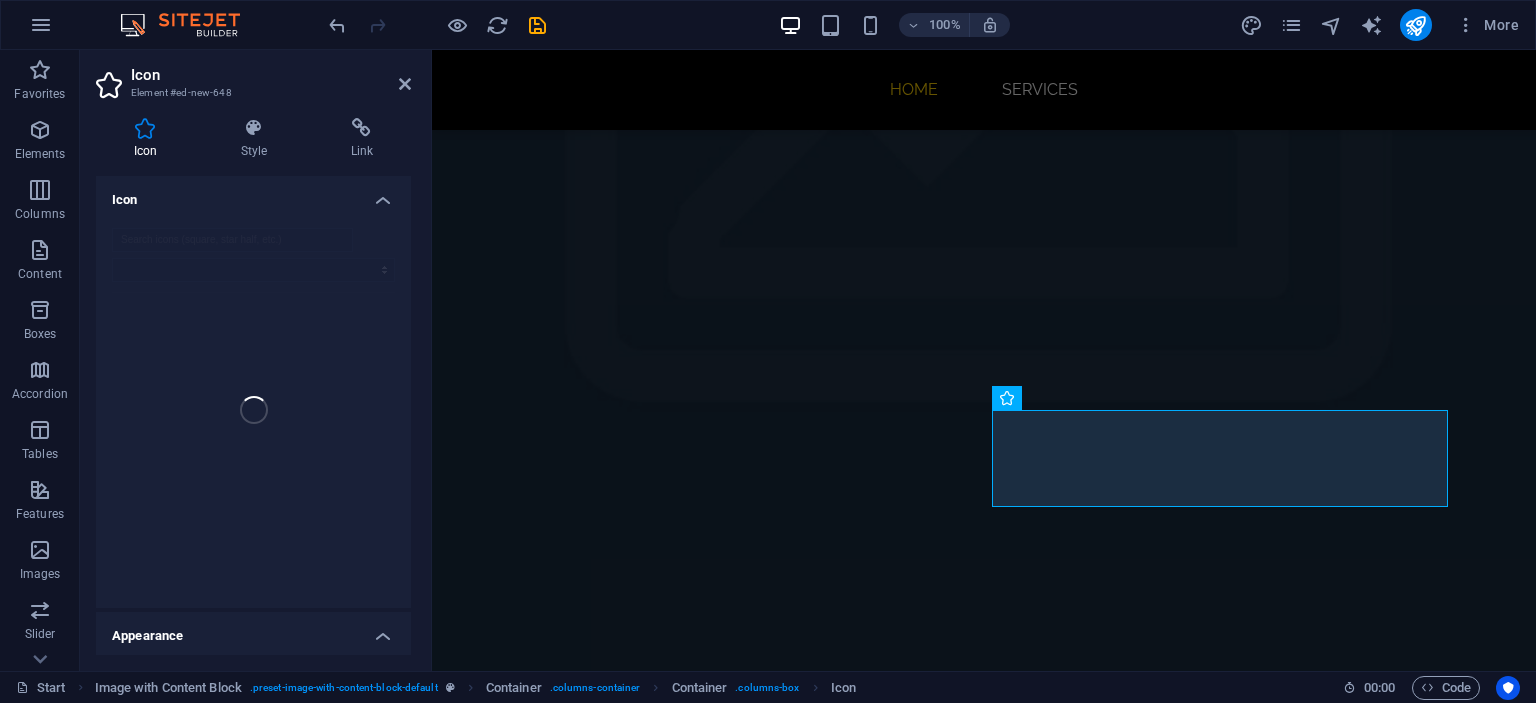 click at bounding box center (253, 410) 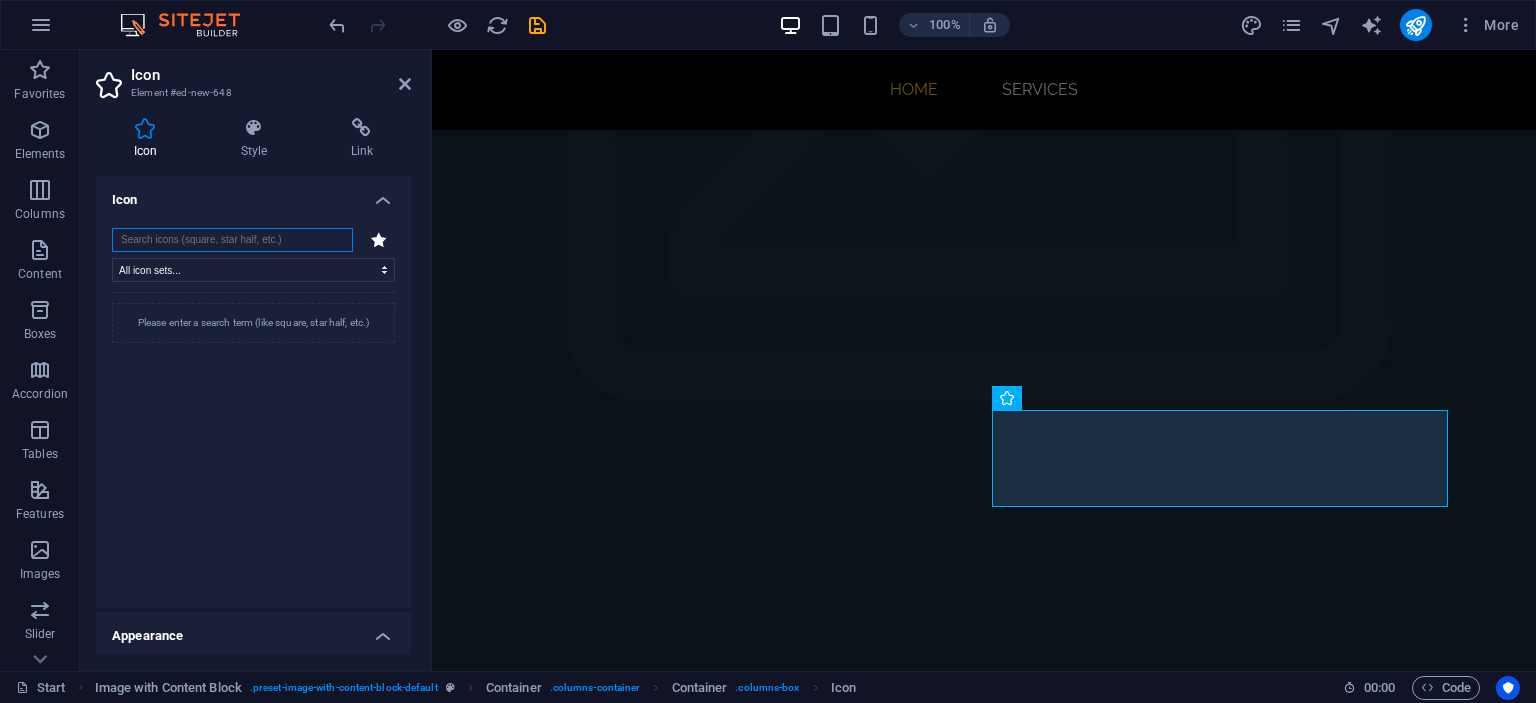 click at bounding box center [232, 240] 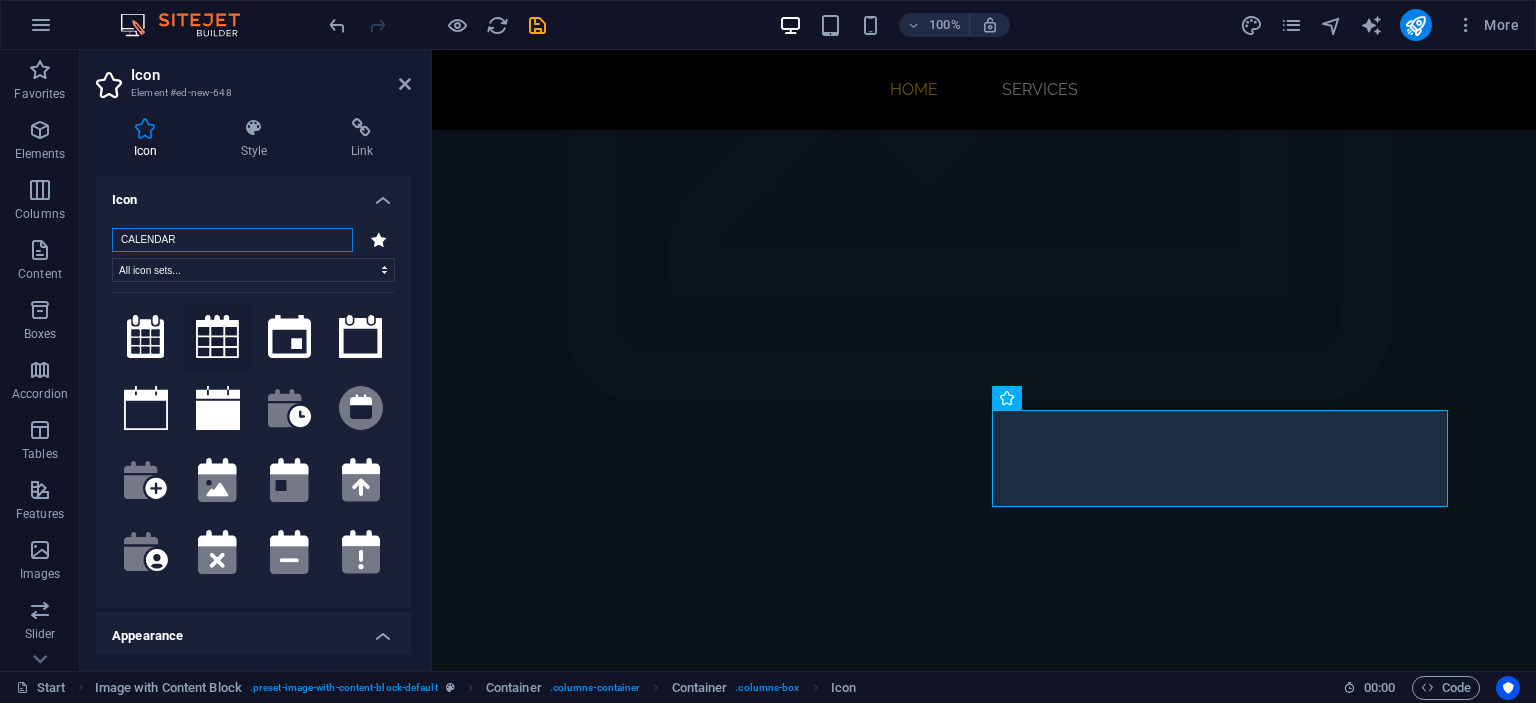 type on "CALENDAR" 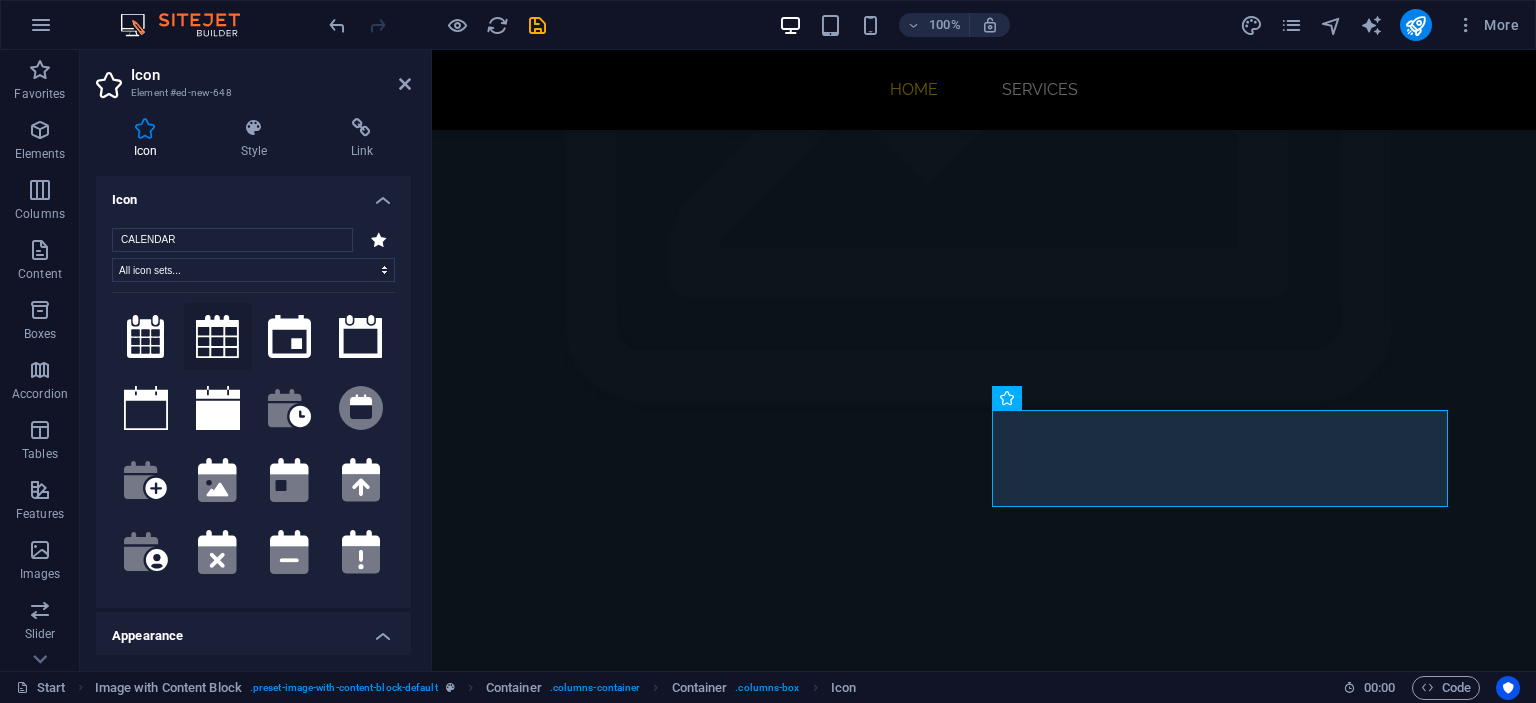 click 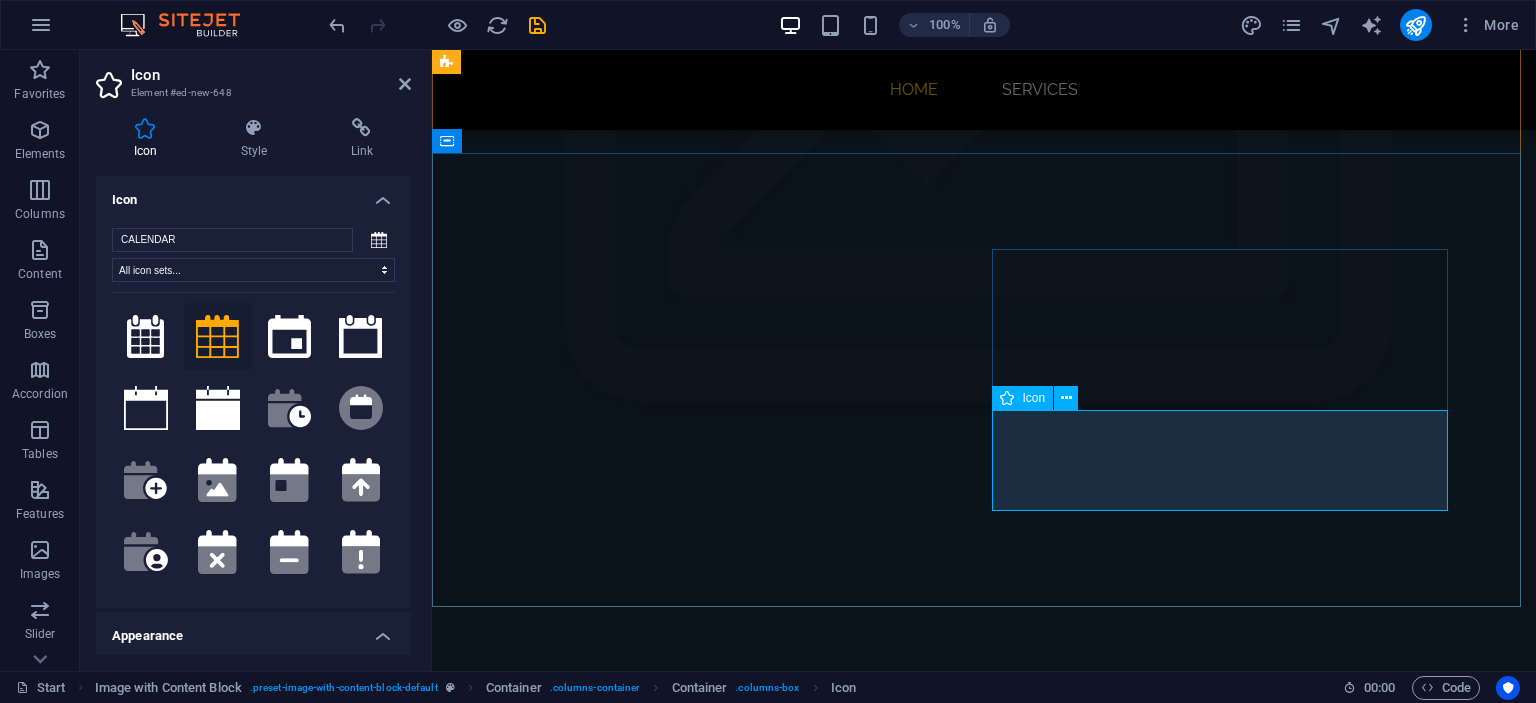 click at bounding box center [676, 2861] 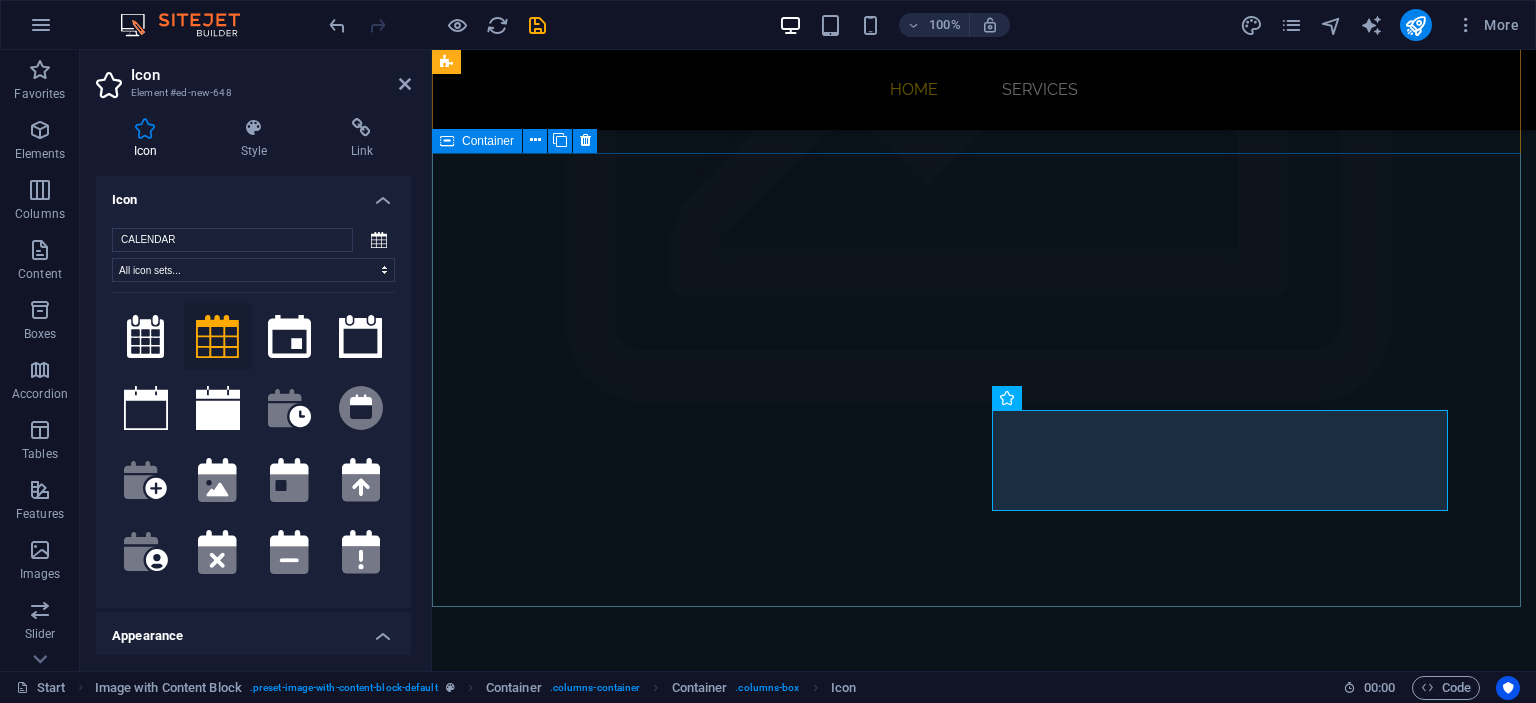 click on "UMRAH BAJET UMRAH BAJET 12-10-2025 → 22-10-2025 / 23-10-2025 12 HARI / 10 MALAM Emirates (Penerbangan Transit) Makkah: Badr Al Massa @ Setaraf -+850m Madinah: Bir Al Eiman @ Setaraf +-650m Breakfast / Lunch – Makan 1X Sehari Nota: BUSINESS CLASS. Tertakluk kepada perubahan" at bounding box center (984, 2743) 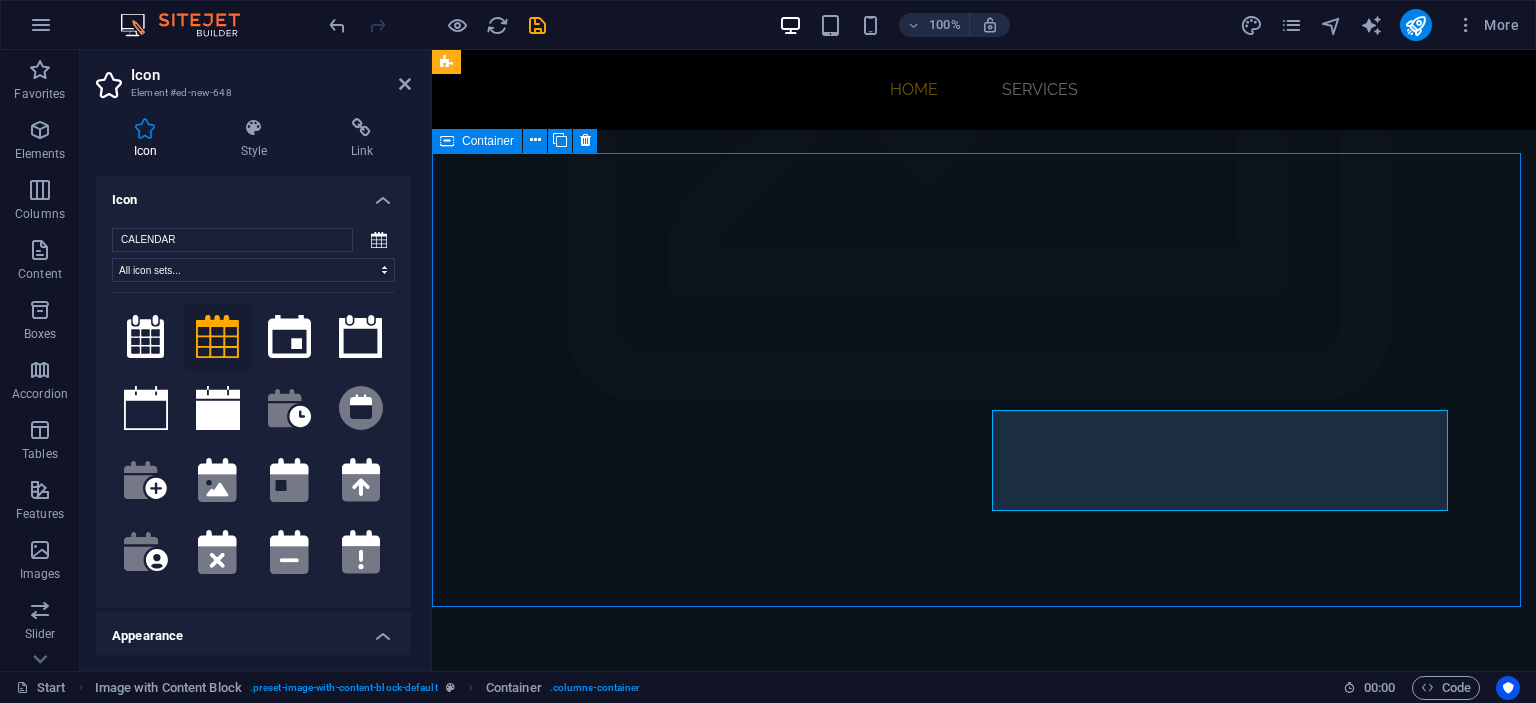 click on "UMRAH BAJET UMRAH BAJET 12-10-2025 → 22-10-2025 / 23-10-2025 12 HARI / 10 MALAM Emirates (Penerbangan Transit) Makkah: Badr Al Massa @ Setaraf -+850m Madinah: Bir Al Eiman @ Setaraf +-650m Breakfast / Lunch – Makan 1X Sehari Nota: BUSINESS CLASS. Tertakluk kepada perubahan" at bounding box center (984, 2743) 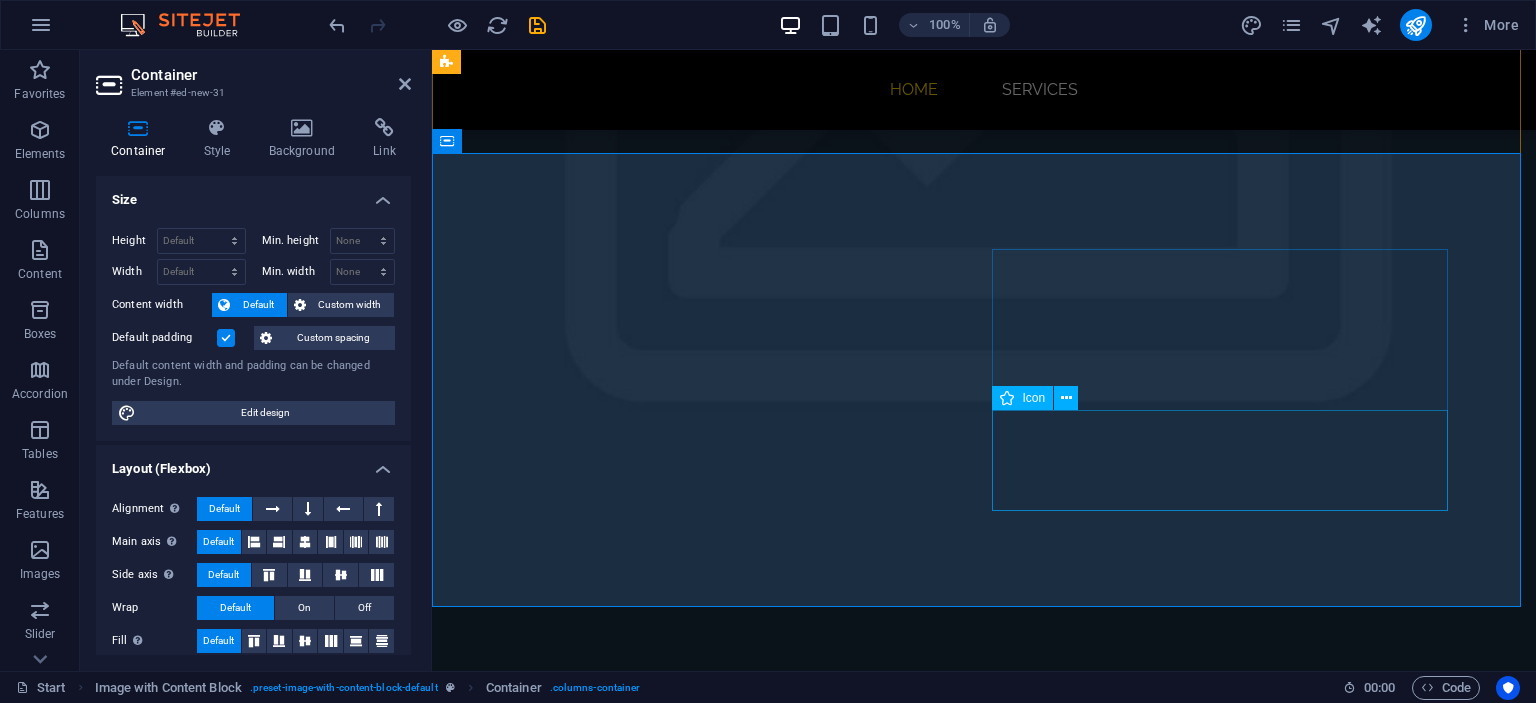 click at bounding box center (676, 2861) 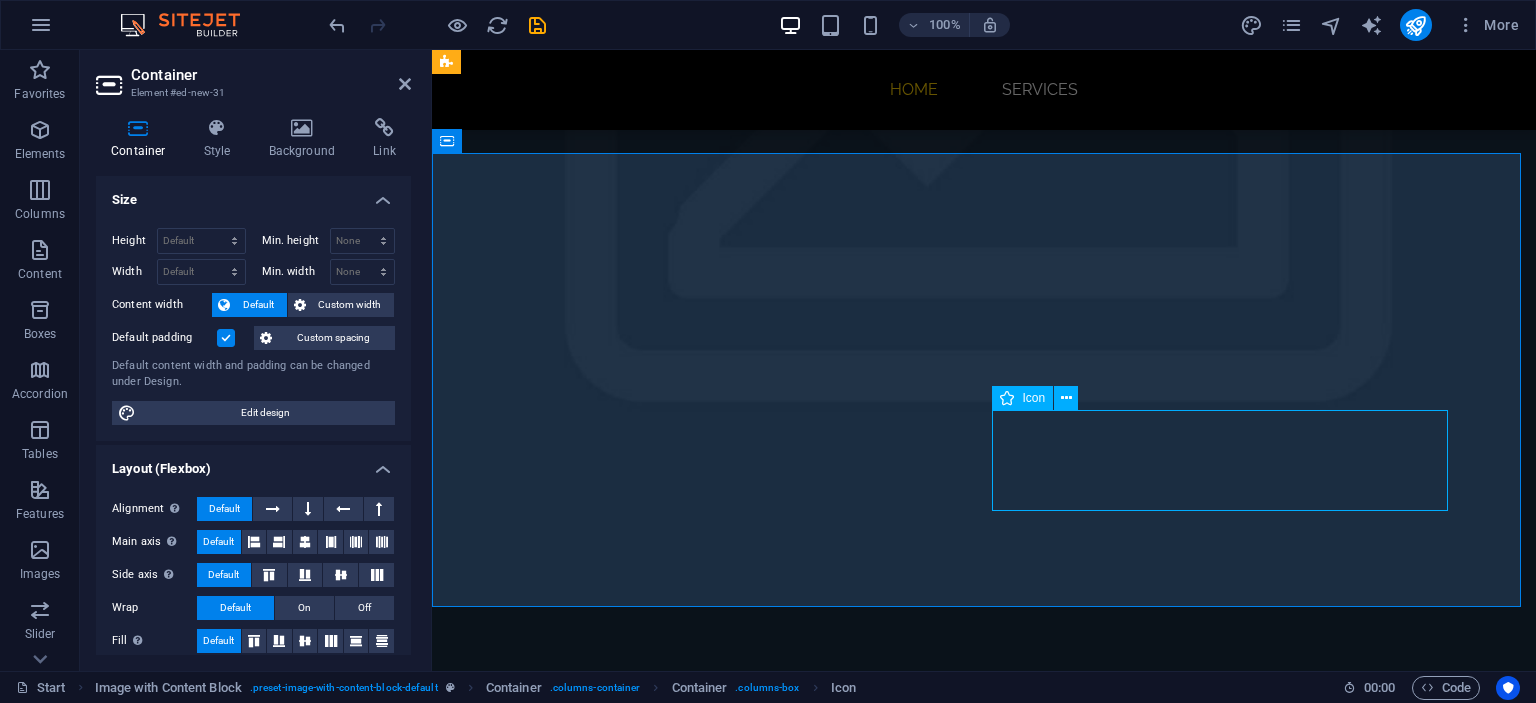 click at bounding box center [676, 2861] 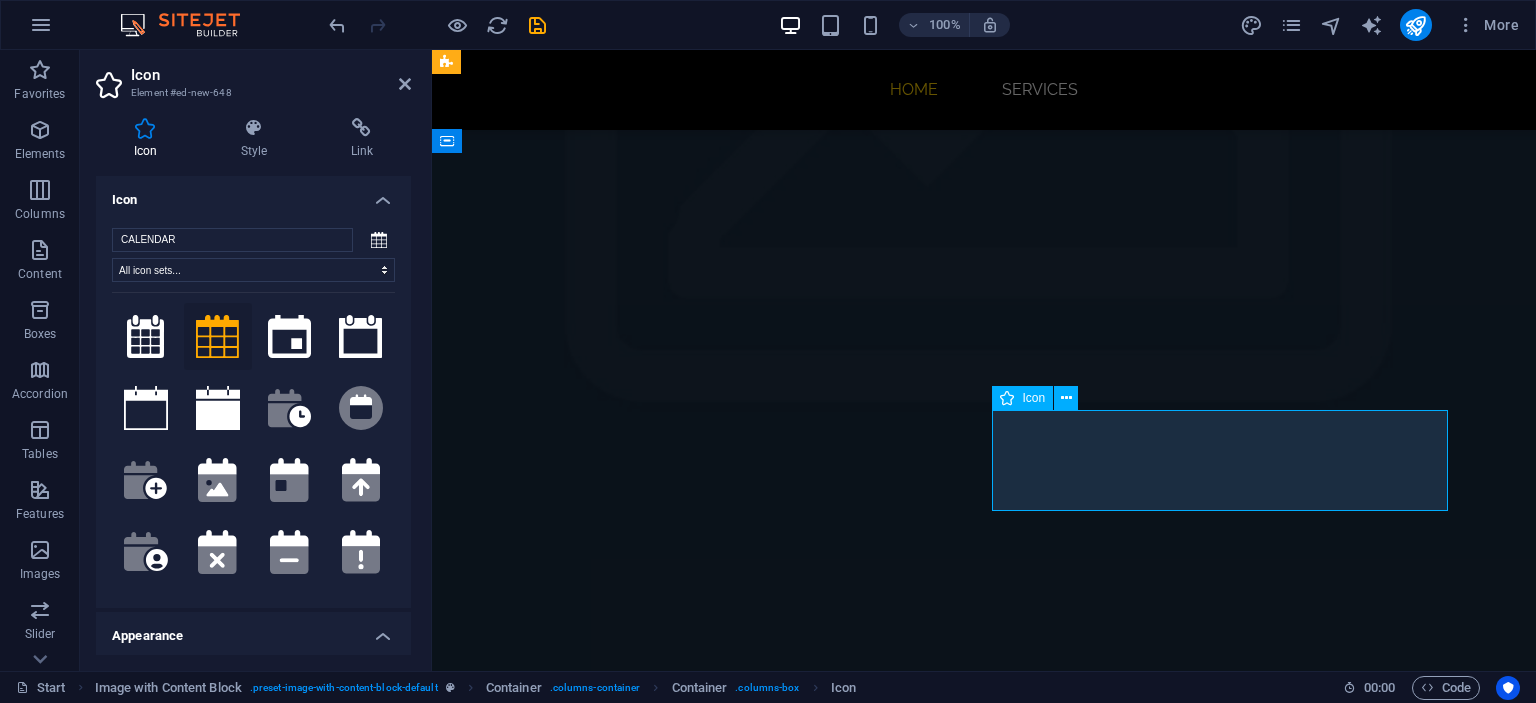 click at bounding box center (676, 2861) 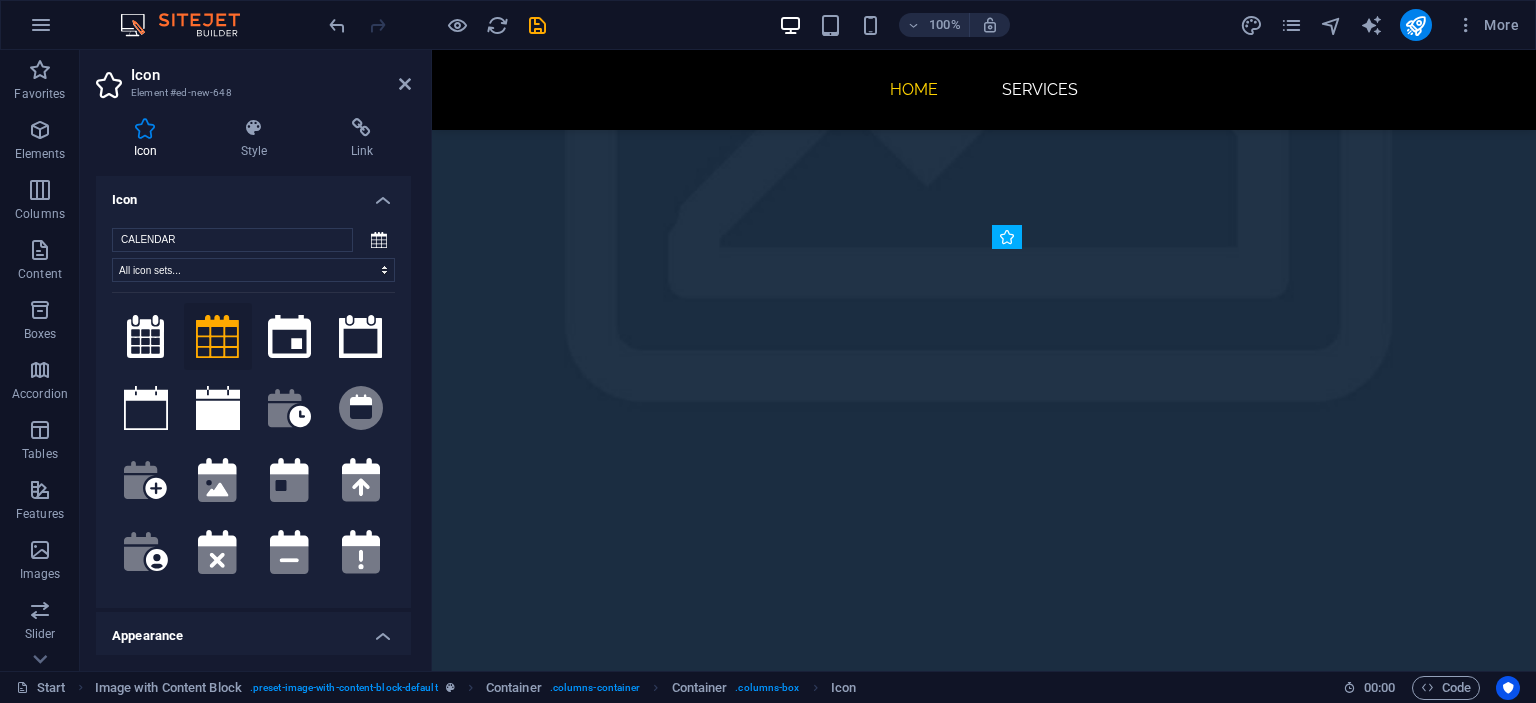 drag, startPoint x: 1037, startPoint y: 439, endPoint x: 1012, endPoint y: 364, distance: 79.05694 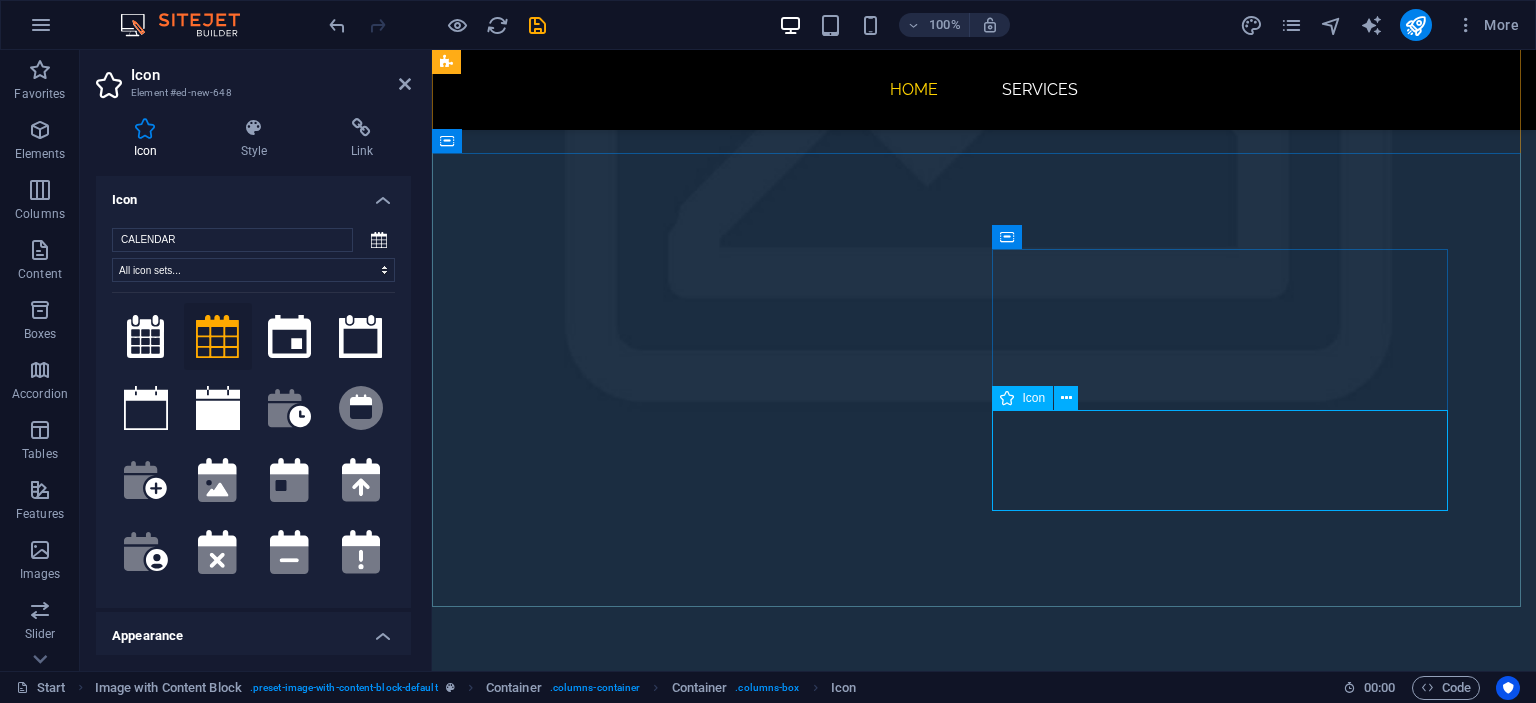 click at bounding box center [676, 2861] 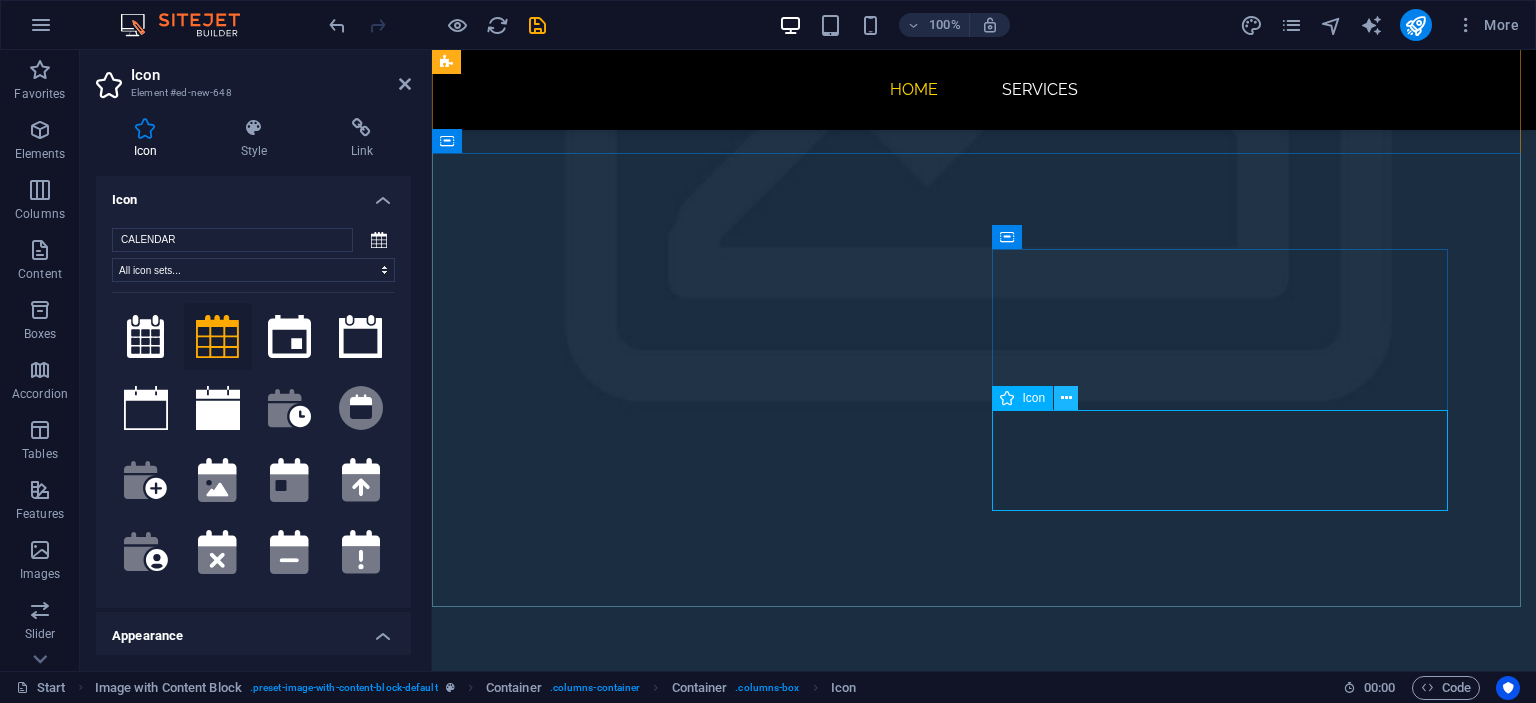click at bounding box center (1066, 398) 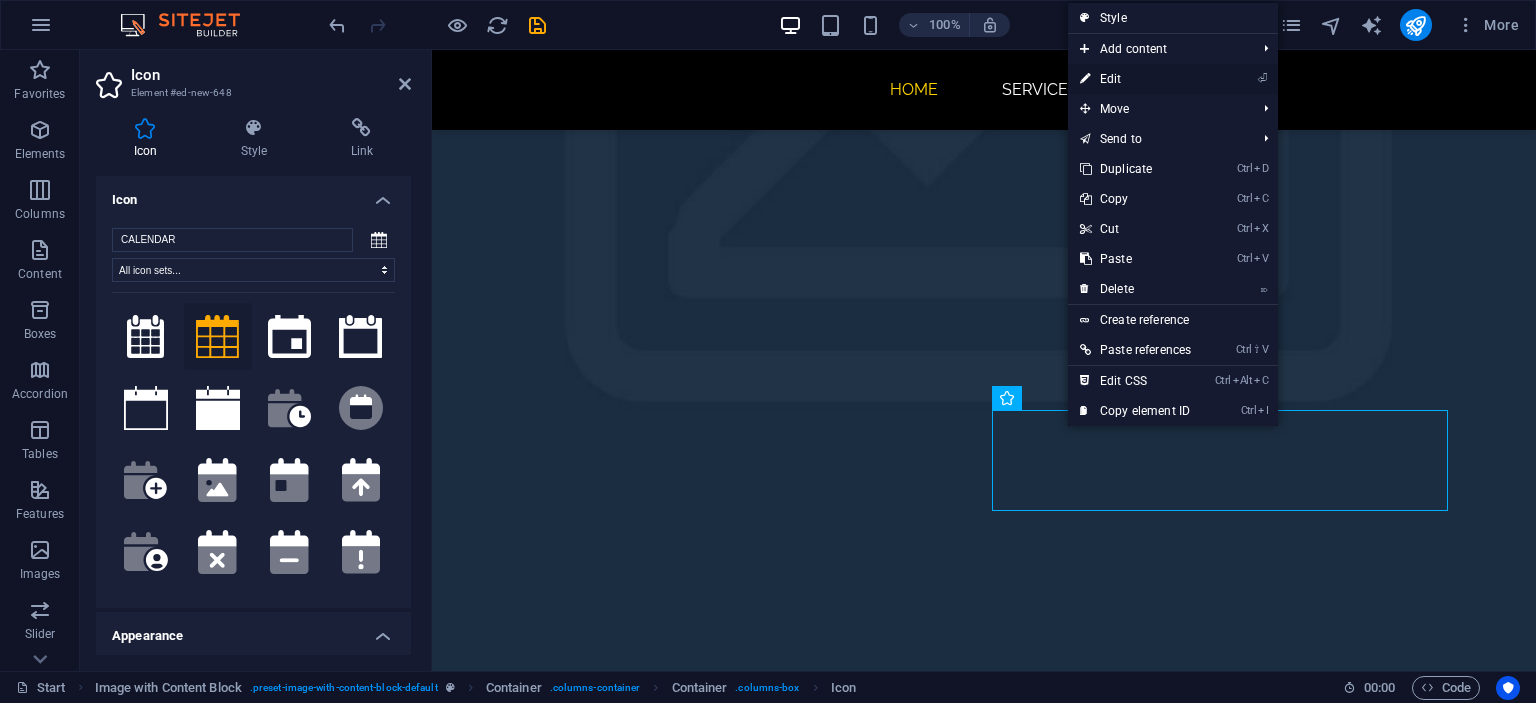 click on "⏎  Edit" at bounding box center [1135, 79] 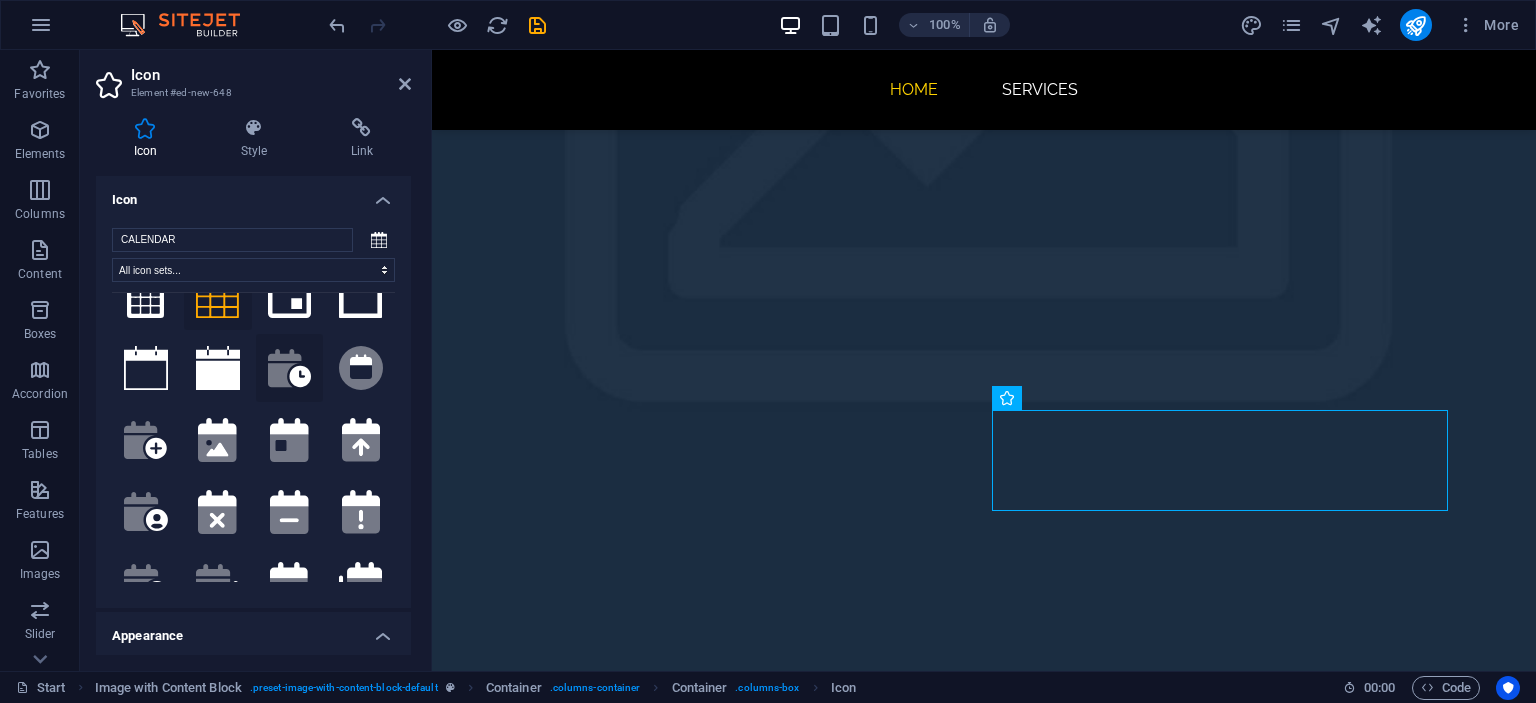scroll, scrollTop: 0, scrollLeft: 0, axis: both 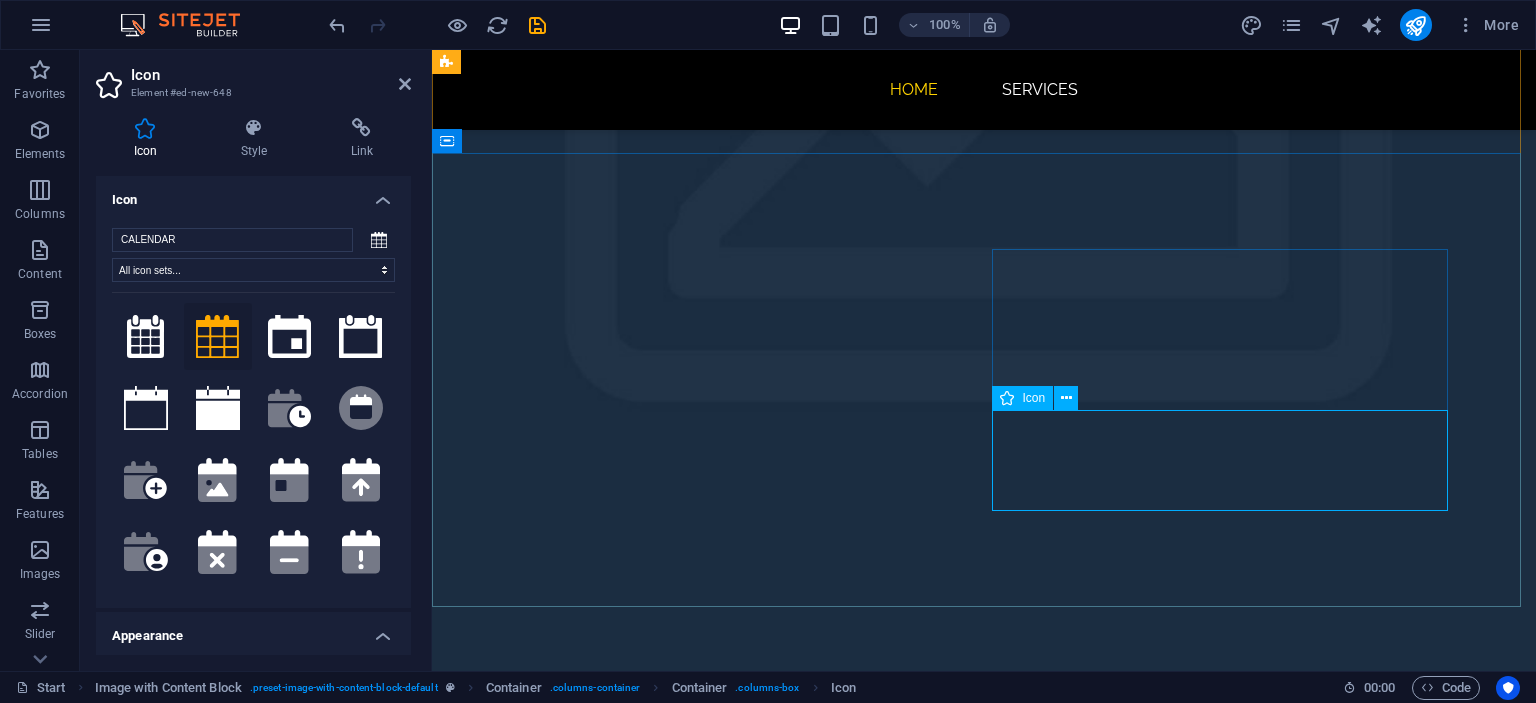click at bounding box center [676, 2861] 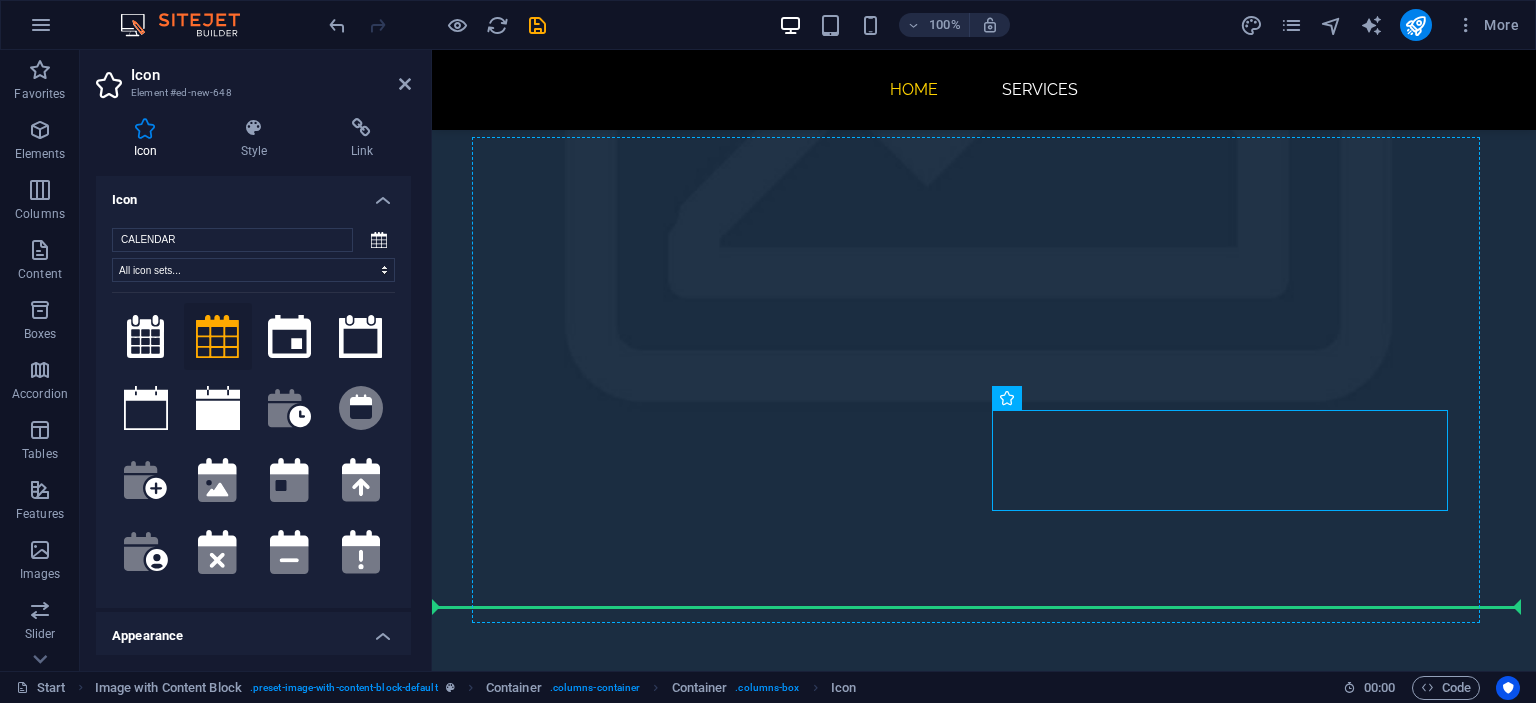 drag, startPoint x: 1058, startPoint y: 472, endPoint x: 960, endPoint y: 409, distance: 116.50322 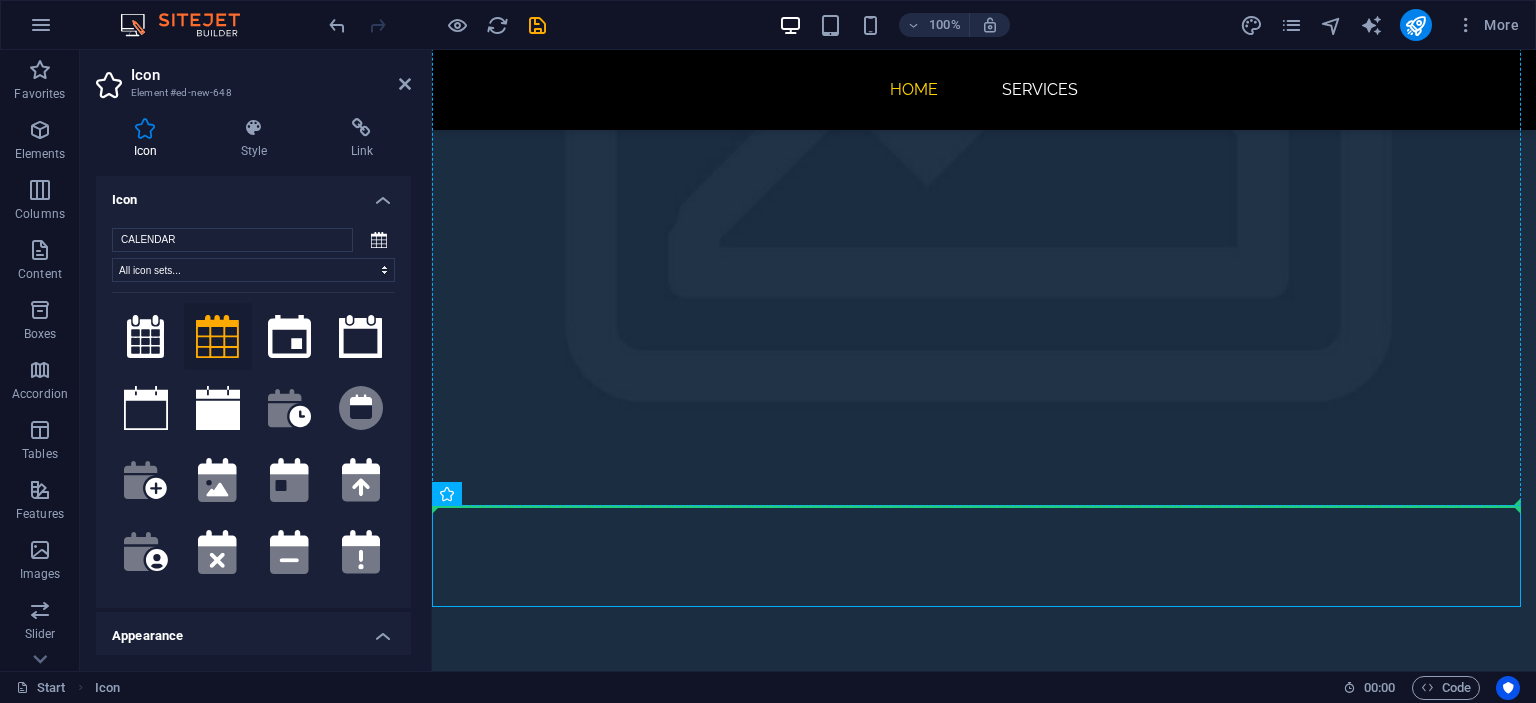 drag, startPoint x: 491, startPoint y: 559, endPoint x: 1027, endPoint y: 455, distance: 545.99634 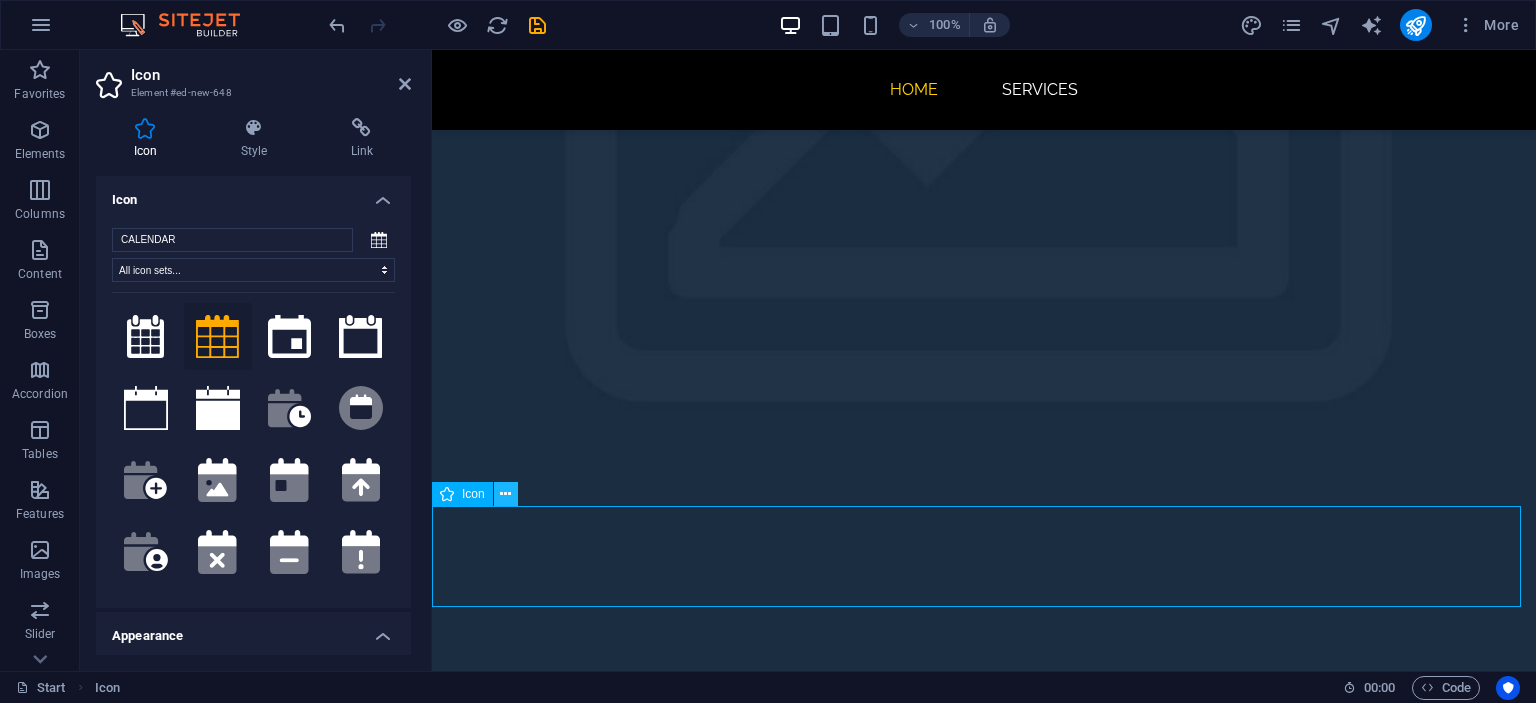 click at bounding box center [505, 494] 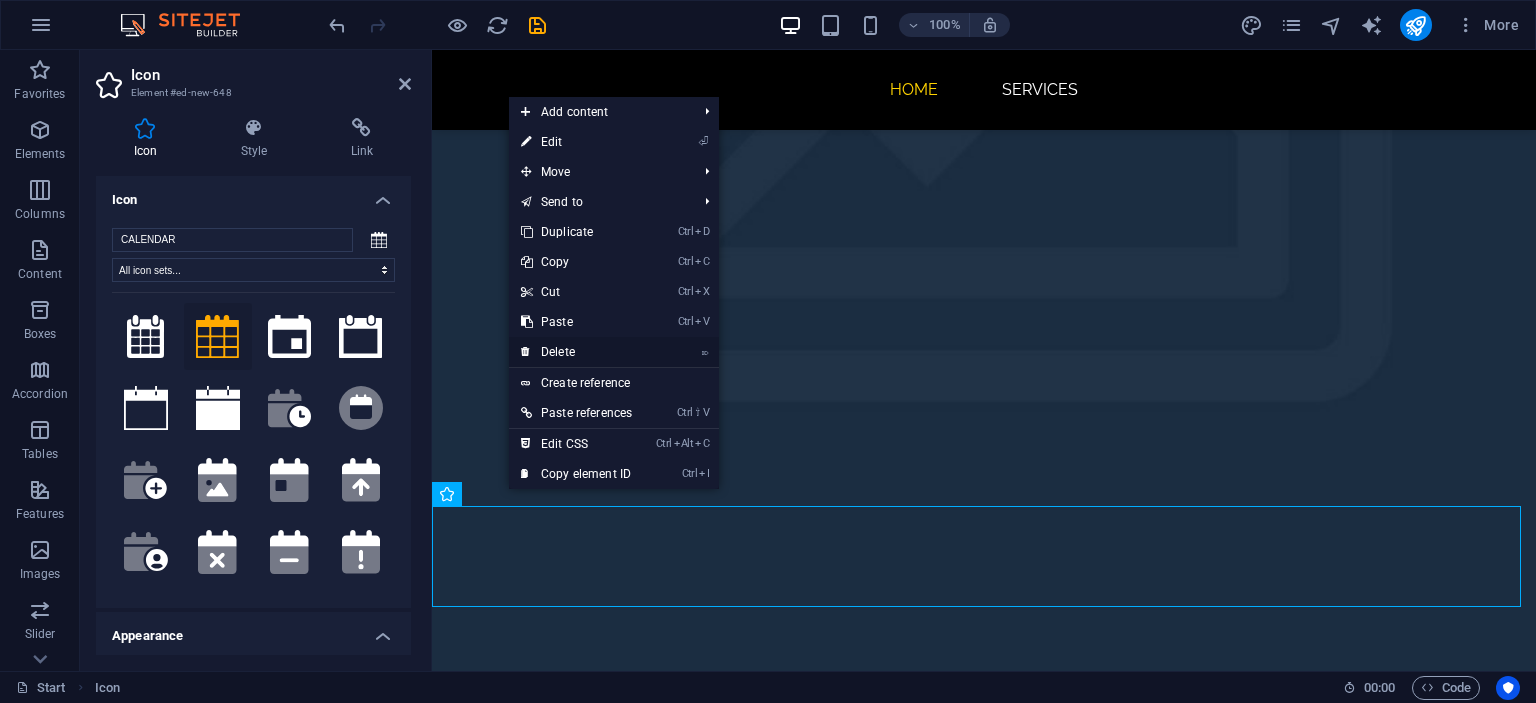click on "⌦  Delete" at bounding box center [576, 352] 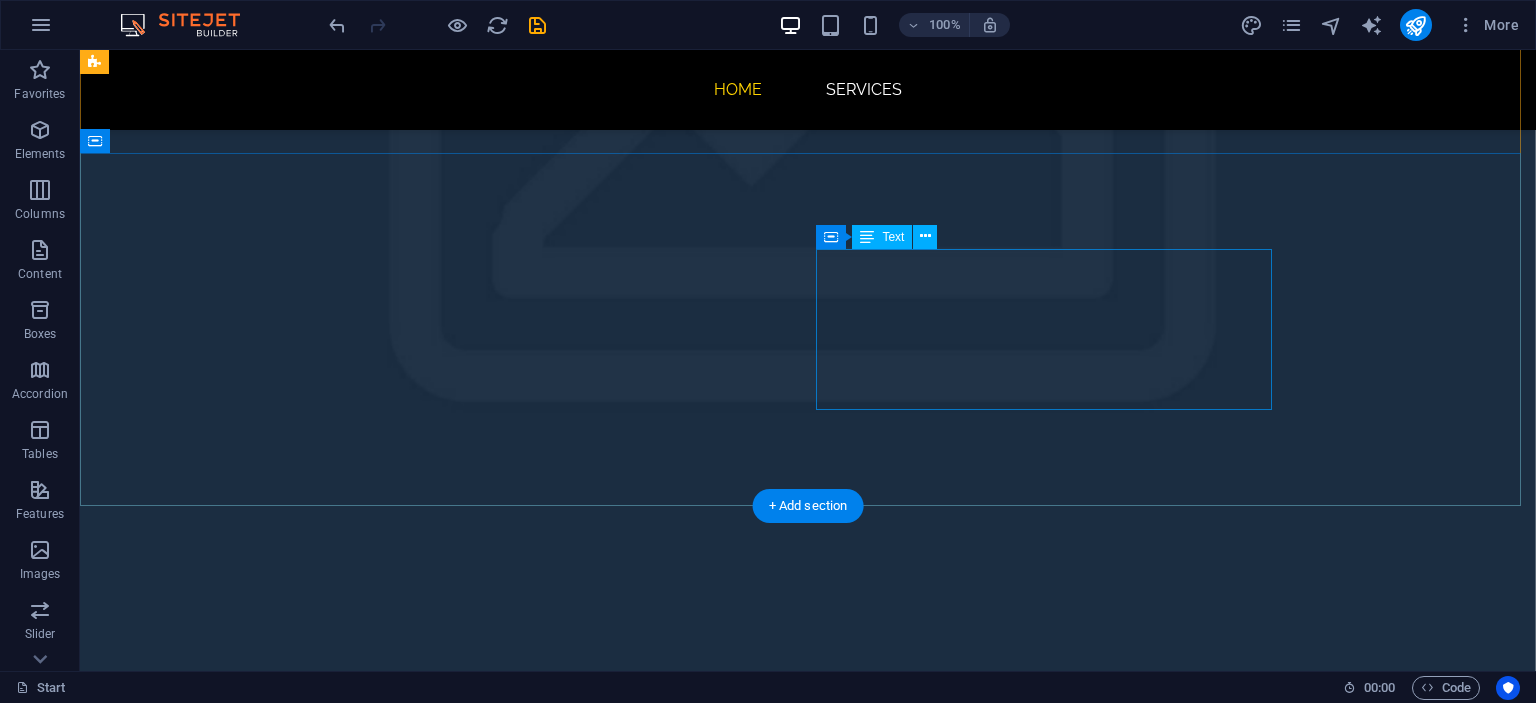 click on "UMRAH BAJET 12-10-2025 → 22-10-2025 / 23-10-2025 12 HARI / 10 MALAM Emirates (Penerbangan Transit) Makkah: Badr Al Massa @ Setaraf -+850m Madinah: Bir Al Eiman @ Setaraf +-650m Breakfast / Lunch – Makan 1X Sehari Nota: BUSINESS CLASS. Tertakluk kepada perubahan" at bounding box center (324, 2727) 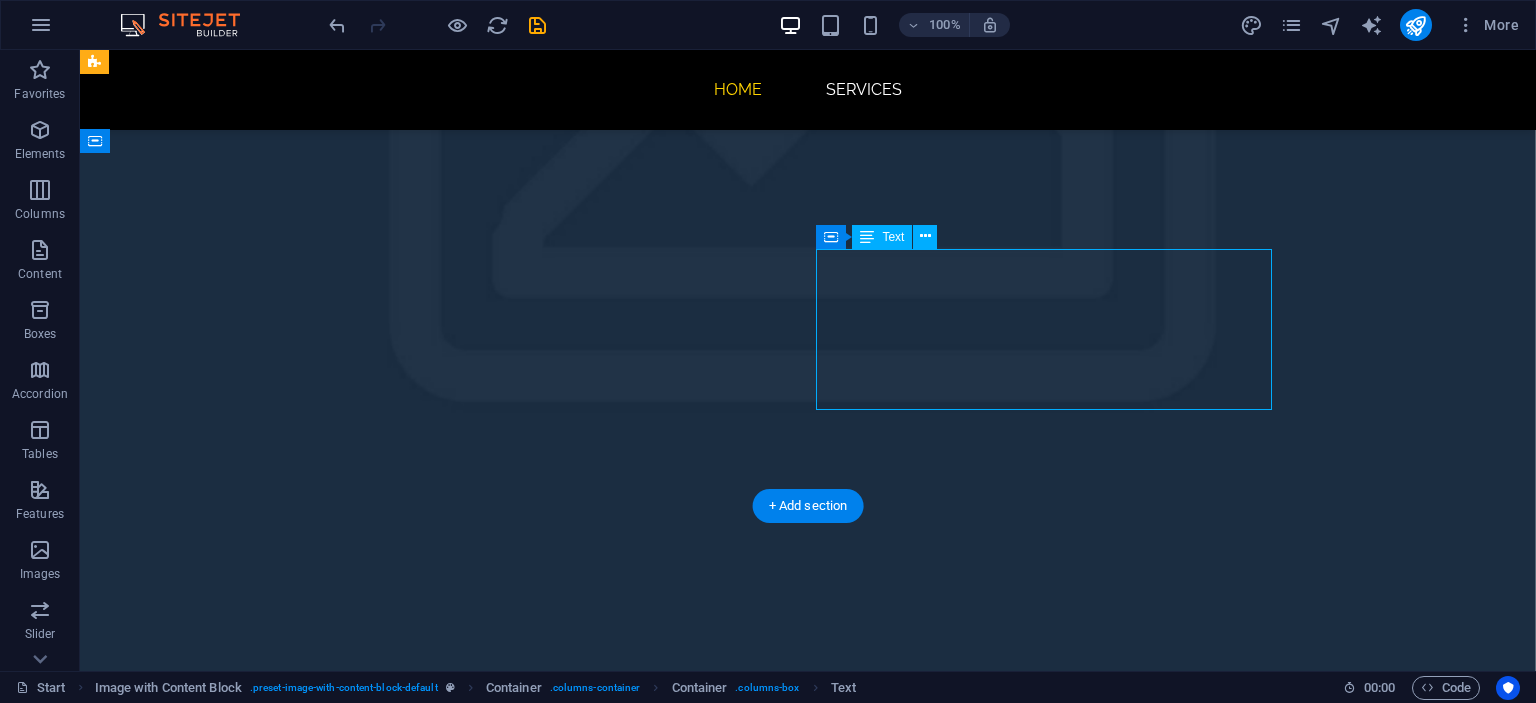 click on "UMRAH BAJET 12-10-2025 → 22-10-2025 / 23-10-2025 12 HARI / 10 MALAM Emirates (Penerbangan Transit) Makkah: Badr Al Massa @ Setaraf -+850m Madinah: Bir Al Eiman @ Setaraf +-650m Breakfast / Lunch – Makan 1X Sehari Nota: BUSINESS CLASS. Tertakluk kepada perubahan" at bounding box center (324, 2727) 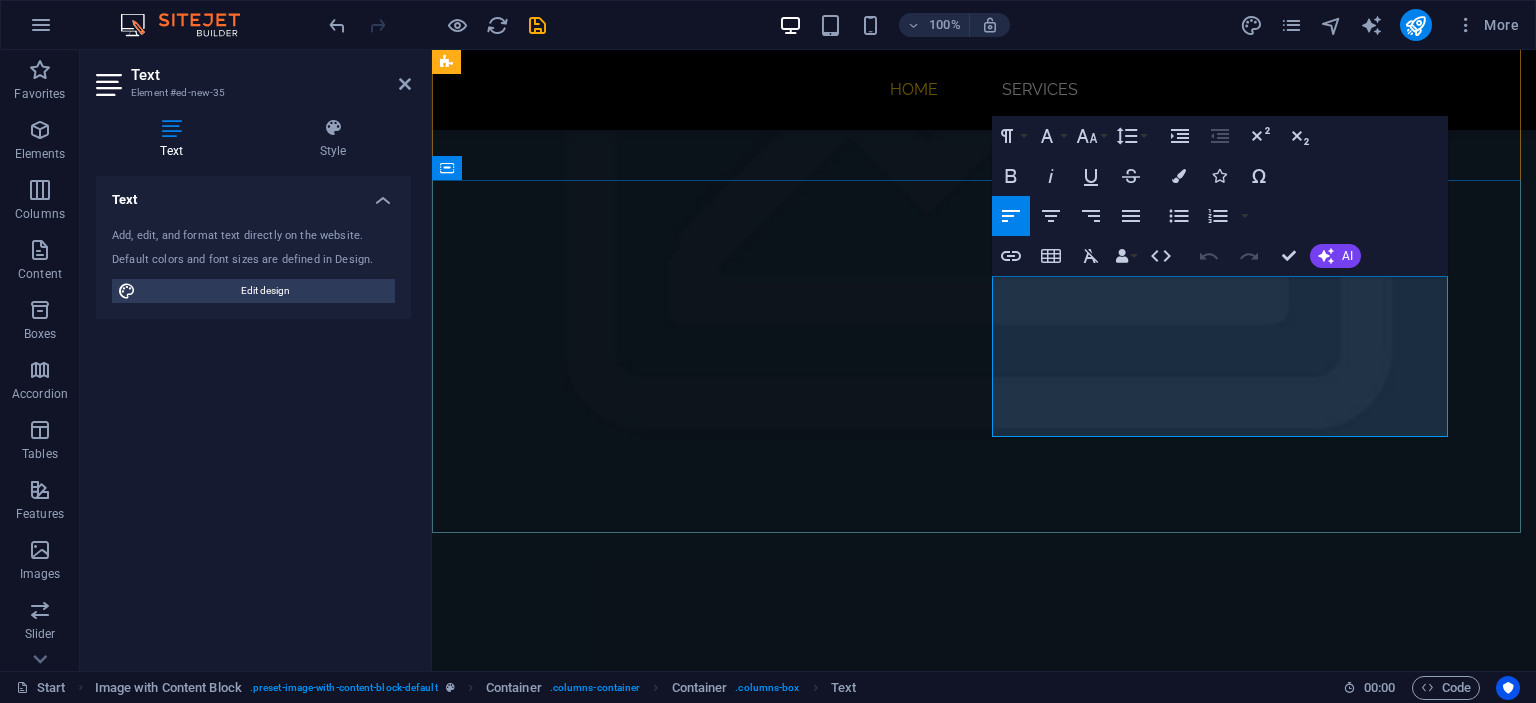 click on "12 HARI / 10 MALAM" at bounding box center [531, 2721] 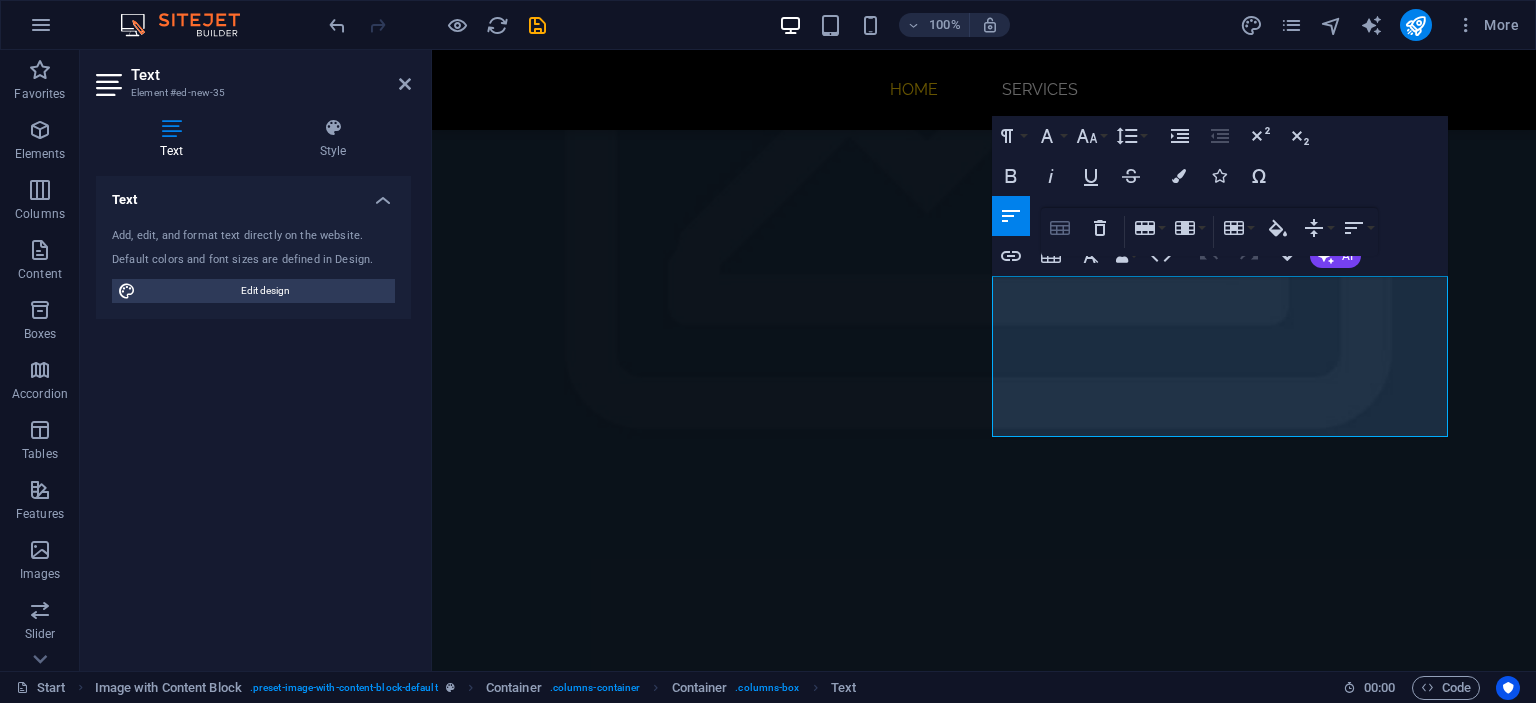 click 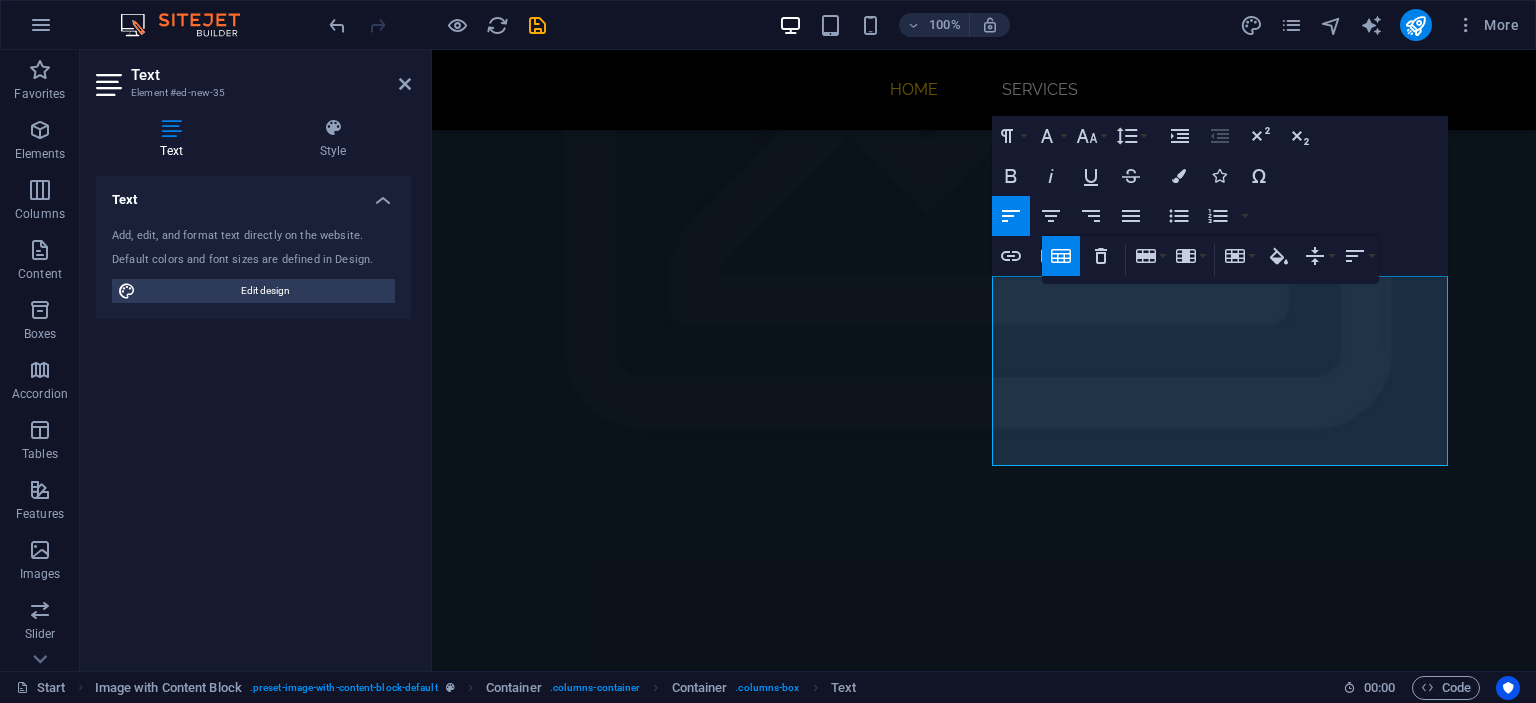 click on "Table Header Remove Table Row Insert row above Insert row below Delete row Column Insert column before Insert column after Delete column Cell Merge cells Vertical split Horizontal split Cell Background Vertical Align Top Middle Bottom Horizontal Align Align Left Align Center Align Right Align Justify" at bounding box center (1210, 260) 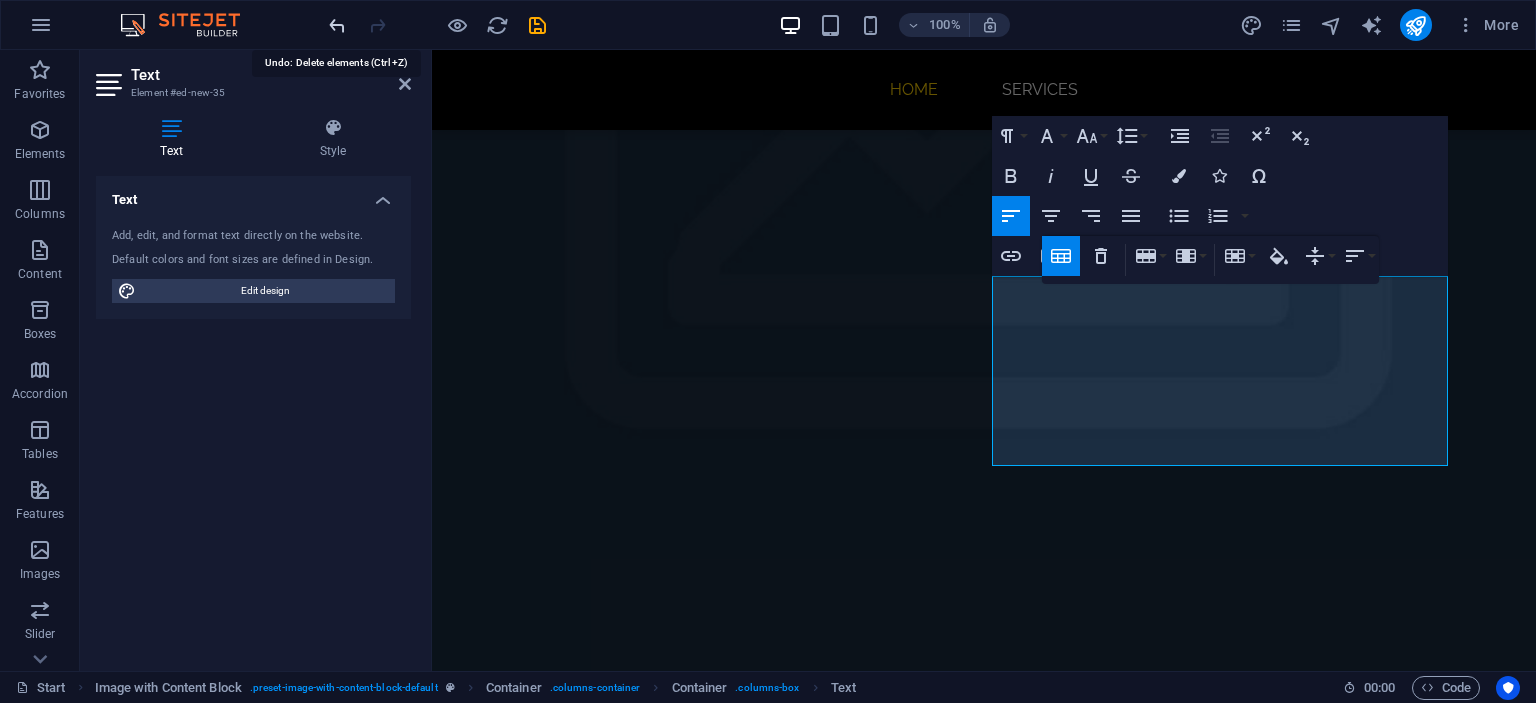 click at bounding box center (337, 25) 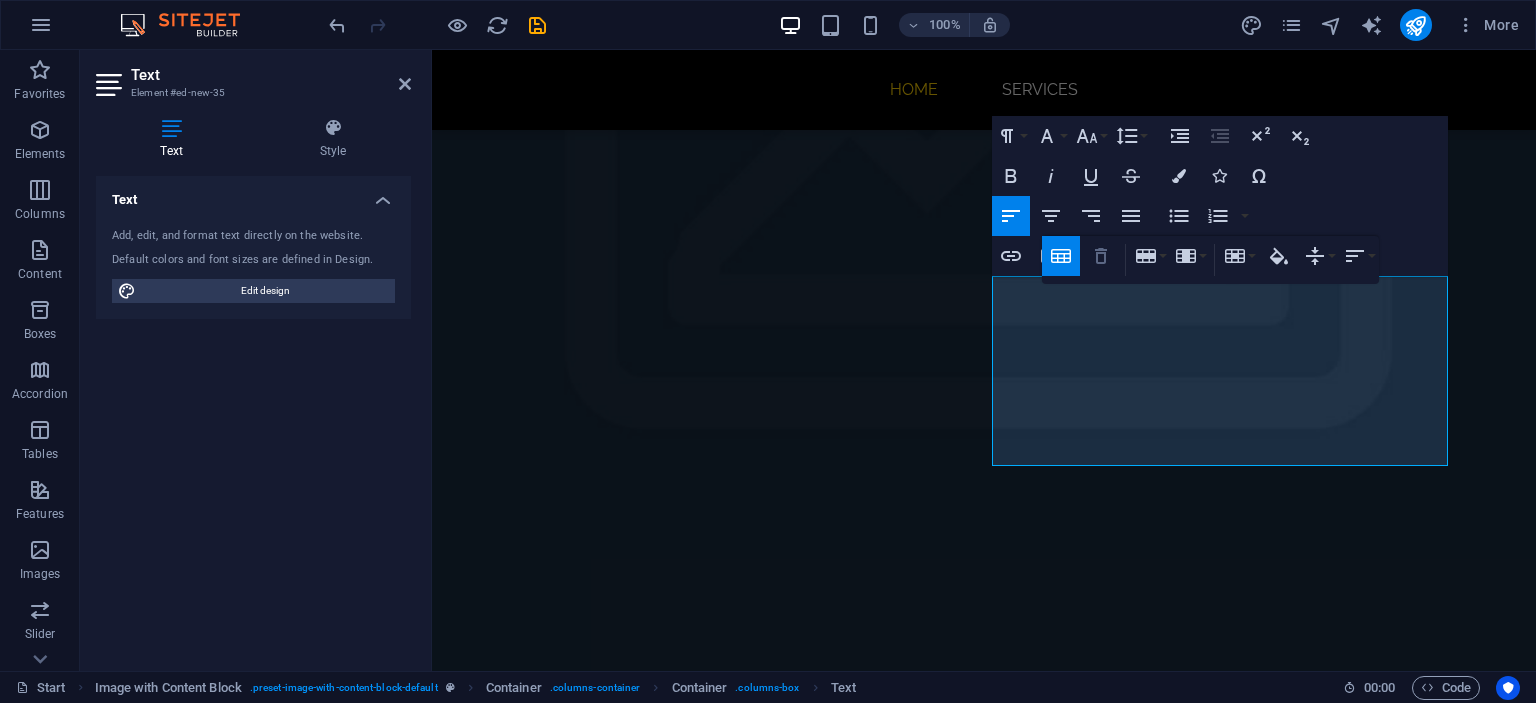 click 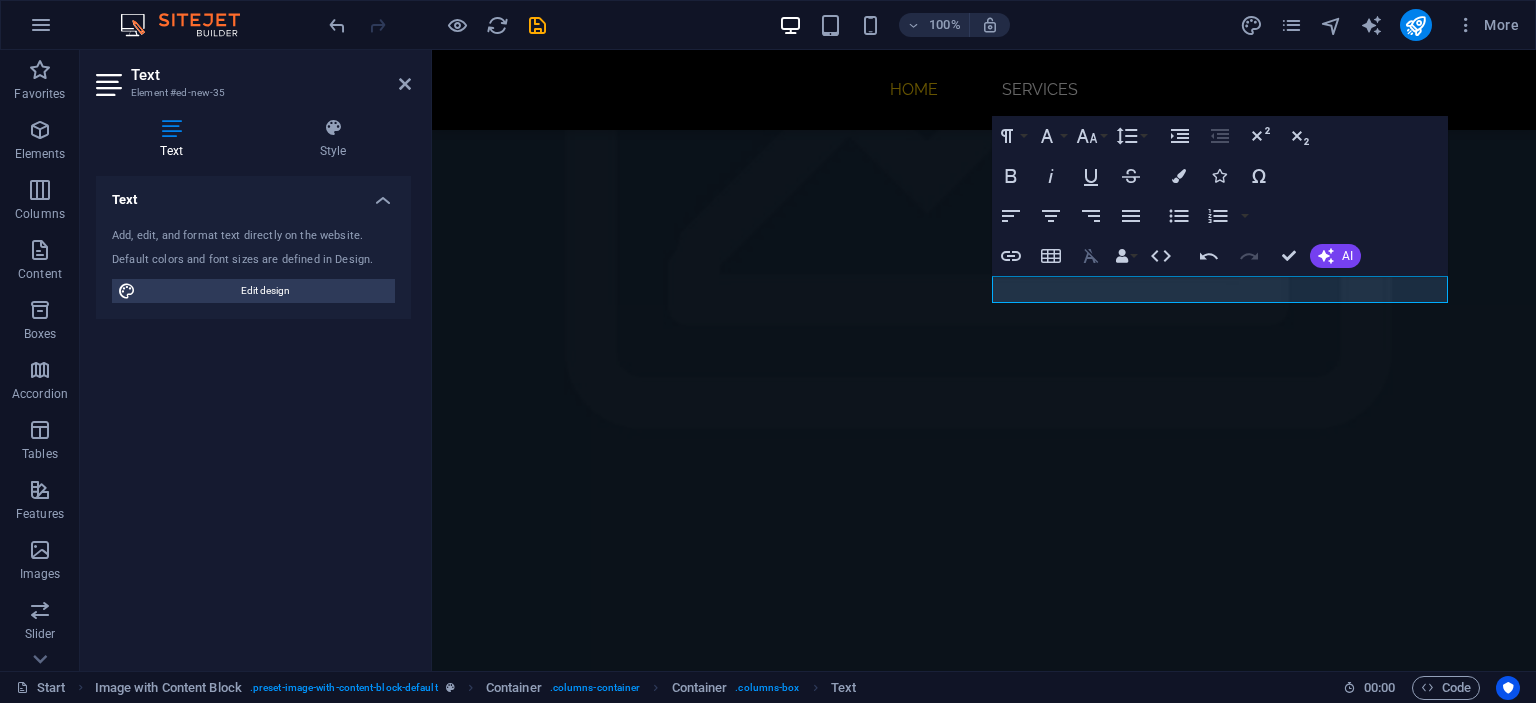 click 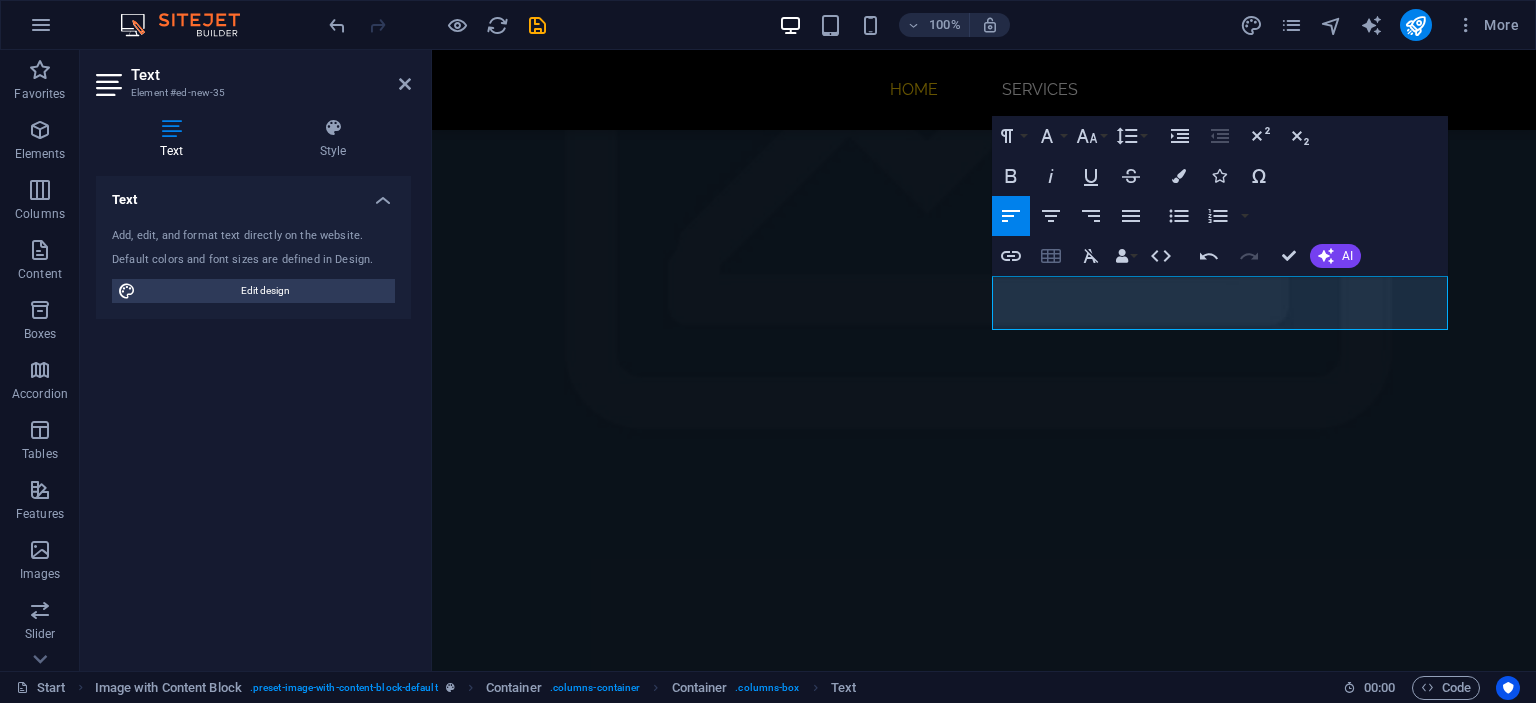 click 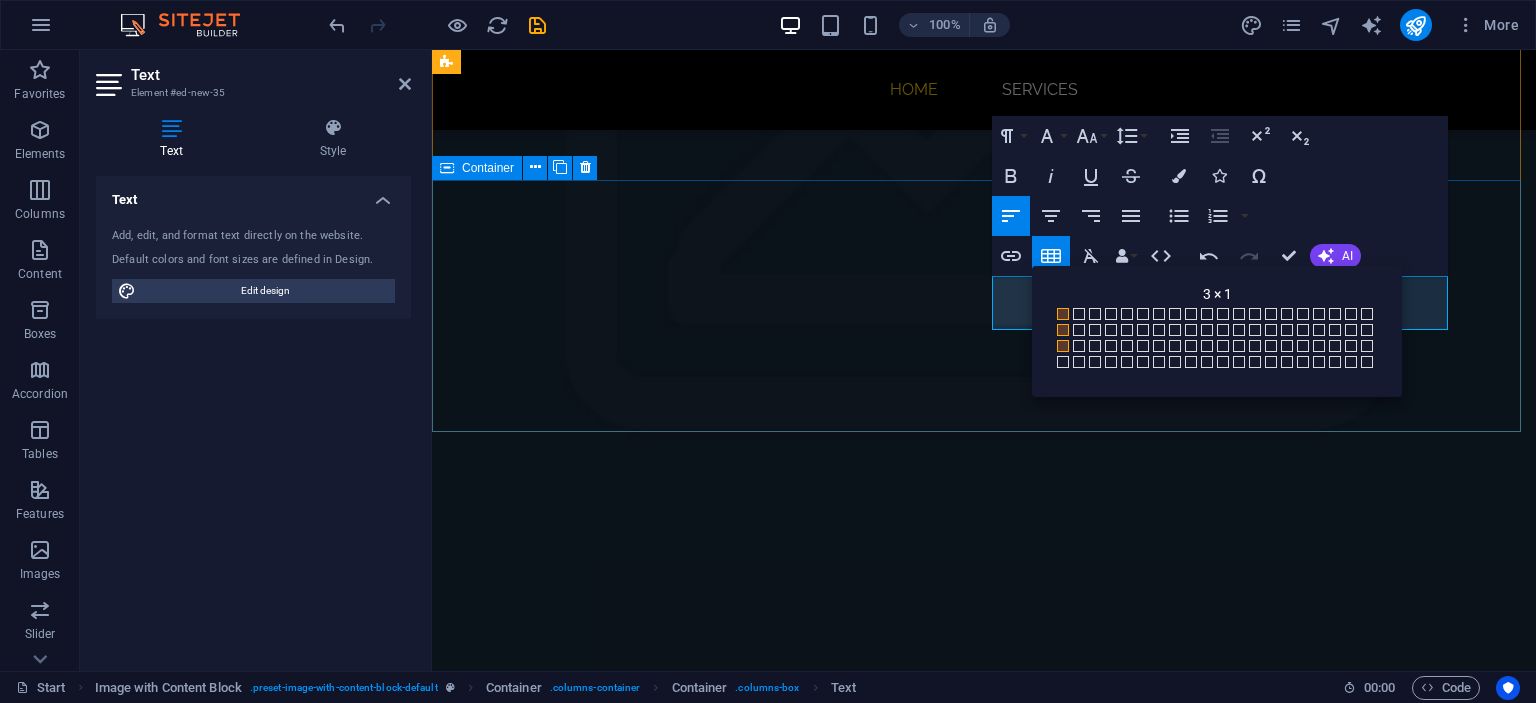 click on "UMRAH BAJET ​​​​" at bounding box center (984, 2663) 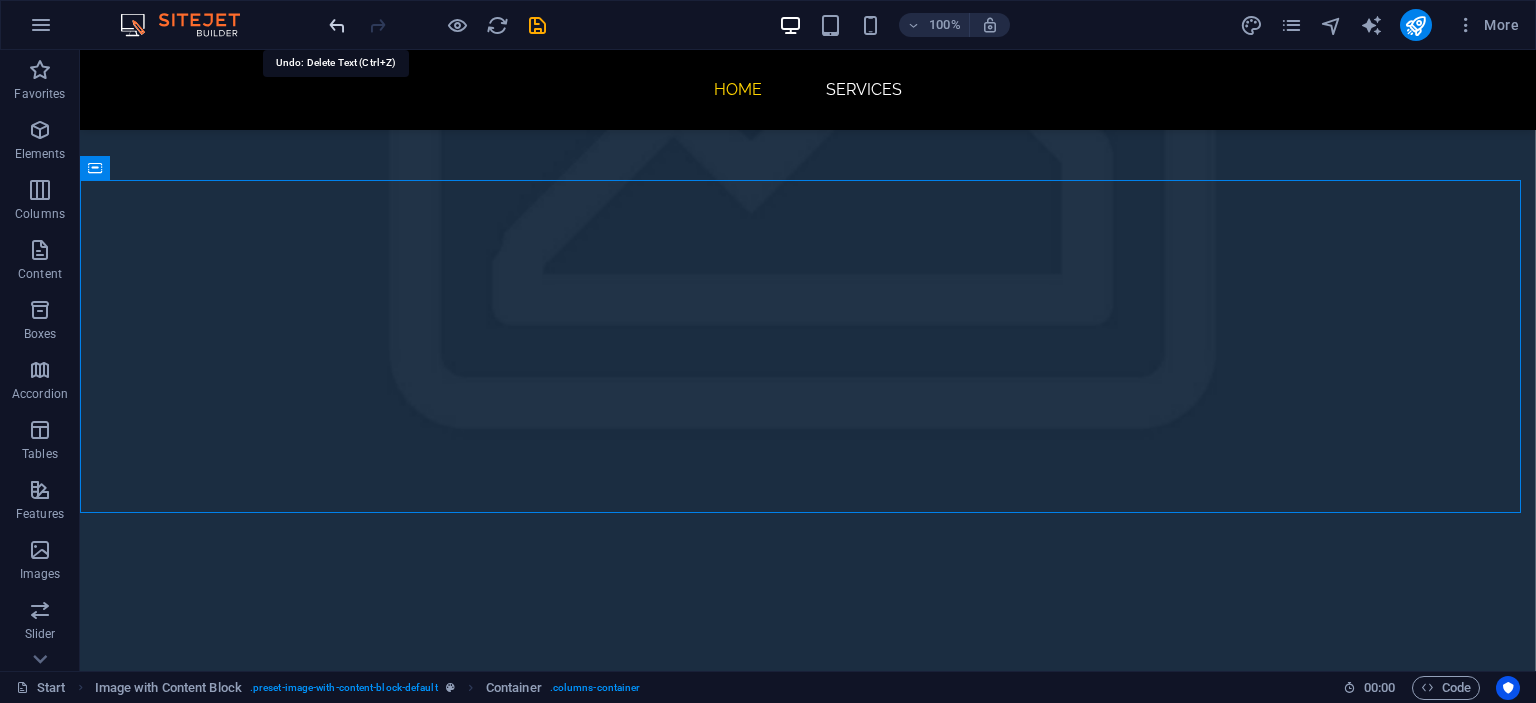 click at bounding box center [337, 25] 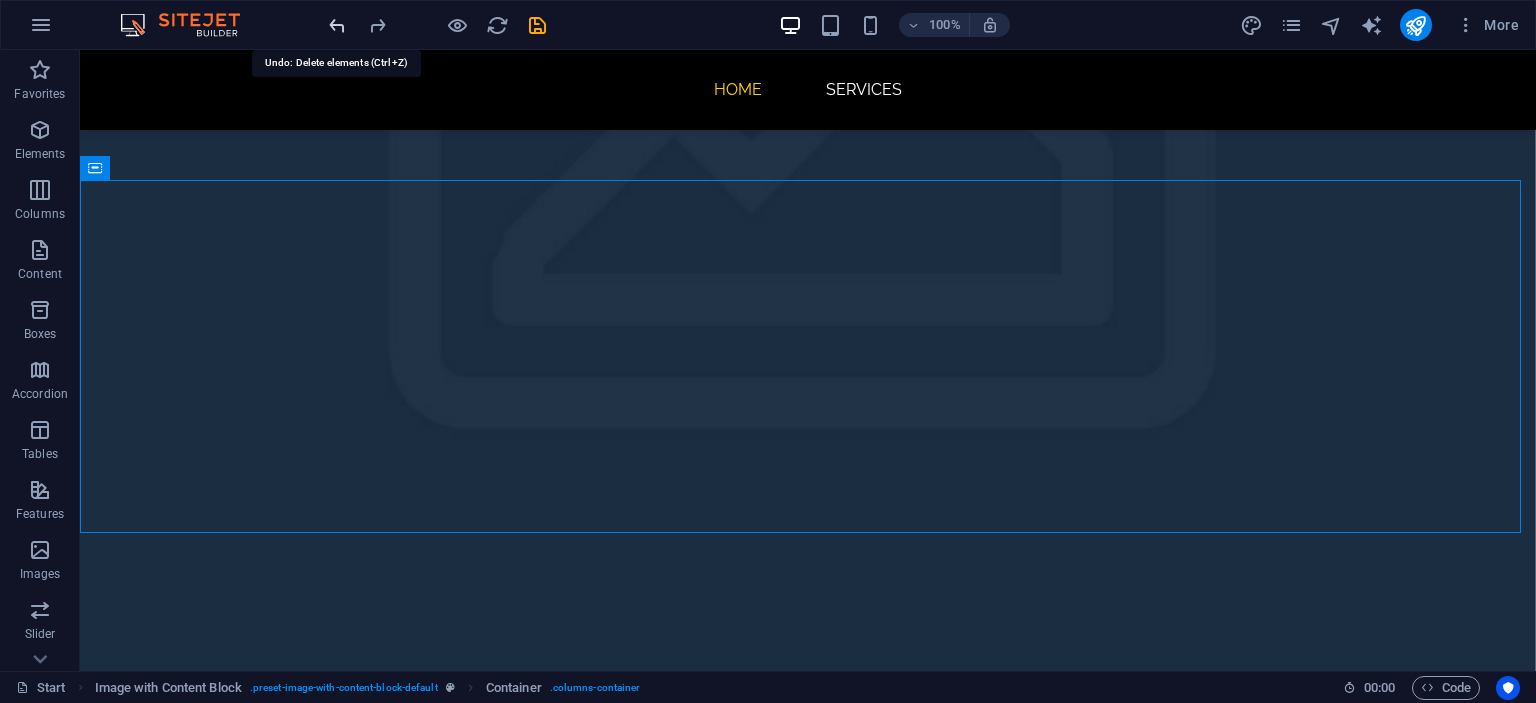 click at bounding box center (337, 25) 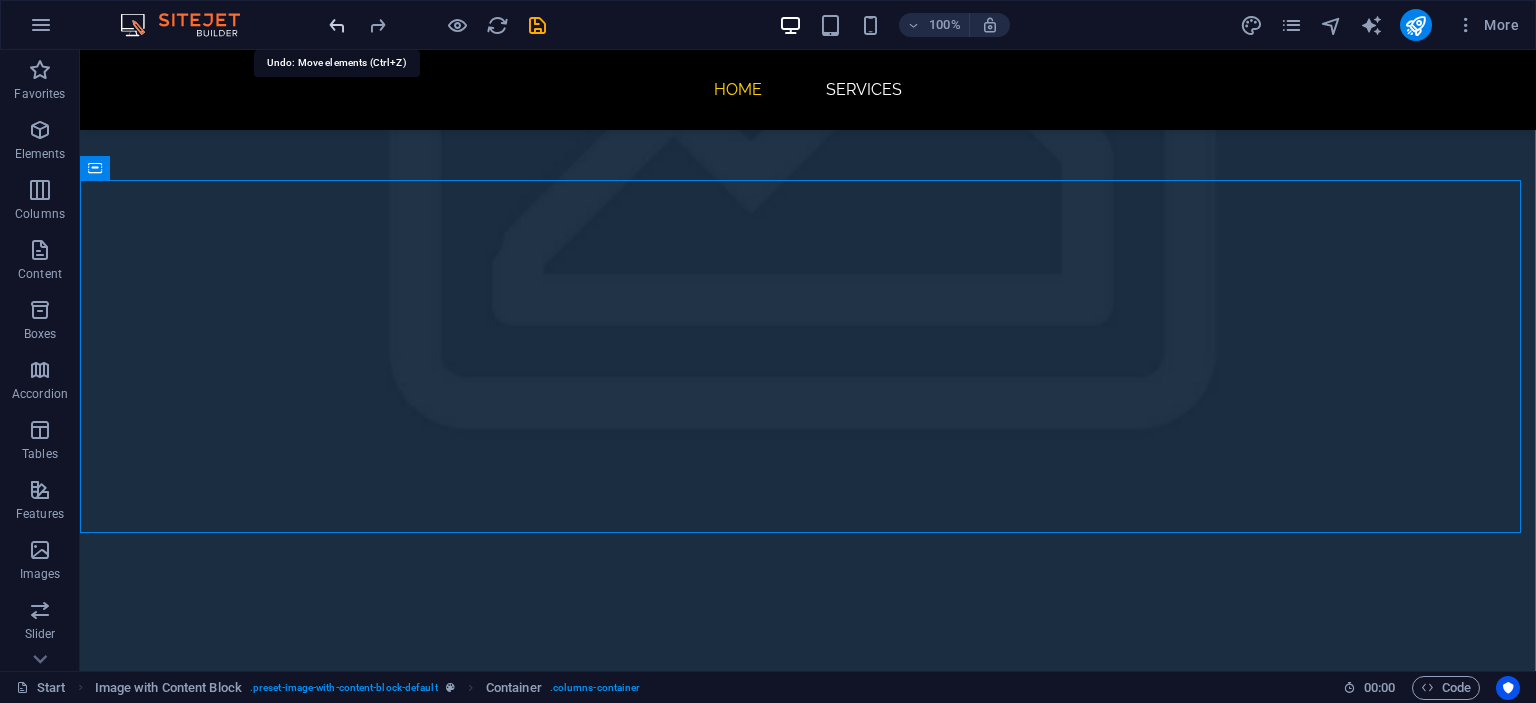click at bounding box center (337, 25) 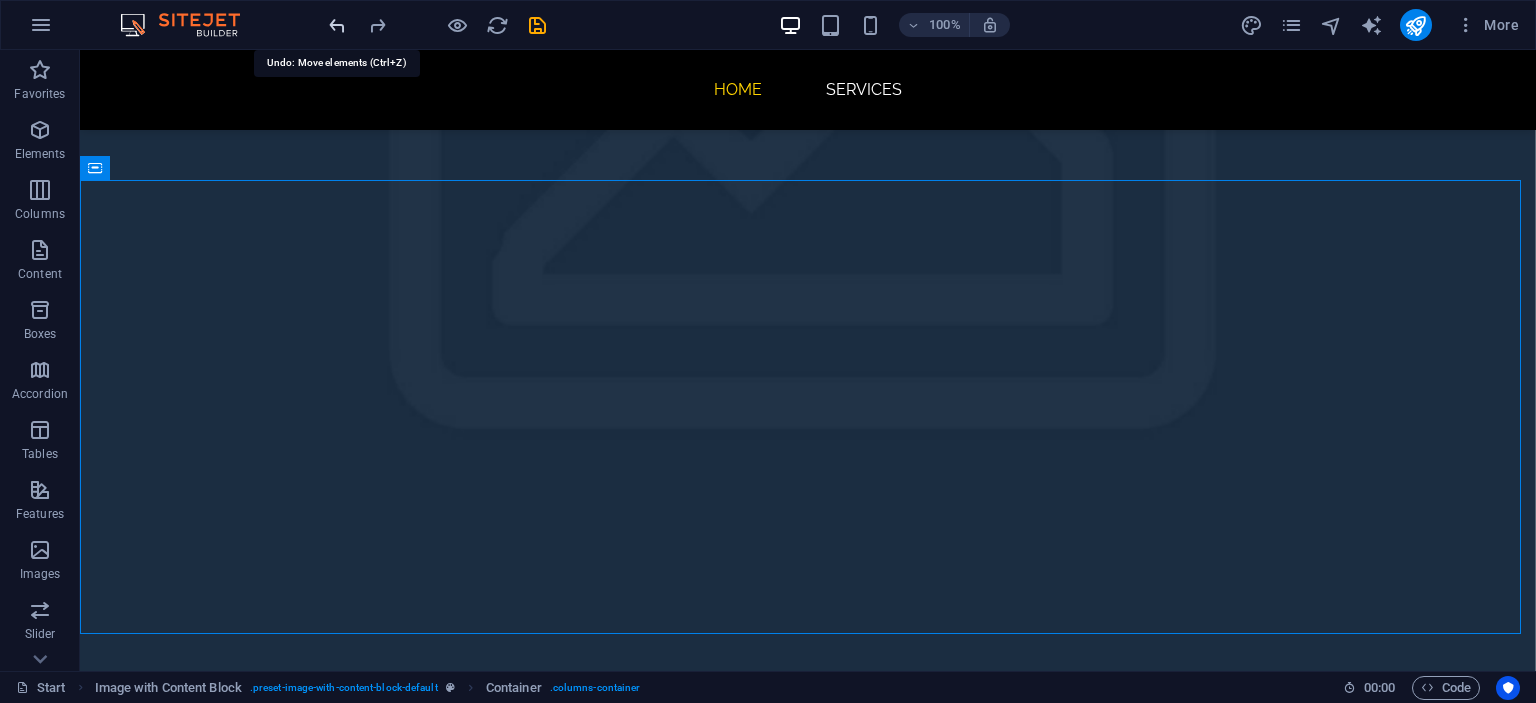 click at bounding box center [337, 25] 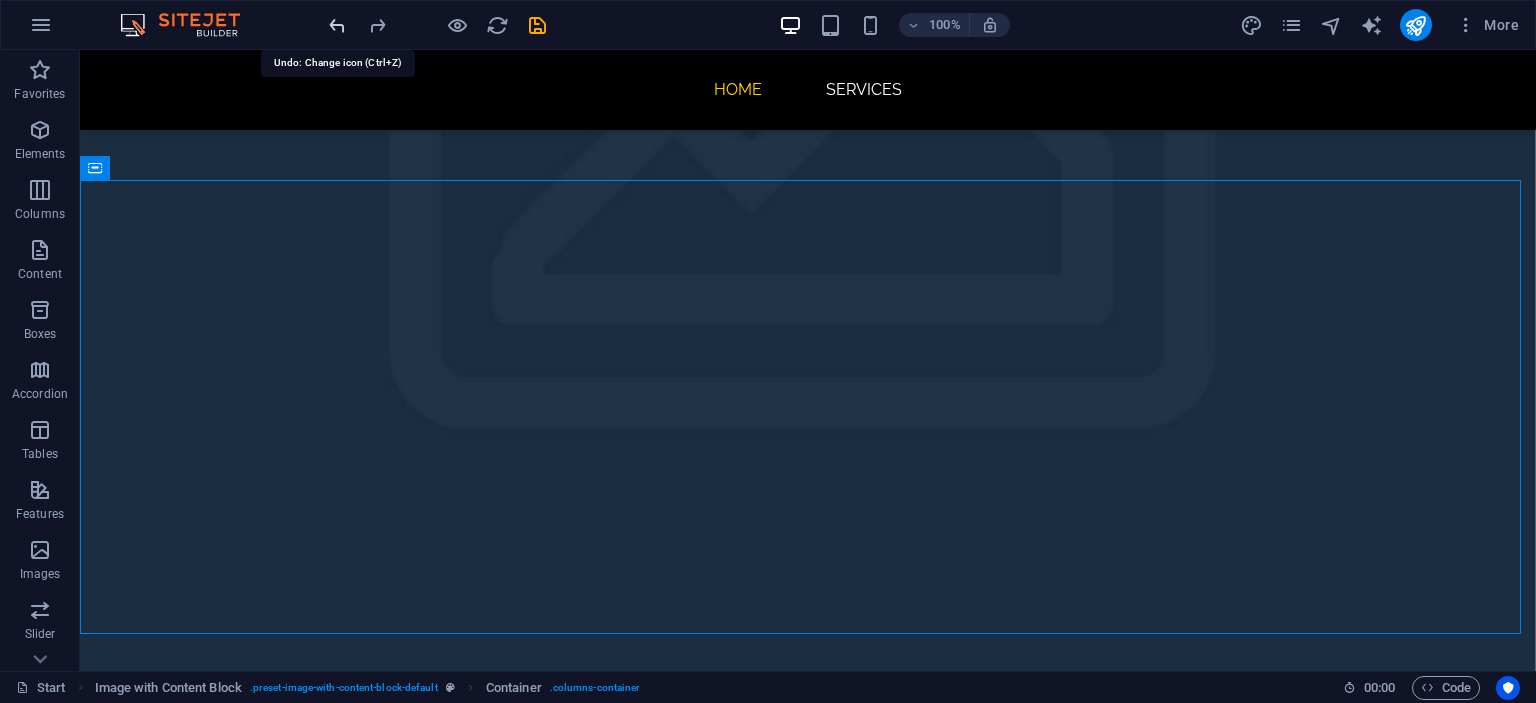 click at bounding box center (337, 25) 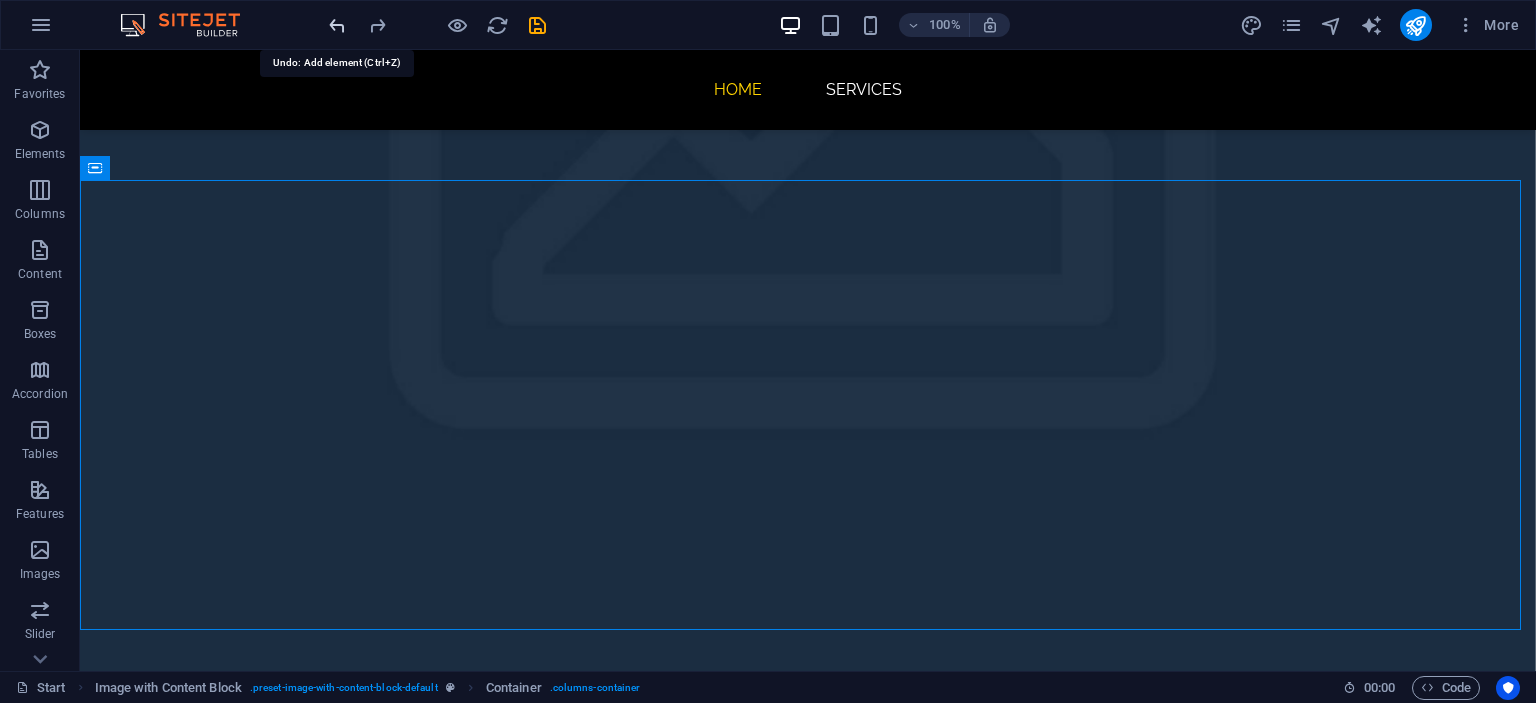 click at bounding box center (337, 25) 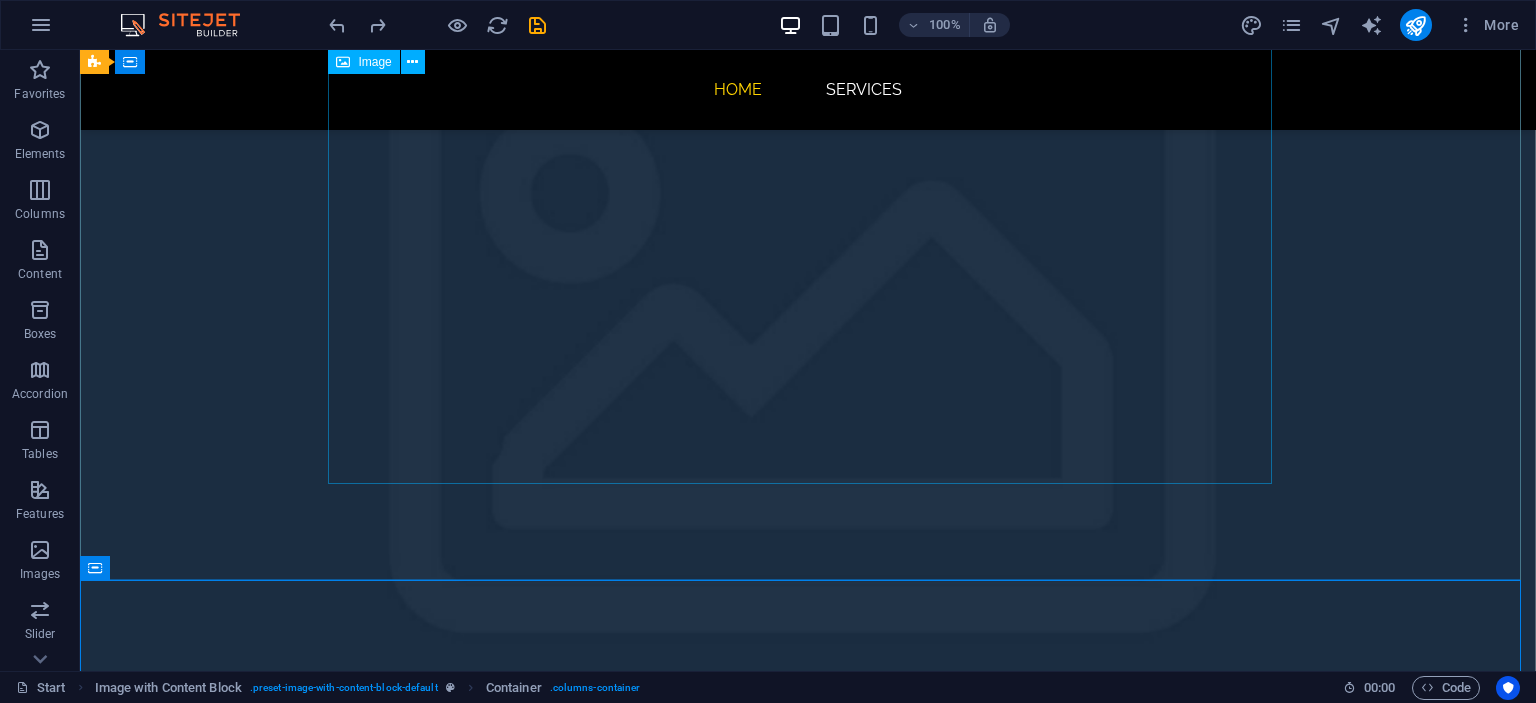 scroll, scrollTop: 1820, scrollLeft: 0, axis: vertical 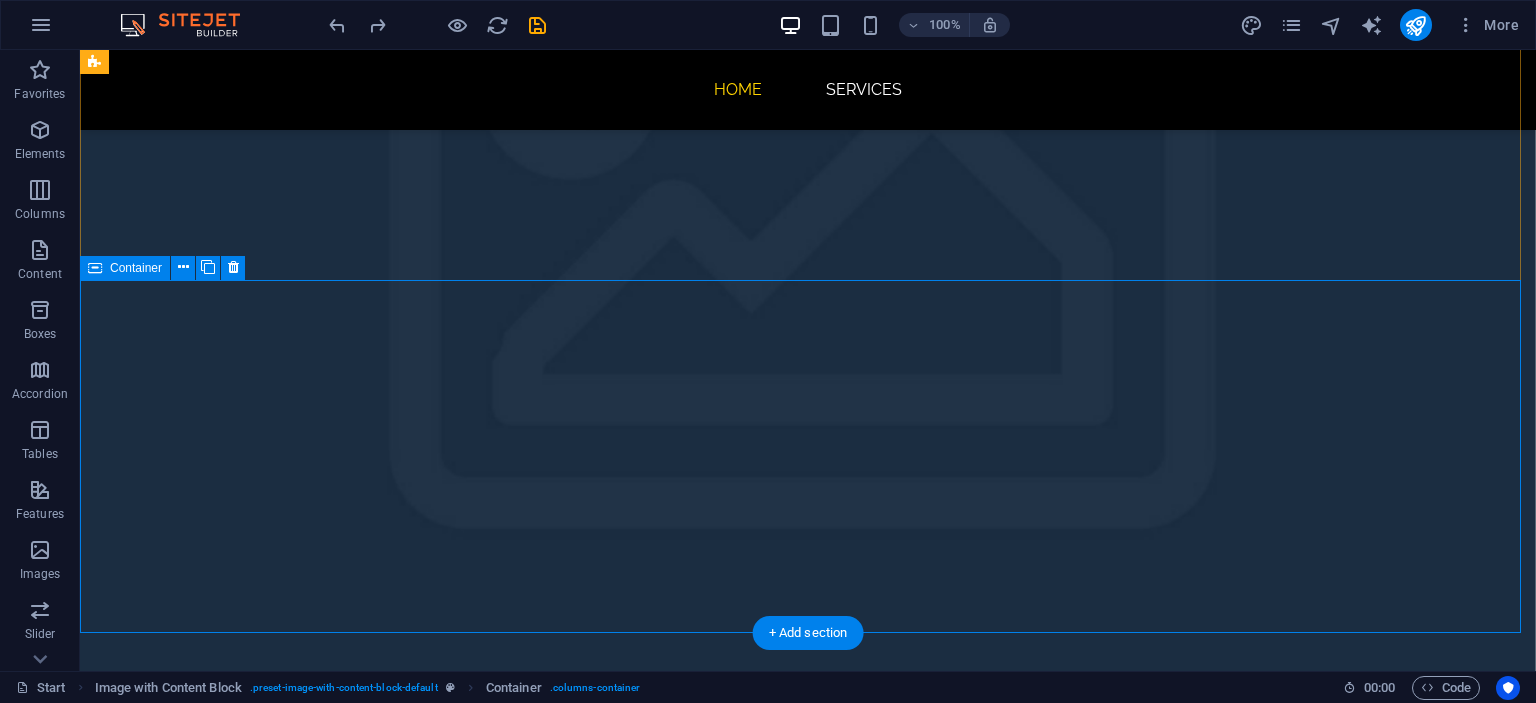 click on "UMRAH BAJET UMRAH BAJET 12-10-2025 → 22-10-2025 / 23-10-2025 12 HARI / 10 MALAM Emirates (Penerbangan Transit) Makkah: Badr Al Massa @ Setaraf -+850m Madinah: Bir Al Eiman @ Setaraf +-650m Breakfast / Lunch – Makan 1X Sehari Nota: BUSINESS CLASS. Tertakluk kepada perubahan" at bounding box center [808, 2816] 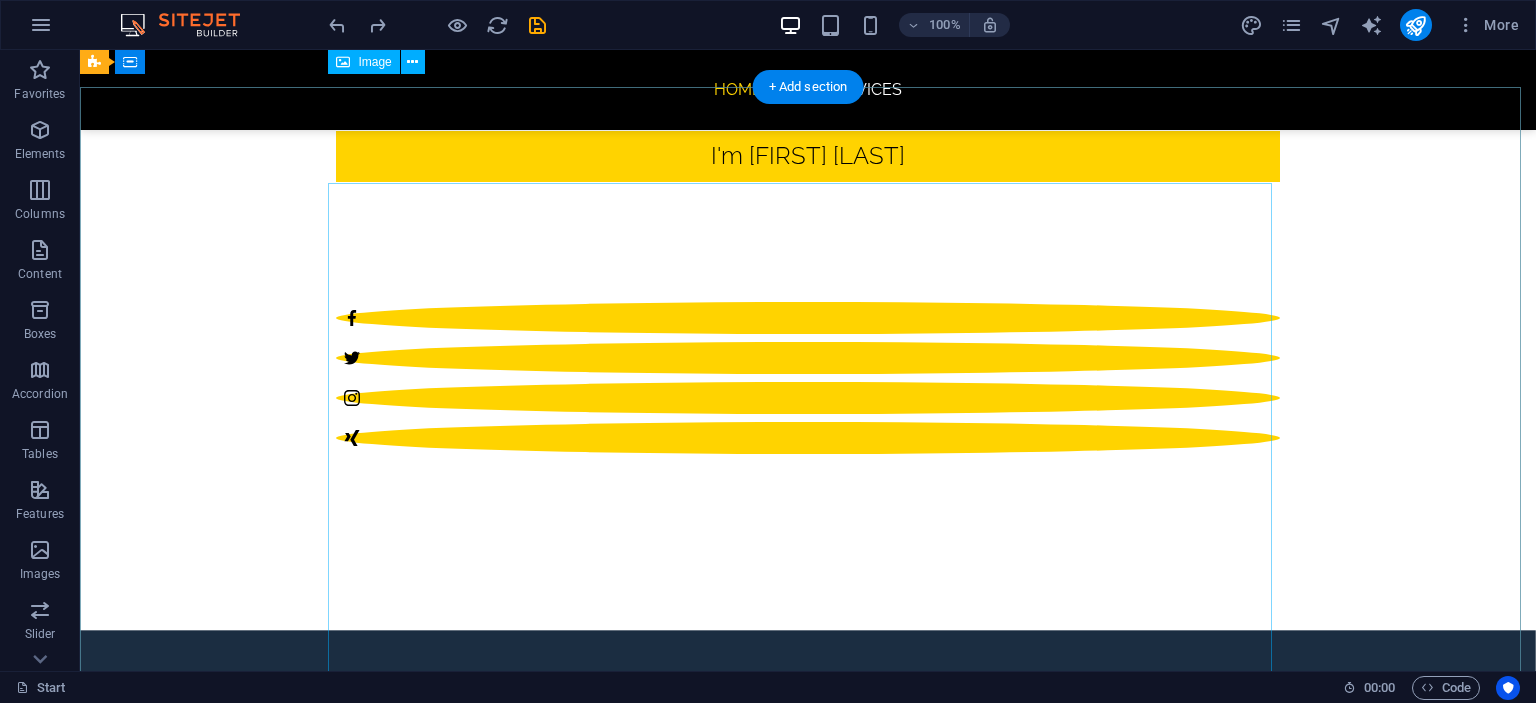 scroll, scrollTop: 520, scrollLeft: 0, axis: vertical 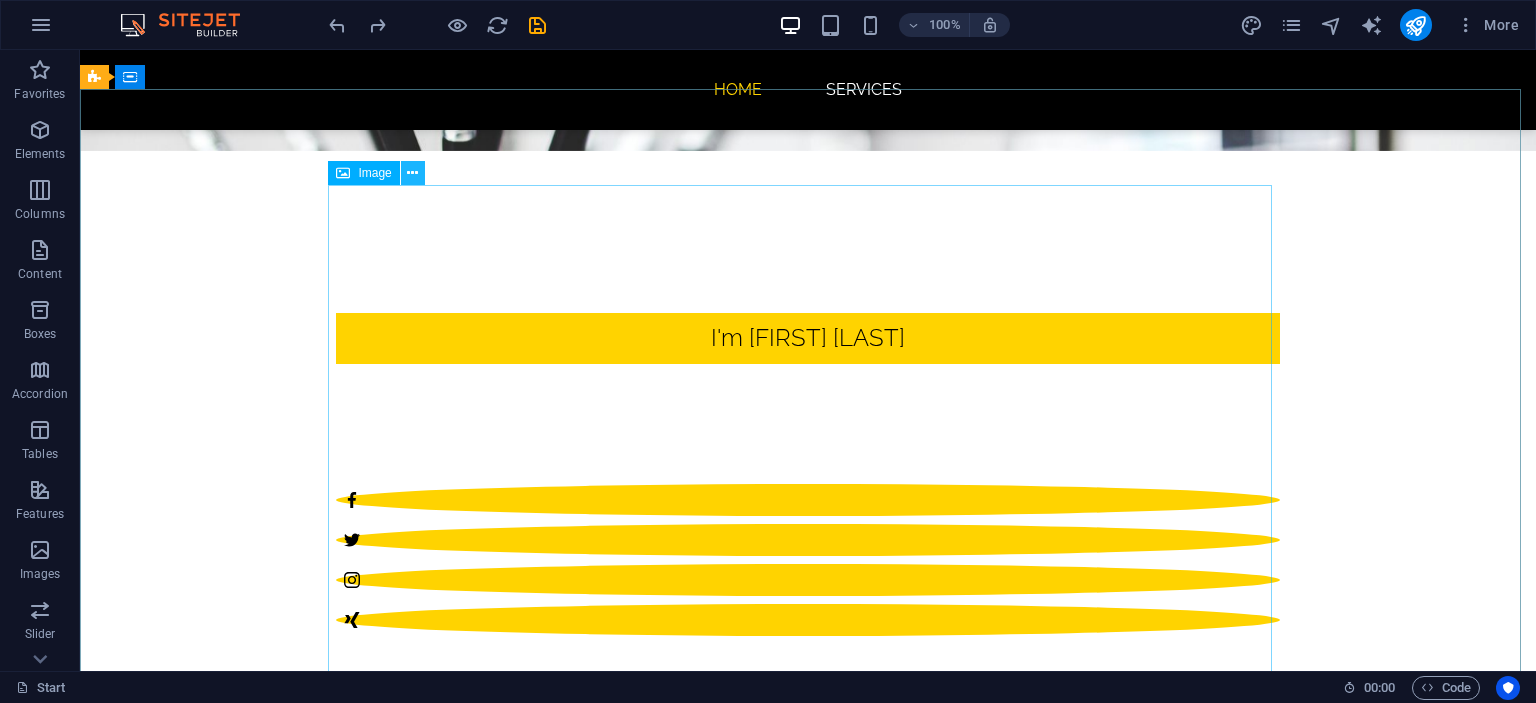 click at bounding box center [412, 173] 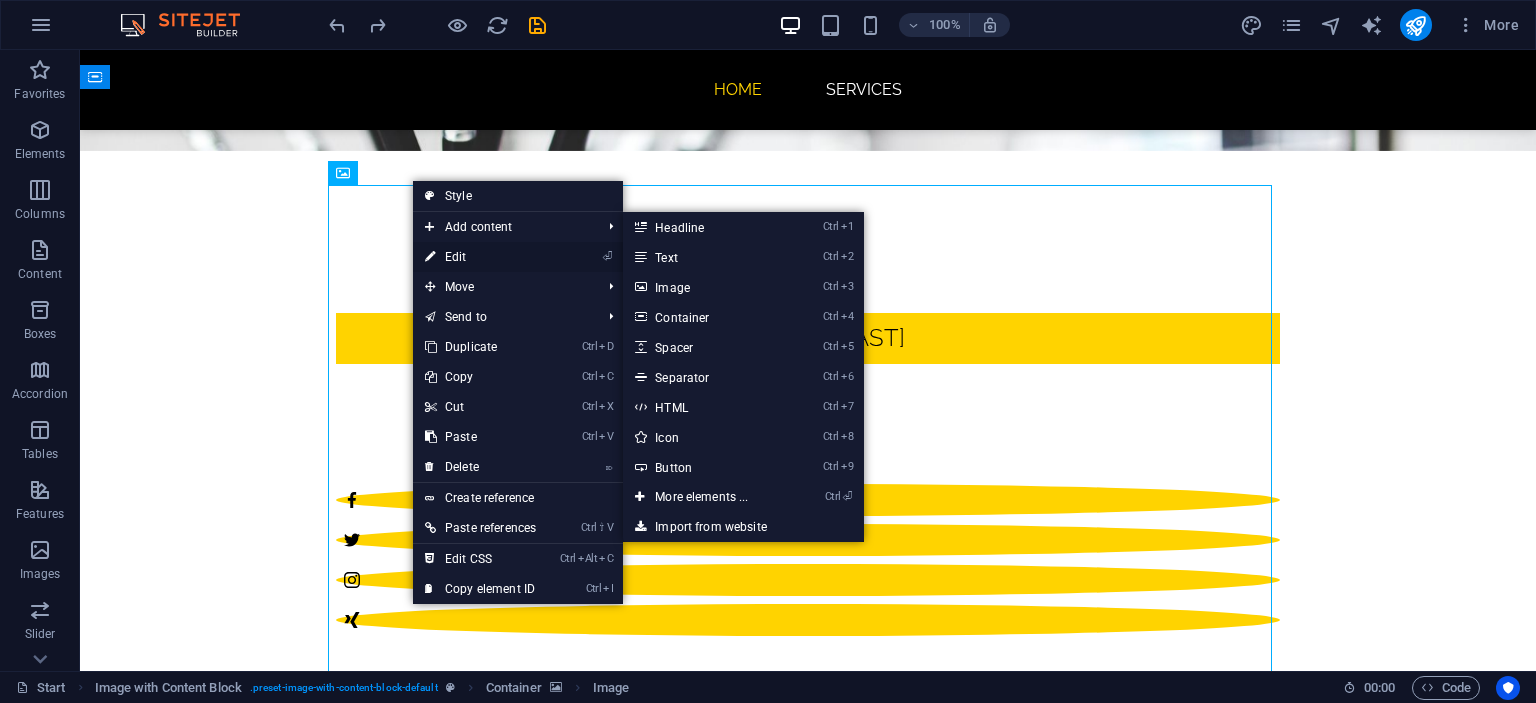click on "⏎  Edit" at bounding box center [480, 257] 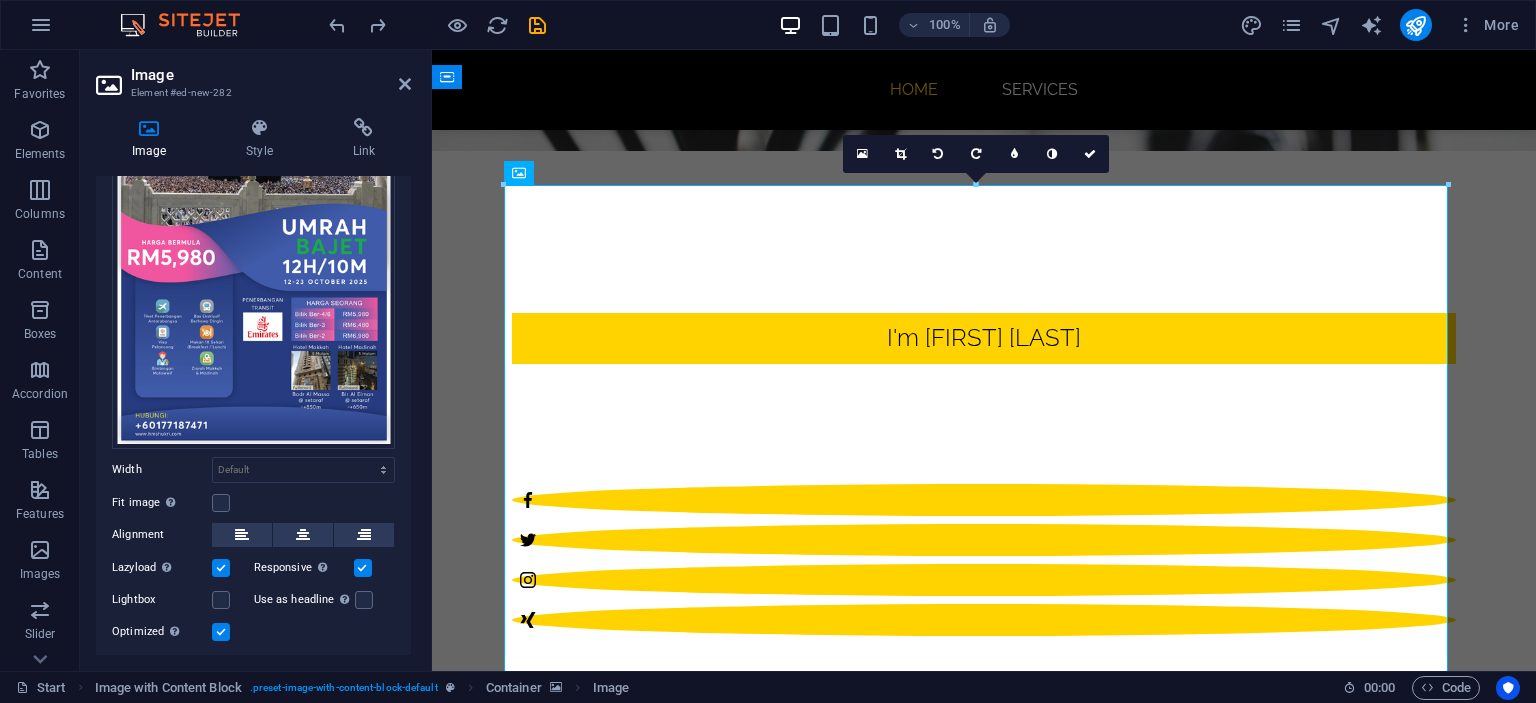 scroll, scrollTop: 200, scrollLeft: 0, axis: vertical 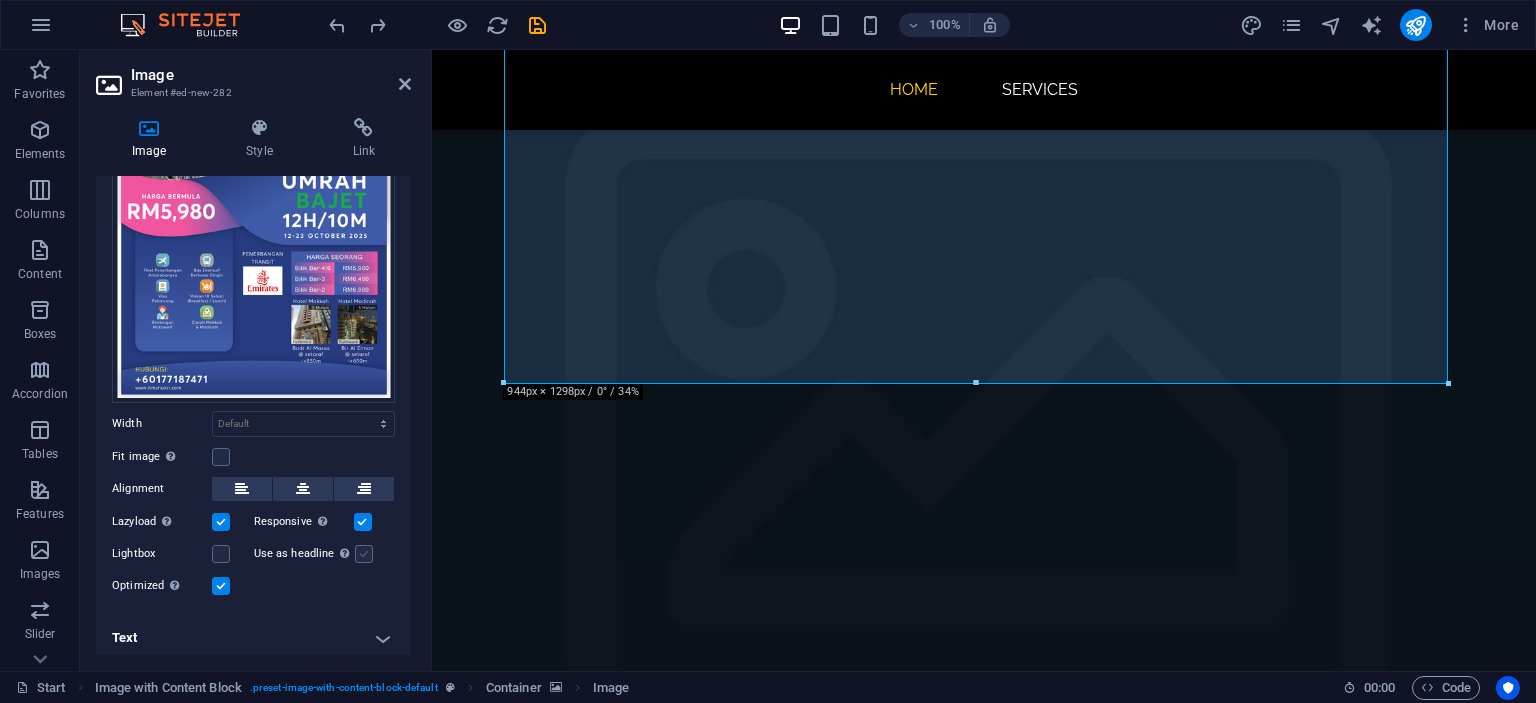 click at bounding box center (364, 554) 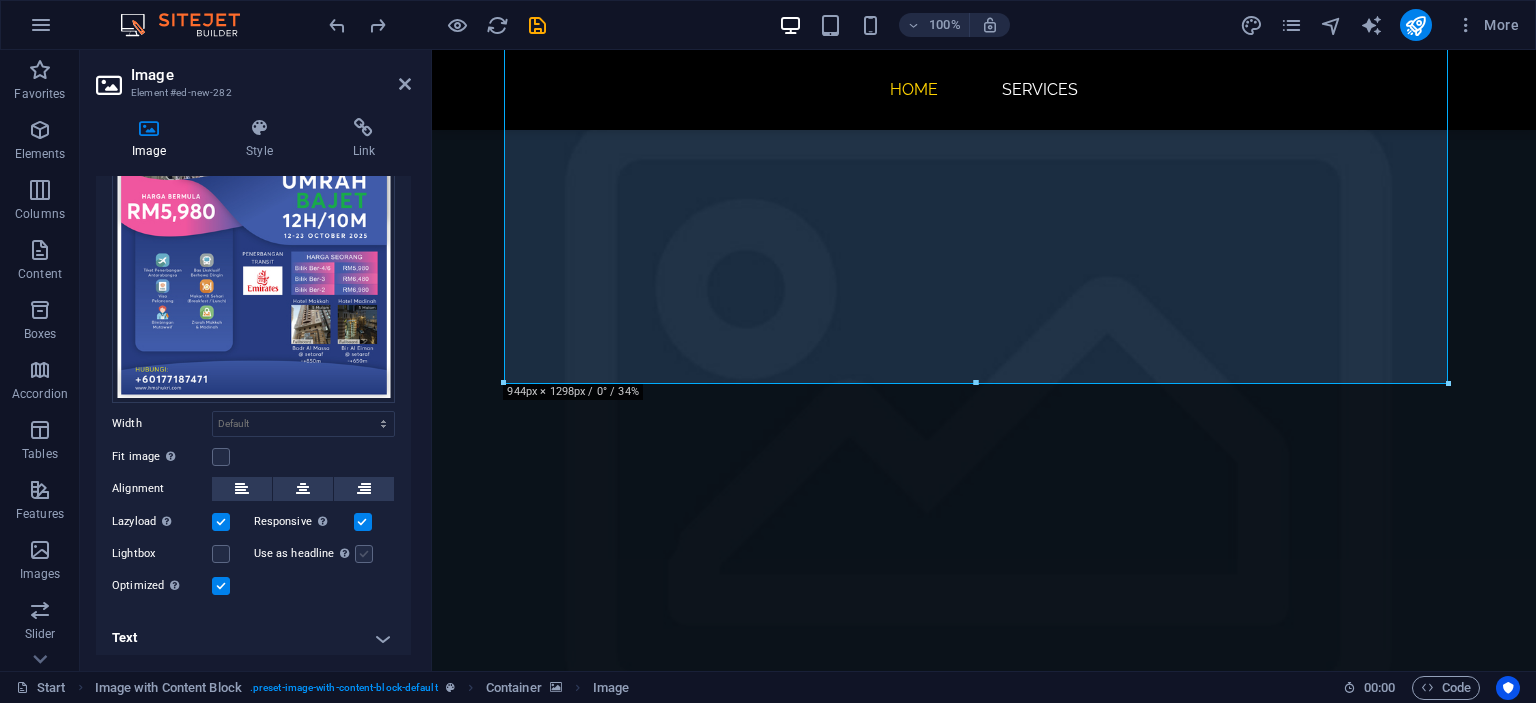 click on "Use as headline The image will be wrapped in an H1 headline tag. Useful for giving alternative text the weight of an H1 headline, e.g. for the logo. Leave unchecked if uncertain." at bounding box center (0, 0) 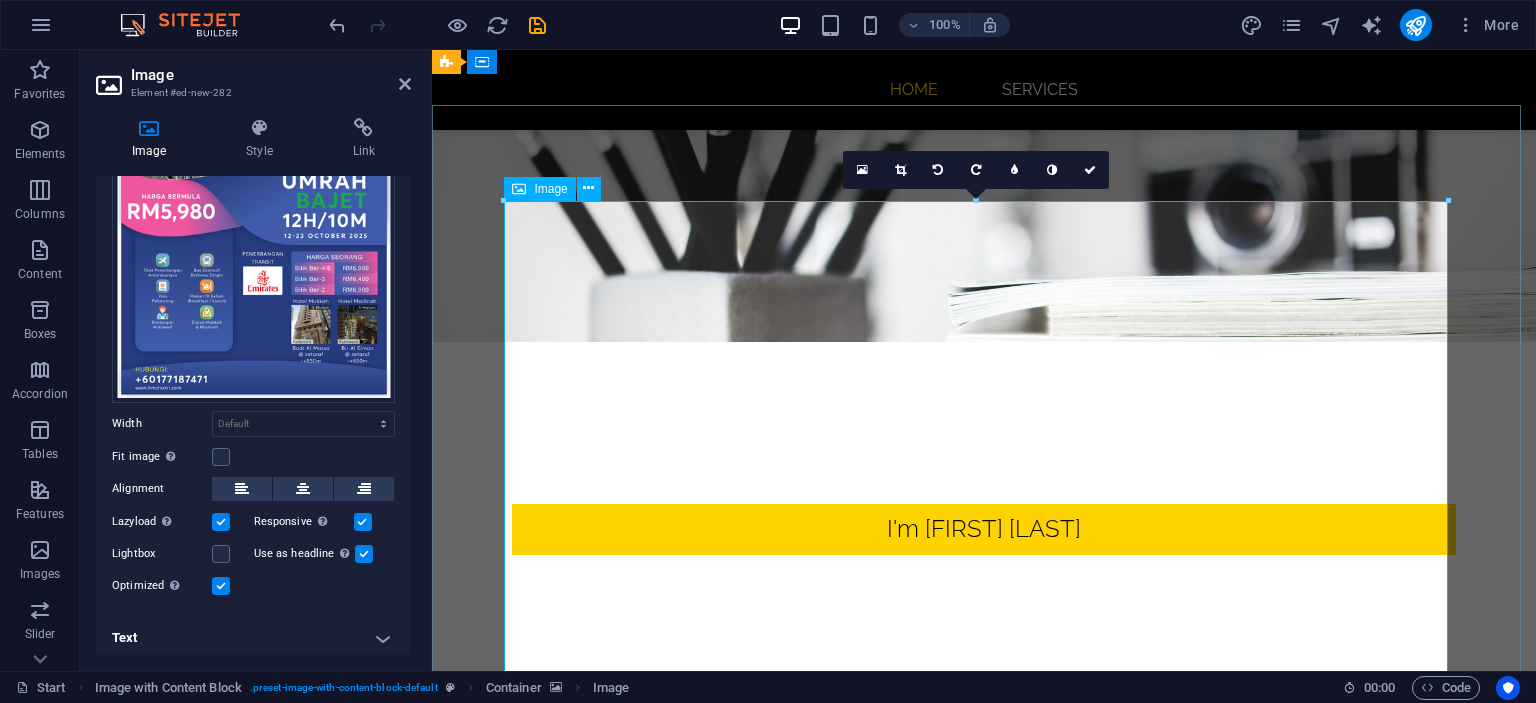 scroll, scrollTop: 320, scrollLeft: 0, axis: vertical 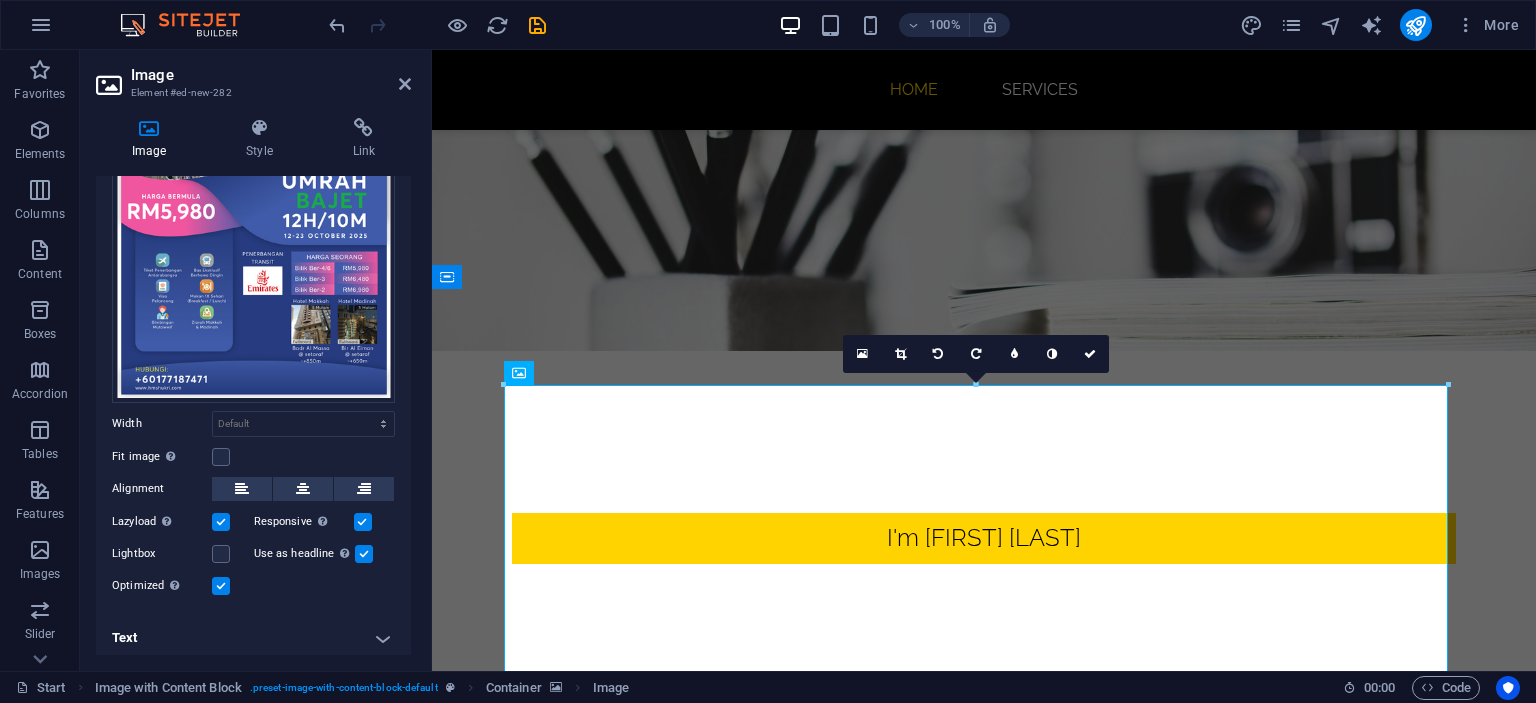 click at bounding box center [364, 554] 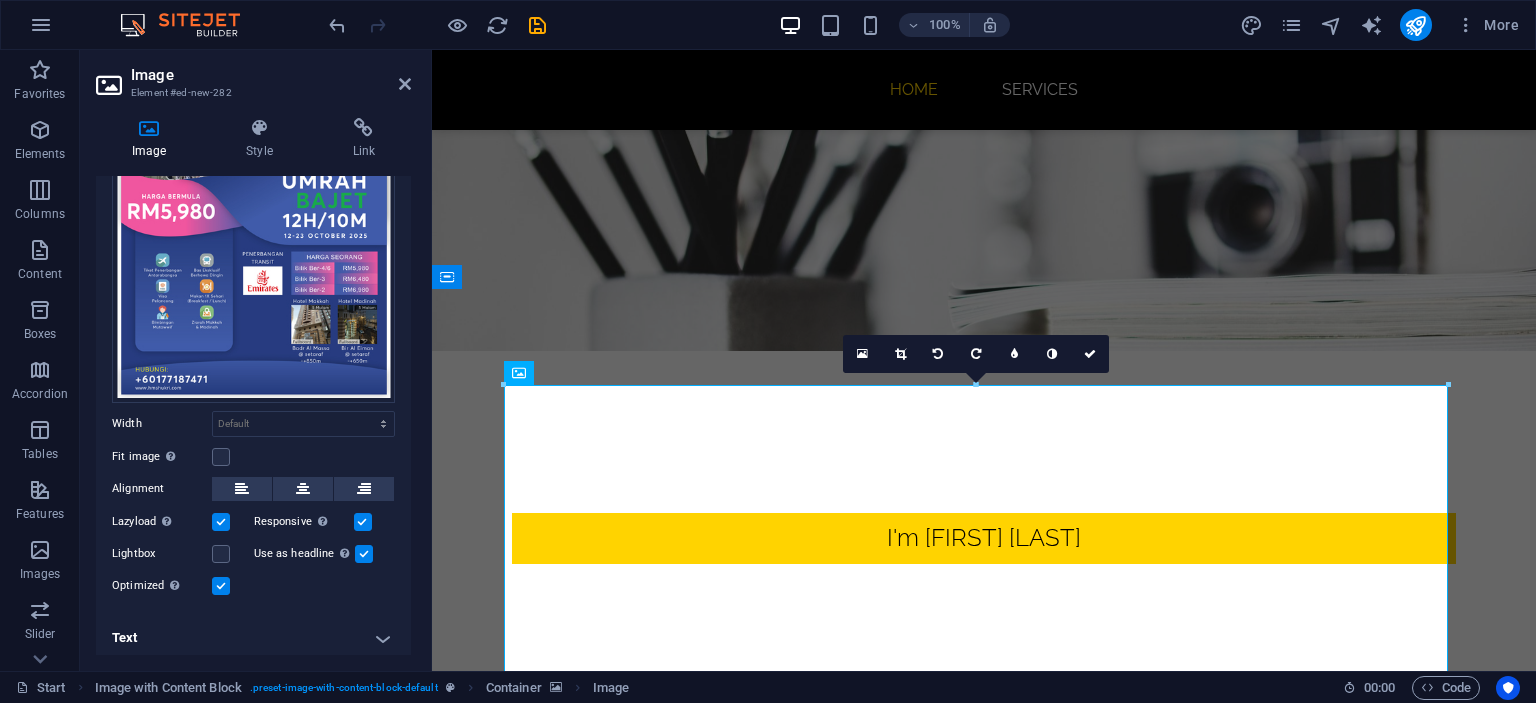 click on "Use as headline The image will be wrapped in an H1 headline tag. Useful for giving alternative text the weight of an H1 headline, e.g. for the logo. Leave unchecked if uncertain." at bounding box center (0, 0) 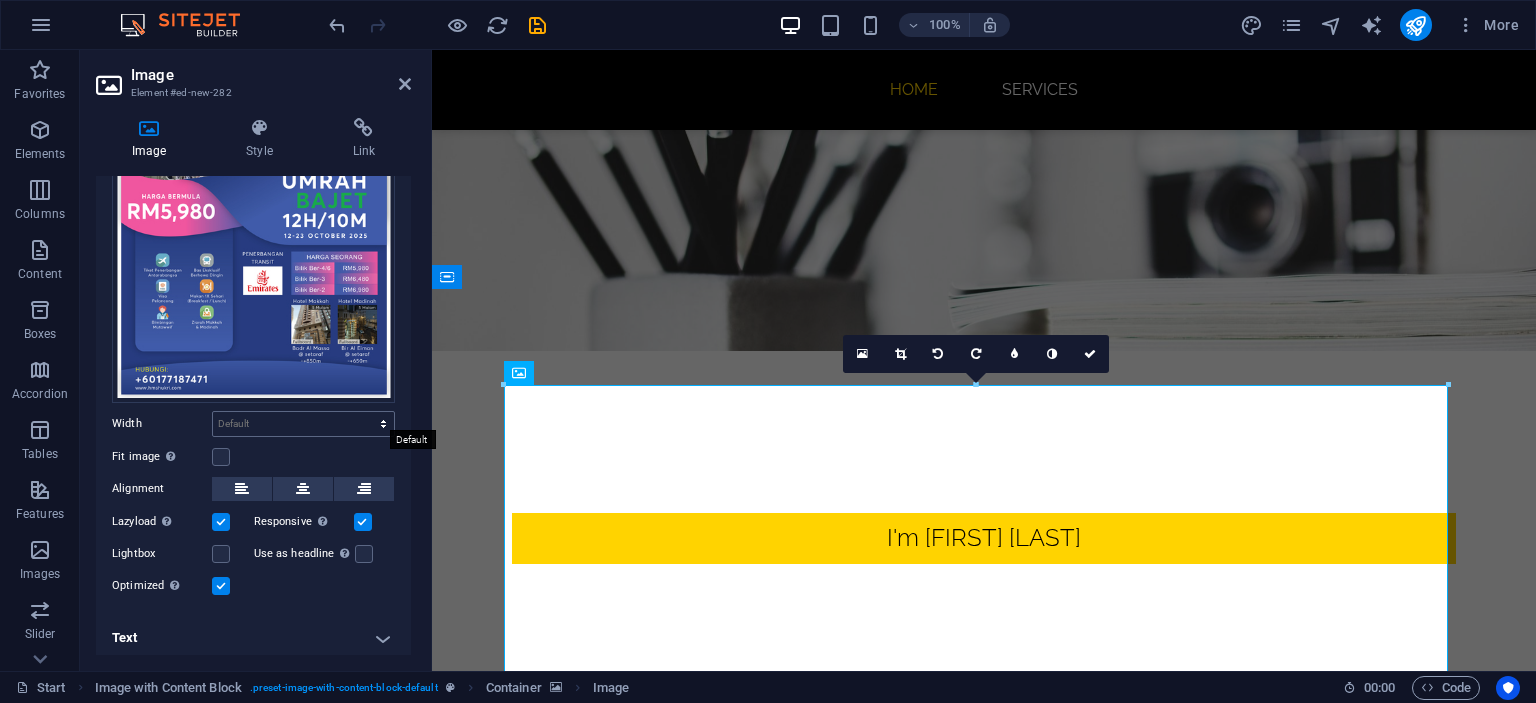 scroll, scrollTop: 0, scrollLeft: 0, axis: both 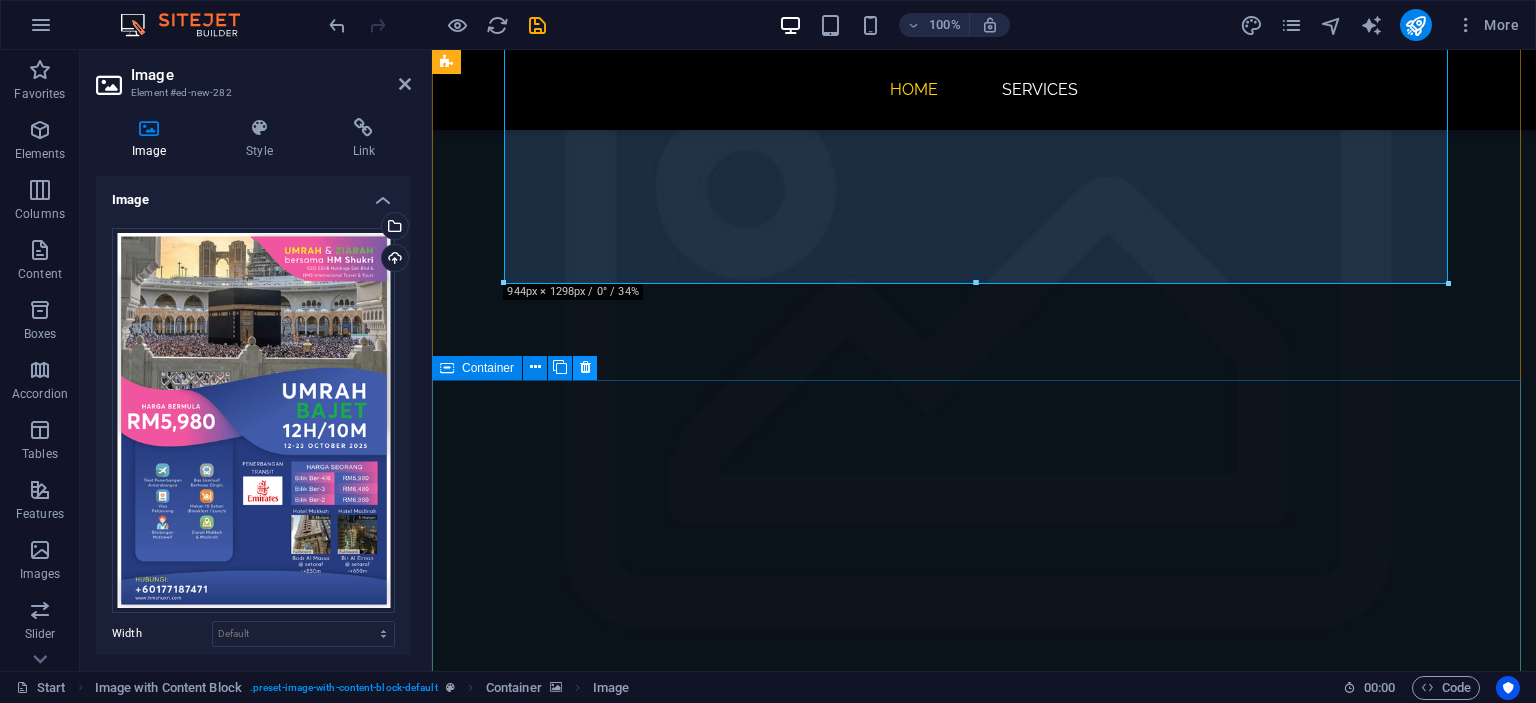 click at bounding box center (585, 367) 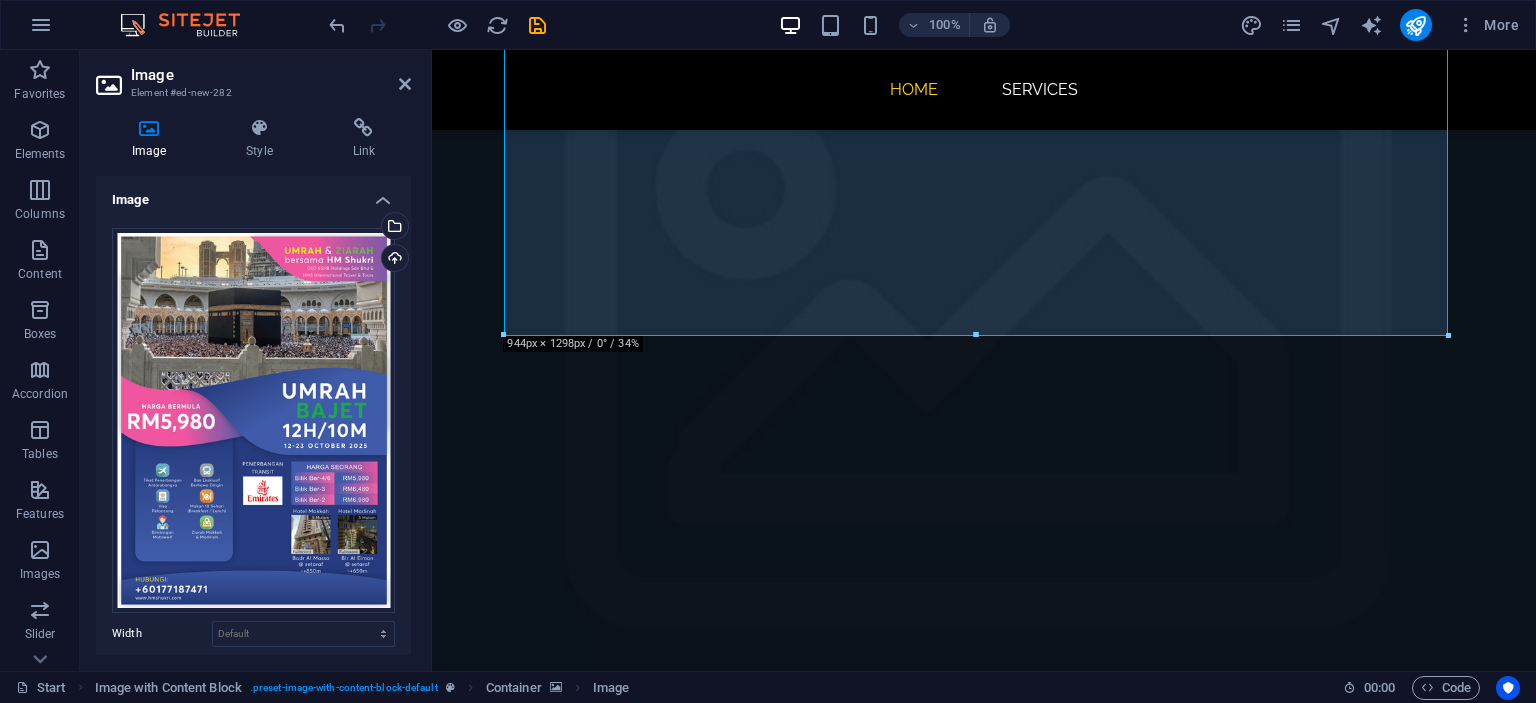 scroll, scrollTop: 1668, scrollLeft: 0, axis: vertical 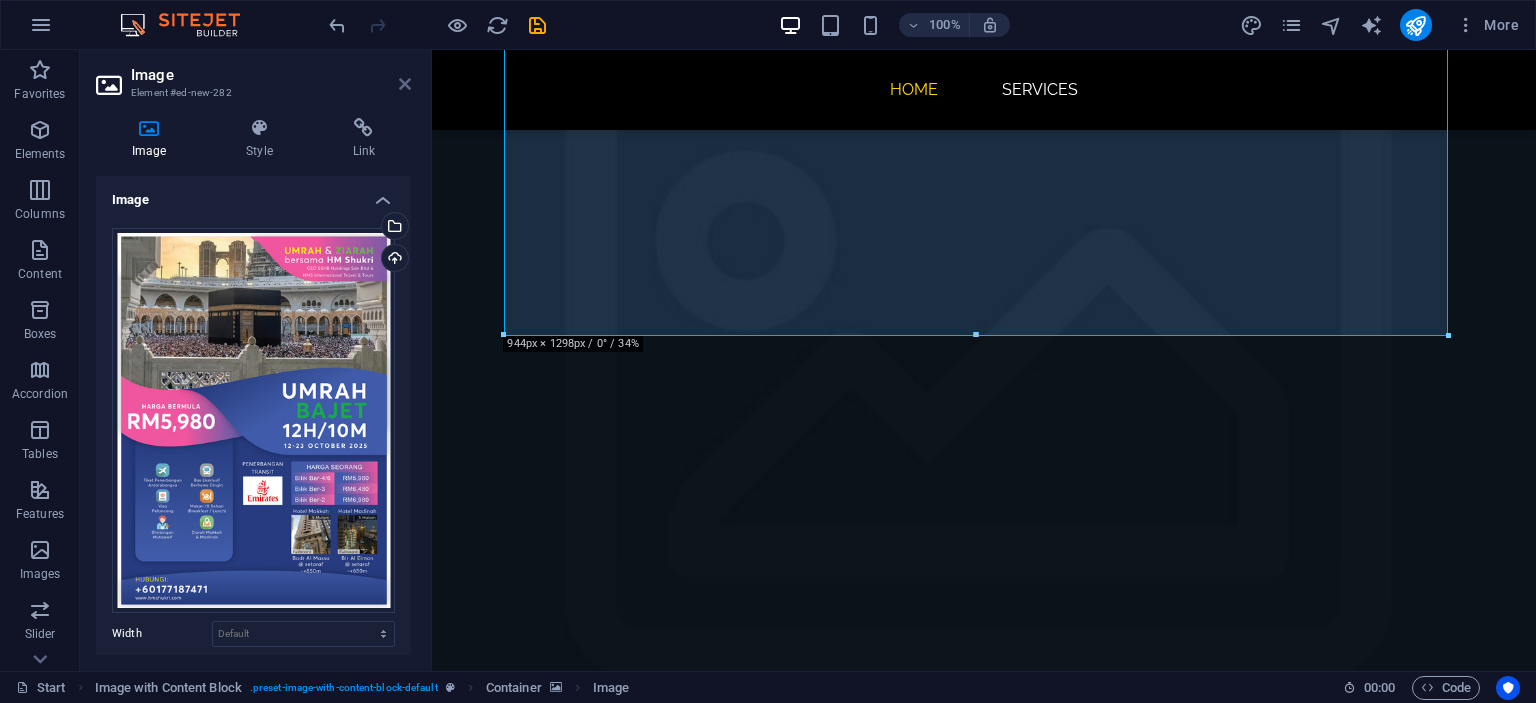 click at bounding box center (405, 84) 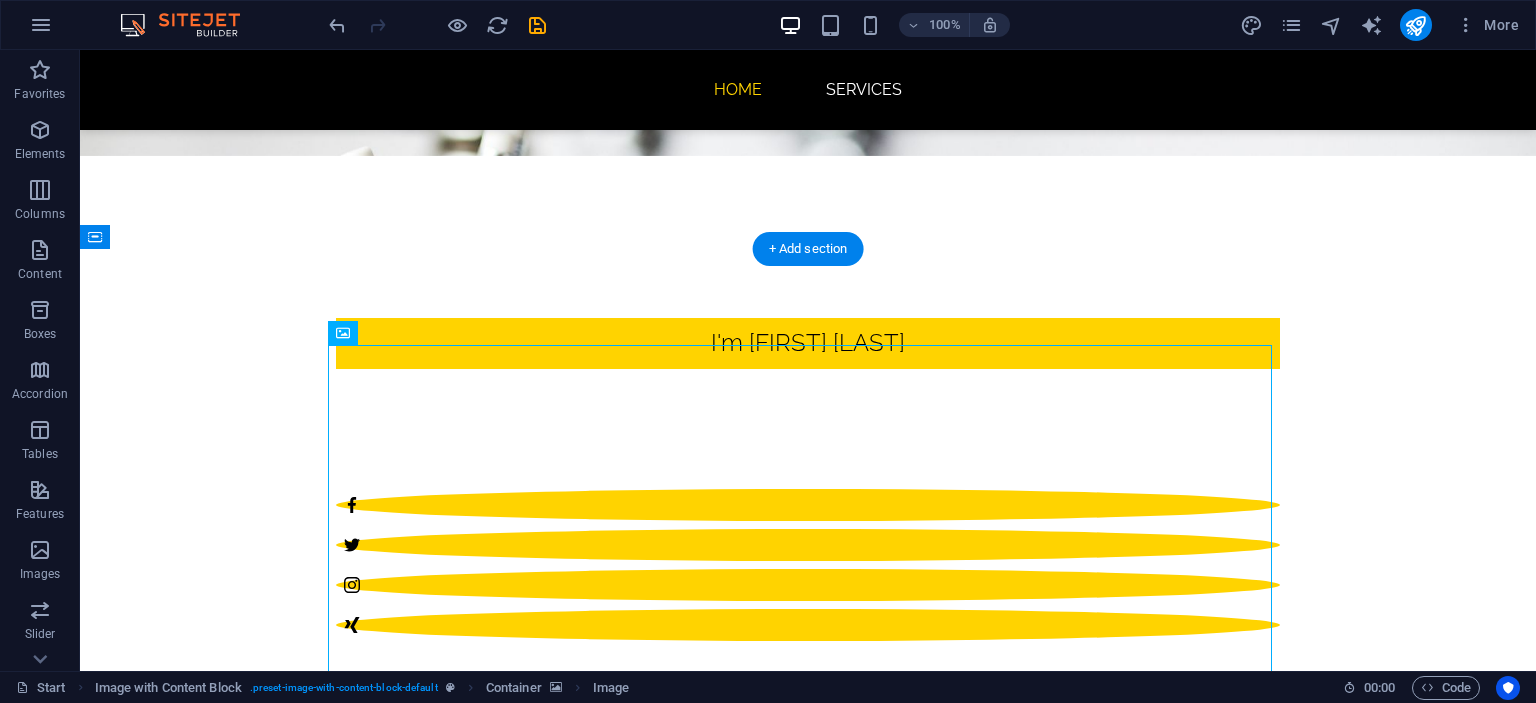 scroll, scrollTop: 268, scrollLeft: 0, axis: vertical 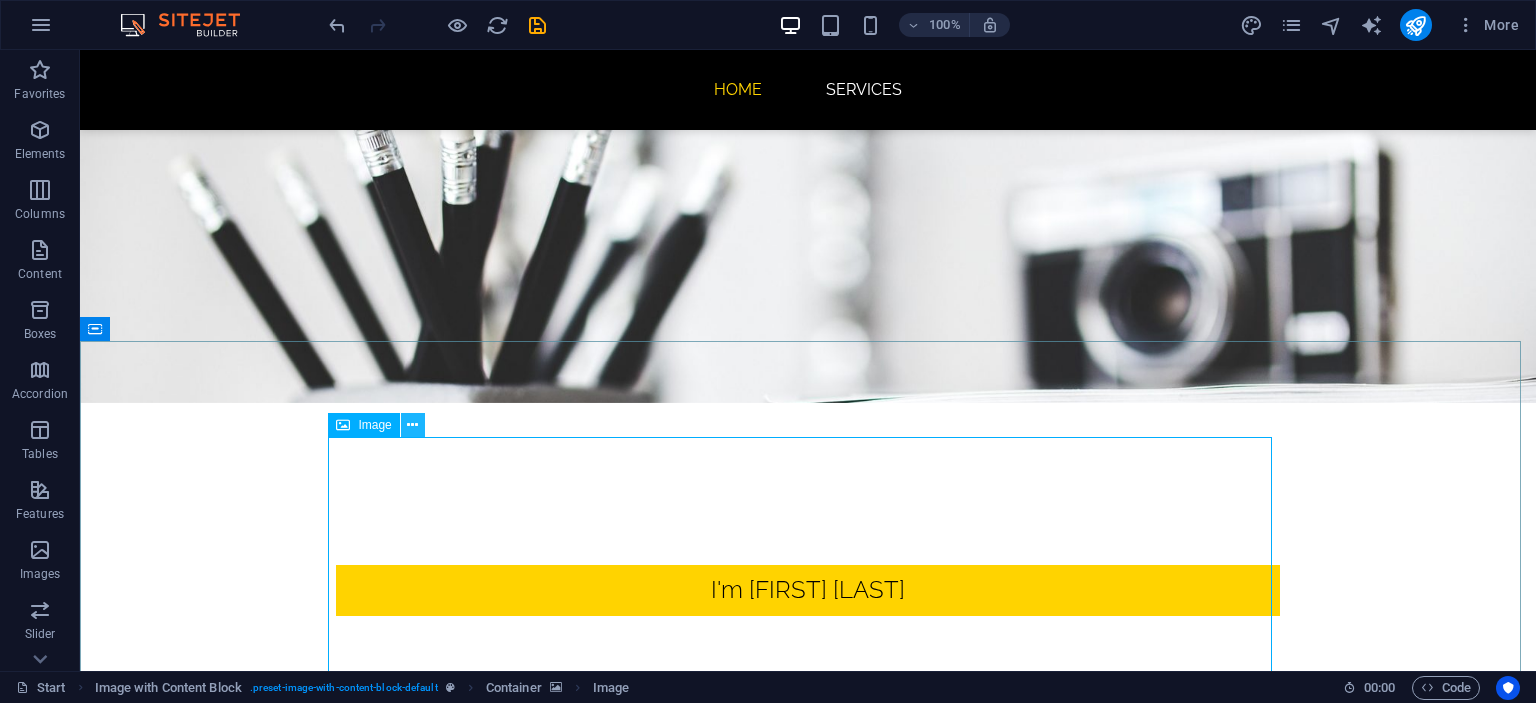 click at bounding box center (412, 425) 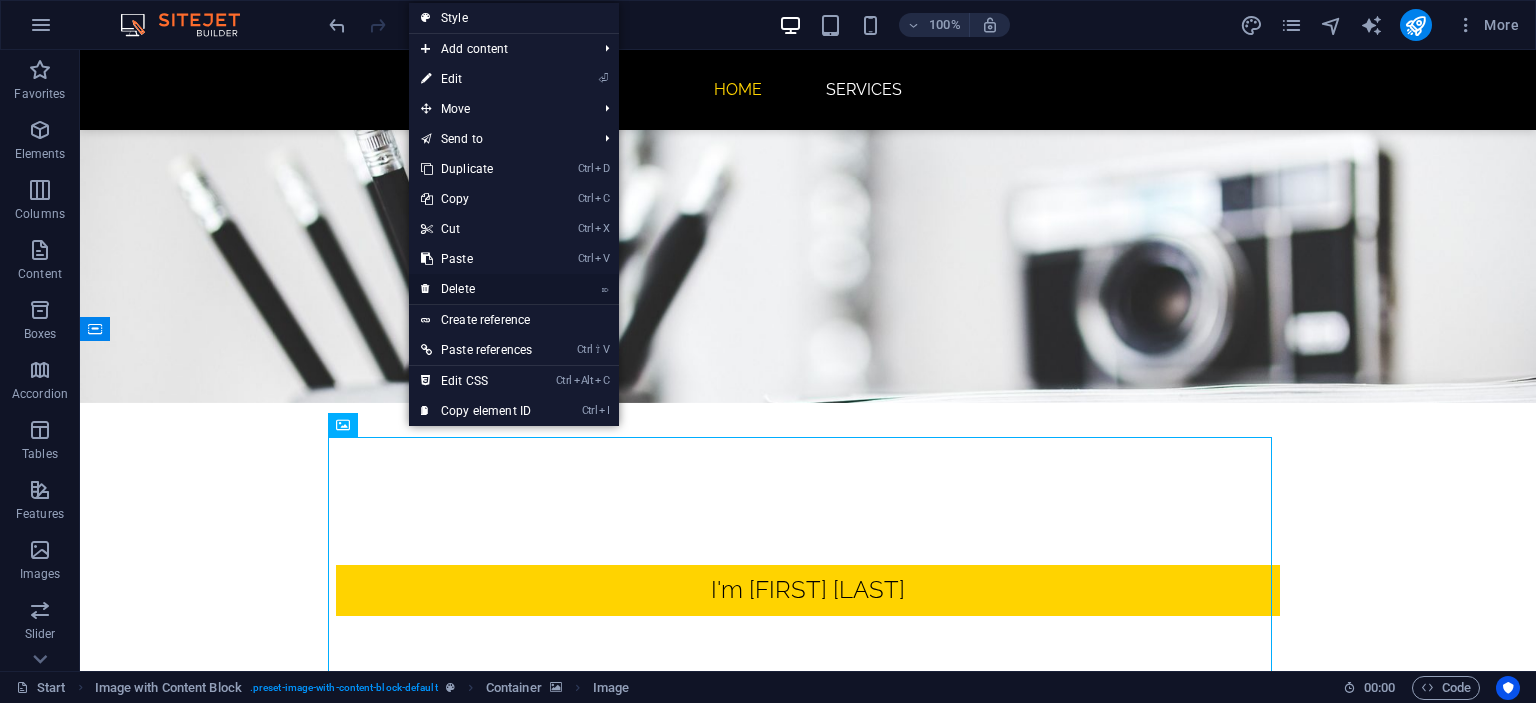 click on "⌦  Delete" at bounding box center (476, 289) 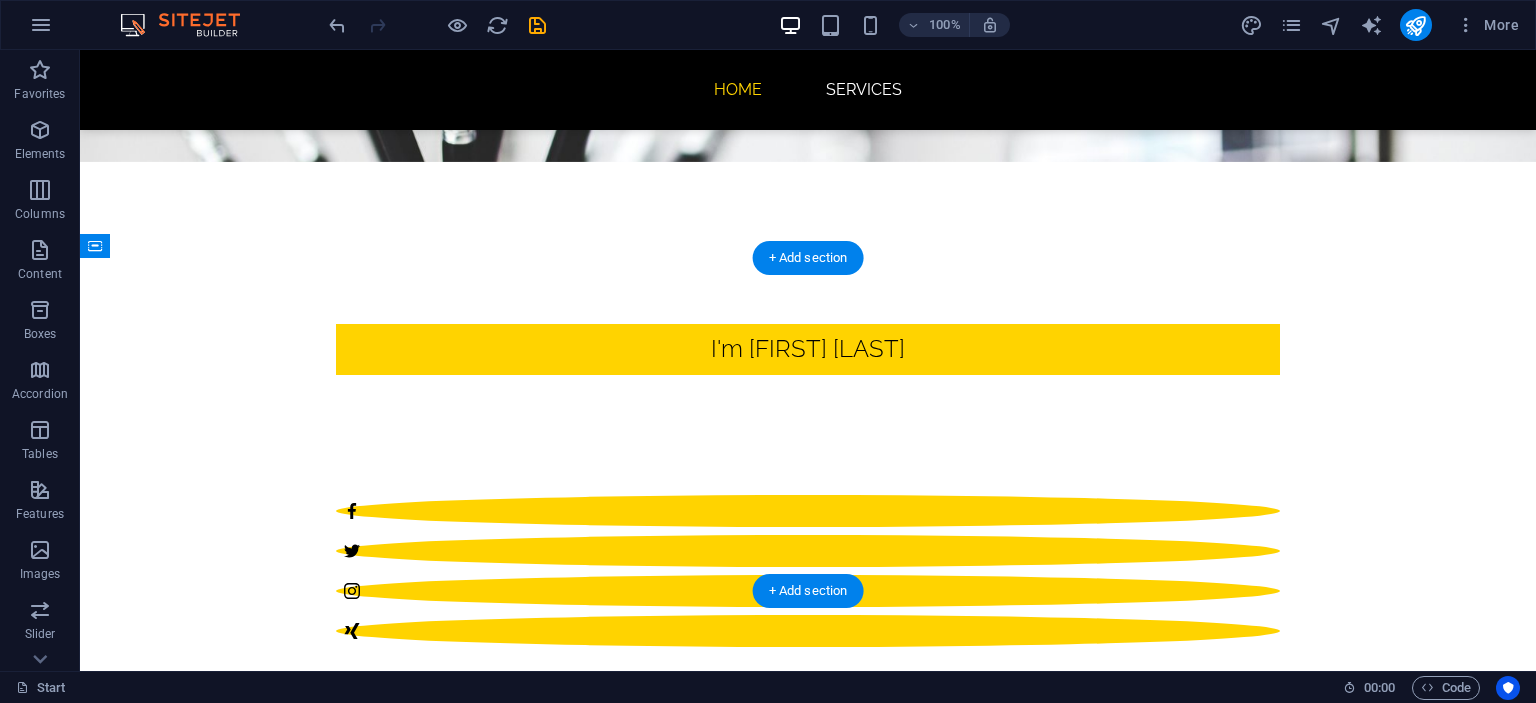 scroll, scrollTop: 510, scrollLeft: 0, axis: vertical 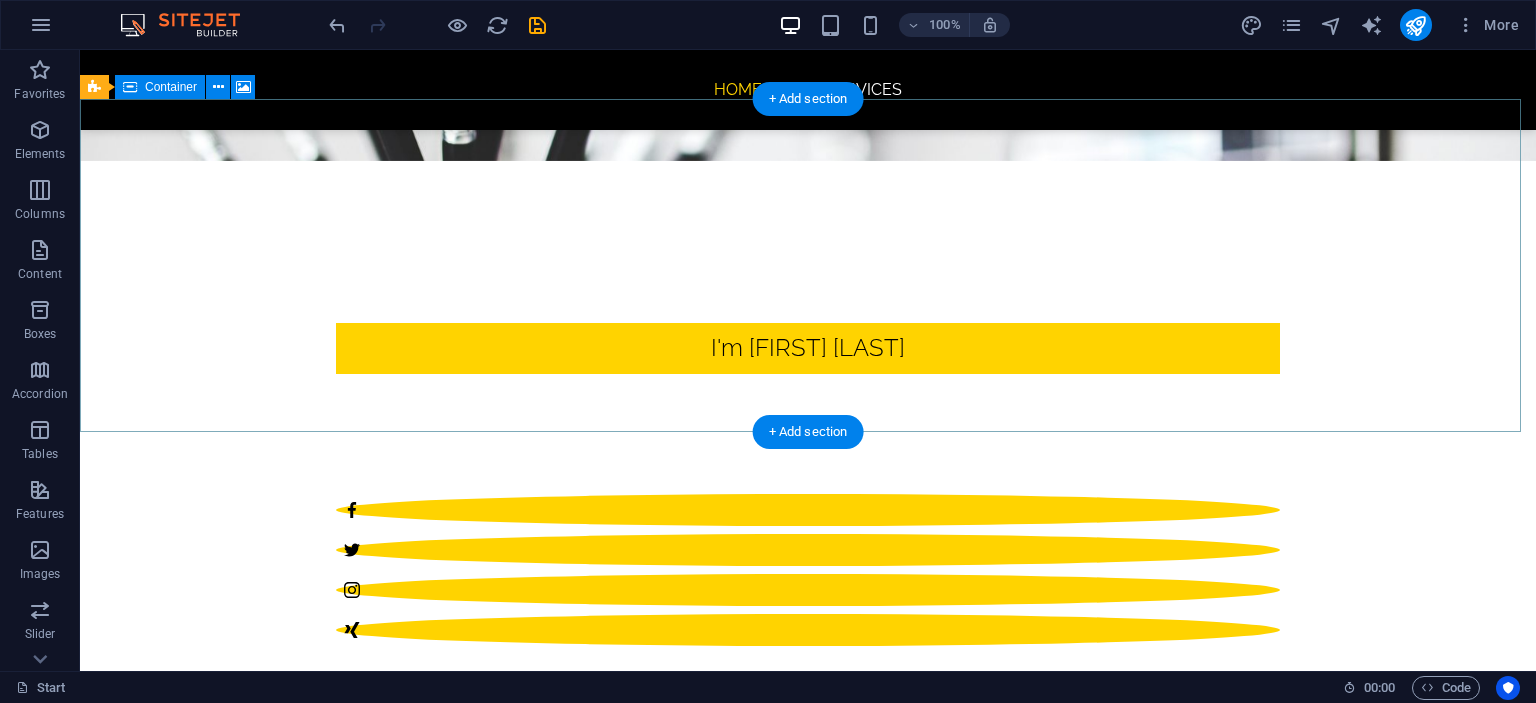 click on "Add elements" at bounding box center [749, 1352] 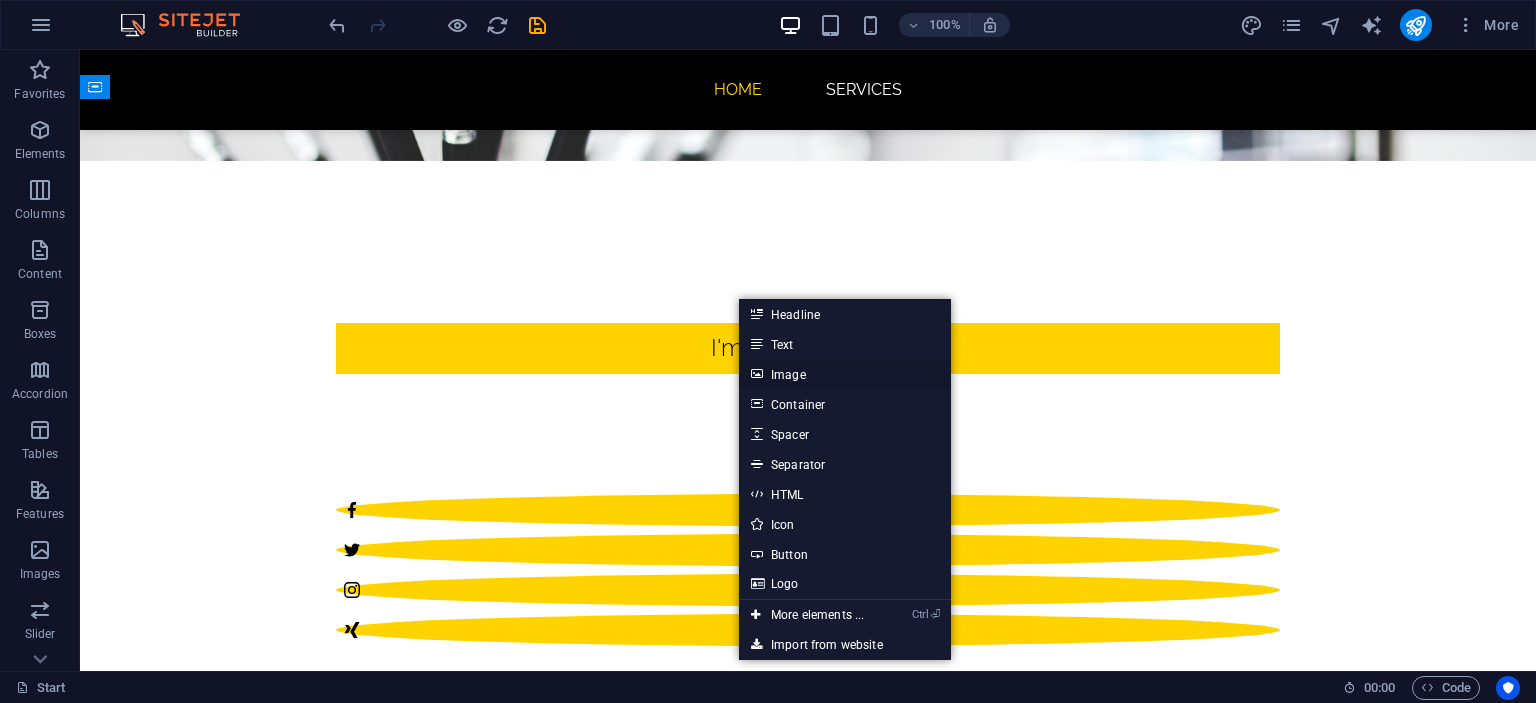 click on "Image" at bounding box center [845, 374] 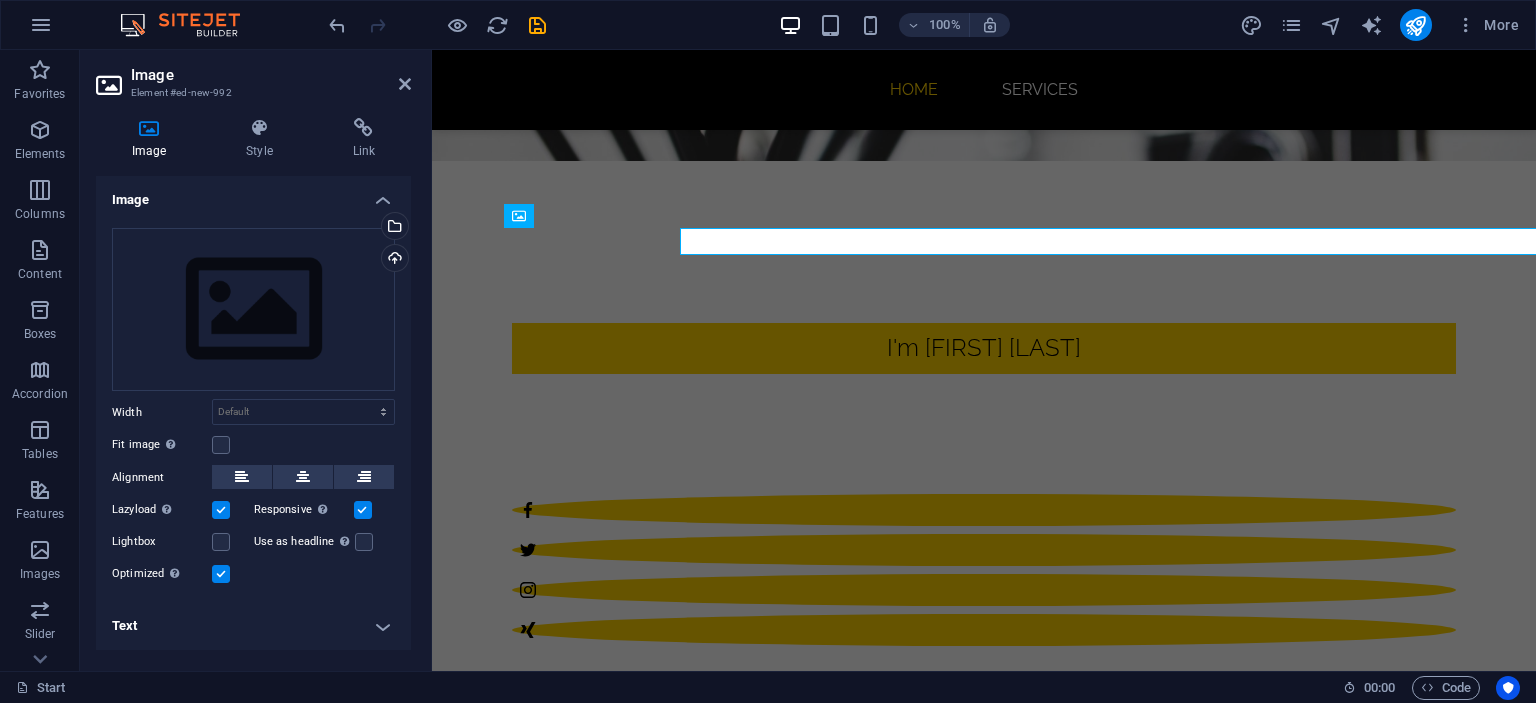 scroll, scrollTop: 477, scrollLeft: 0, axis: vertical 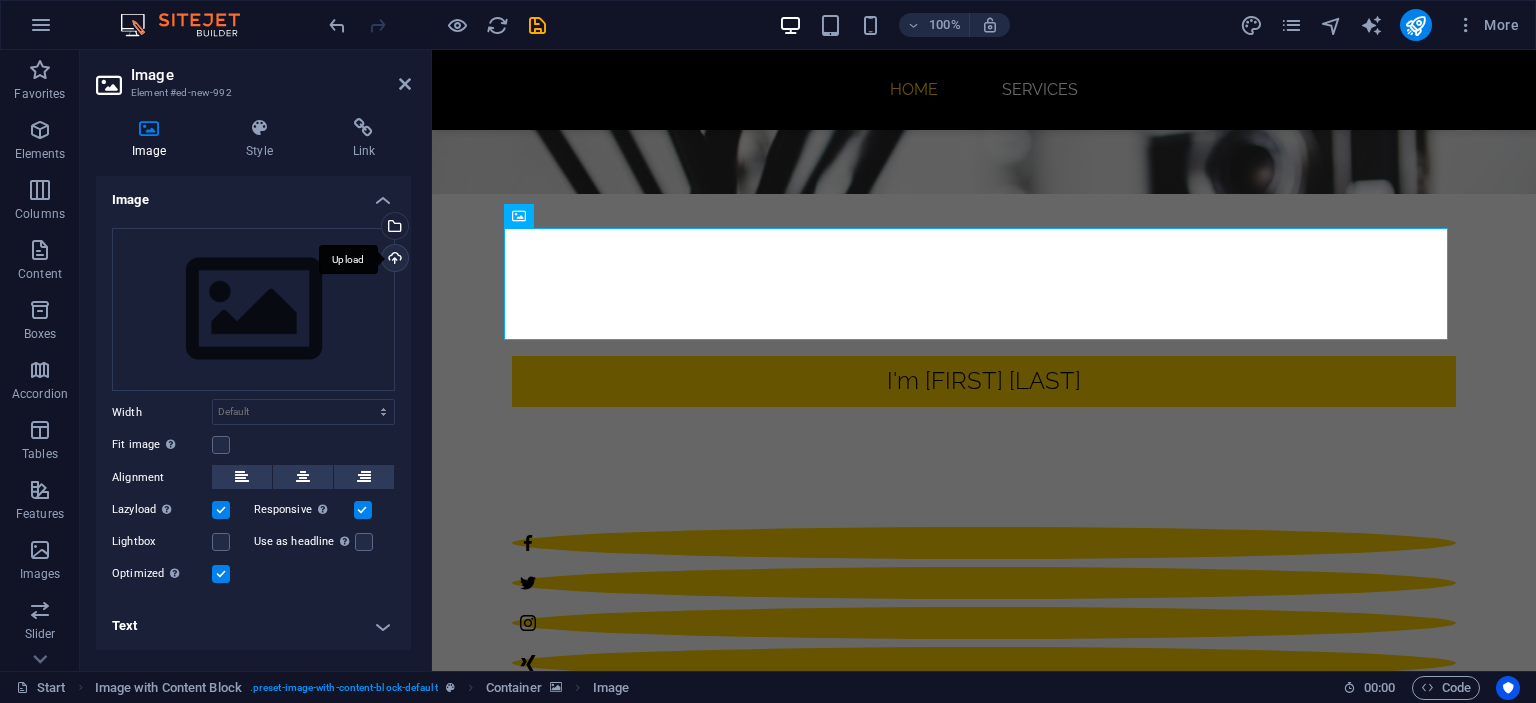 click on "Upload" at bounding box center (393, 260) 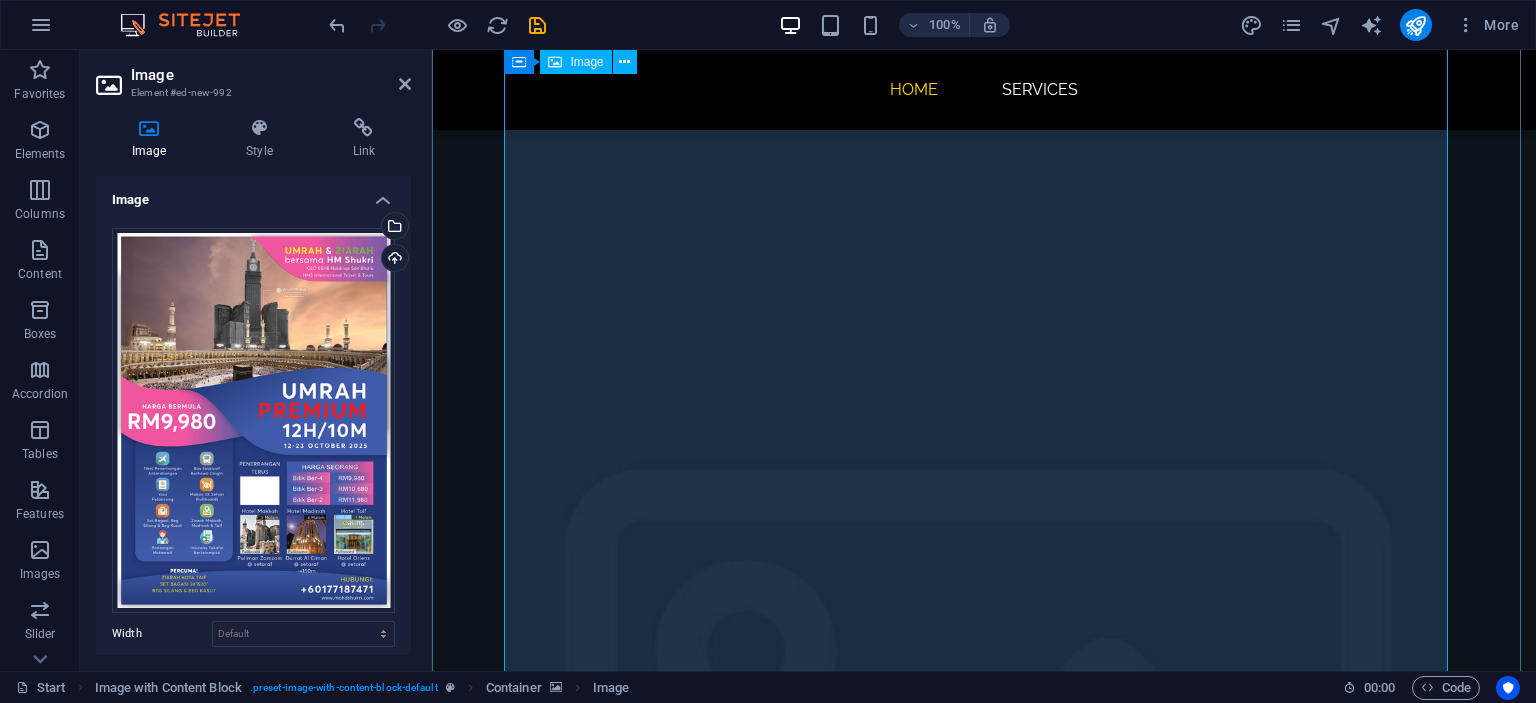scroll, scrollTop: 1668, scrollLeft: 0, axis: vertical 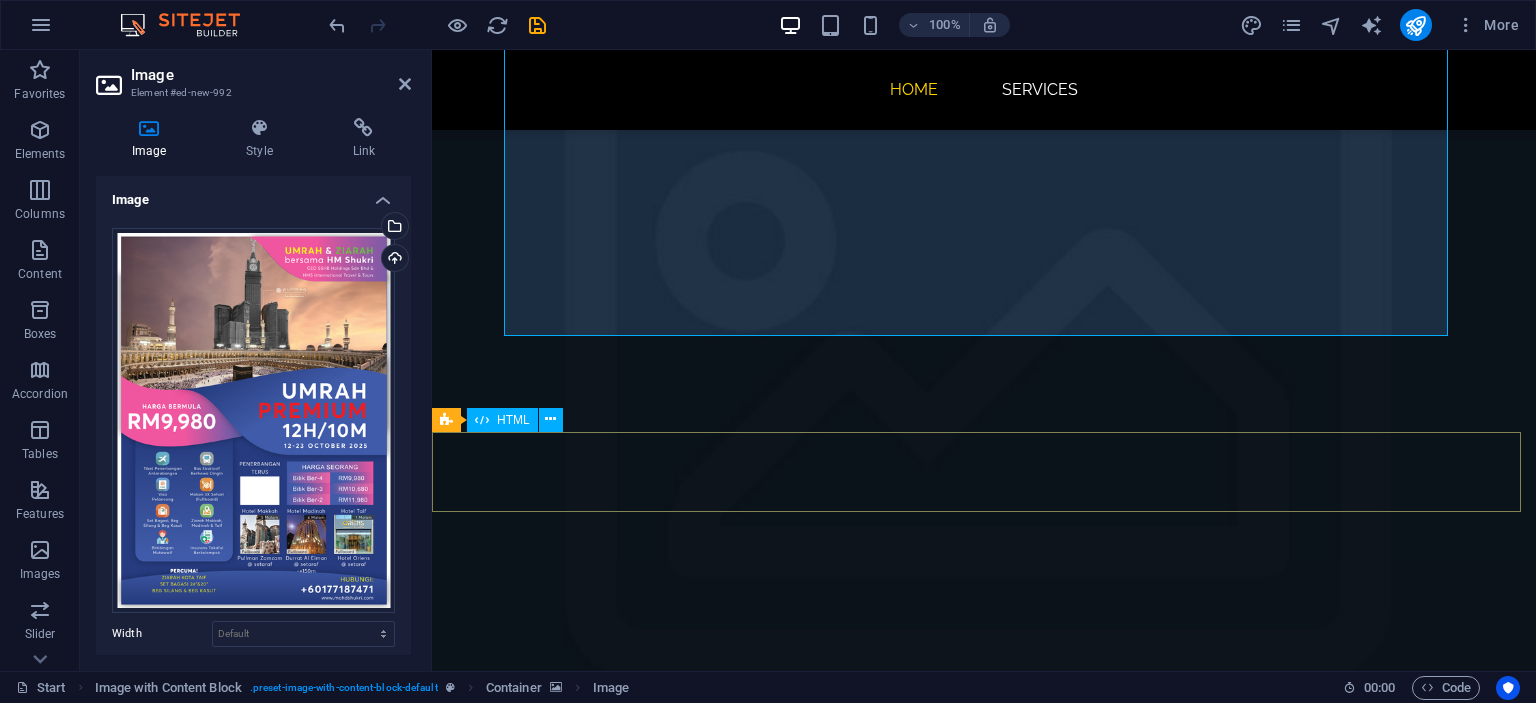 click at bounding box center [984, 2794] 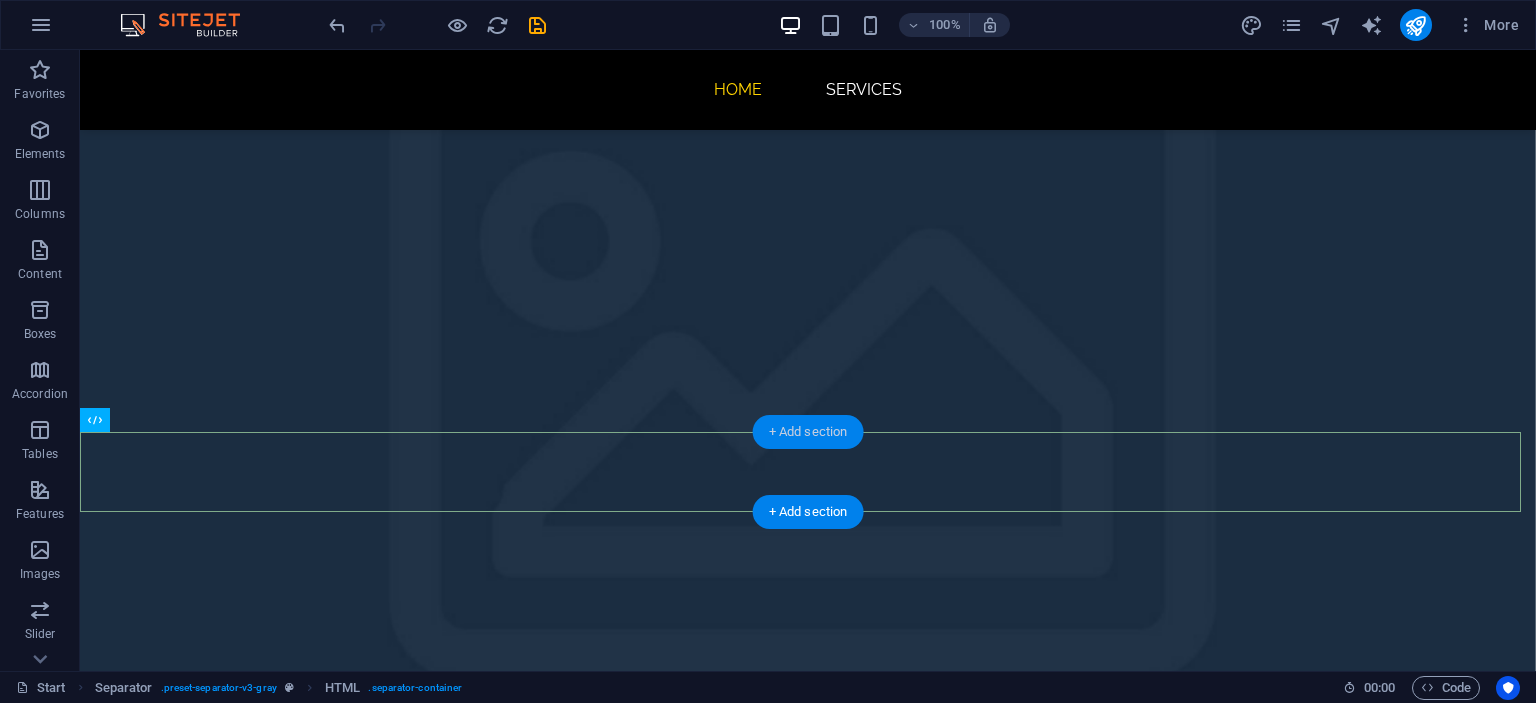 click on "+ Add section" at bounding box center (808, 432) 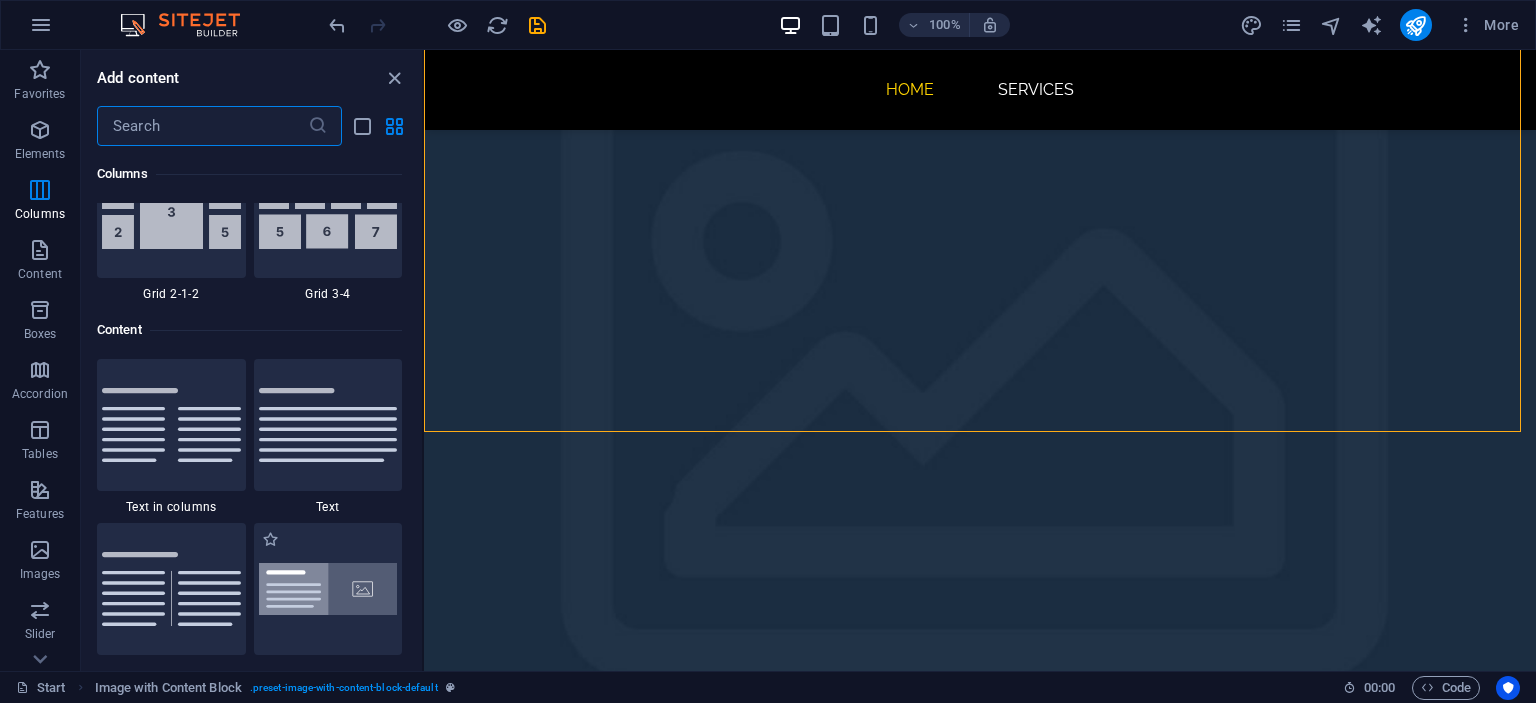 scroll, scrollTop: 3299, scrollLeft: 0, axis: vertical 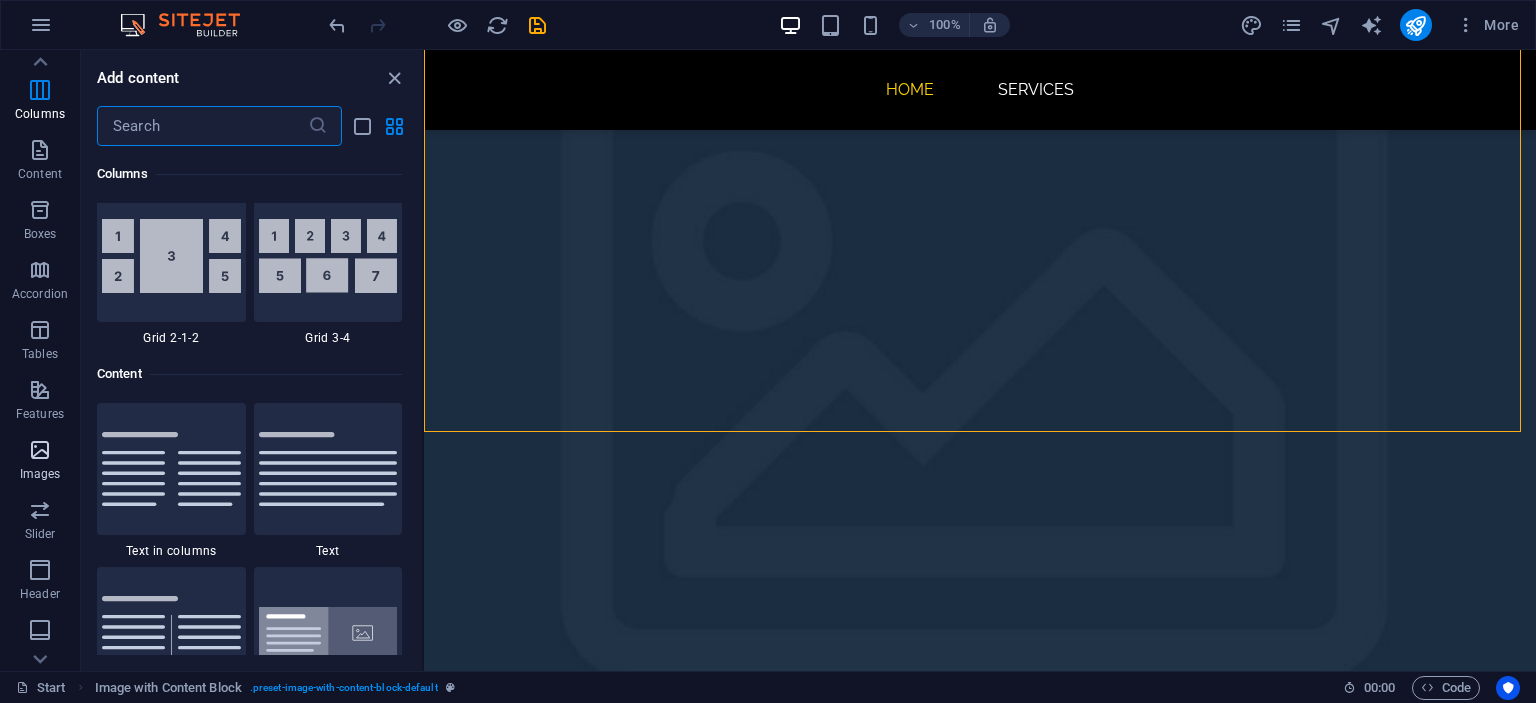 click at bounding box center (40, 450) 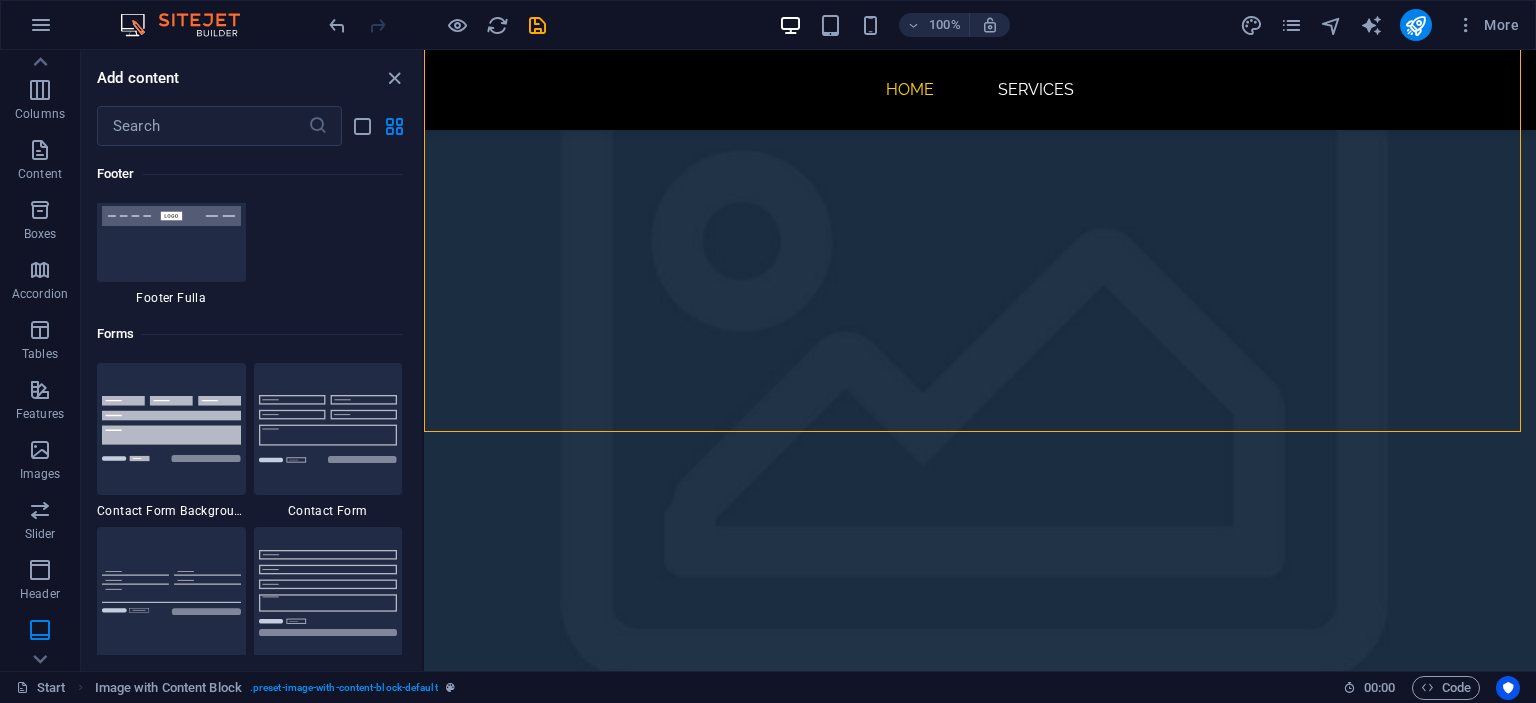 scroll, scrollTop: 14540, scrollLeft: 0, axis: vertical 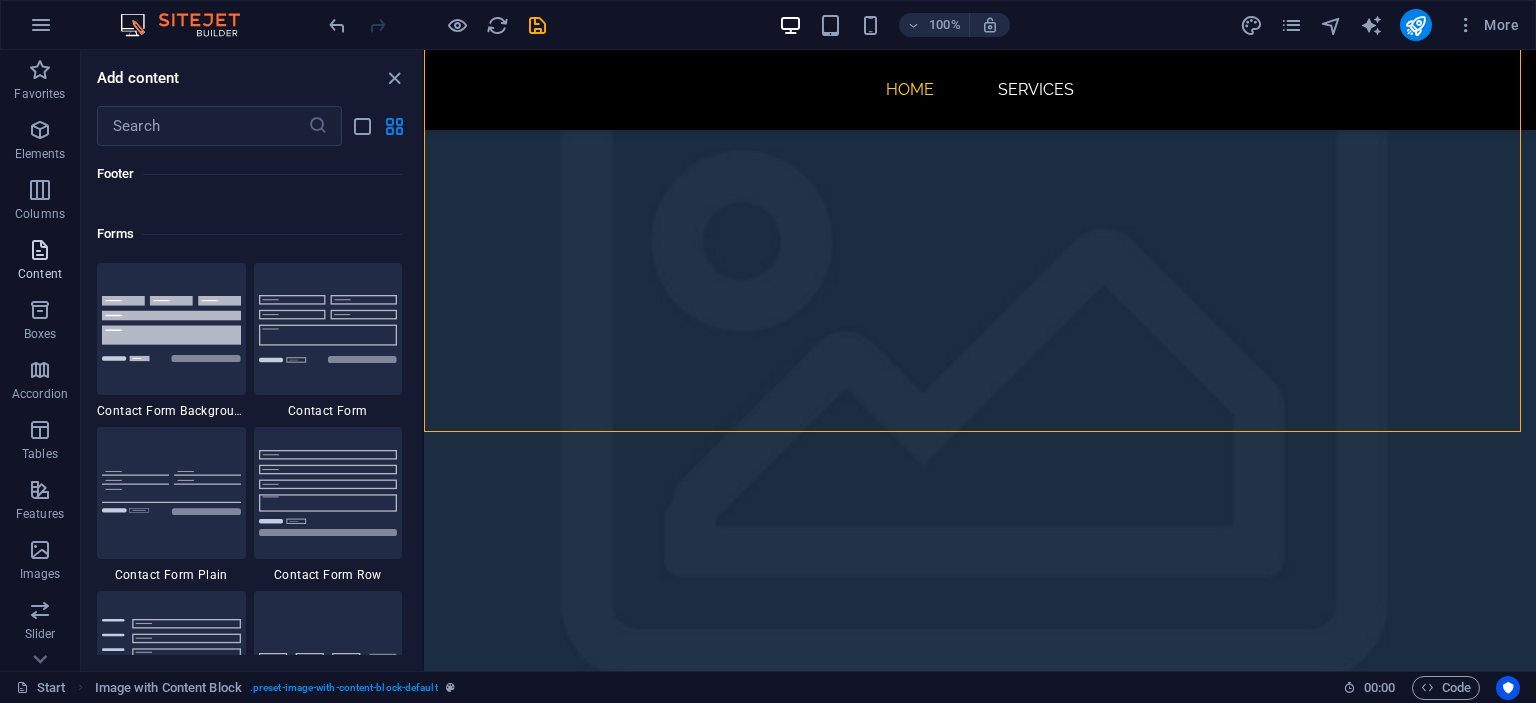 click on "Content" at bounding box center [40, 262] 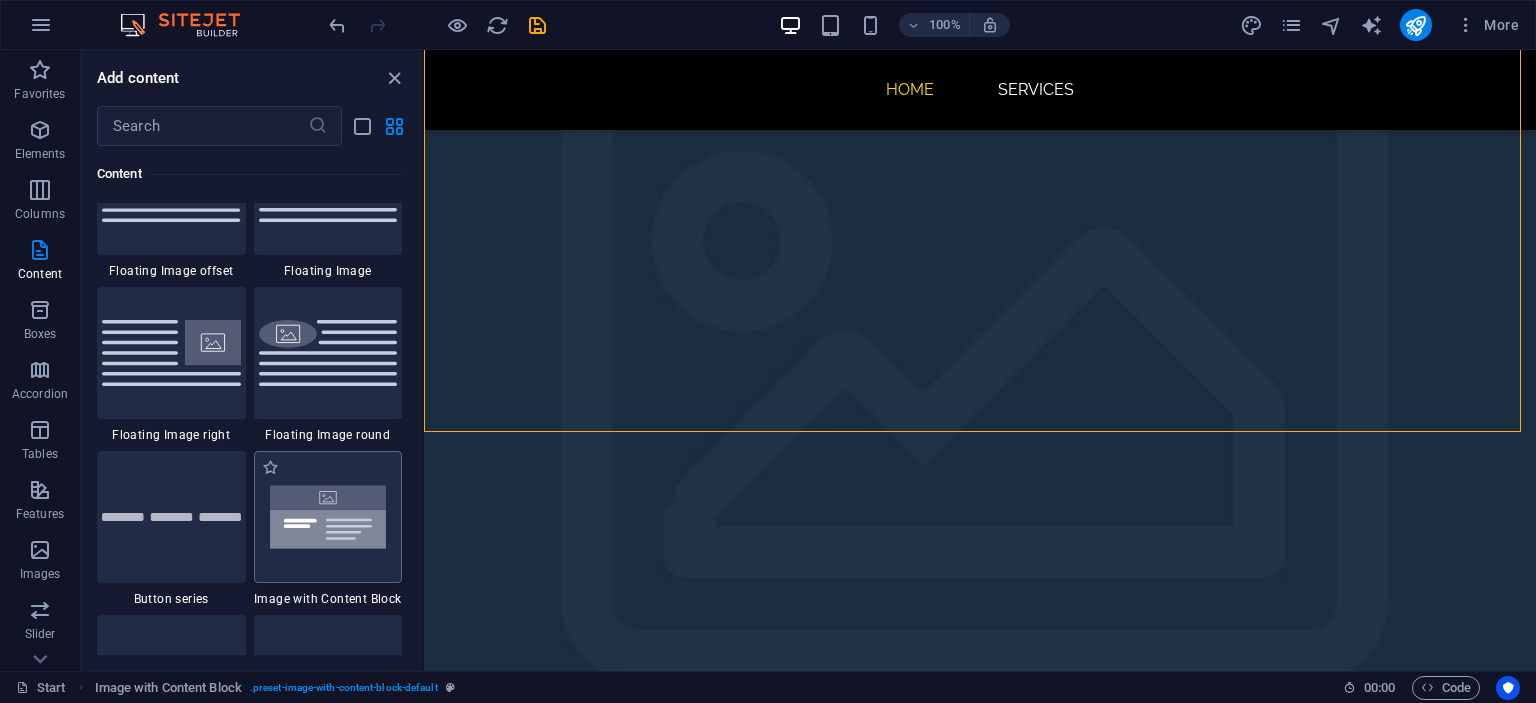 scroll, scrollTop: 4599, scrollLeft: 0, axis: vertical 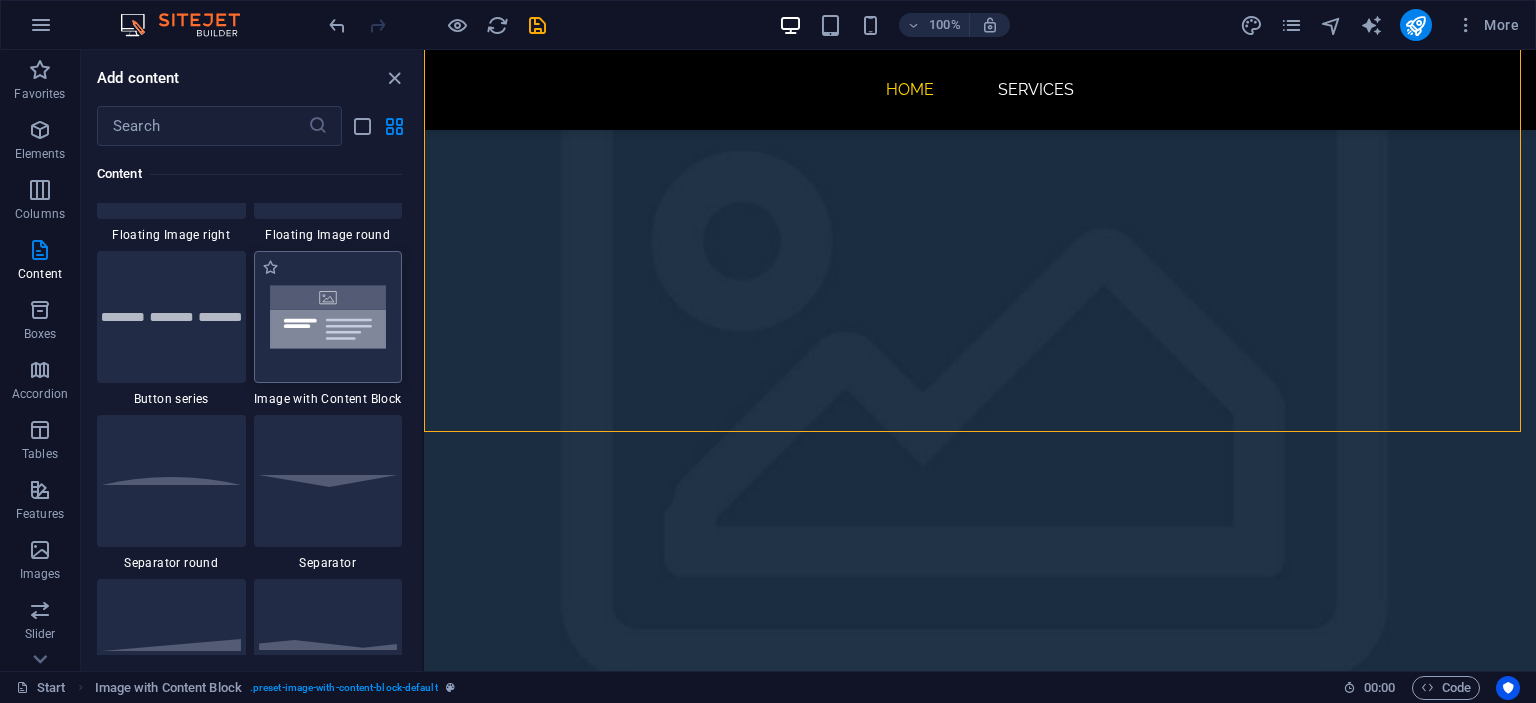 click at bounding box center [328, 317] 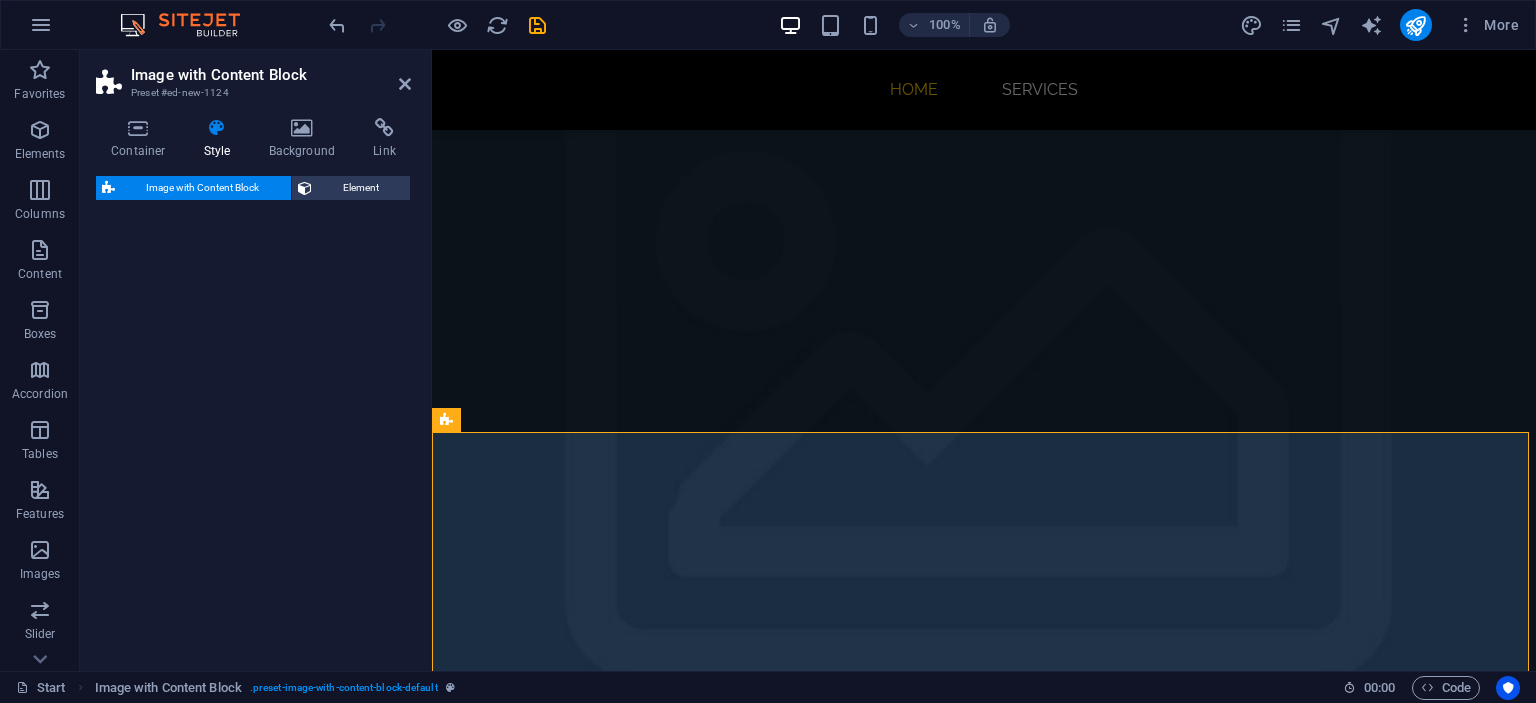 select on "rem" 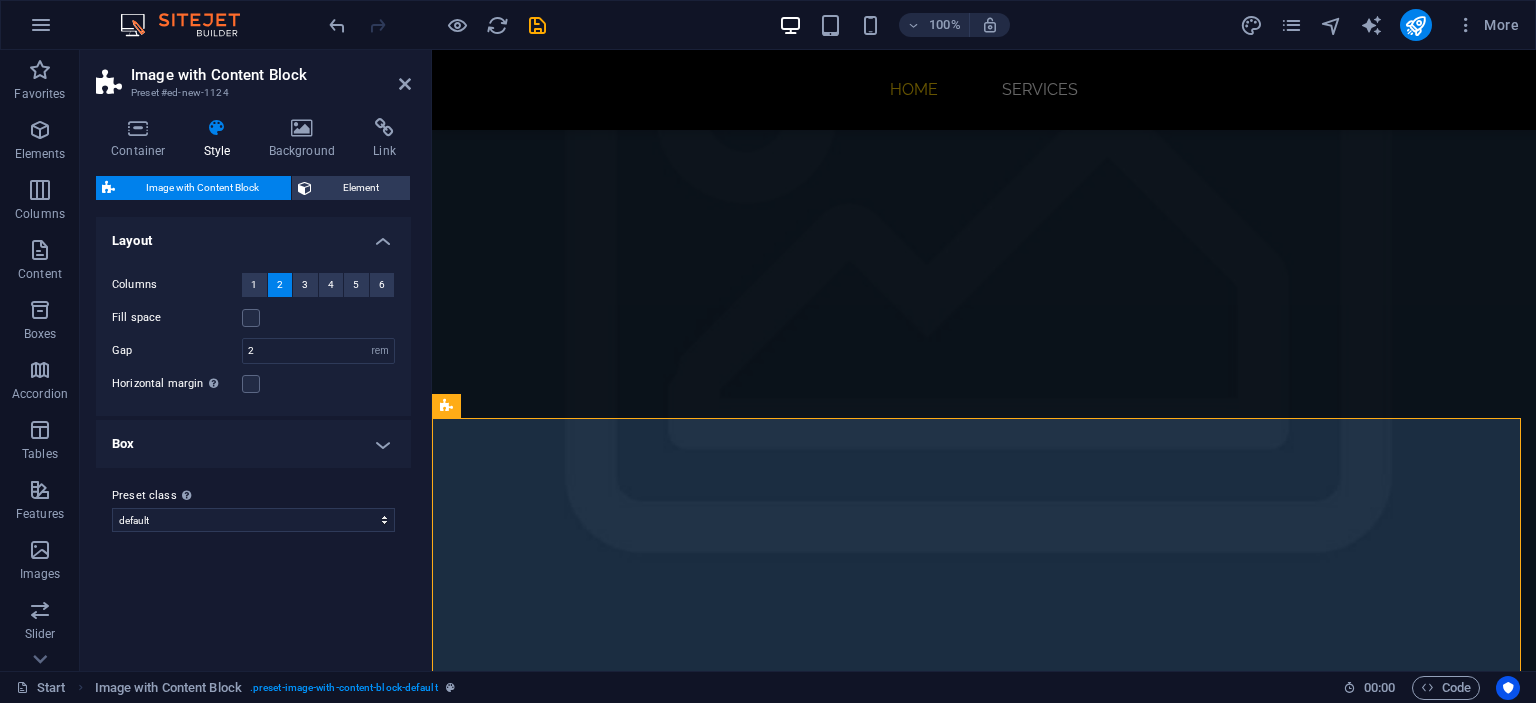scroll, scrollTop: 1968, scrollLeft: 0, axis: vertical 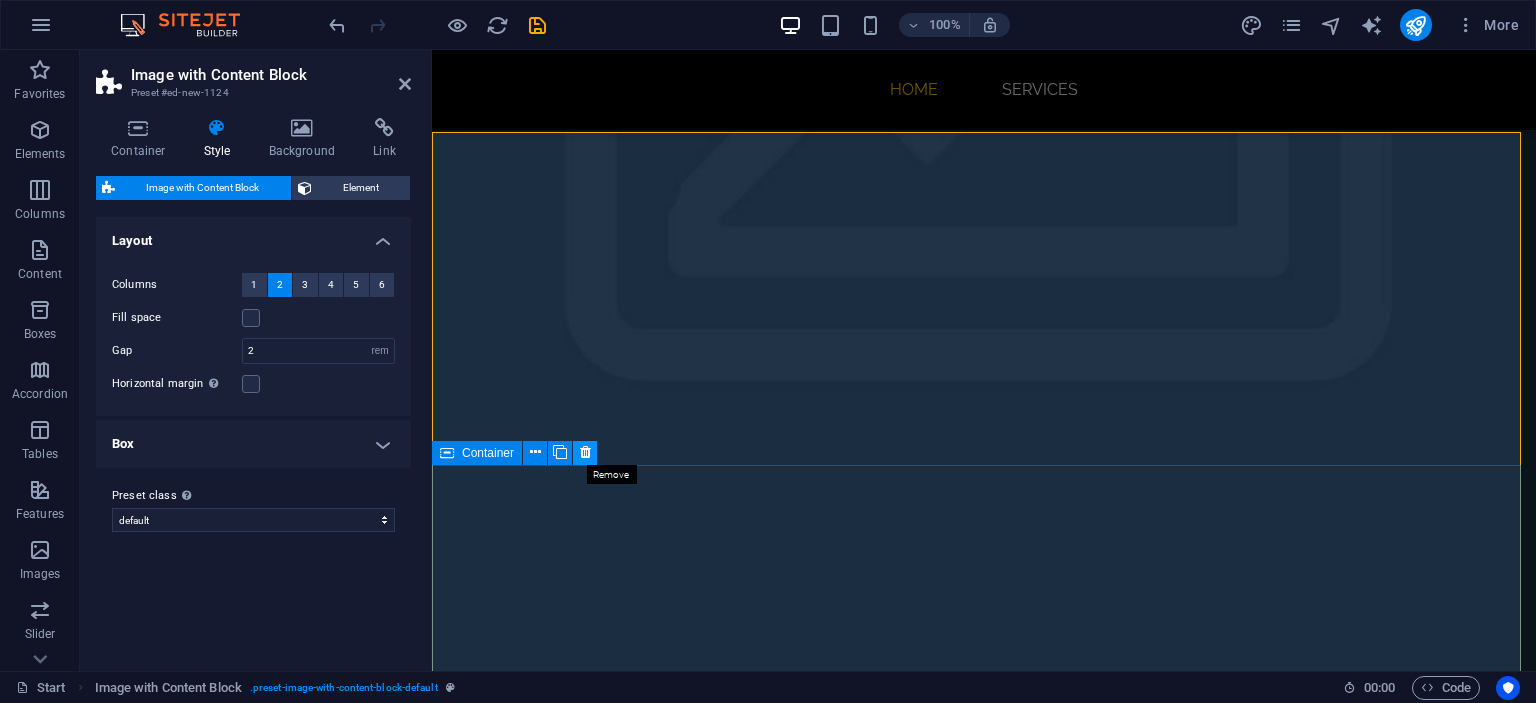 click at bounding box center (585, 452) 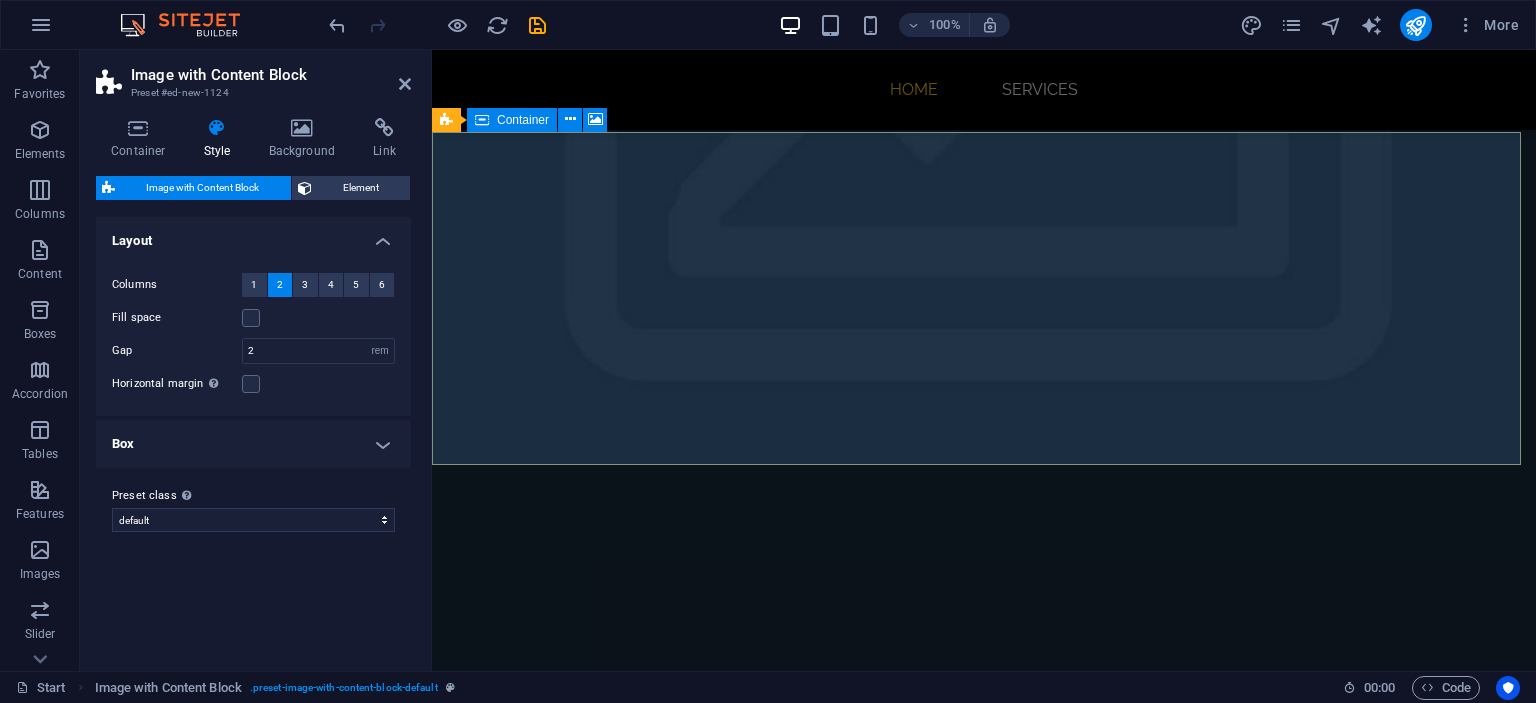 click on "Add elements" at bounding box center [925, 2984] 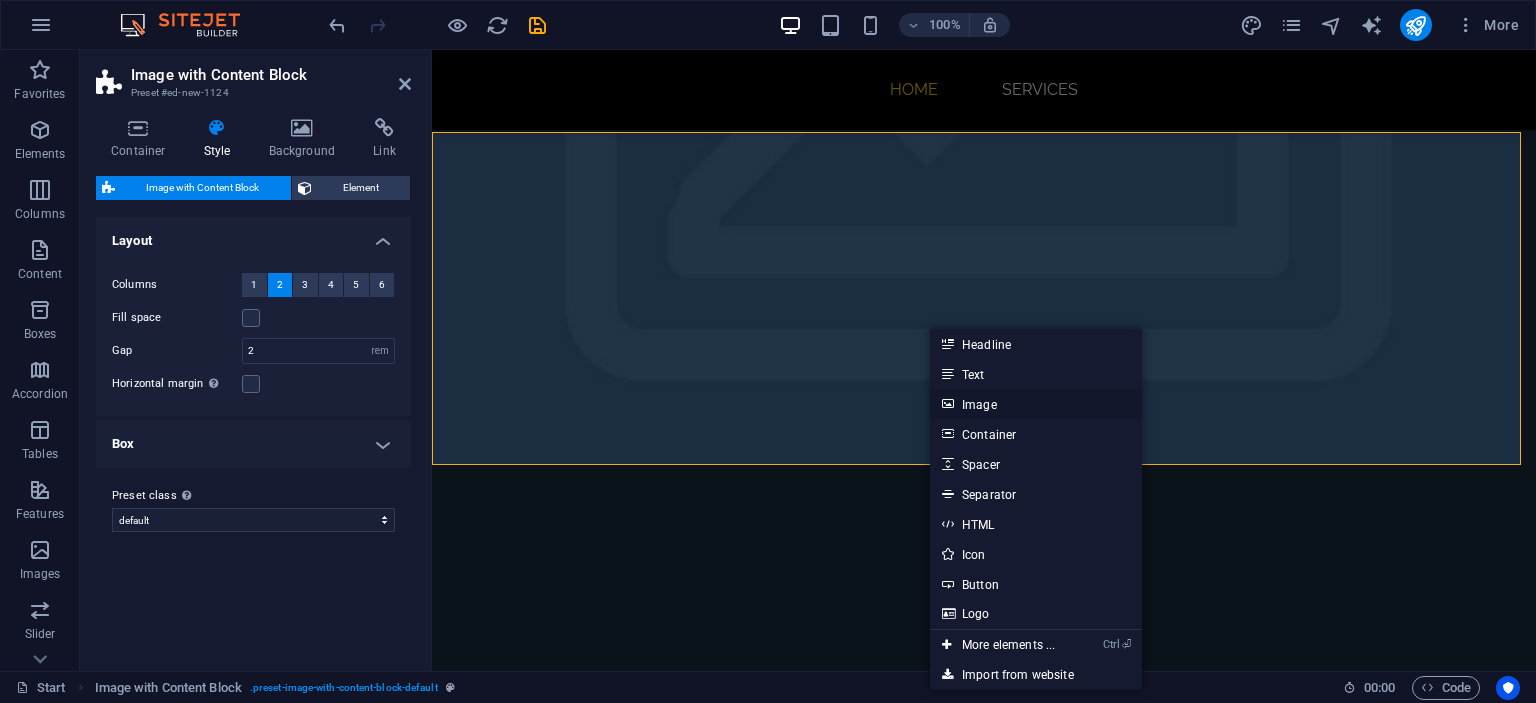 click on "Image" at bounding box center (1036, 404) 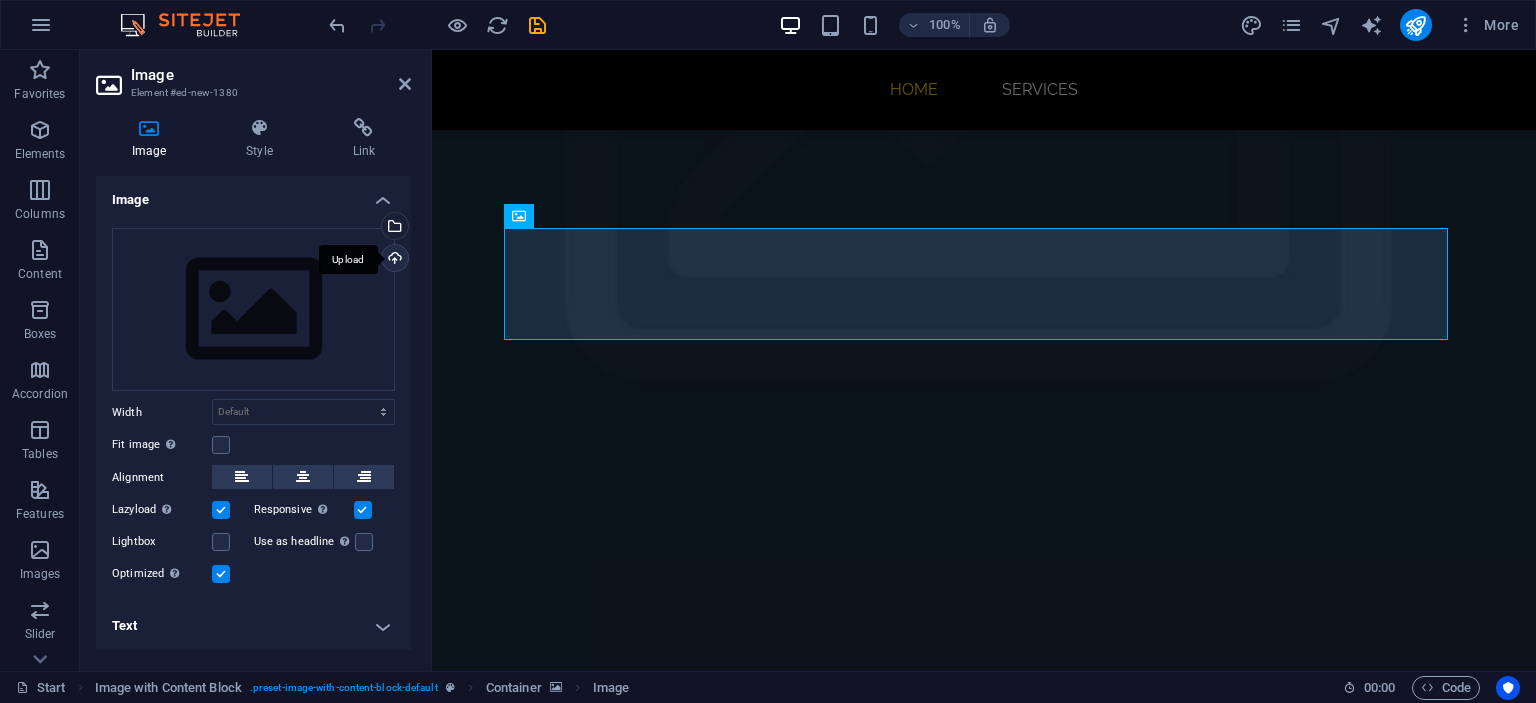 click on "Upload" at bounding box center [393, 260] 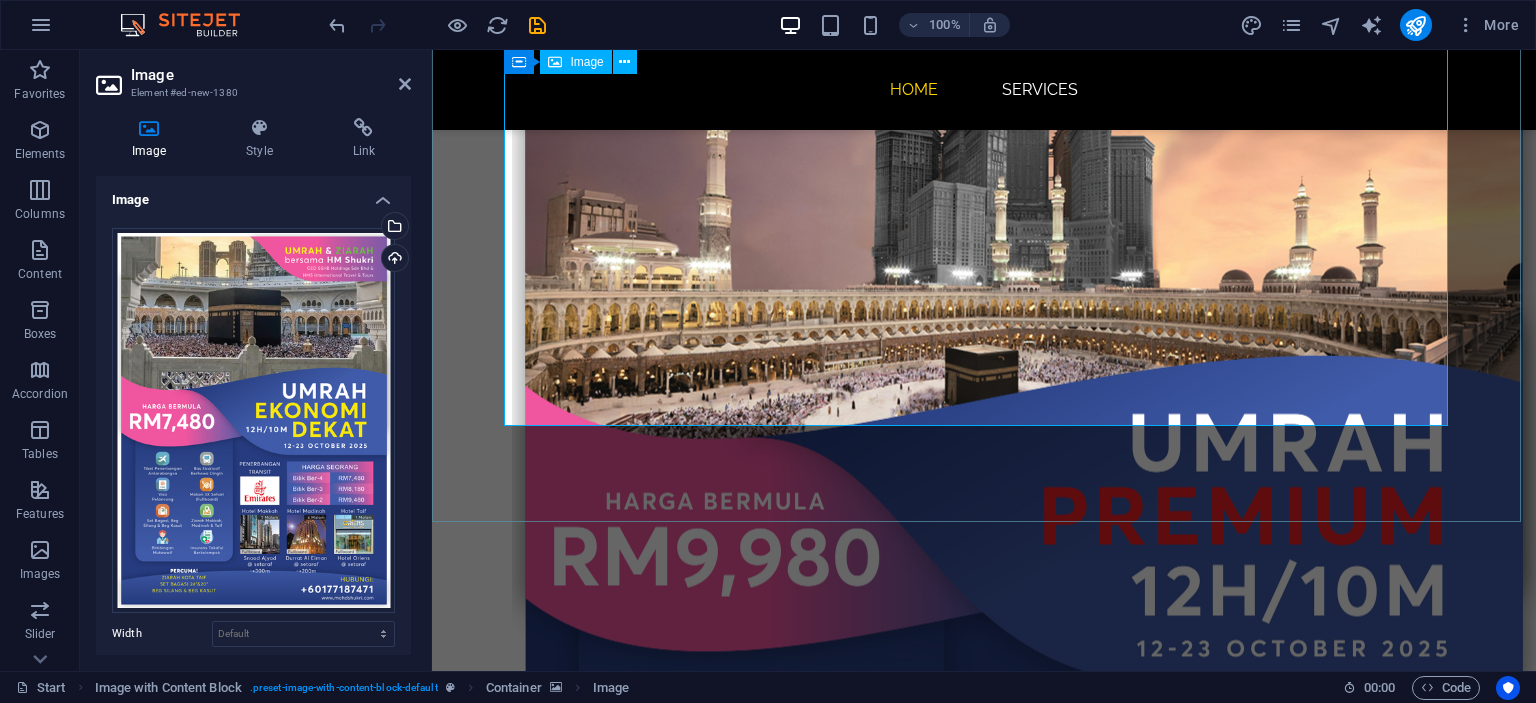 scroll, scrollTop: 3158, scrollLeft: 0, axis: vertical 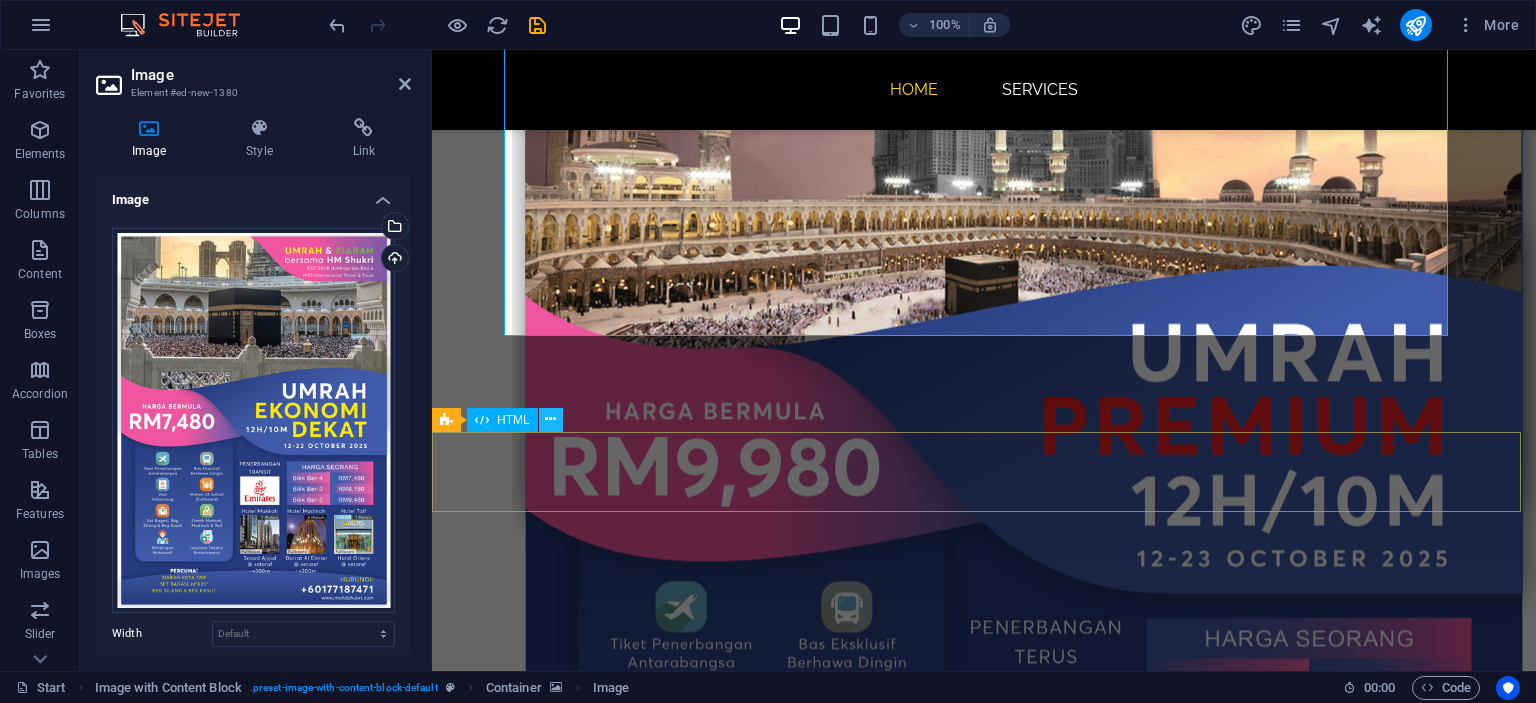click at bounding box center (550, 419) 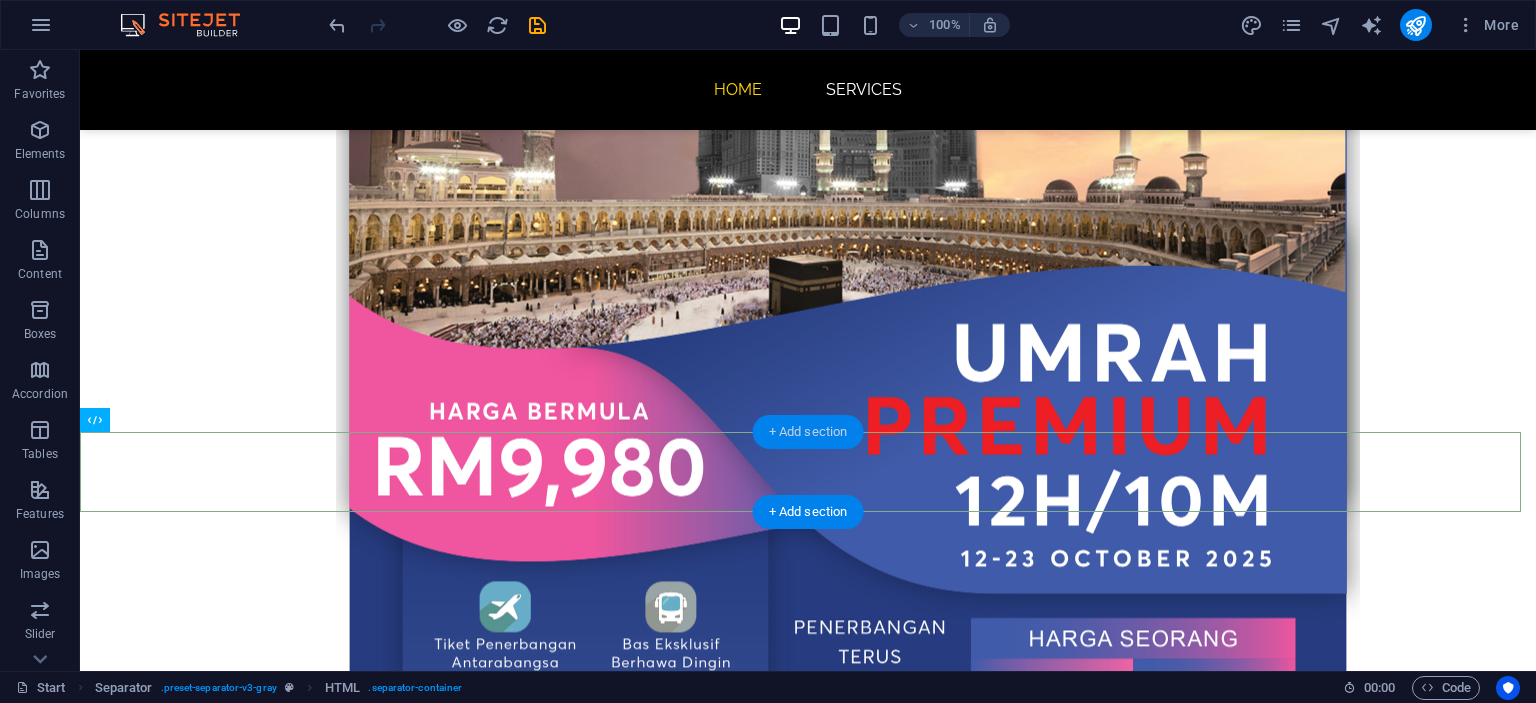 drag, startPoint x: 812, startPoint y: 426, endPoint x: 392, endPoint y: 375, distance: 423.08508 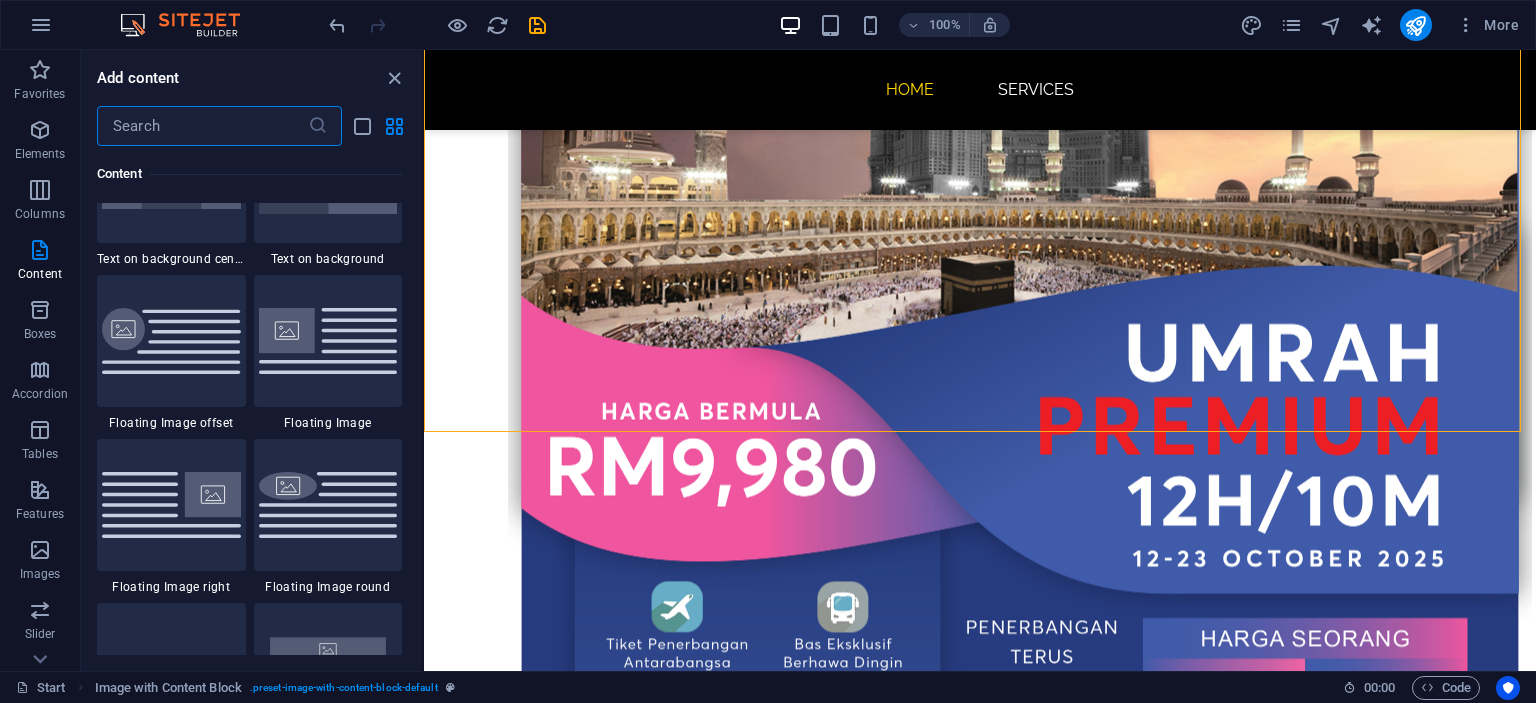 scroll, scrollTop: 4399, scrollLeft: 0, axis: vertical 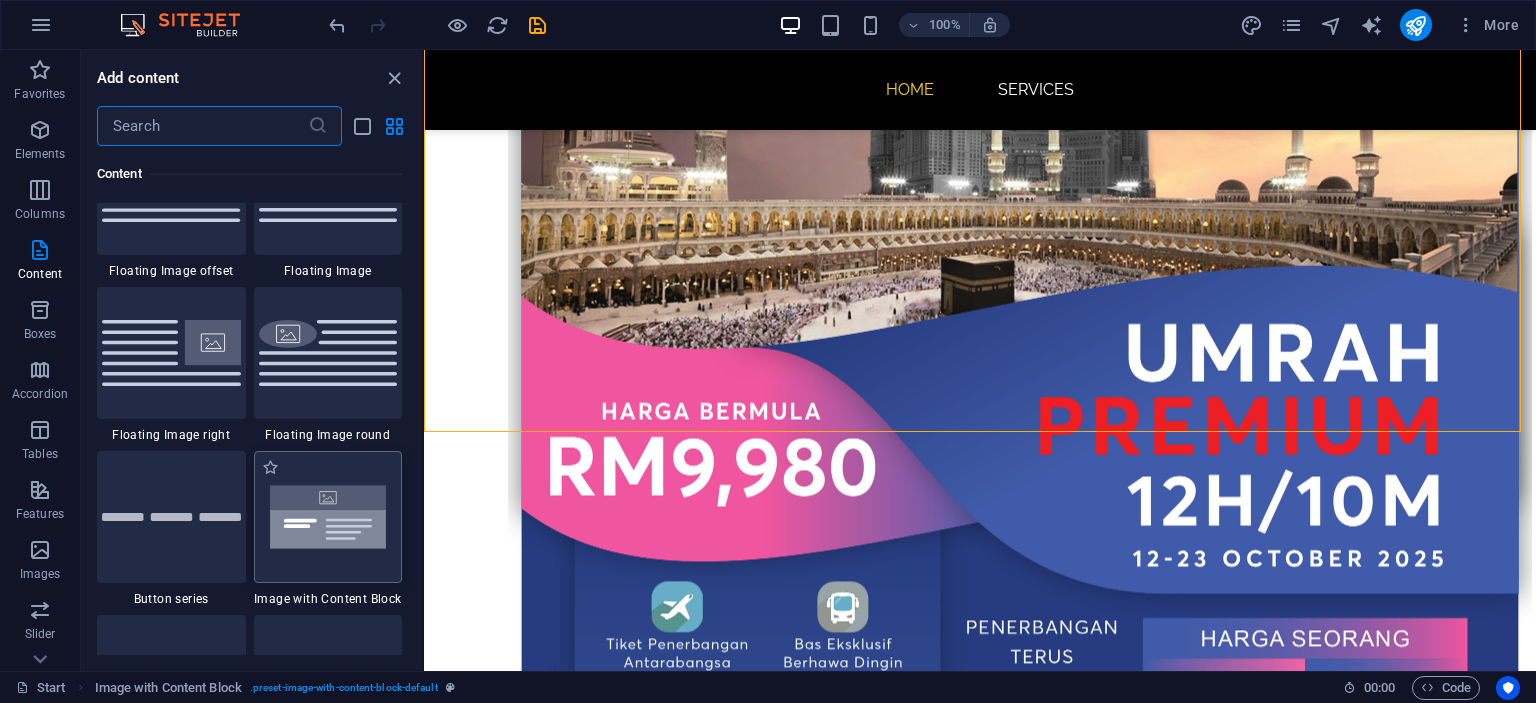 click at bounding box center (328, 517) 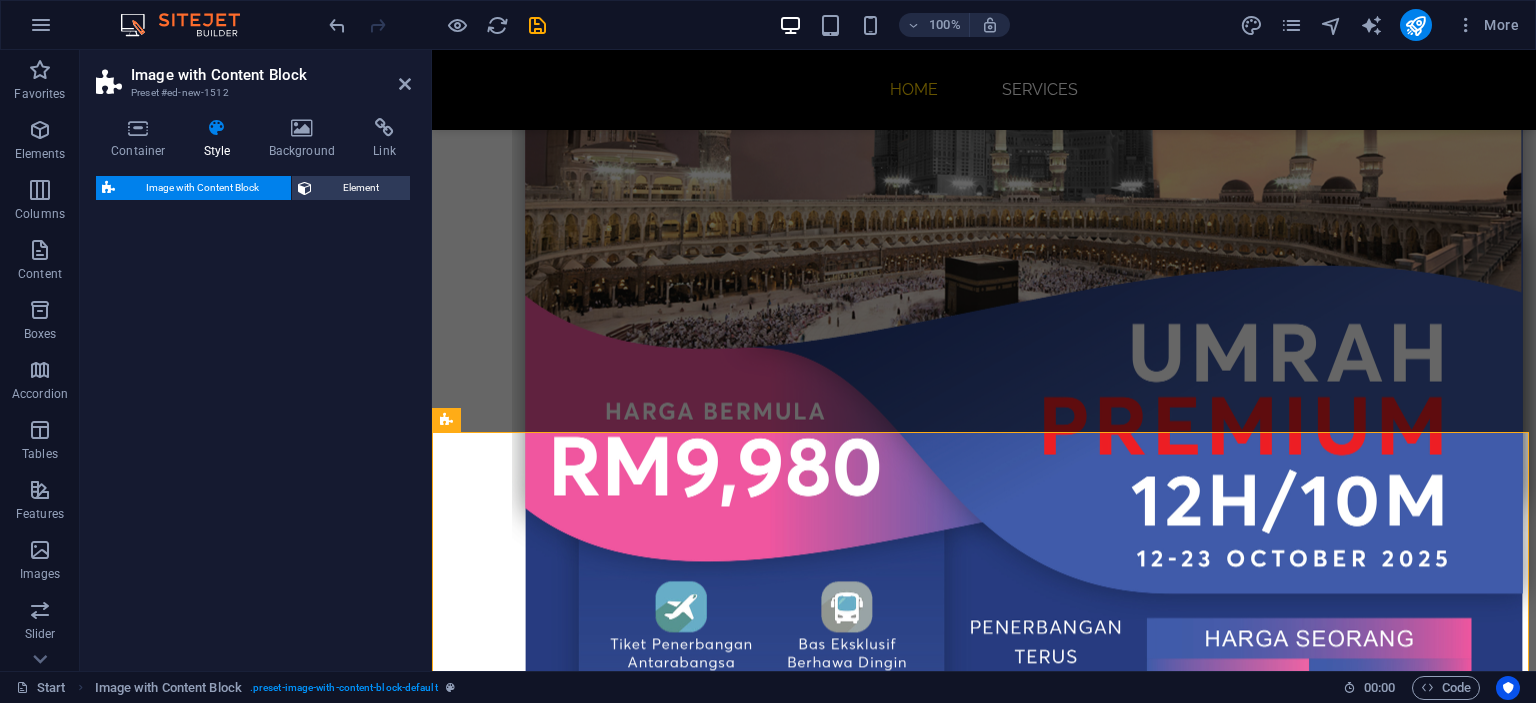 select on "rem" 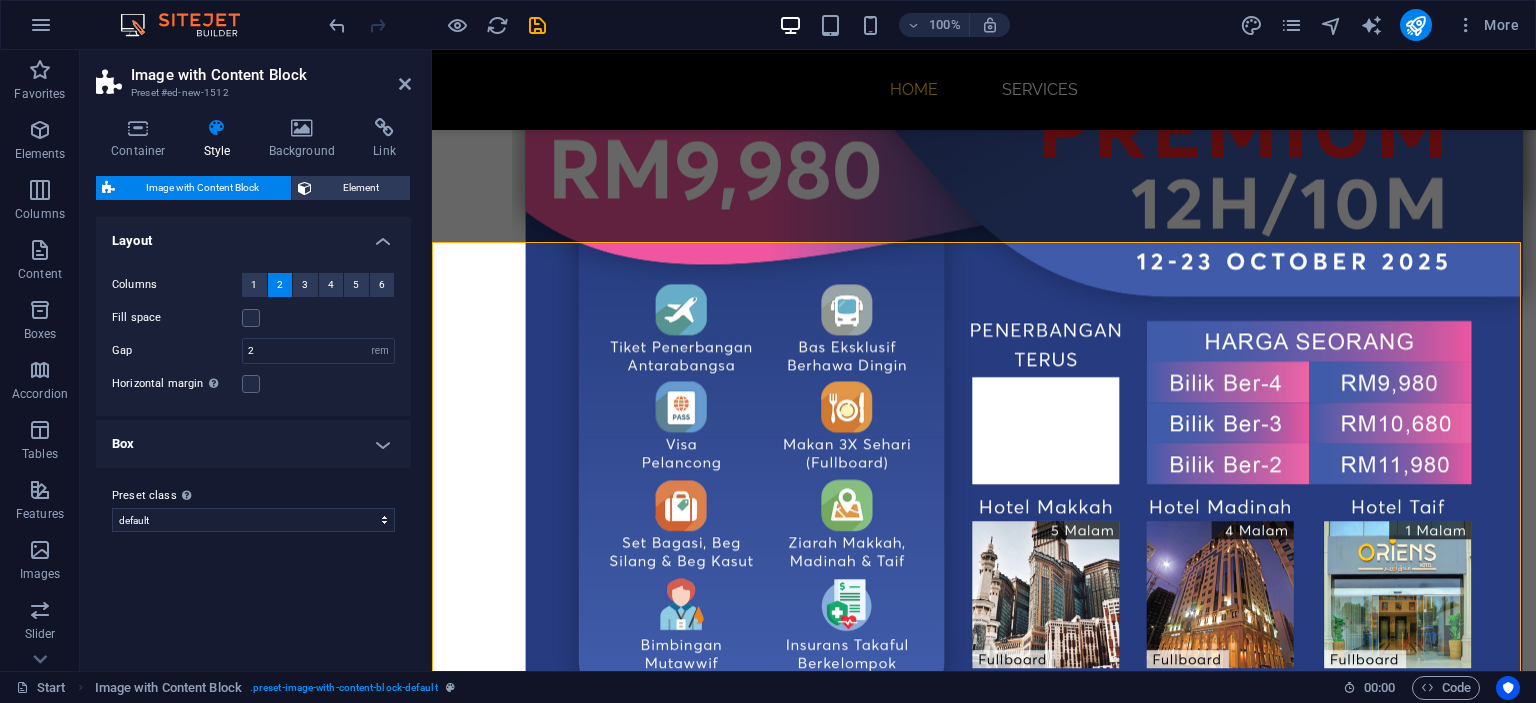 scroll, scrollTop: 3458, scrollLeft: 0, axis: vertical 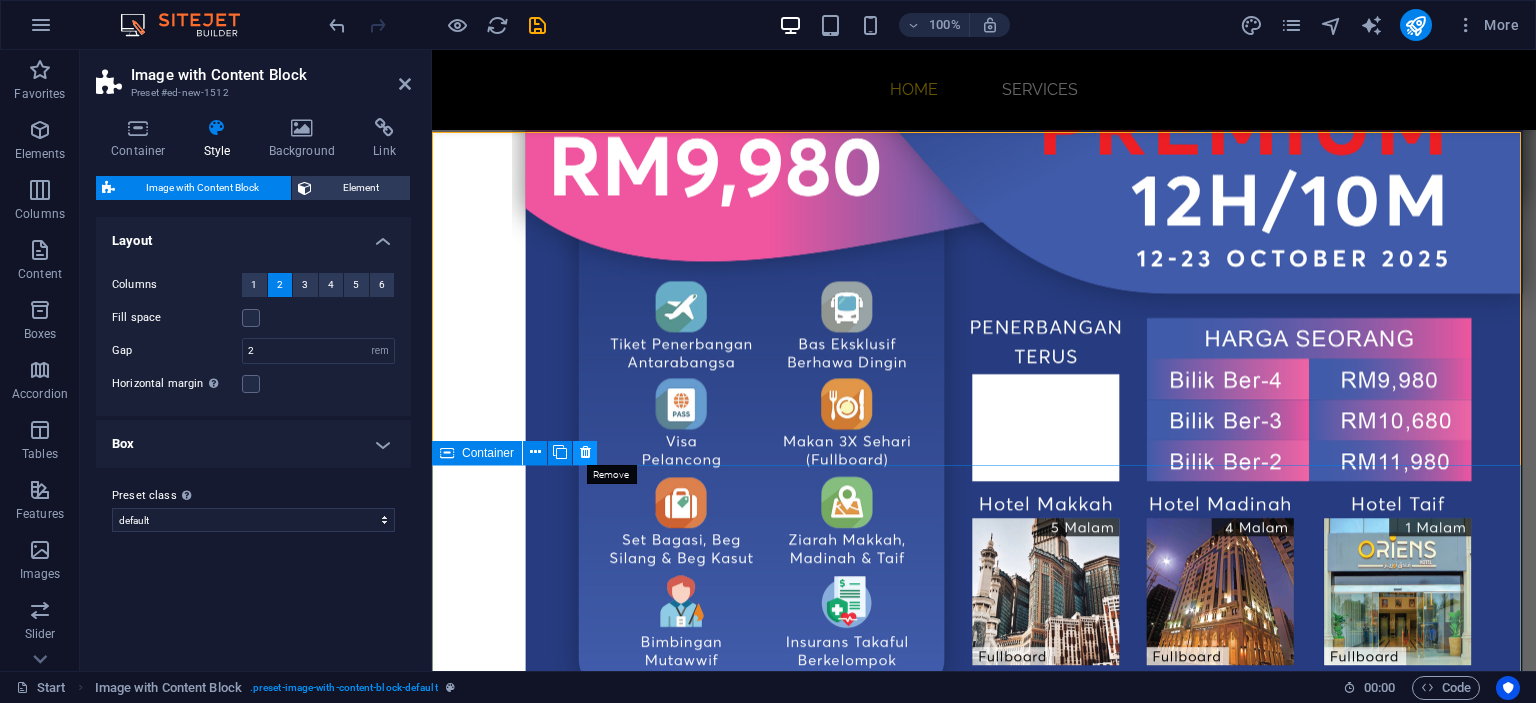 click at bounding box center (585, 452) 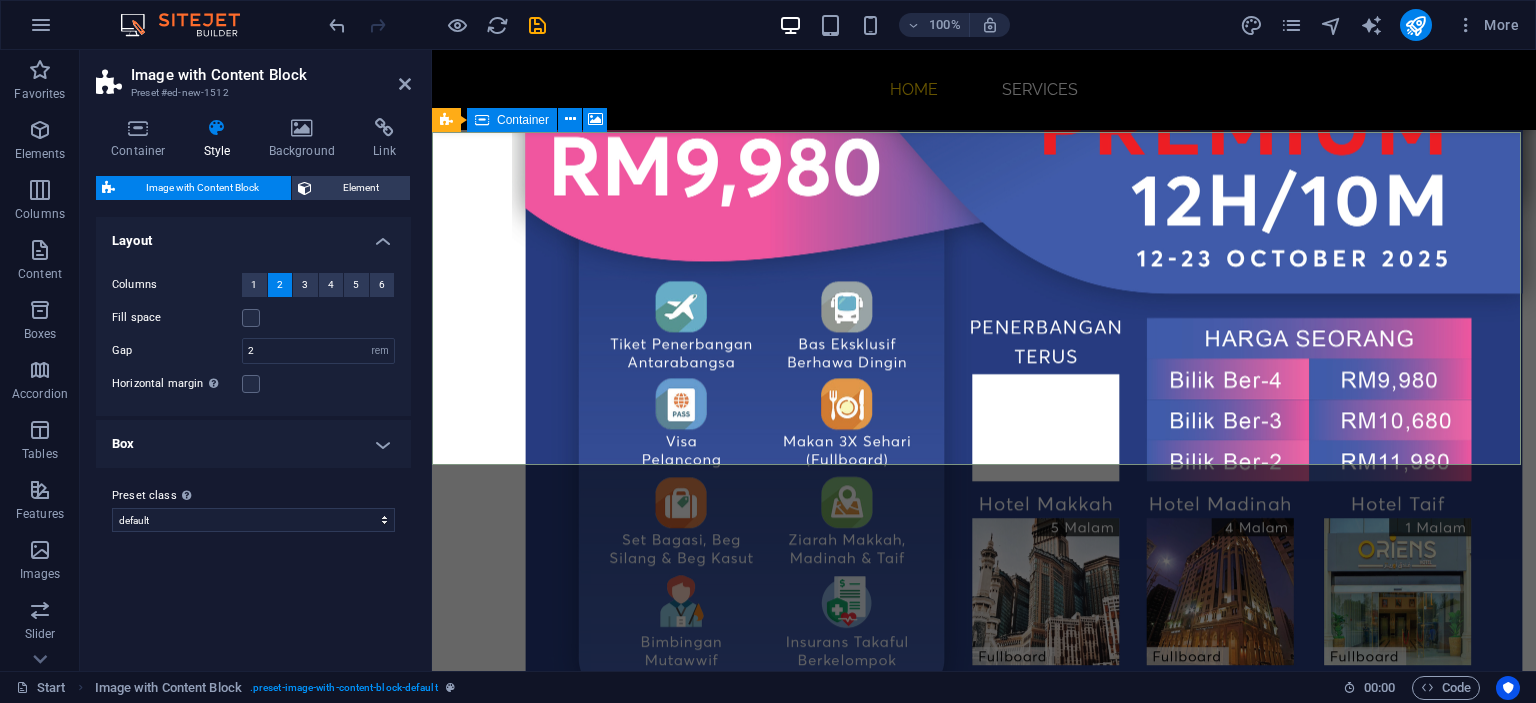 click on "Add elements" at bounding box center (925, 4585) 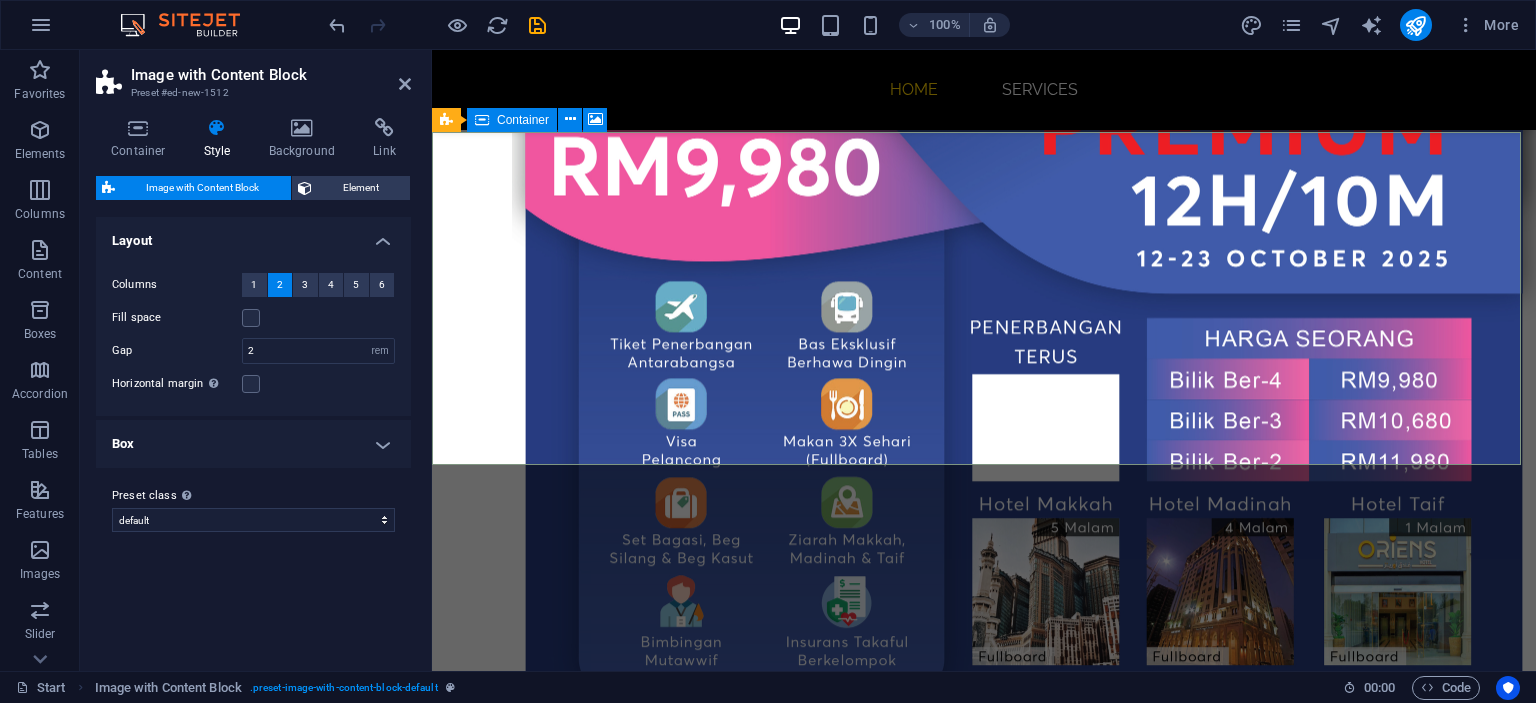 click on "Add elements" at bounding box center [925, 4585] 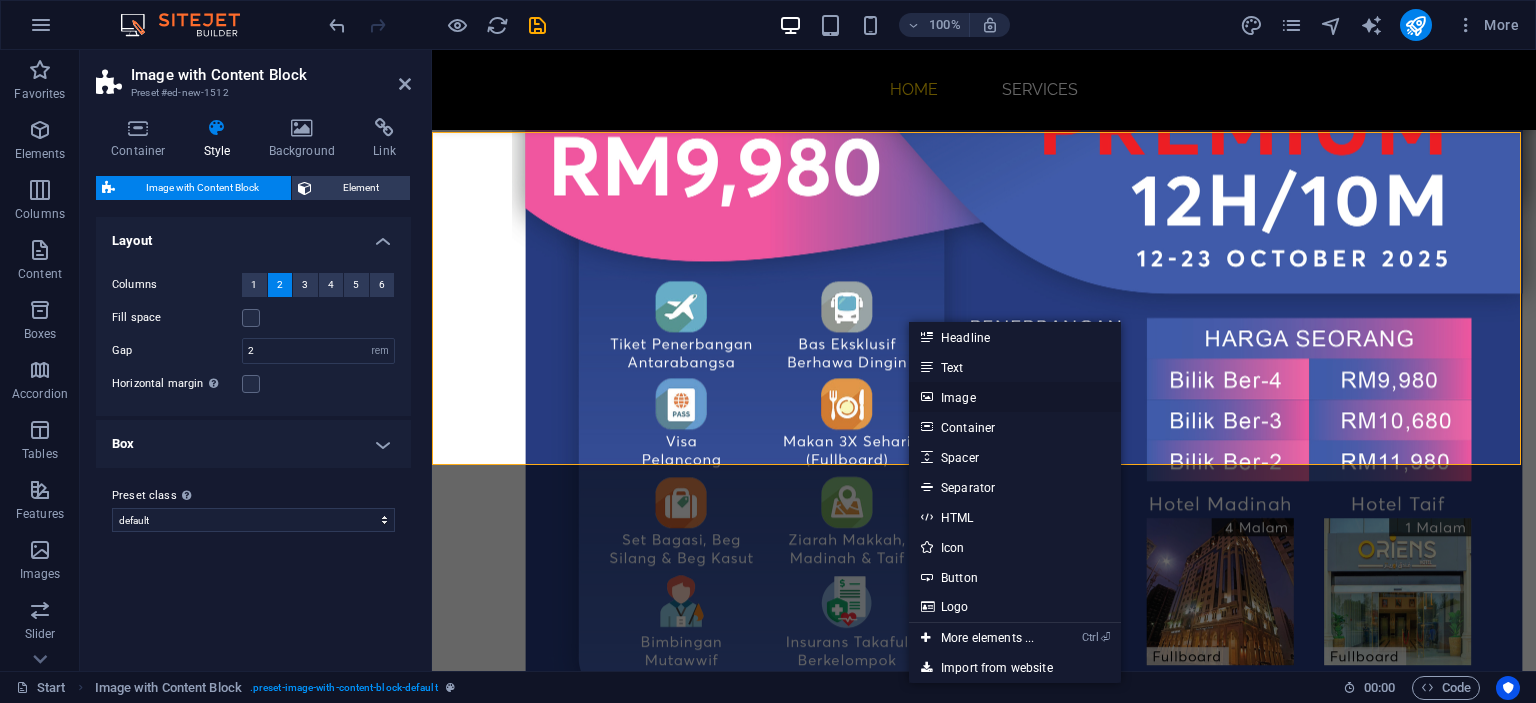 click on "Image" at bounding box center (1015, 397) 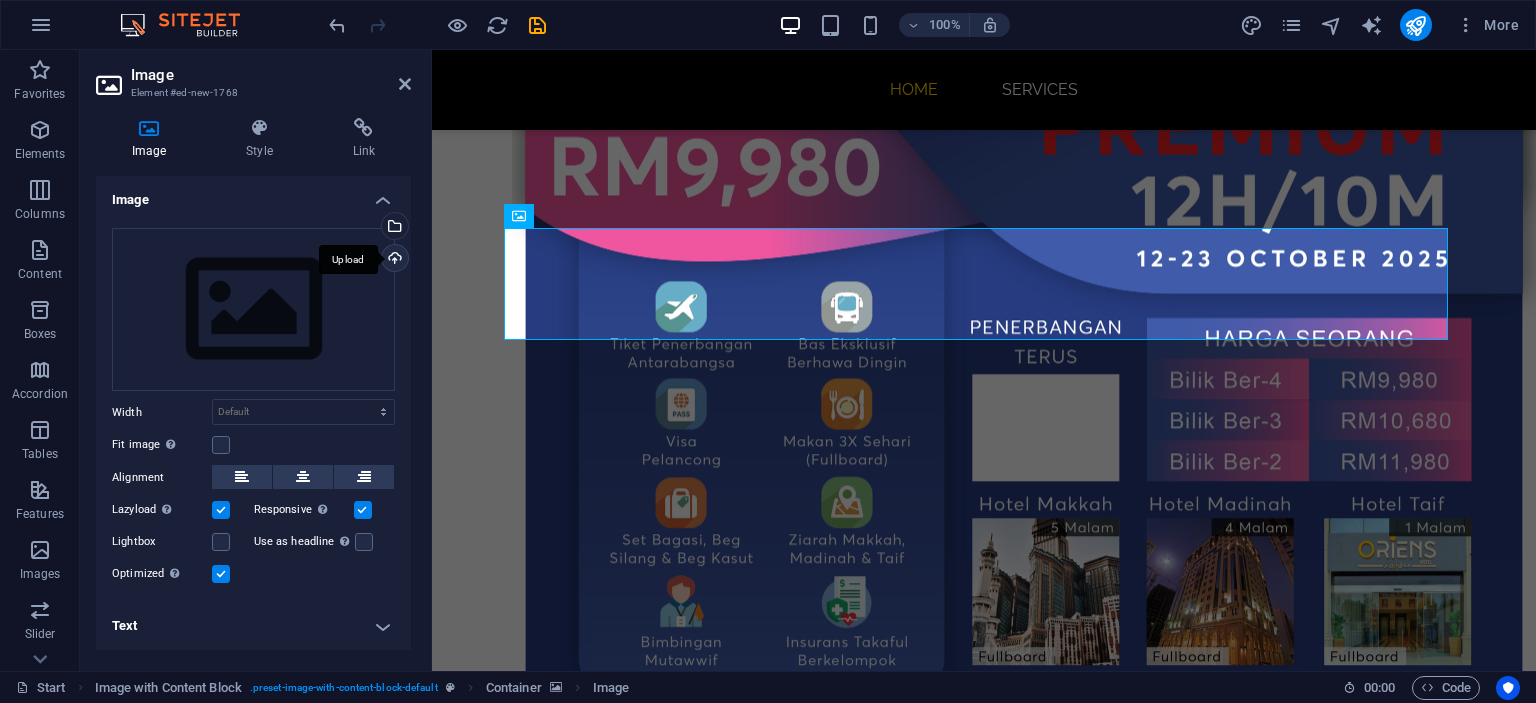 click on "Upload" at bounding box center (393, 260) 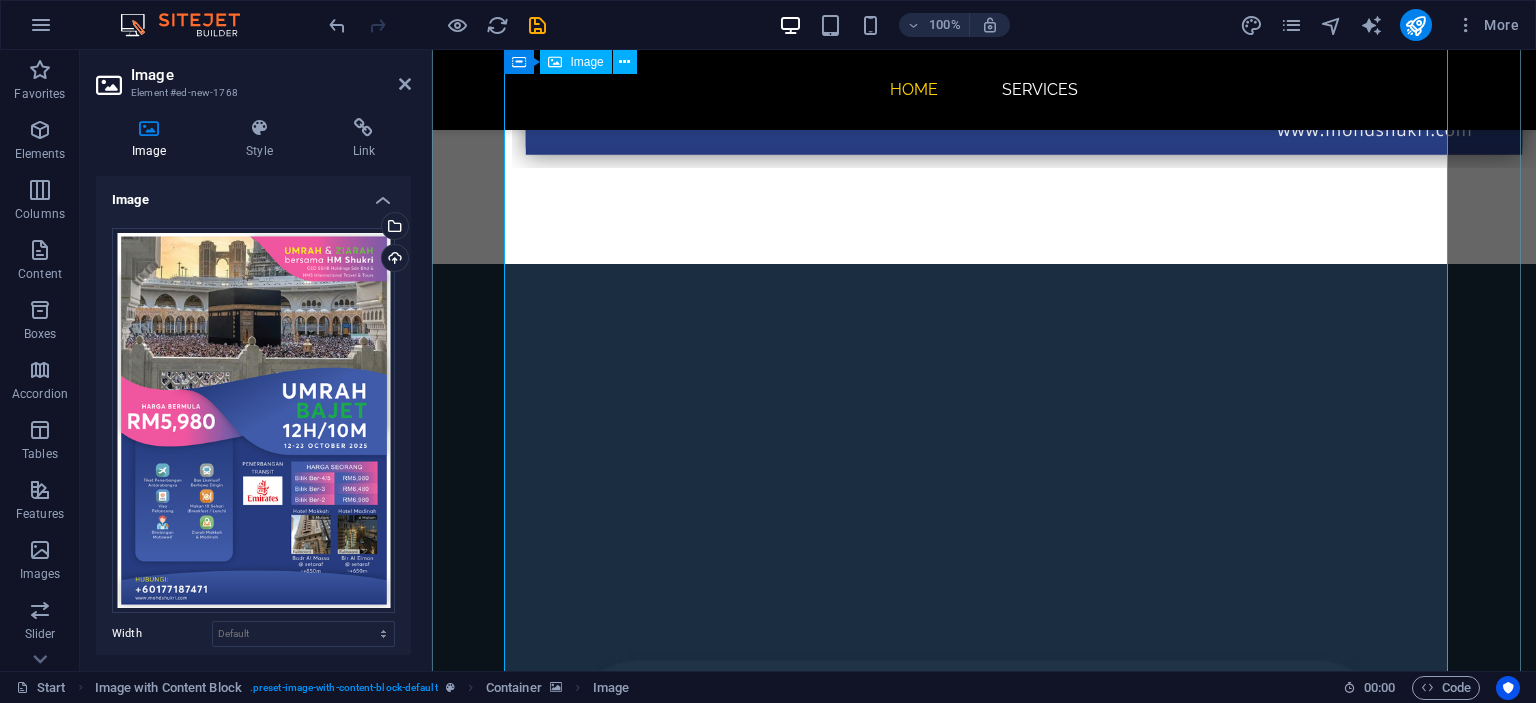 scroll, scrollTop: 4648, scrollLeft: 0, axis: vertical 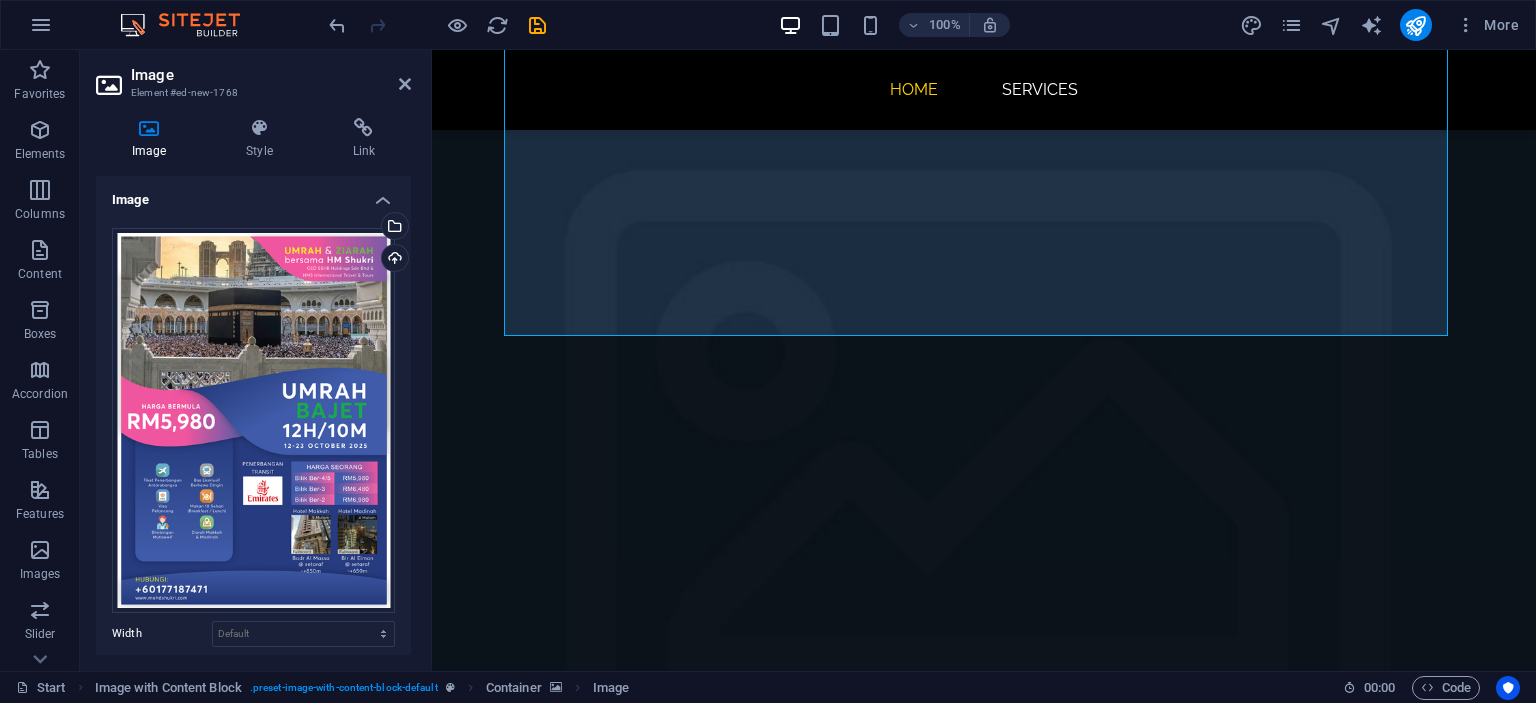 click at bounding box center [984, 3610] 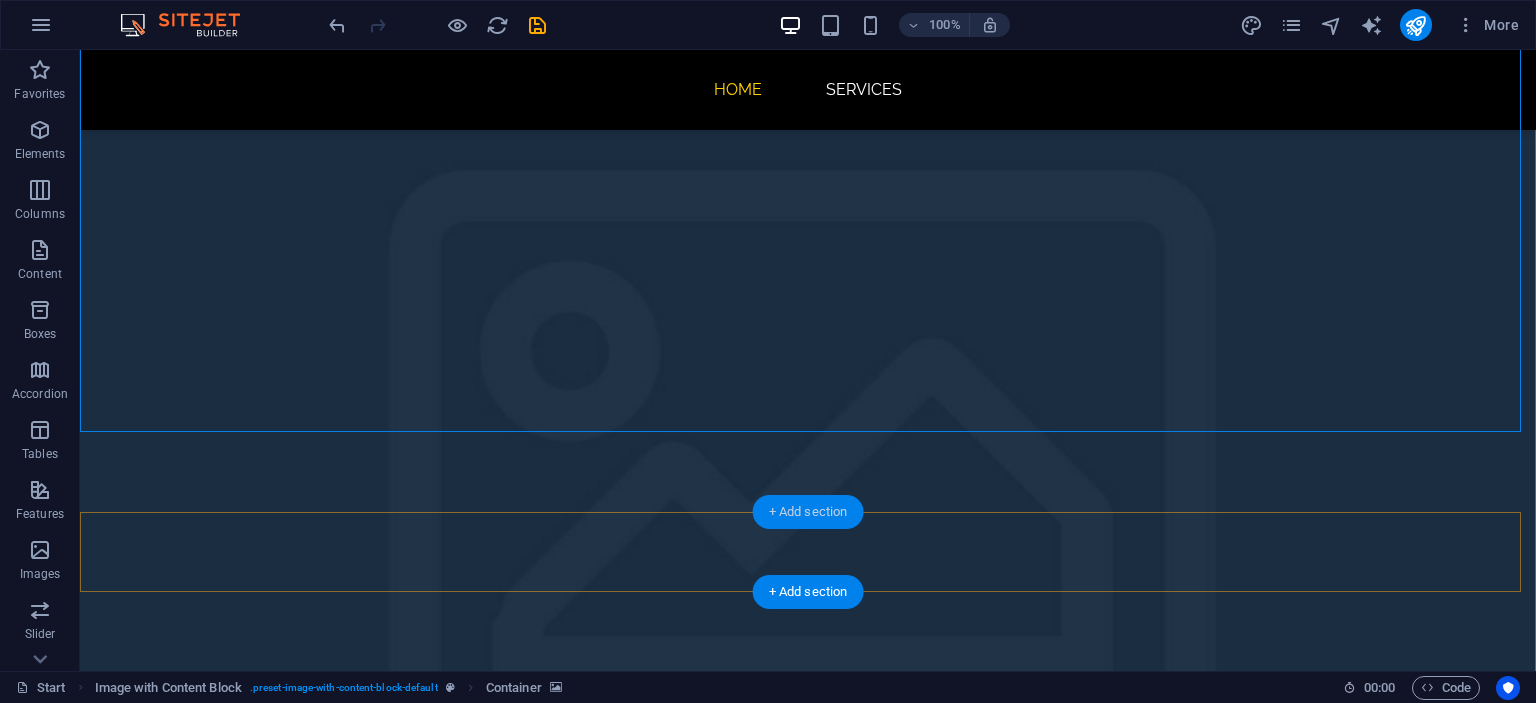 click on "+ Add section" at bounding box center (808, 512) 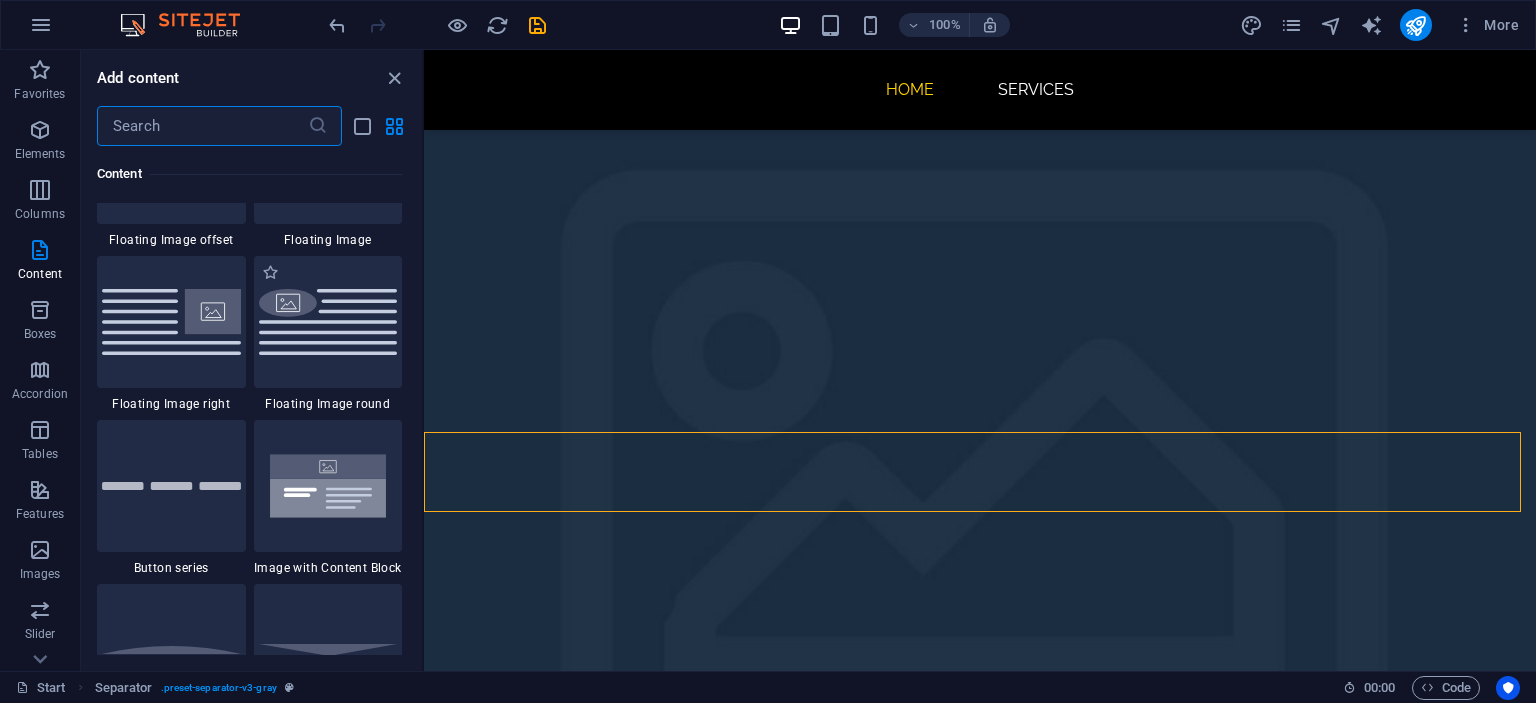scroll, scrollTop: 4499, scrollLeft: 0, axis: vertical 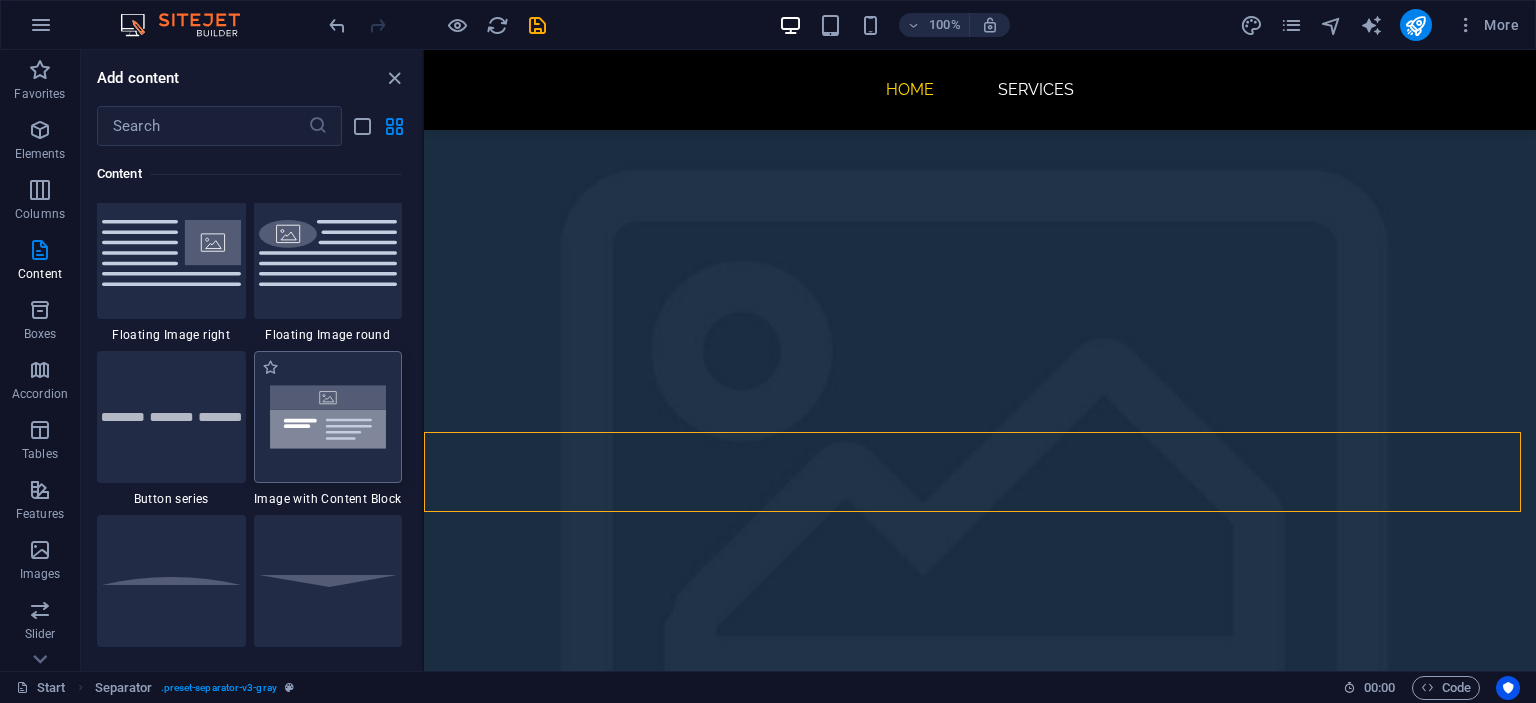 click at bounding box center (328, 417) 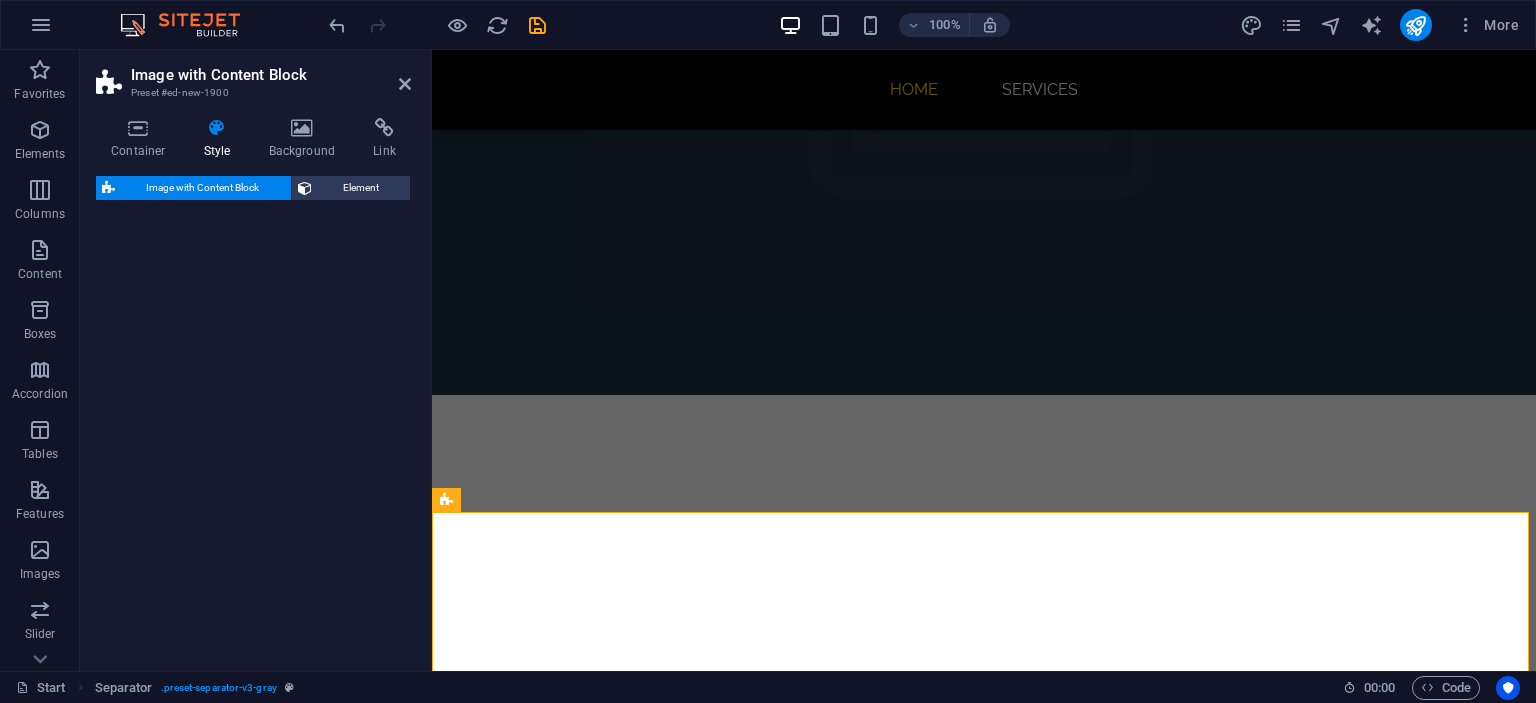 select on "rem" 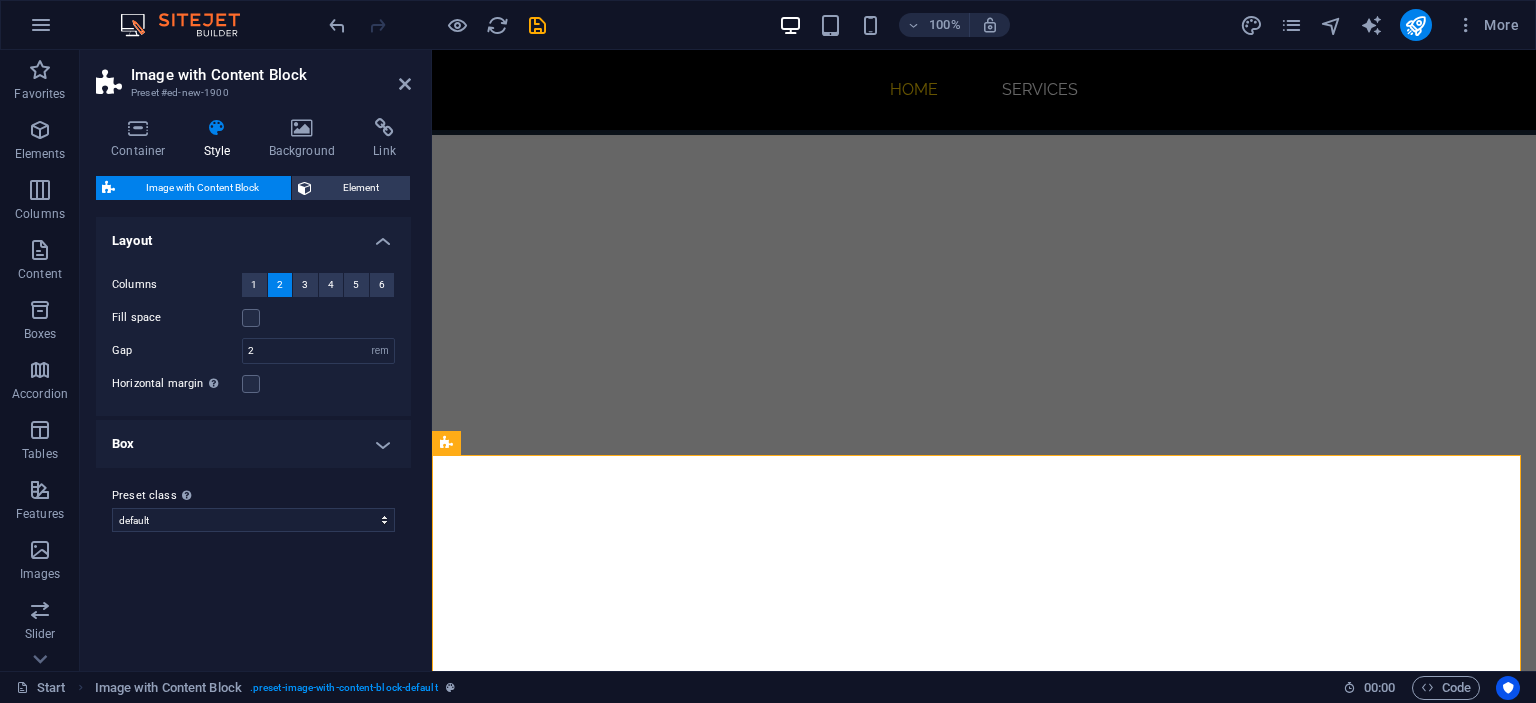 scroll, scrollTop: 5048, scrollLeft: 0, axis: vertical 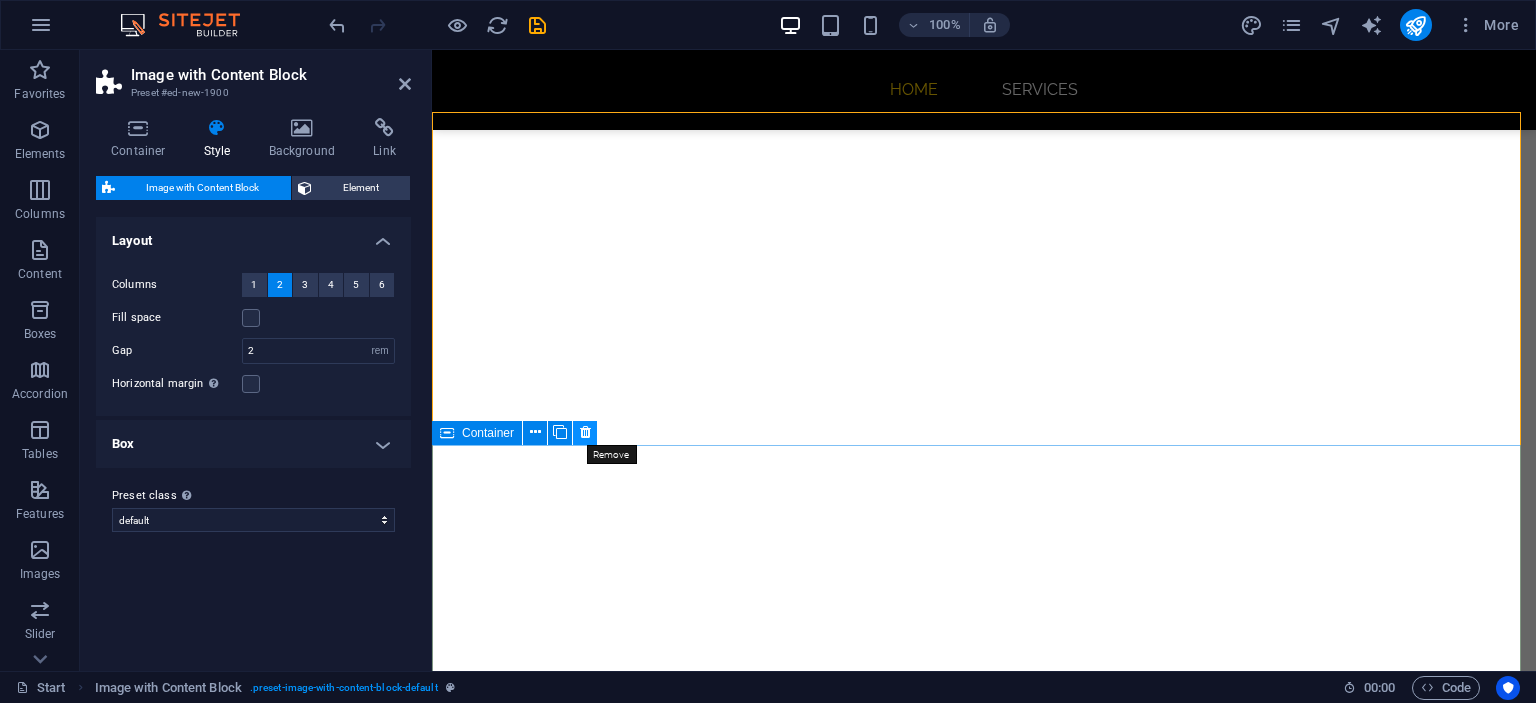 click at bounding box center [585, 433] 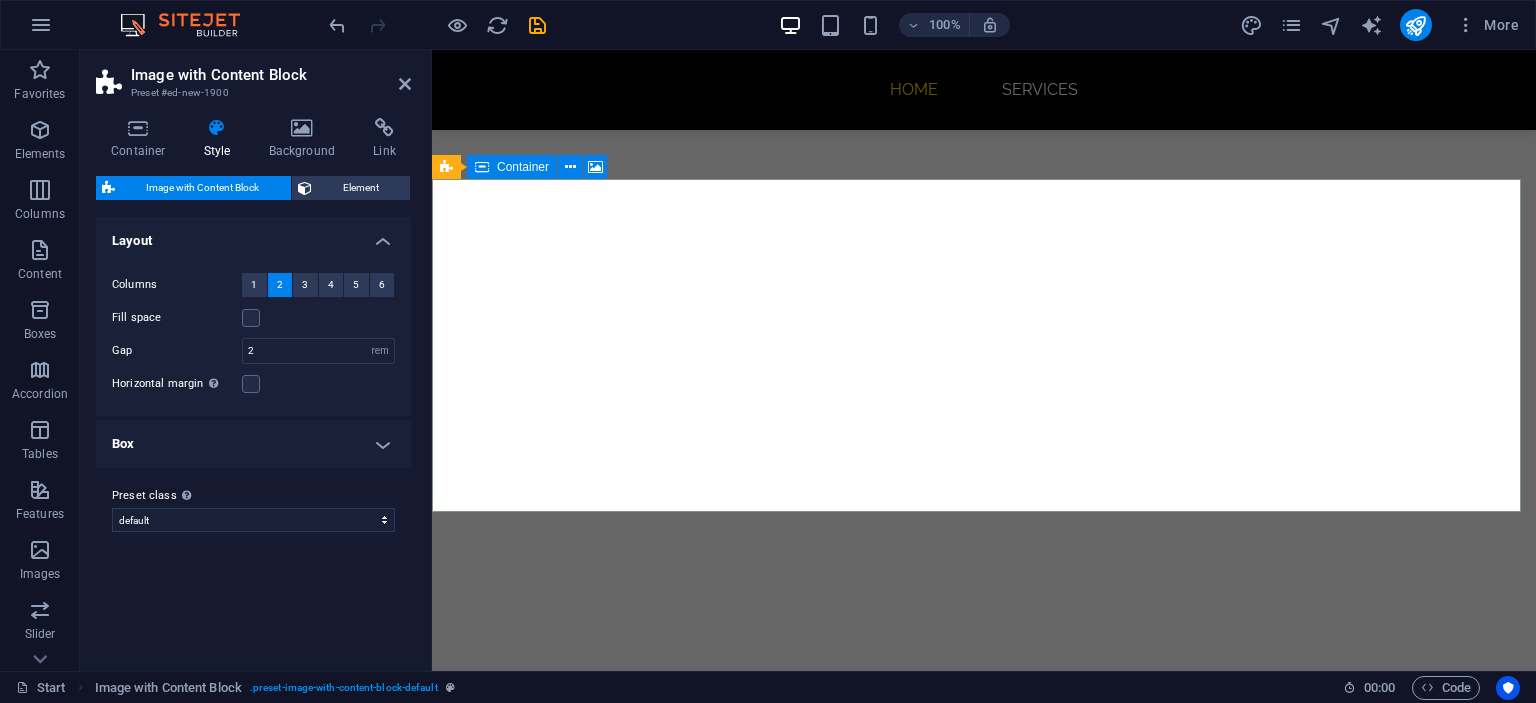 click on "Add elements" at bounding box center (925, 6232) 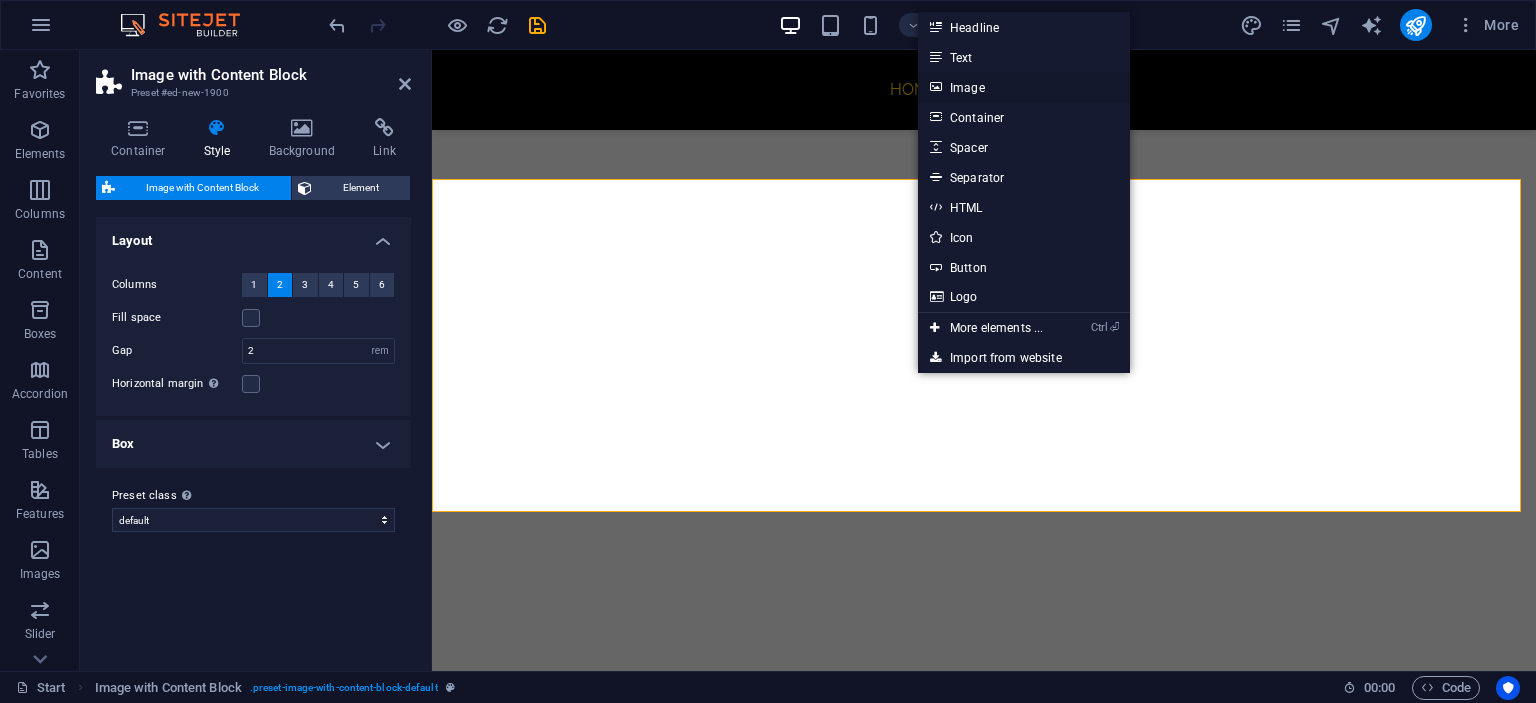 click on "Image" at bounding box center [1024, 87] 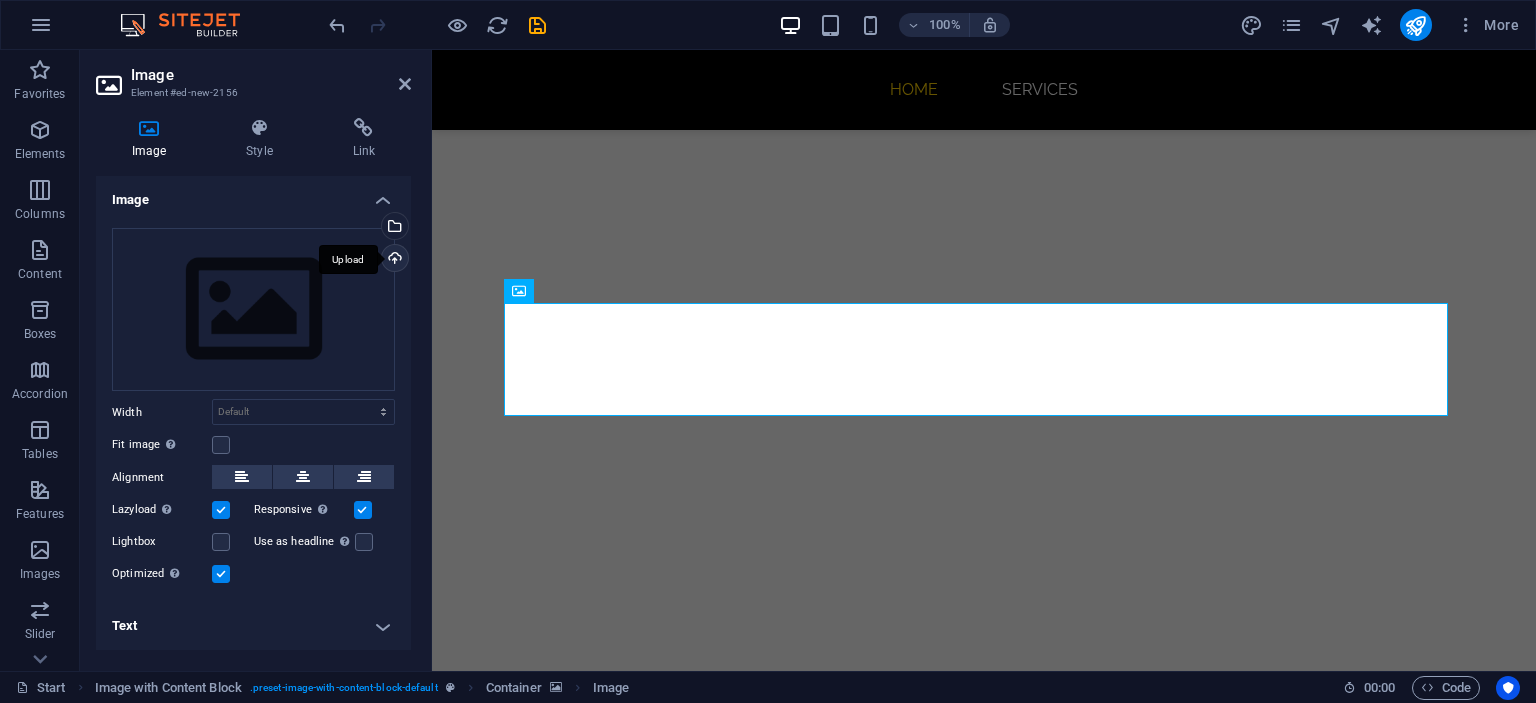 click on "Upload" at bounding box center [393, 260] 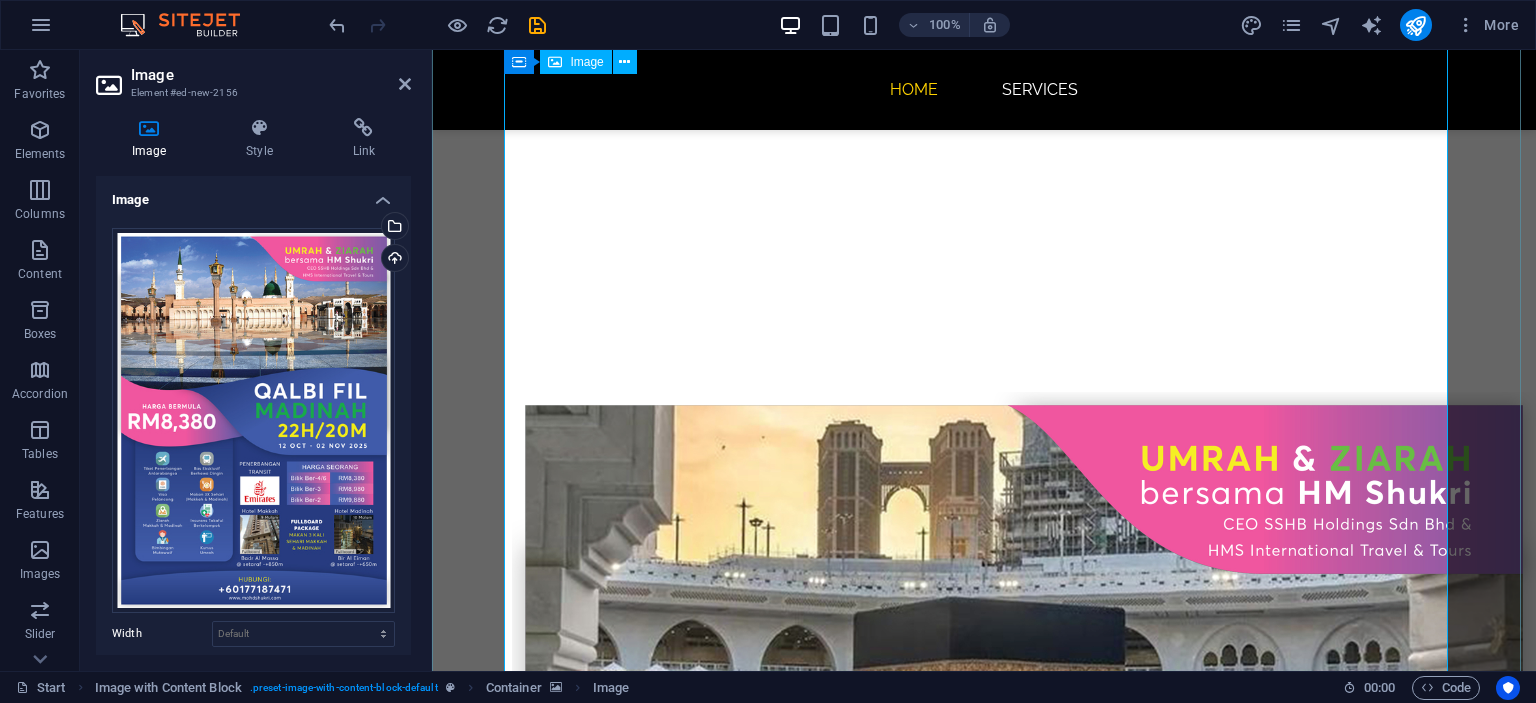 scroll, scrollTop: 5540, scrollLeft: 0, axis: vertical 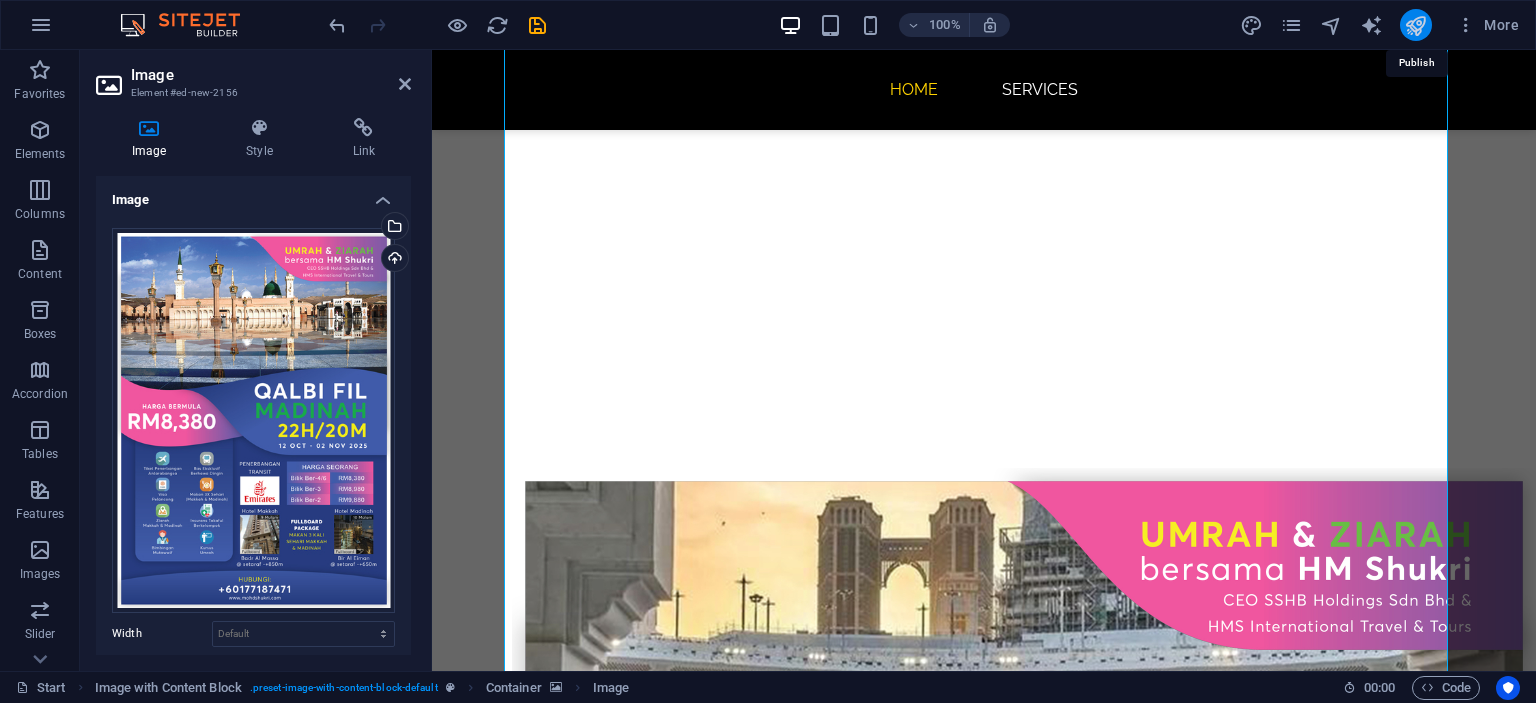 click at bounding box center (1415, 25) 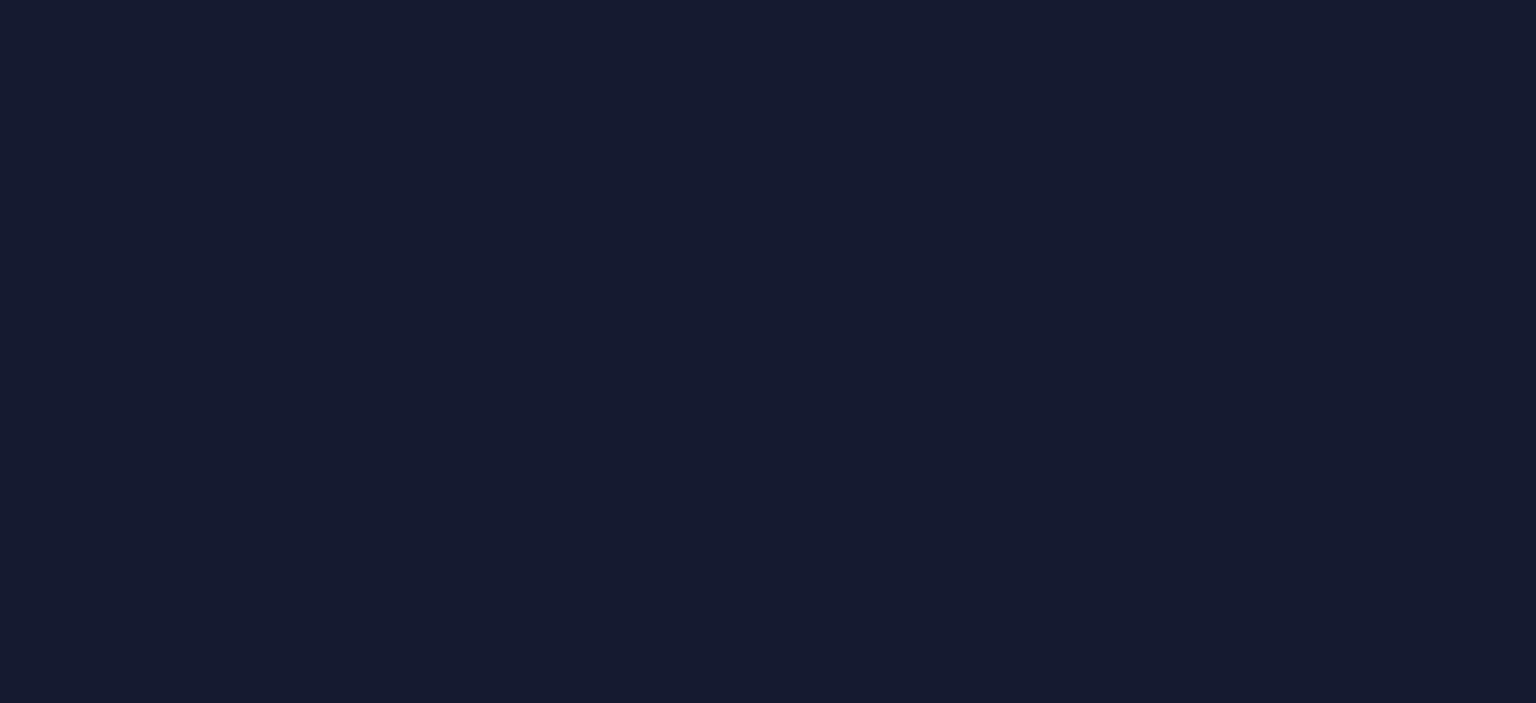 scroll, scrollTop: 0, scrollLeft: 0, axis: both 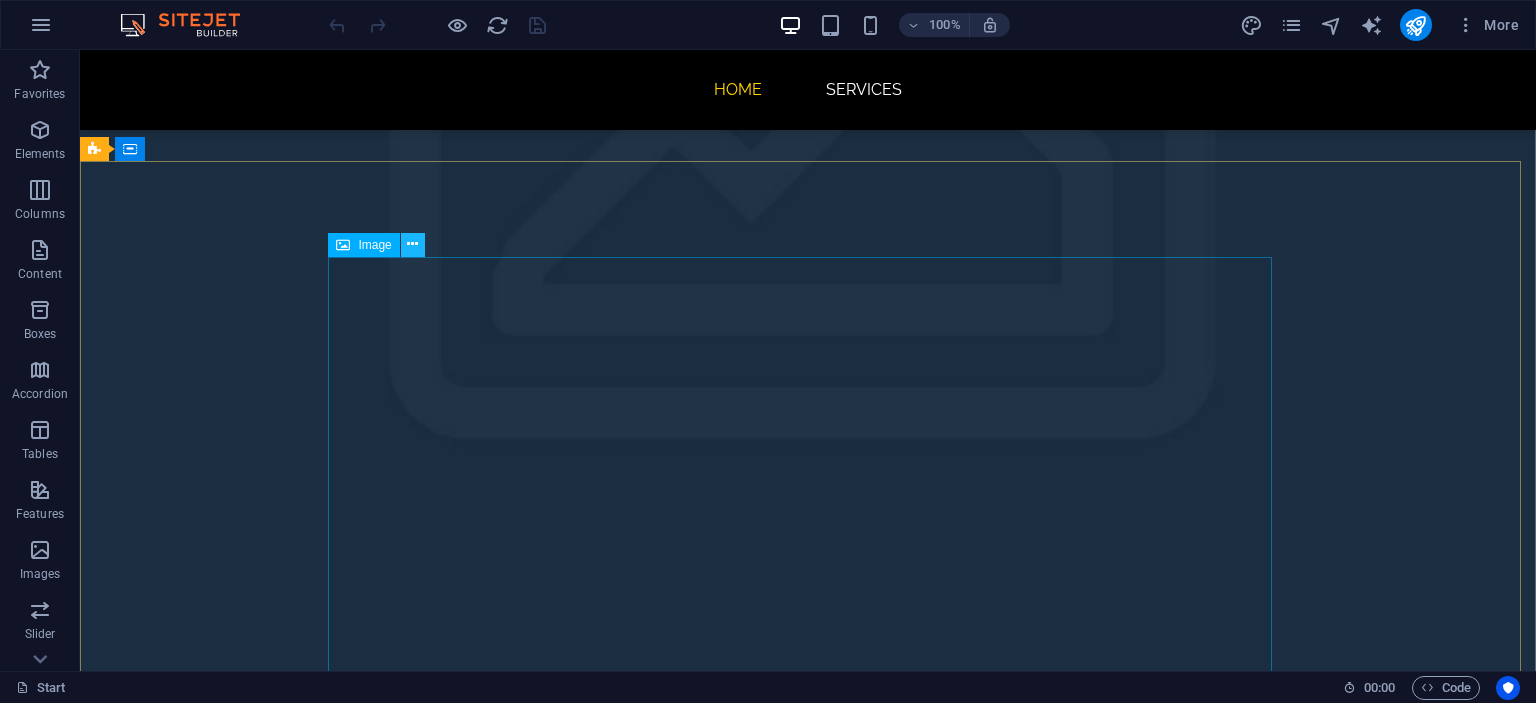 click at bounding box center (412, 244) 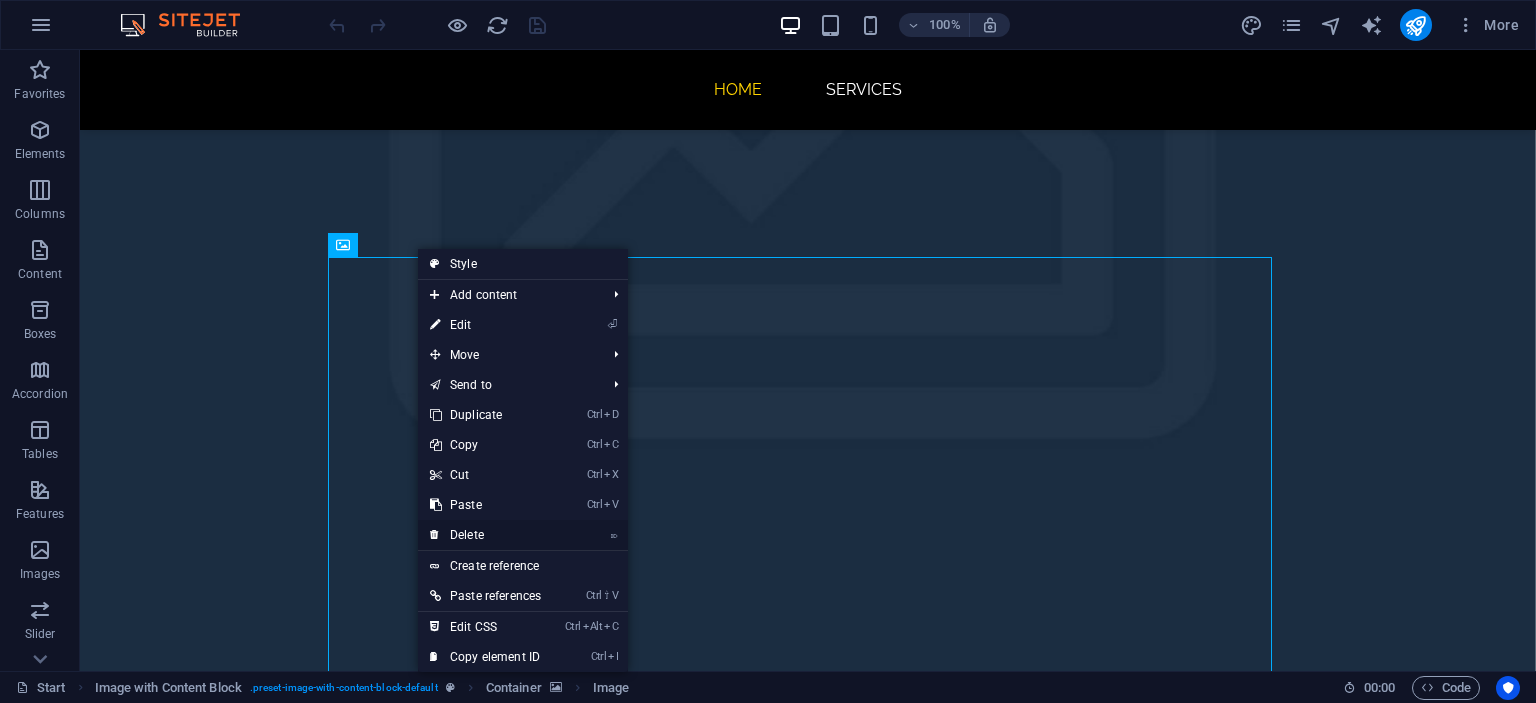 click on "⌦  Delete" at bounding box center [485, 535] 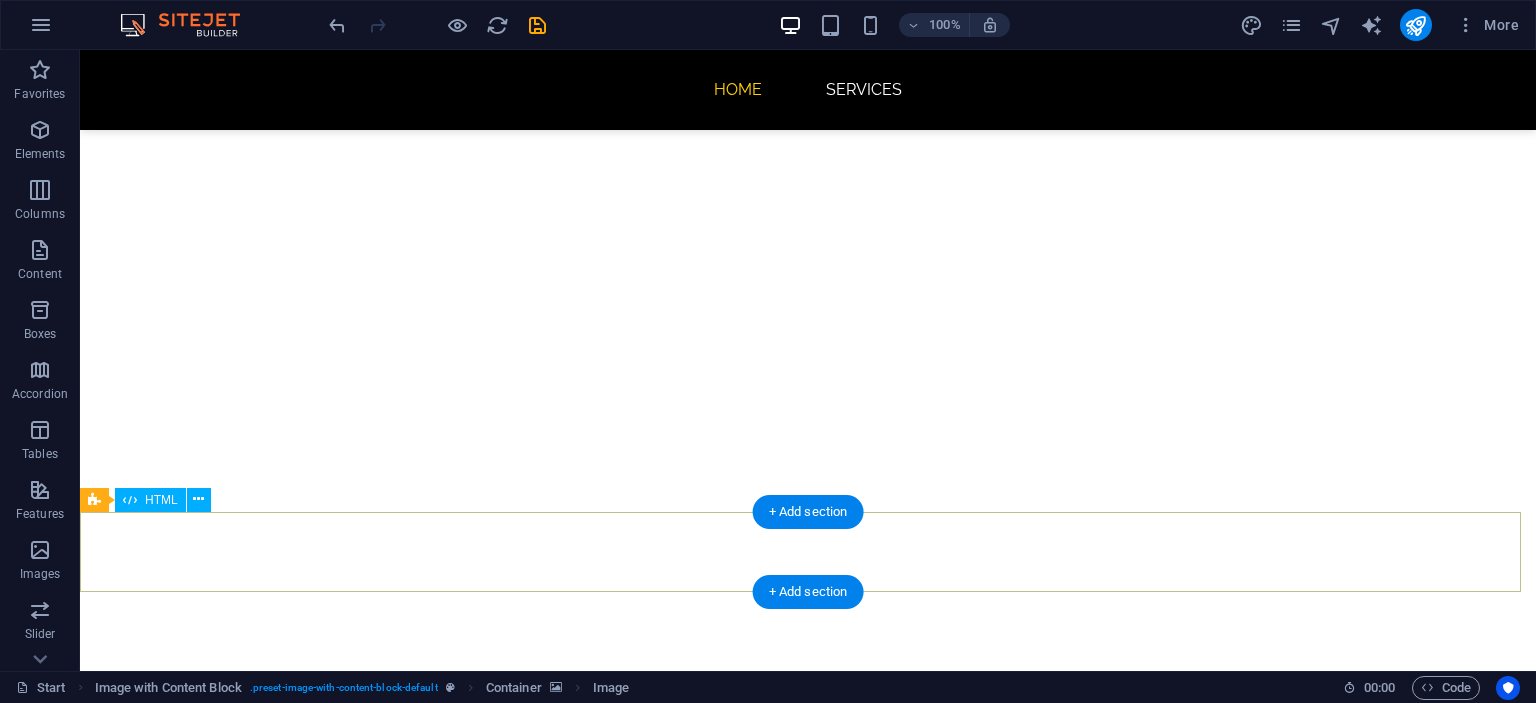 scroll, scrollTop: 4981, scrollLeft: 0, axis: vertical 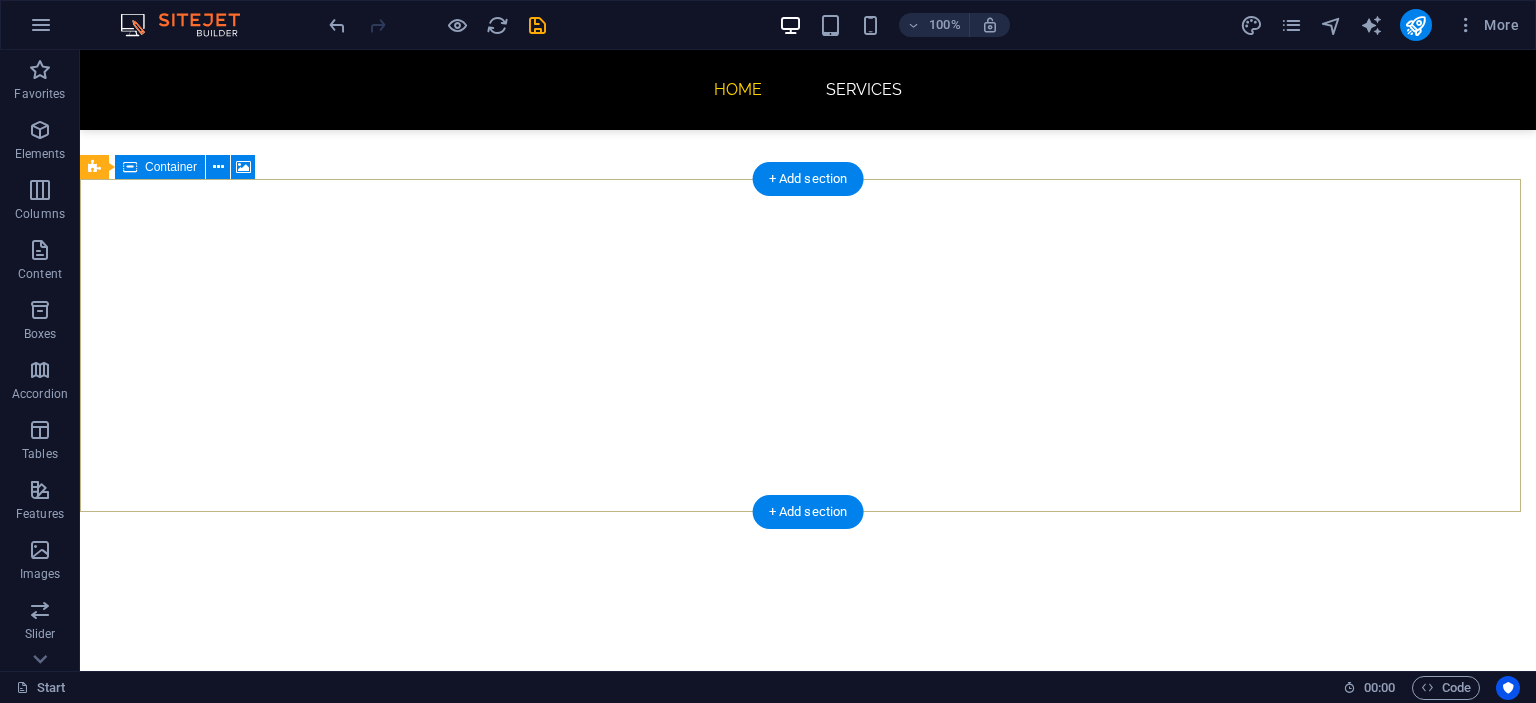 click on "Add elements" at bounding box center [749, 6232] 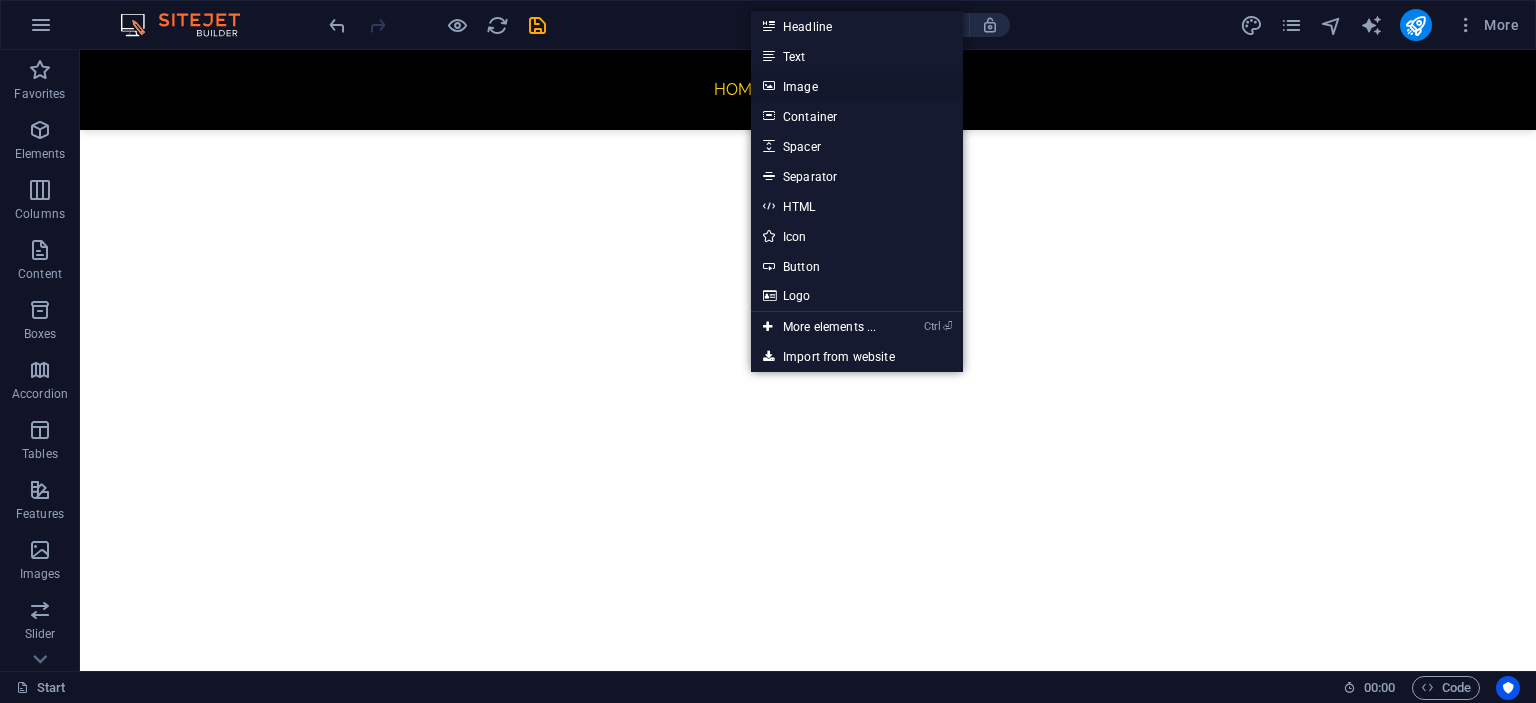click on "Image" at bounding box center [857, 86] 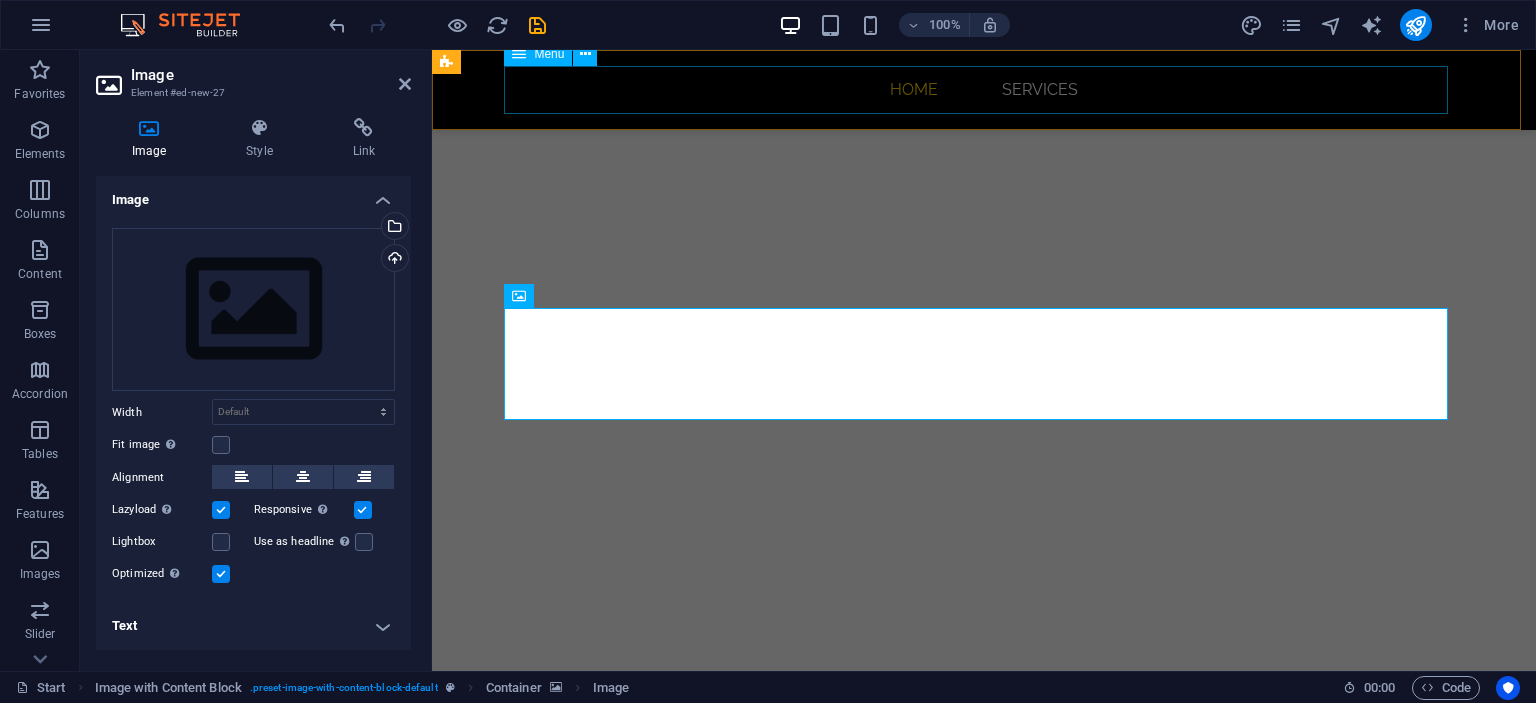 scroll, scrollTop: 4948, scrollLeft: 0, axis: vertical 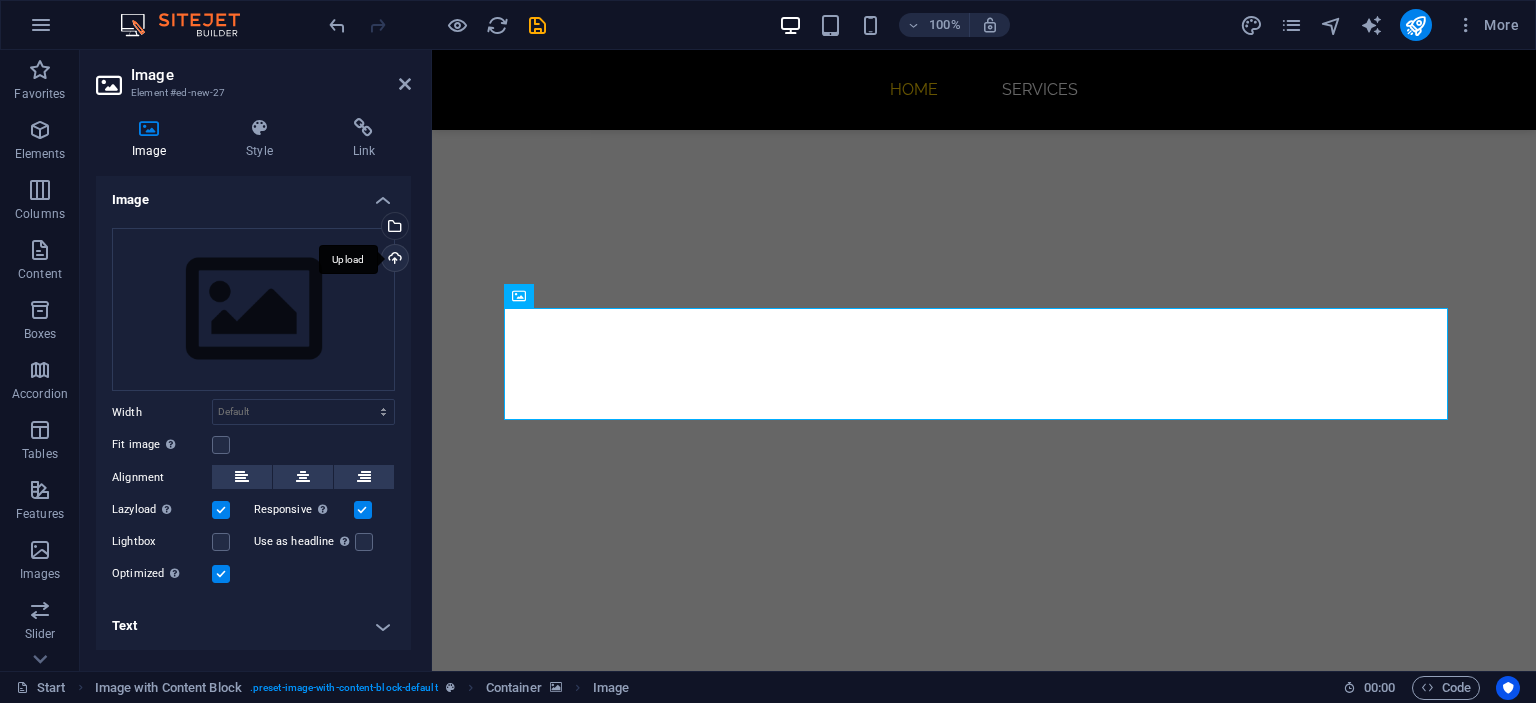 click on "Upload" at bounding box center (393, 260) 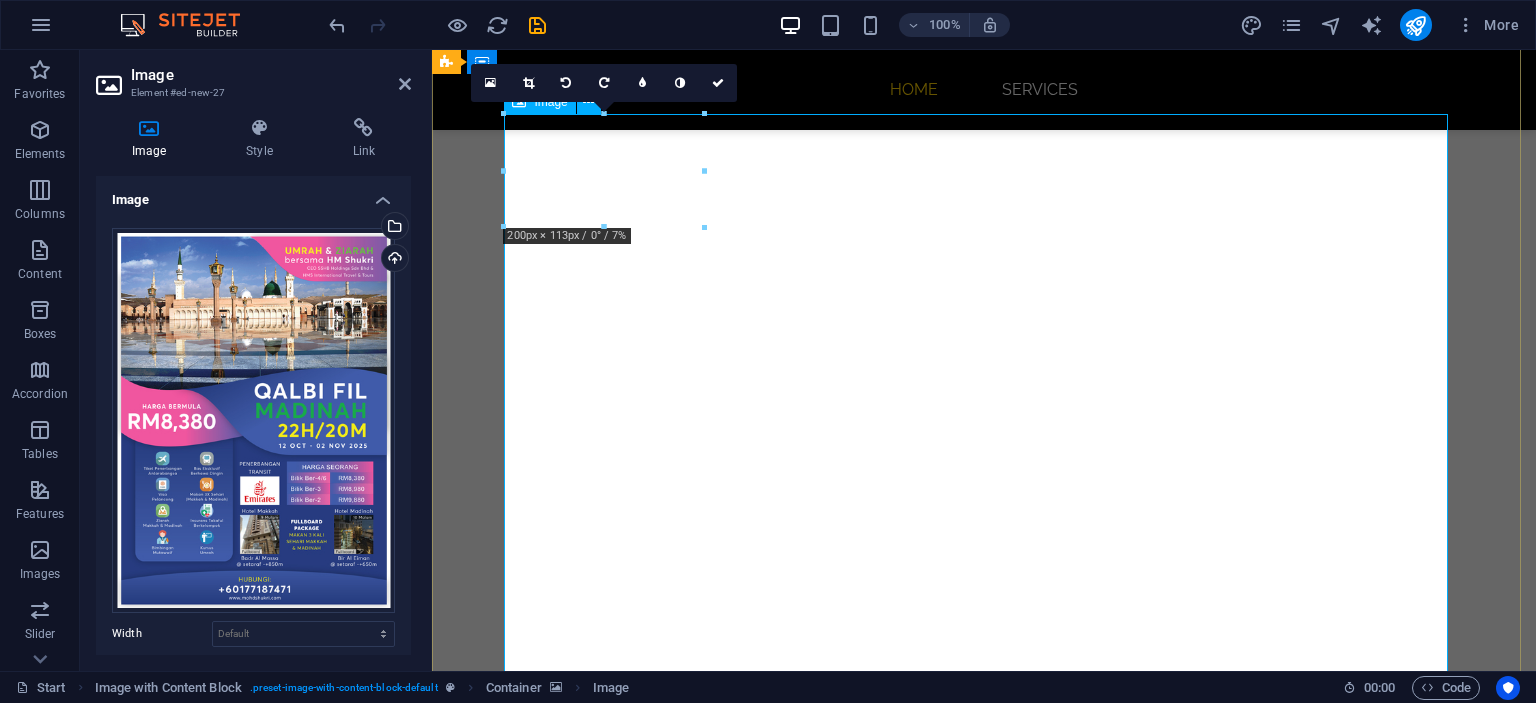 scroll, scrollTop: 5048, scrollLeft: 0, axis: vertical 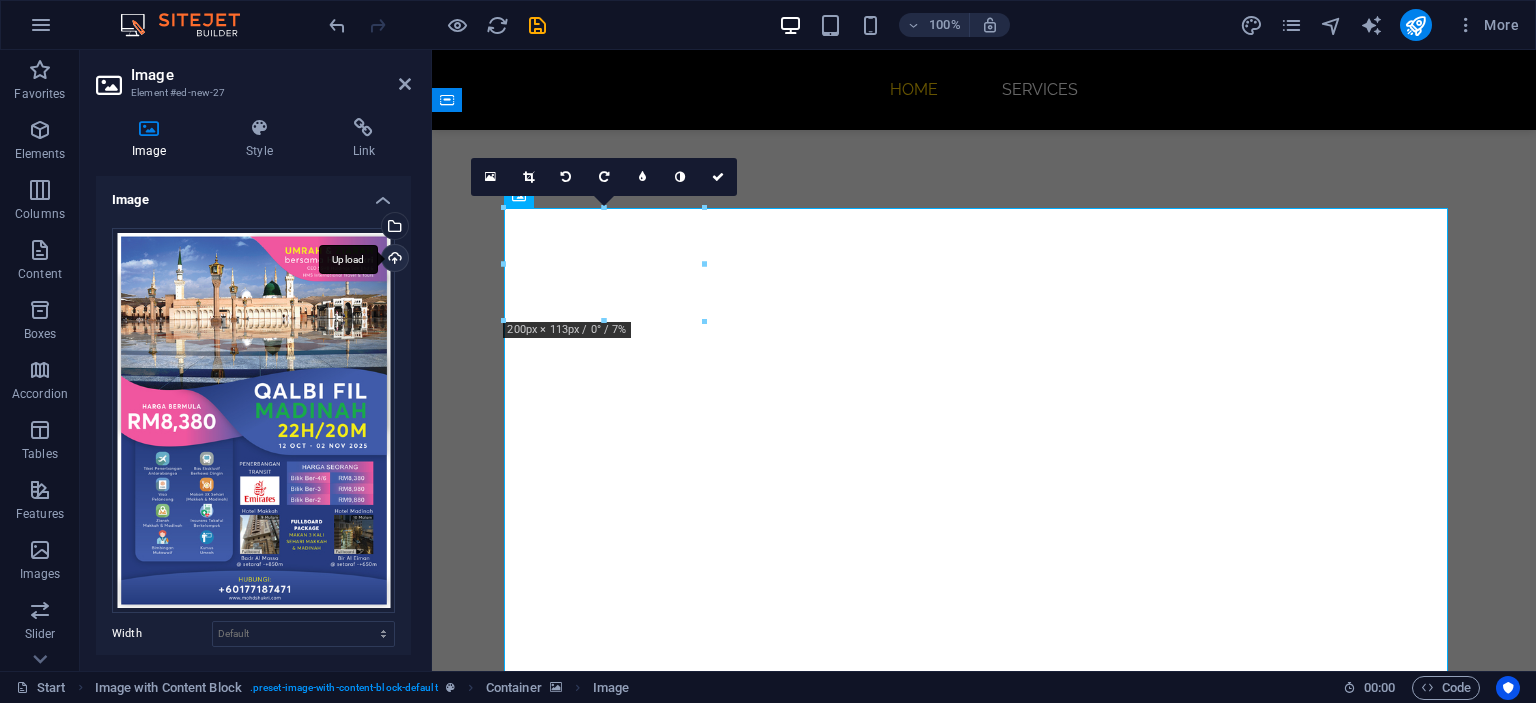 click on "Upload" at bounding box center [393, 260] 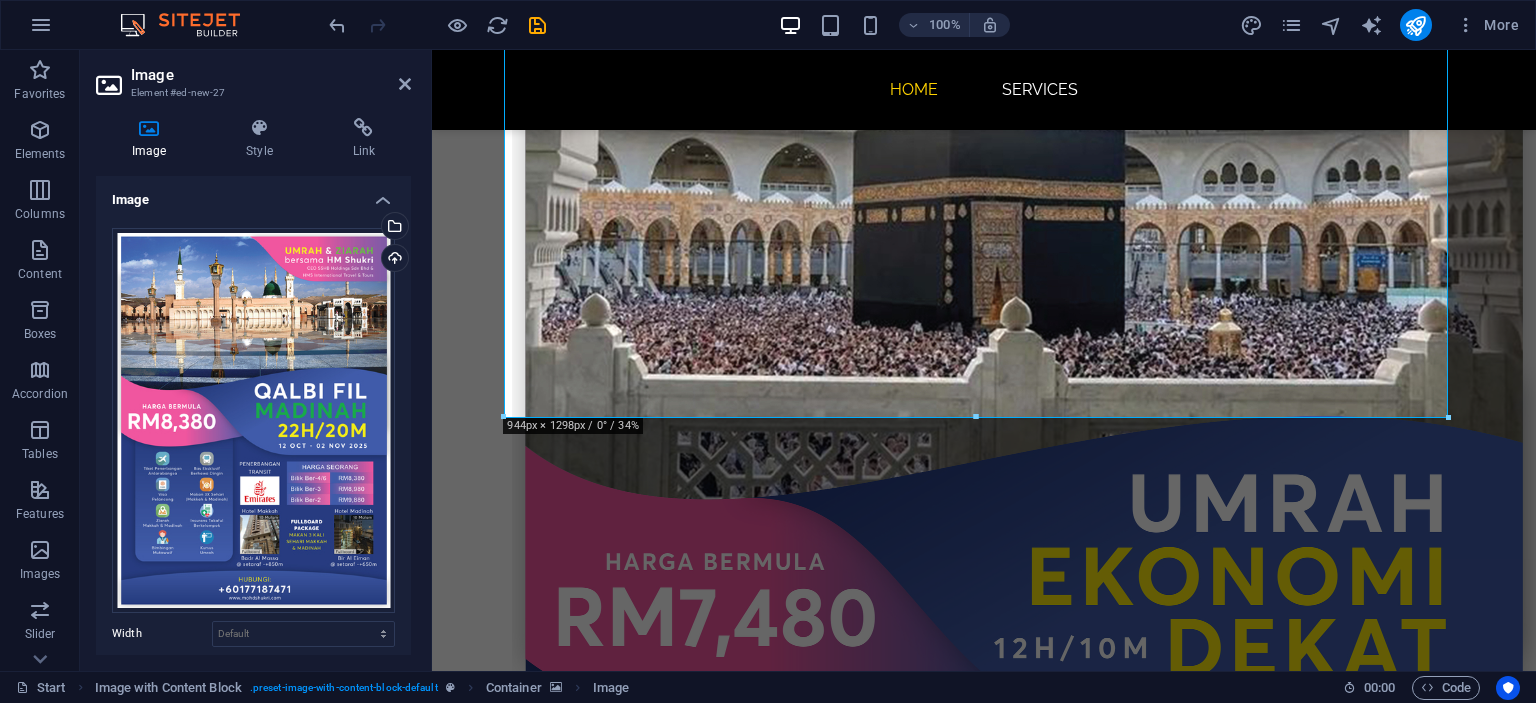 scroll, scrollTop: 6140, scrollLeft: 0, axis: vertical 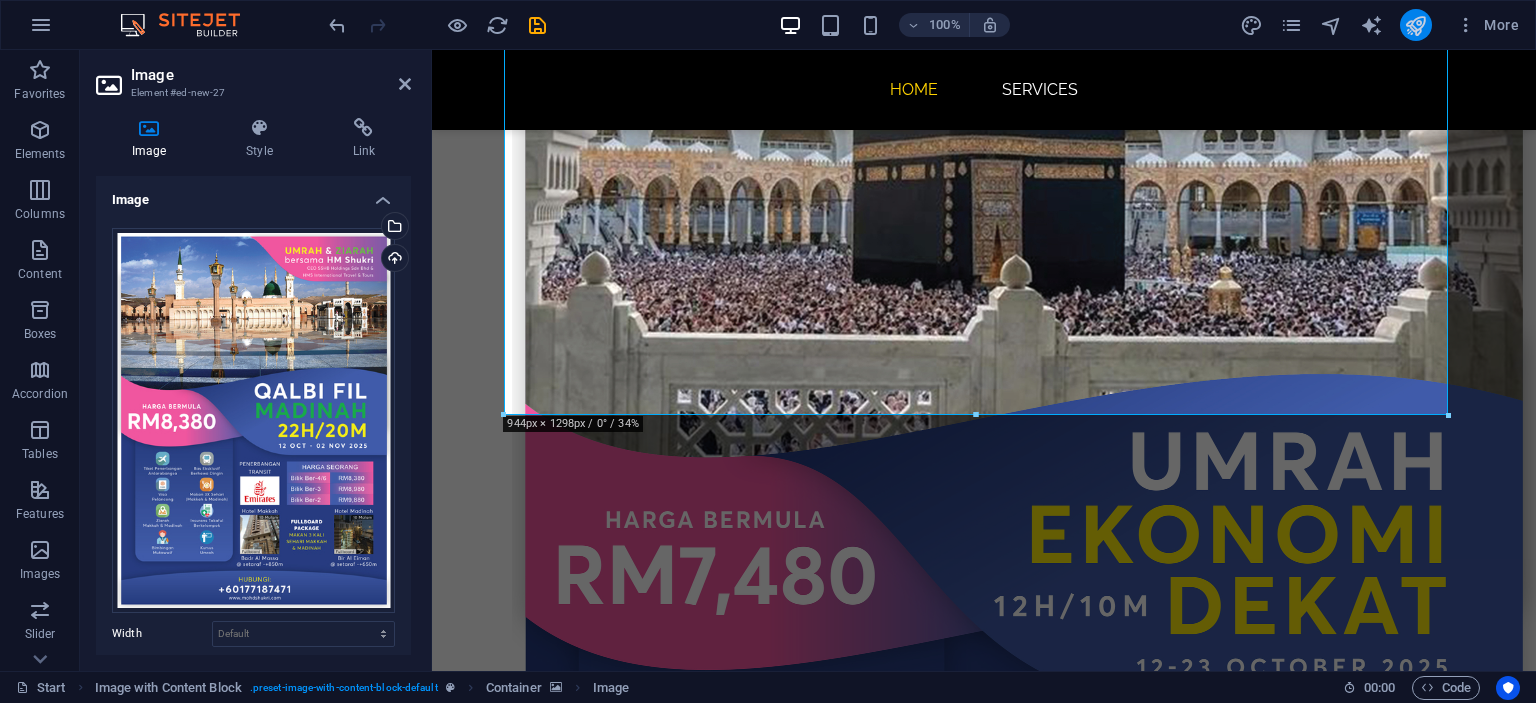 click at bounding box center [1416, 25] 